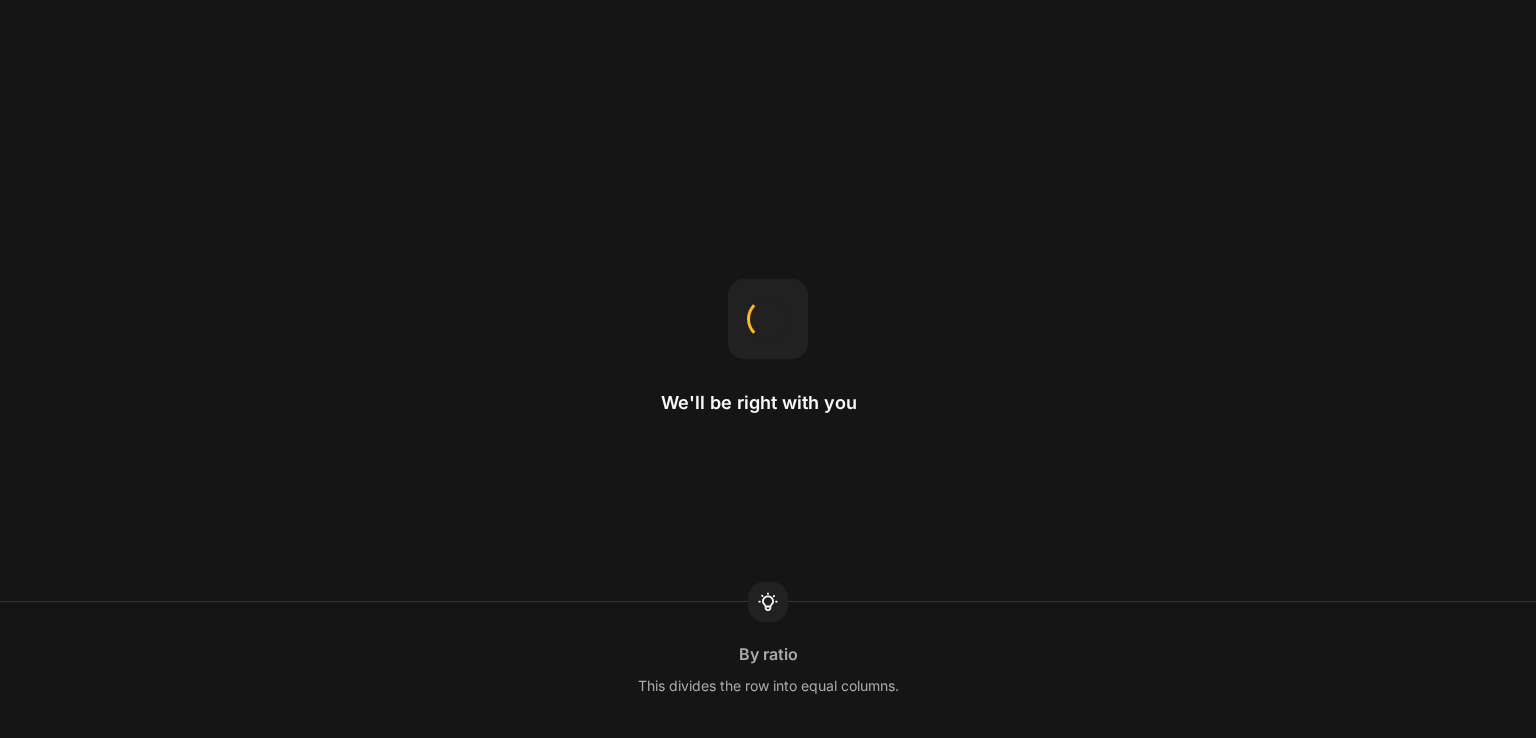 scroll, scrollTop: 0, scrollLeft: 0, axis: both 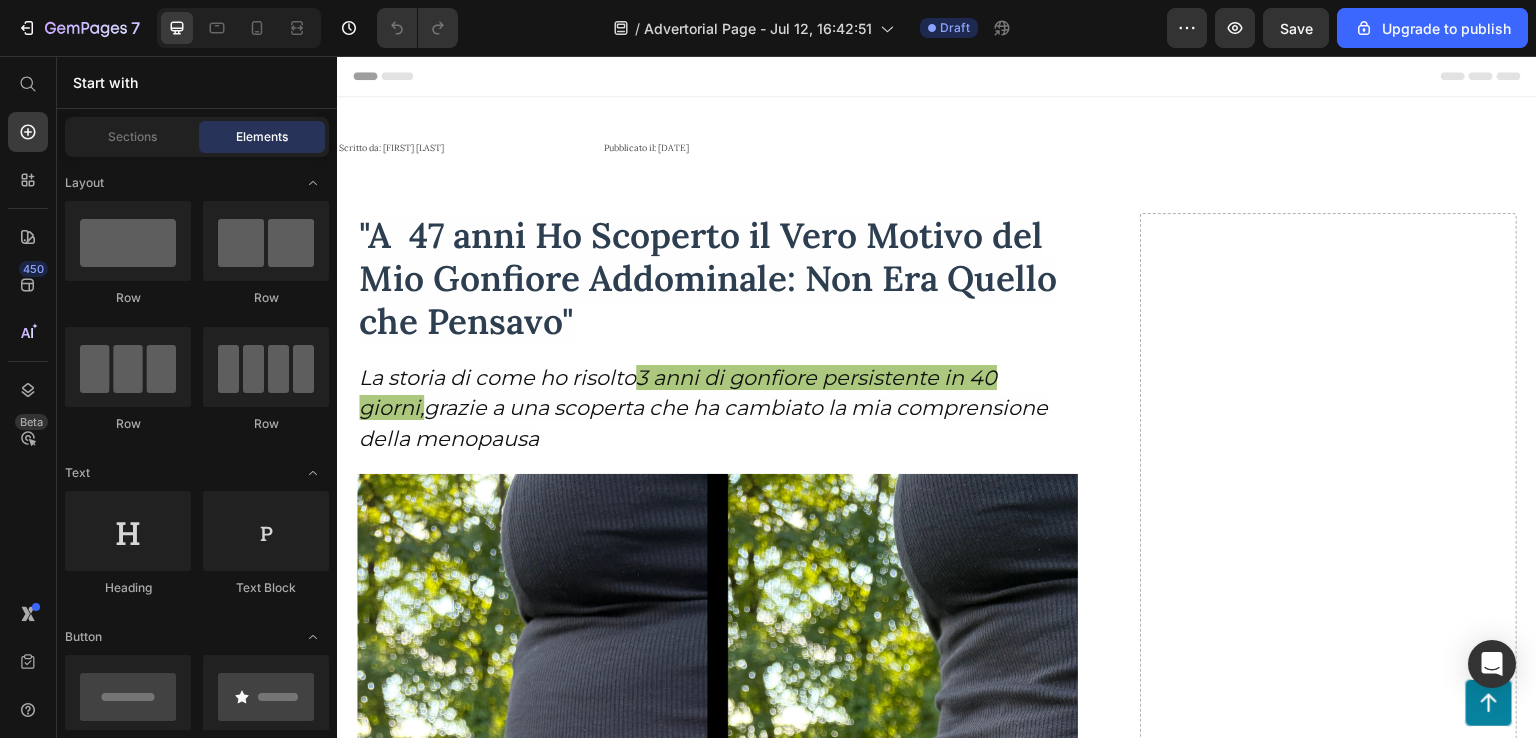 drag, startPoint x: 1533, startPoint y: 217, endPoint x: 1854, endPoint y: 80, distance: 349.0129 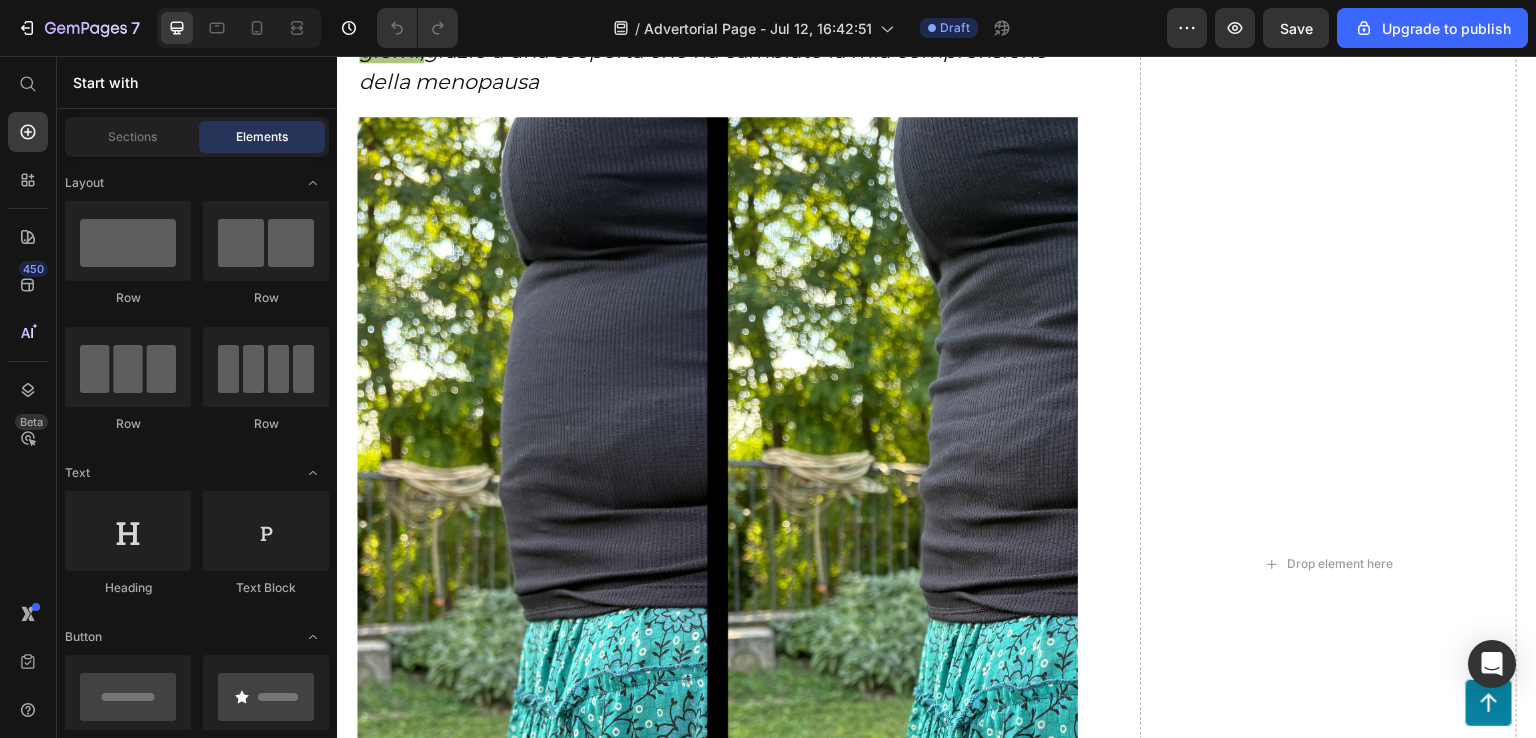scroll, scrollTop: 0, scrollLeft: 0, axis: both 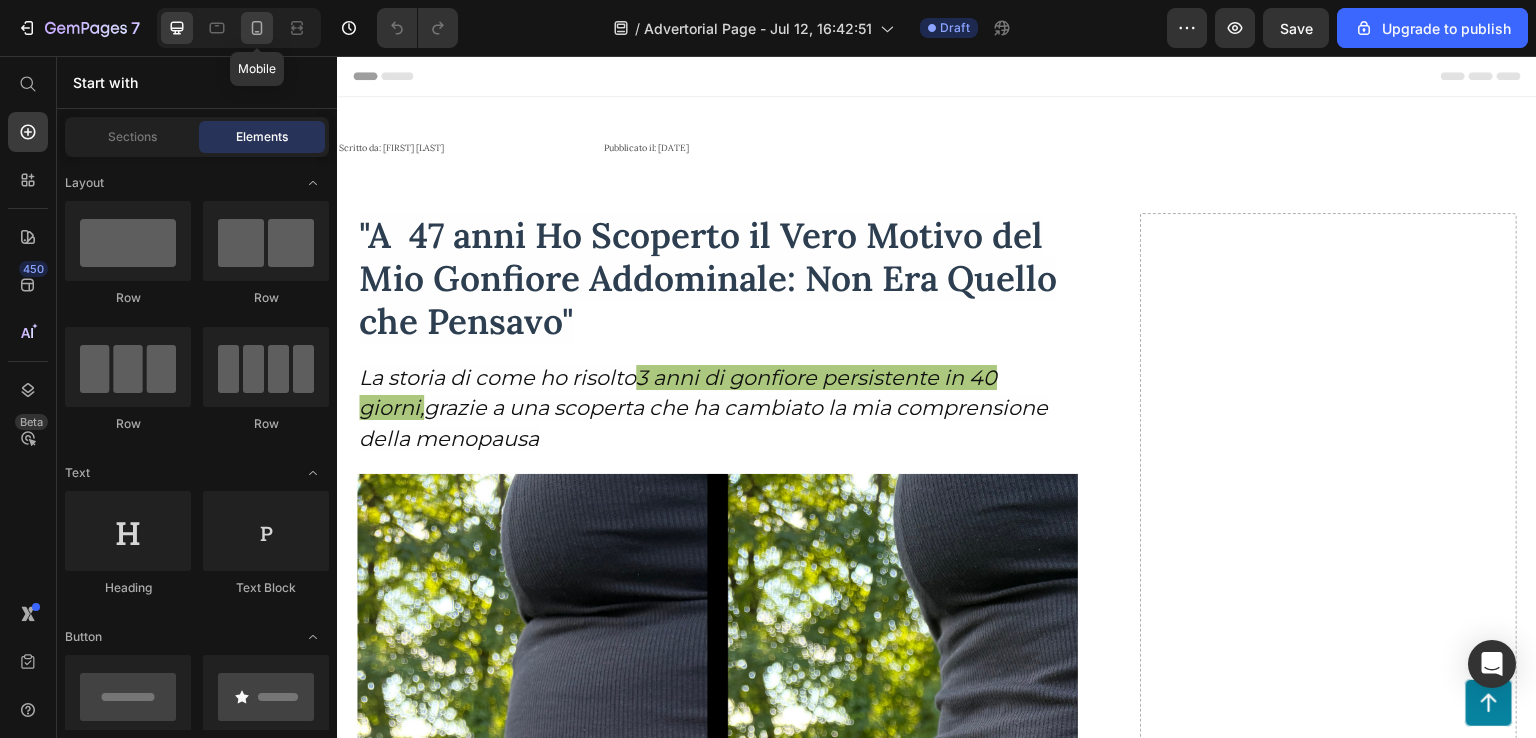 click 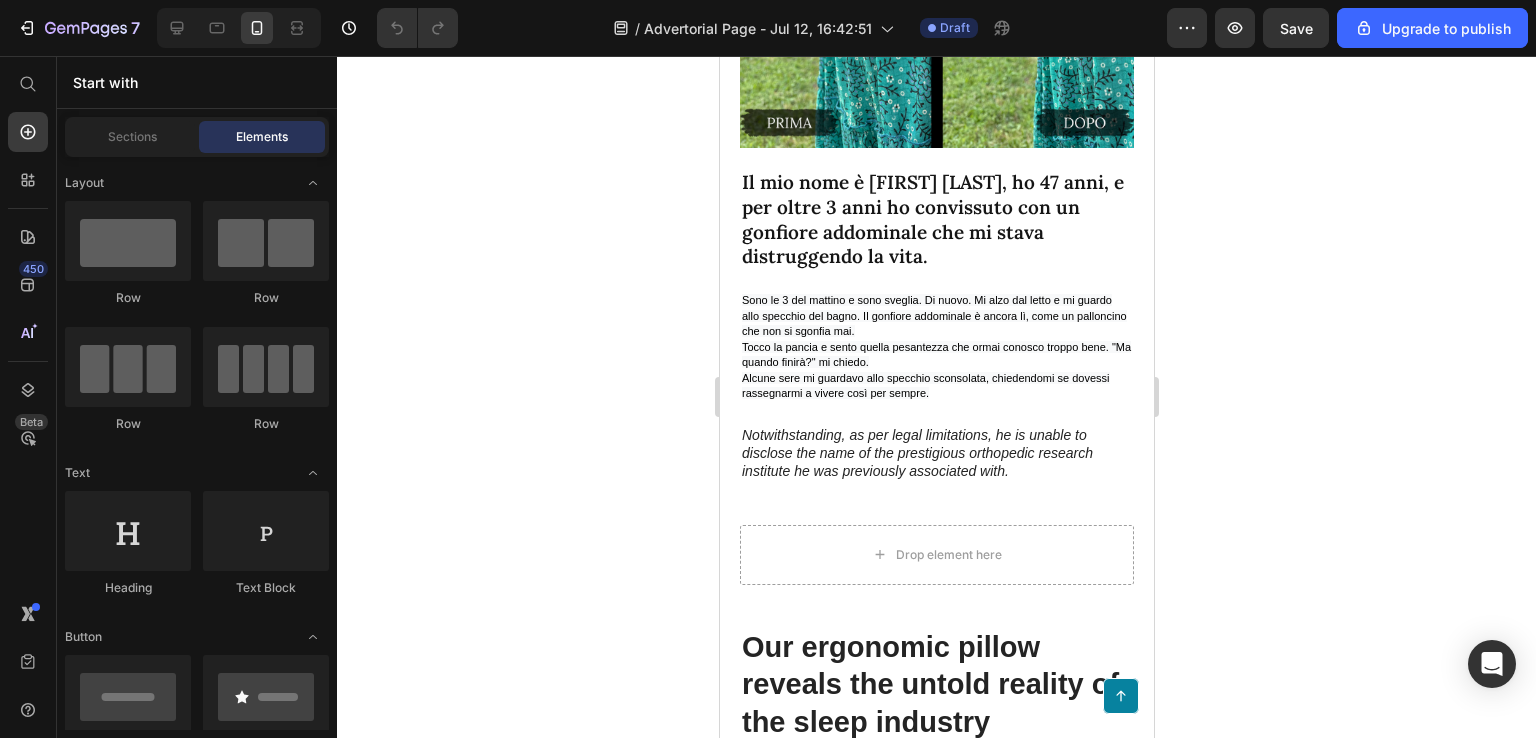 scroll, scrollTop: 930, scrollLeft: 0, axis: vertical 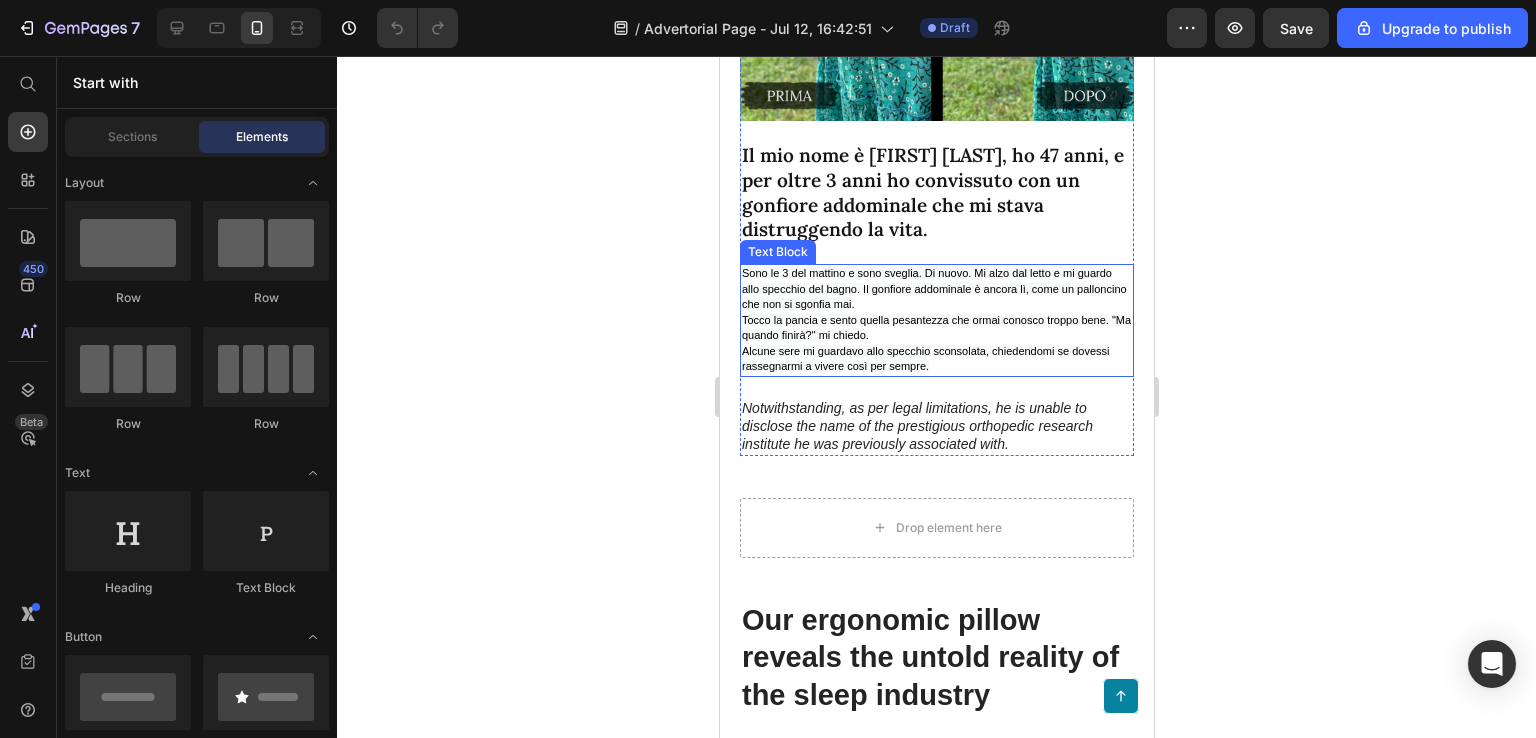 click on "Alcune sere mi guardavo allo specchio sconsolata, chiedendomi se dovessi rassegnarmi a vivere così per sempre." at bounding box center (925, 359) 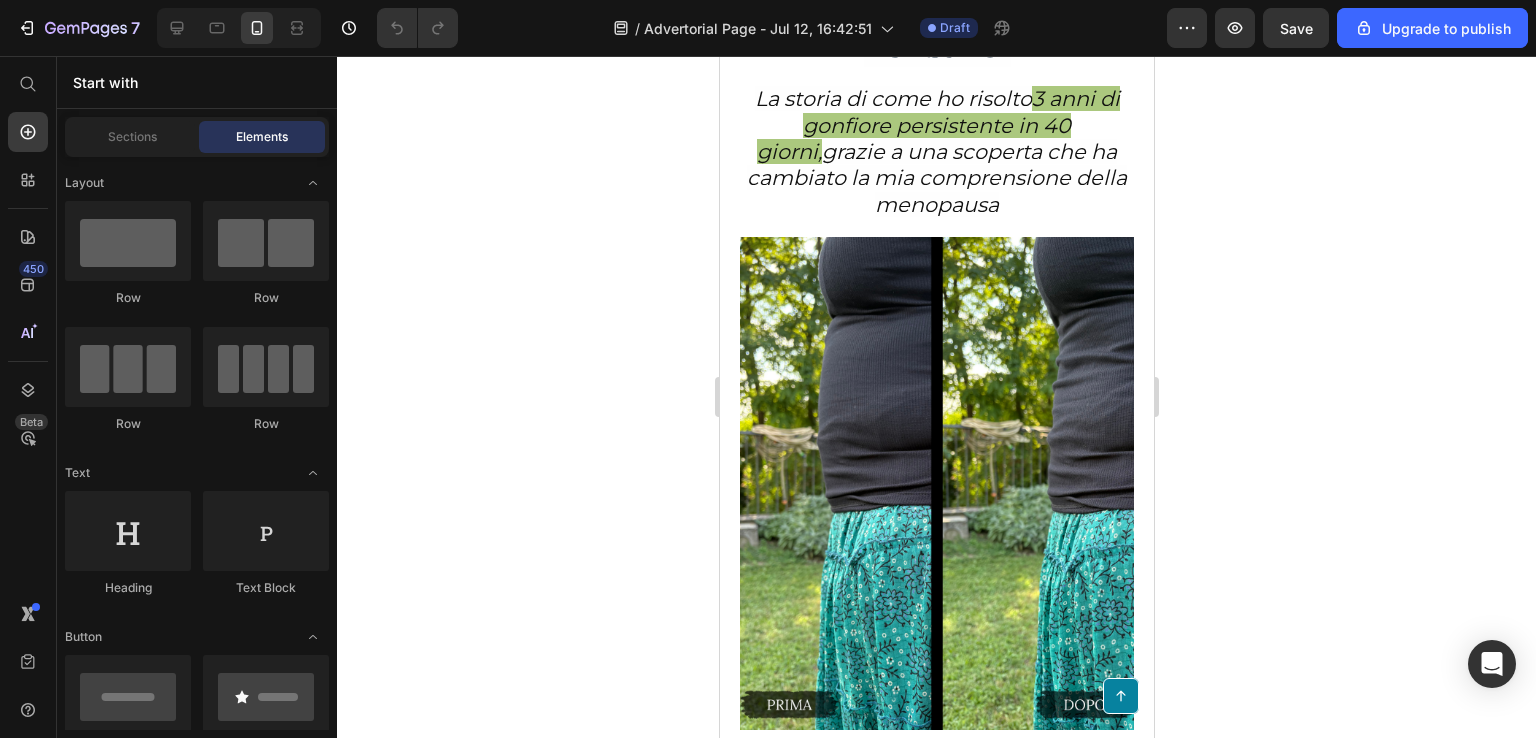scroll, scrollTop: 328, scrollLeft: 0, axis: vertical 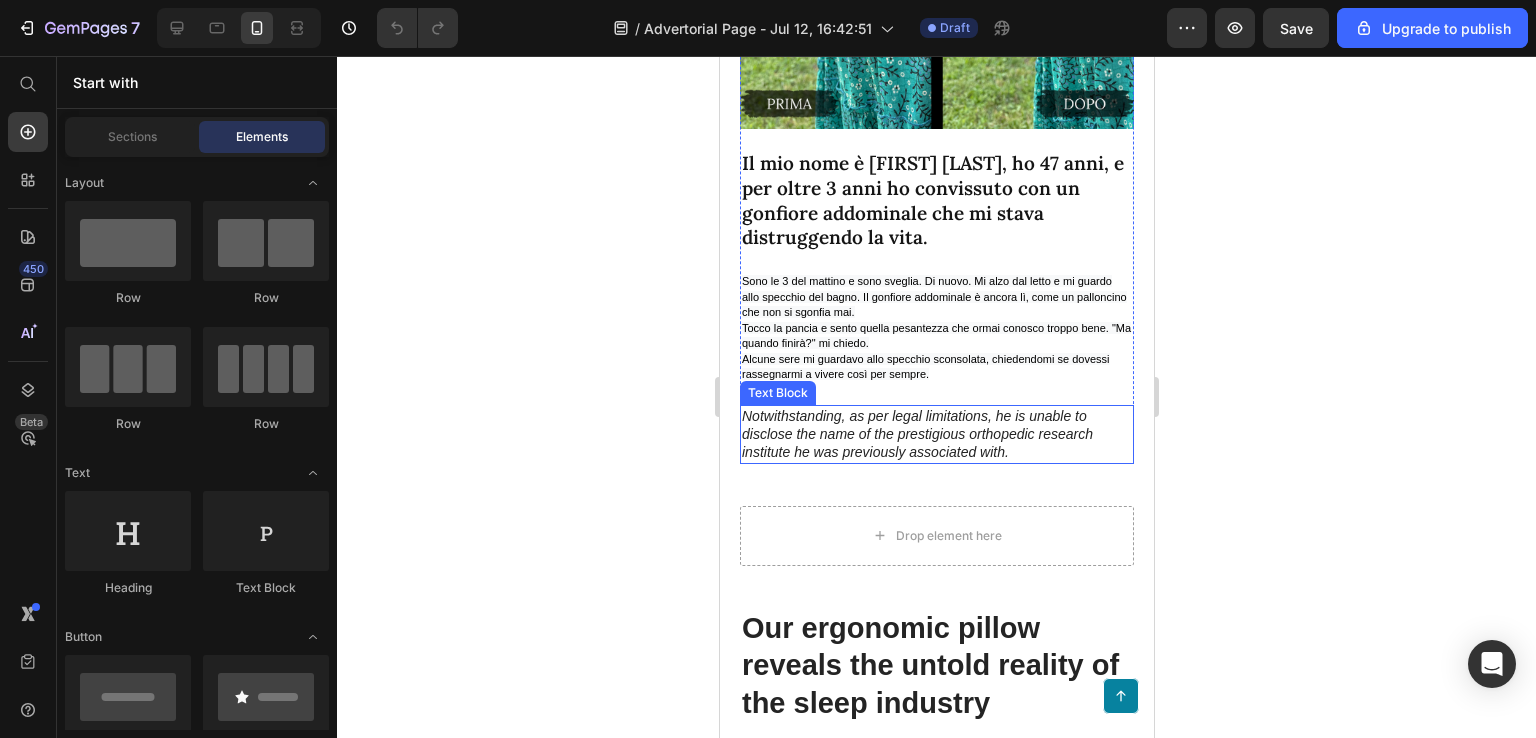 click on "Notwithstanding, as per legal limitations, he is unable to disclose the name of the prestigious orthopedic research institute he was previously associated with." at bounding box center (936, 434) 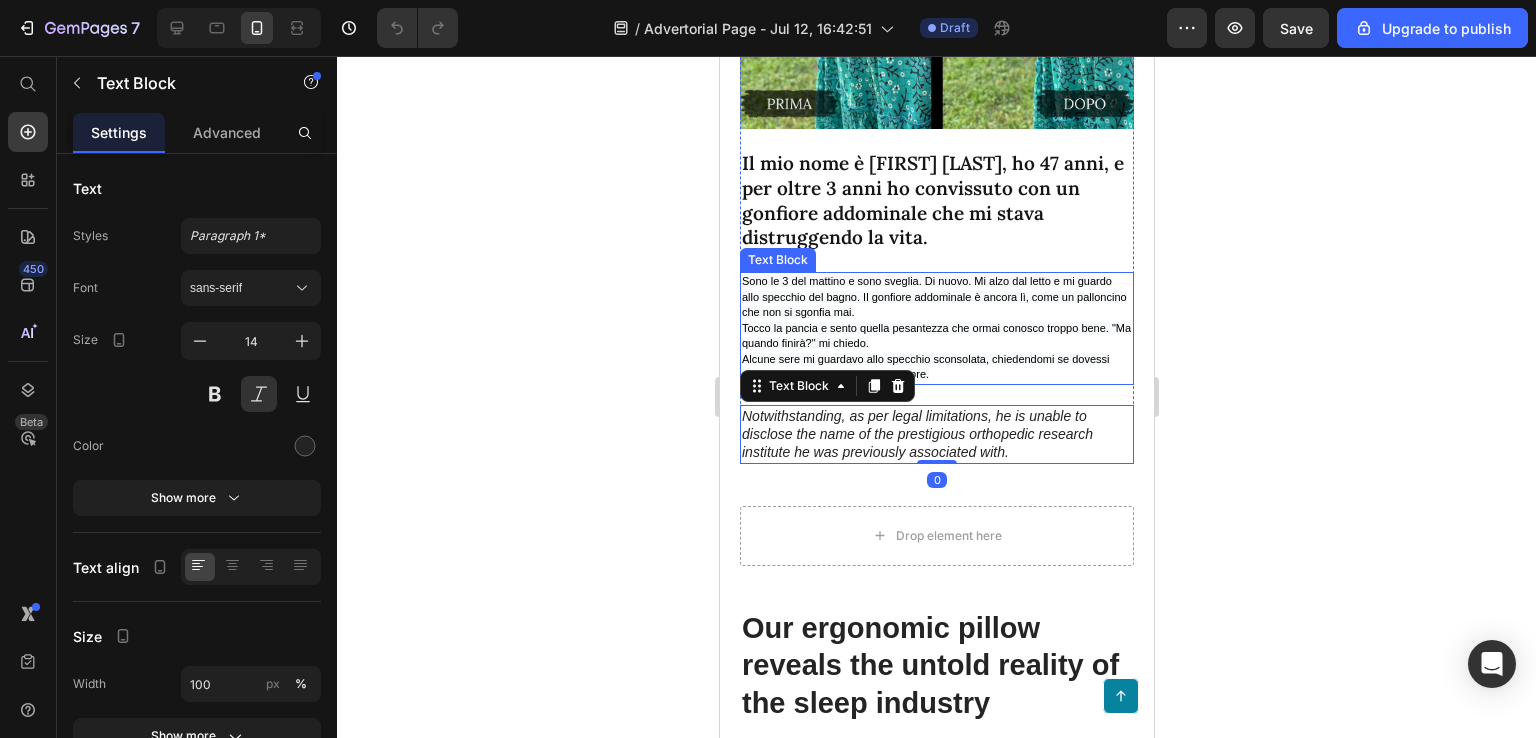 click on "Tocco la pancia e sento quella pesantezza che ormai conosco troppo bene. "Ma quando finirà?" mi chiedo." at bounding box center [936, 336] 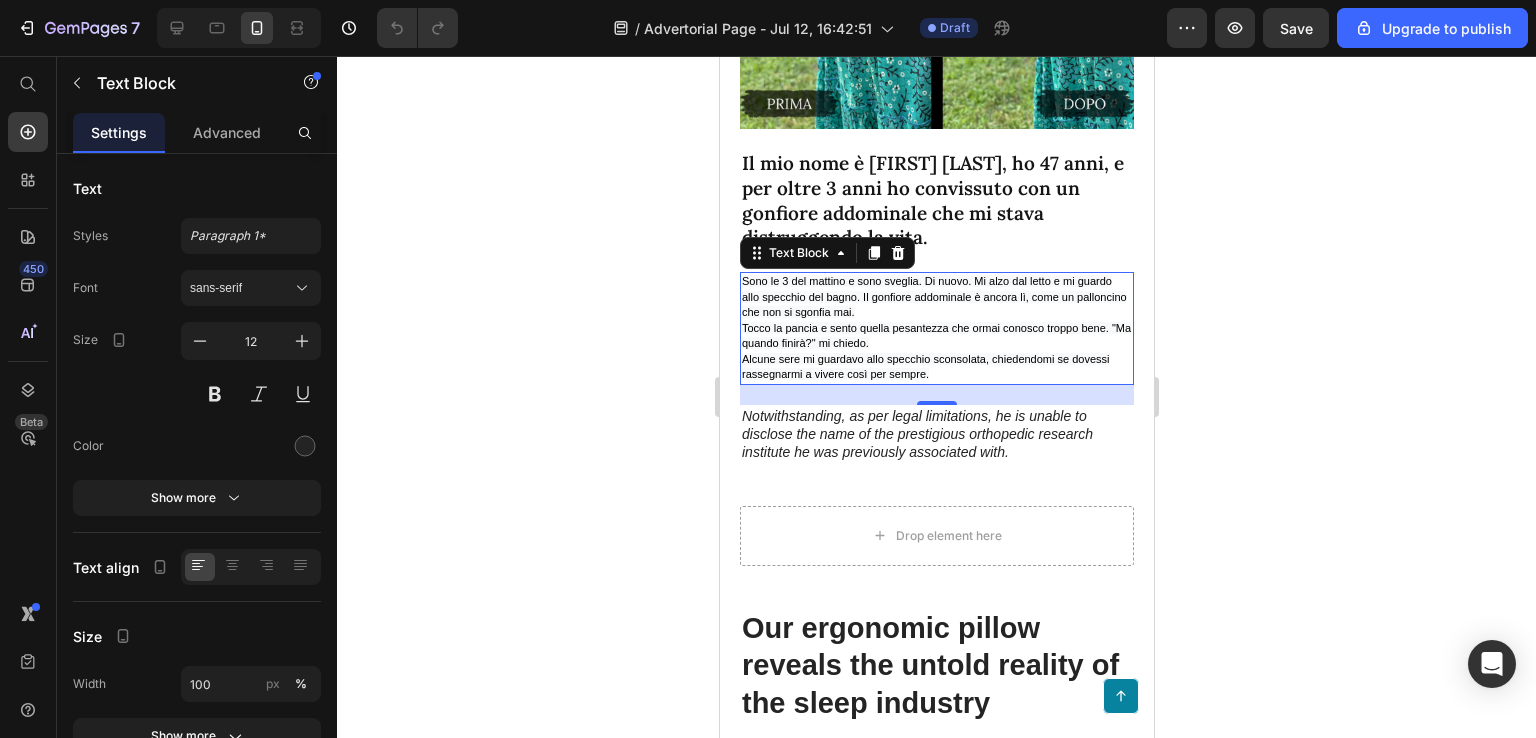 click on "Sono le 3 del mattino e sono sveglia. Di nuovo. Mi alzo dal letto e mi guardo allo specchio del bagno. Il gonfiore addominale è ancora lì, come un palloncino che non si sgonfia mai." at bounding box center (933, 296) 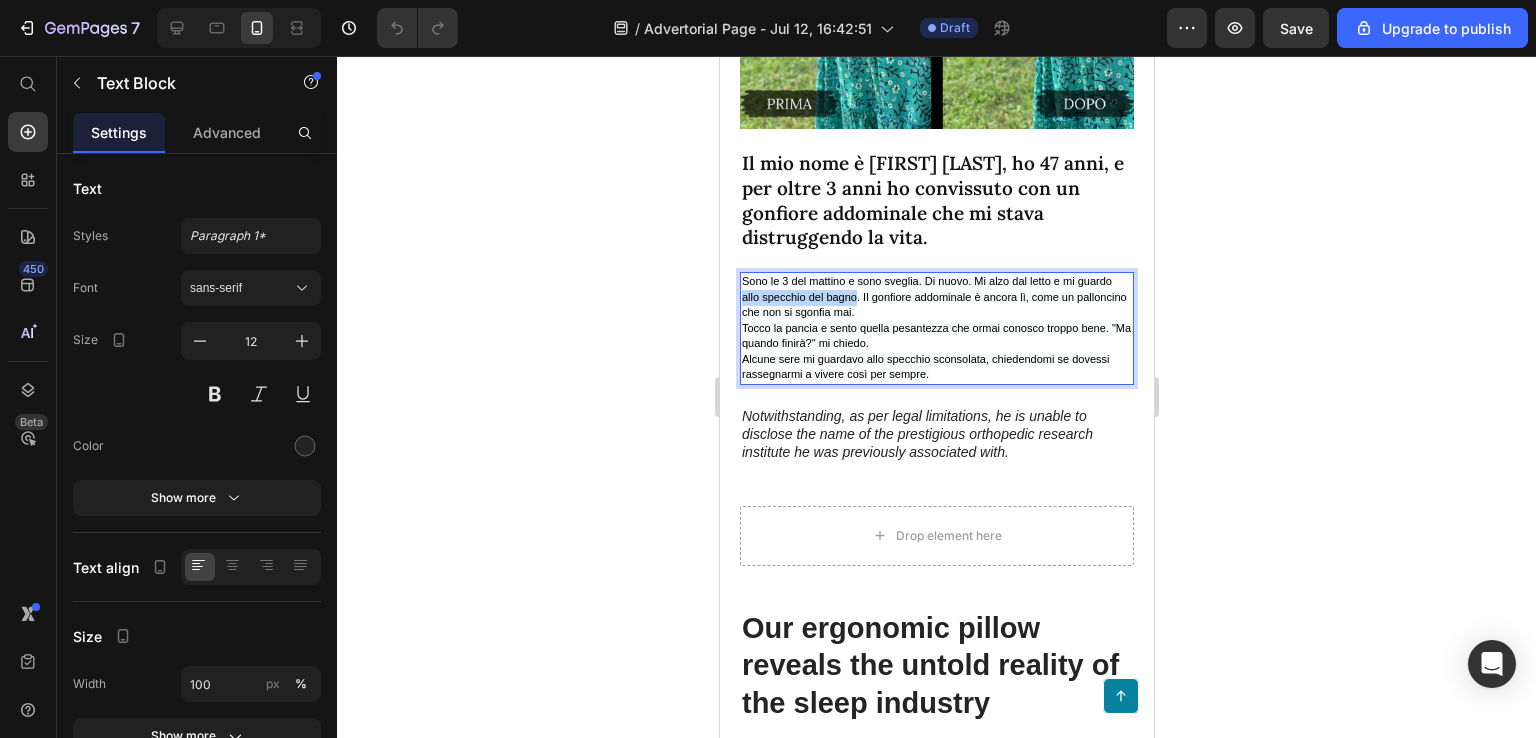 drag, startPoint x: 854, startPoint y: 314, endPoint x: 741, endPoint y: 320, distance: 113.15918 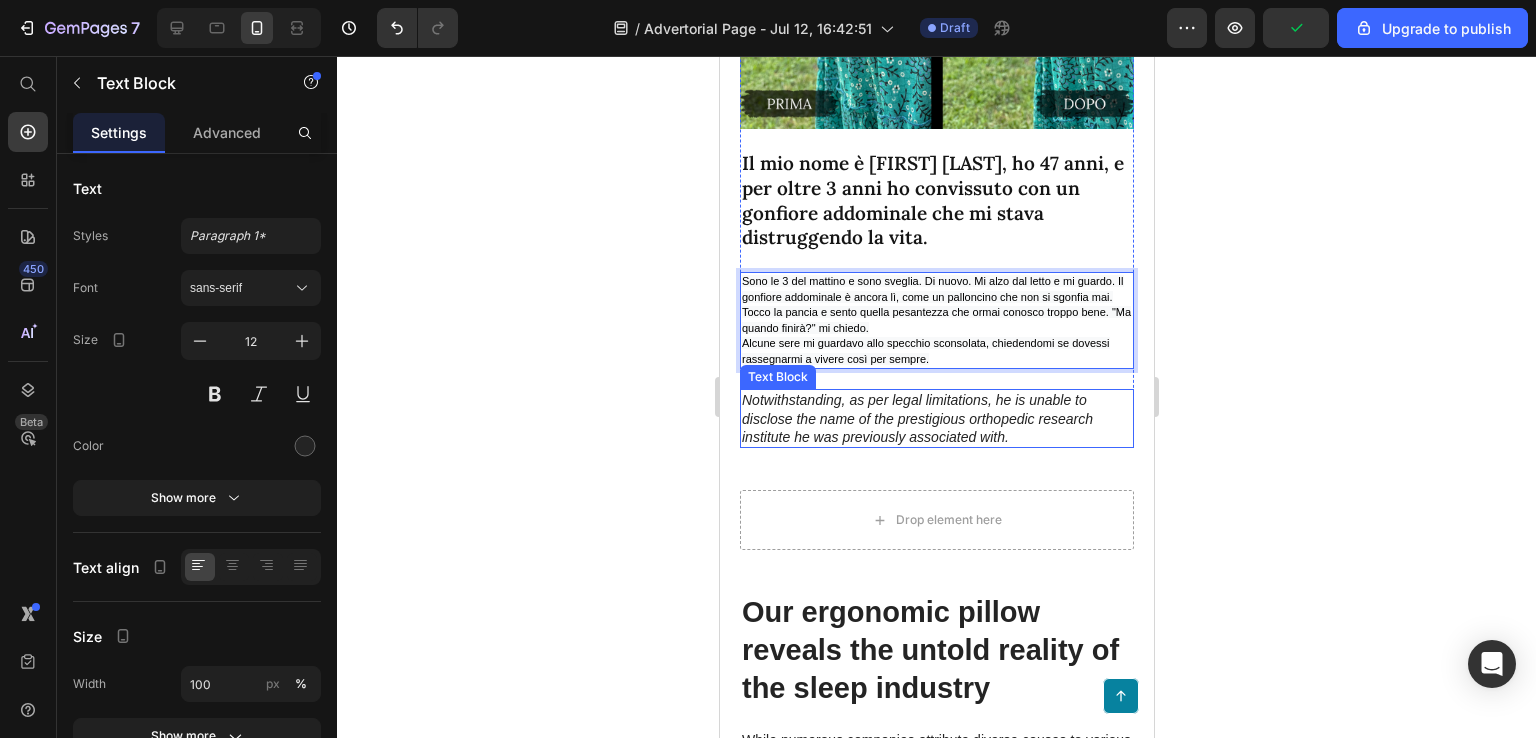 click on "Notwithstanding, as per legal limitations, he is unable to disclose the name of the prestigious orthopedic research institute he was previously associated with." at bounding box center [936, 418] 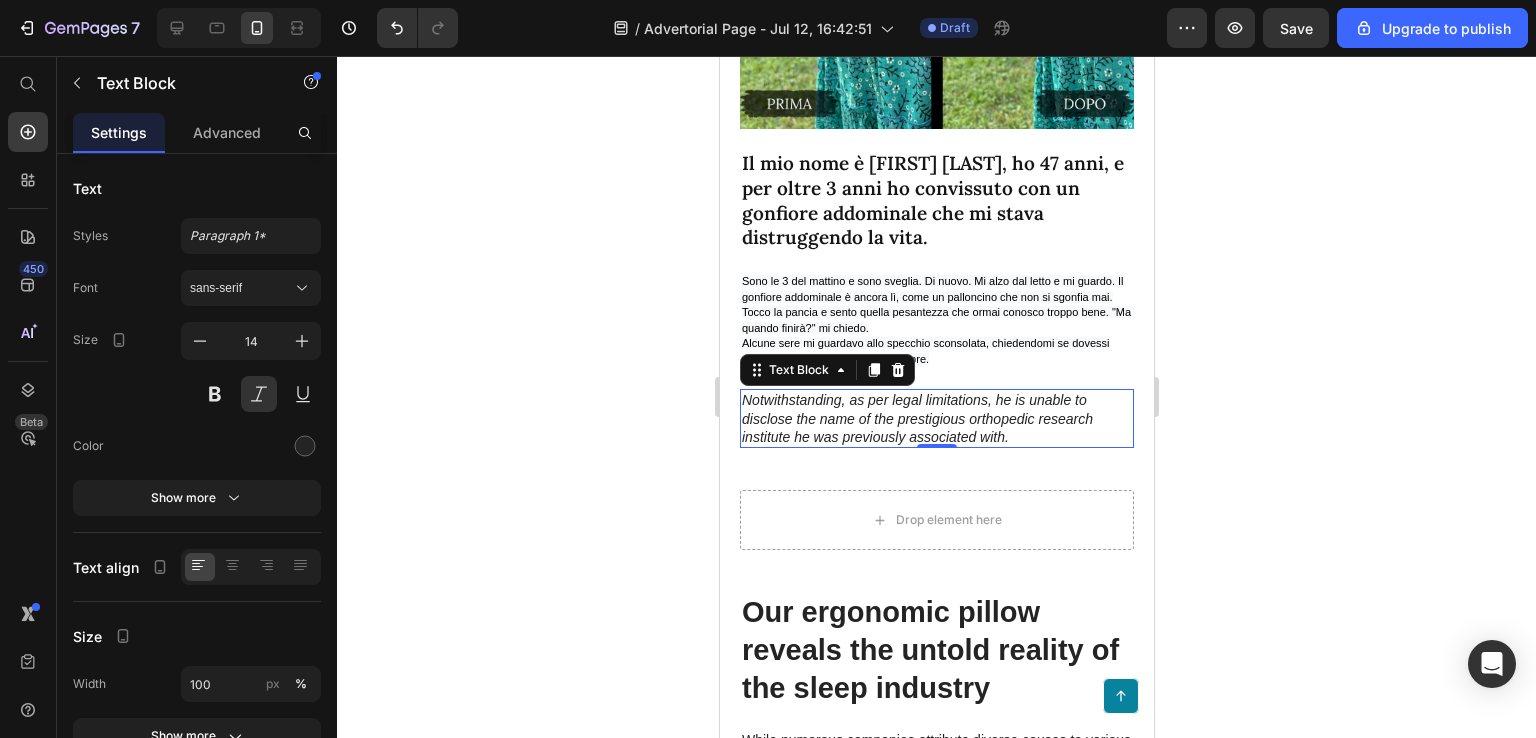 click on ""A  [AGE] anni Ho Scoperto il Vero Motivo del Mio Gonfiore Addominale: Non Era Quello che Pensavo" Heading La storia di come ho risolto  3 anni di gonfiore persistente in 40 giorni,  grazie a una scoperta che ha cambiato la mia comprensione della menopausa Text Block Image Il mio nome è [FIRST], ho [AGE] anni, e per oltre 3 anni ho convissuto con un gonfiore addominale che mi stava distruggendo la vita. Text Block Sono le 3 del mattino e sono sveglia. Di nuovo. Mi alzo dal letto e mi guardo. Il gonfiore addominale è ancora lì, come un palloncino che non si sgonfia mai. Tocco la pancia e sento quella pesantezza che ormai conosco troppo bene. "Ma quando finirà?" mi chiedo. Alcune sere mi guardavo allo specchio sconsolata, chiedendomi se dovessi rassegnarmi a vivere così per sempre. Text Block Notwithstanding, as per legal limitations, he is unable to disclose the name of the prestigious orthopedic research institute he was previously associated with. Text Block   0 Row
Drop element here Row" at bounding box center (936, -121) 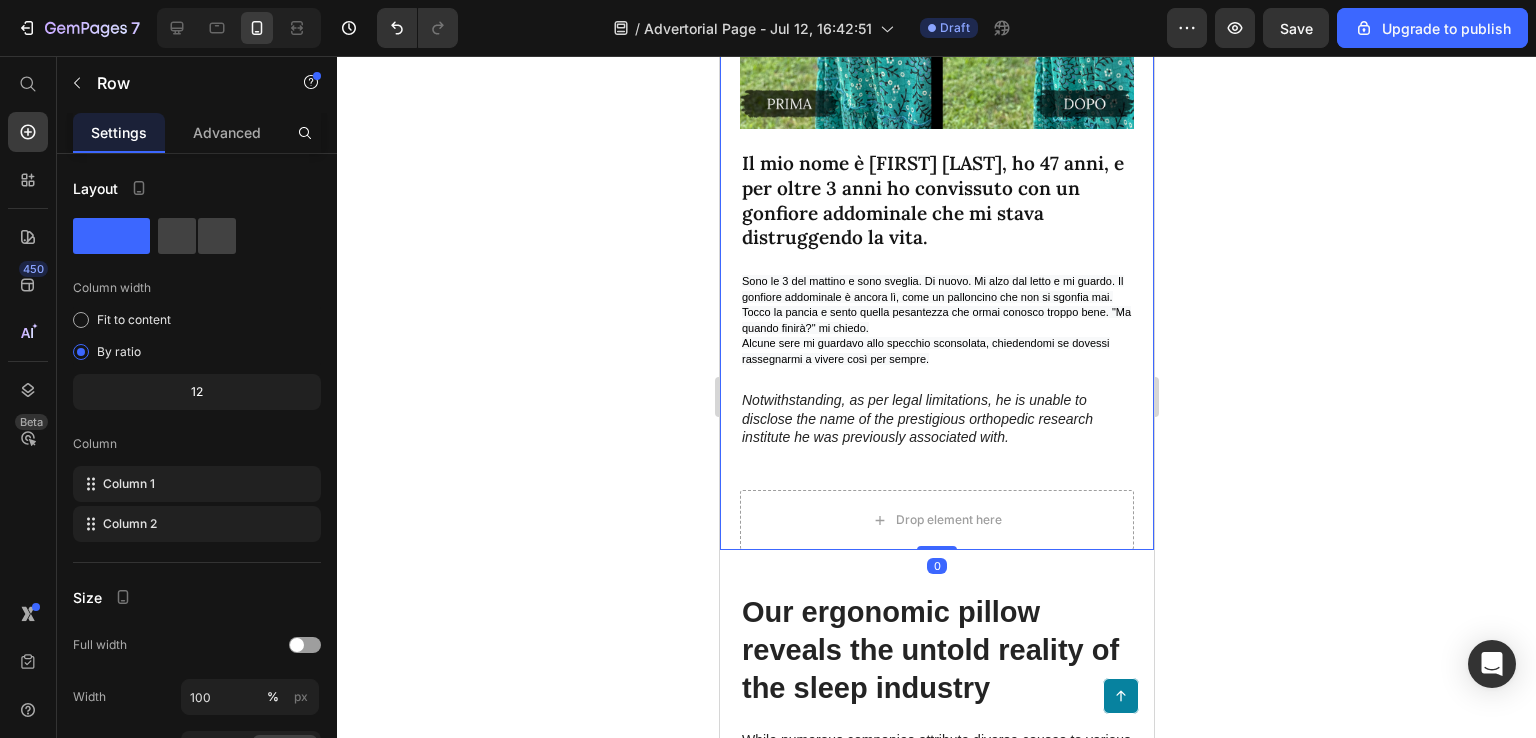 click on "Notwithstanding, as per legal limitations, he is unable to disclose the name of the prestigious orthopedic research institute he was previously associated with." at bounding box center (936, 418) 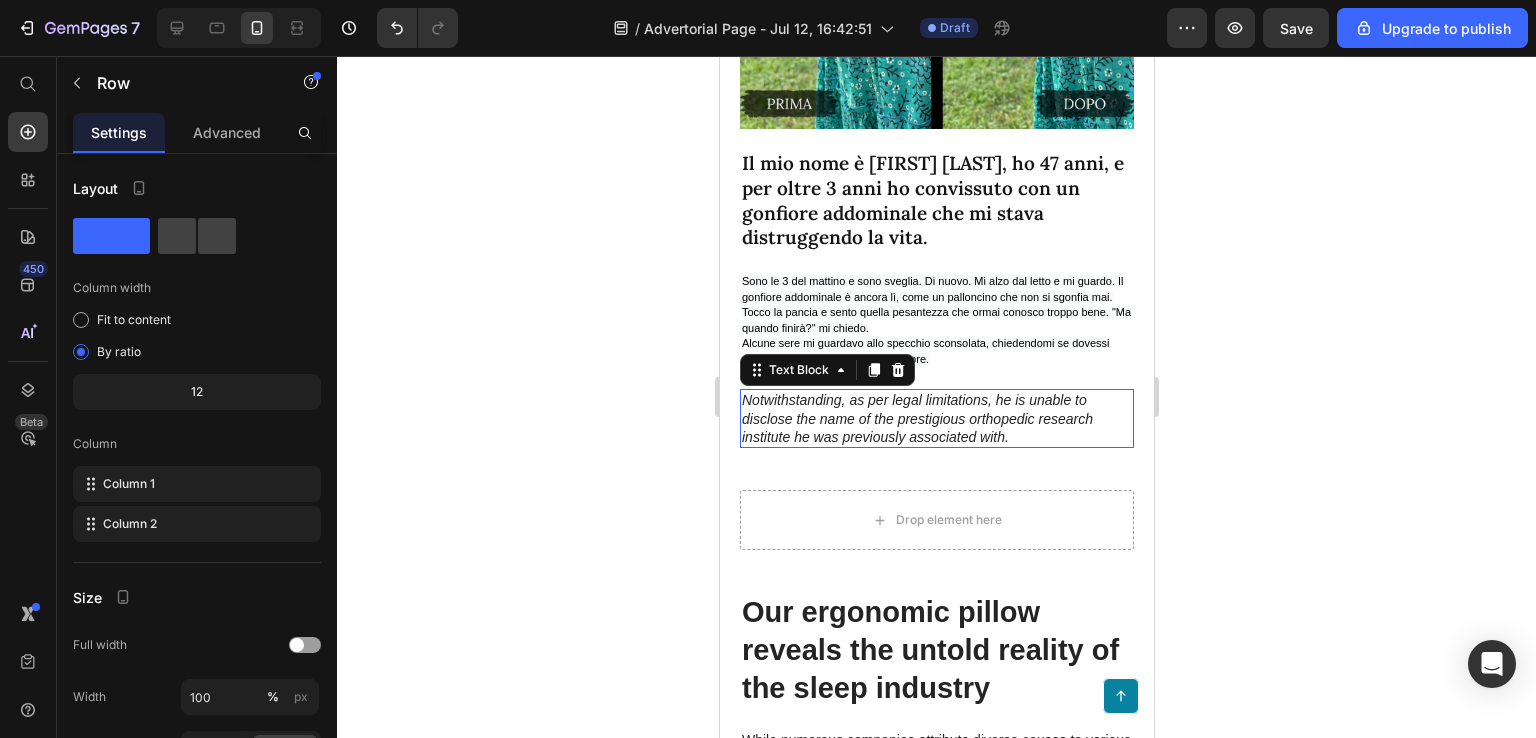 click on "Notwithstanding, as per legal limitations, he is unable to disclose the name of the prestigious orthopedic research institute he was previously associated with." at bounding box center [936, 418] 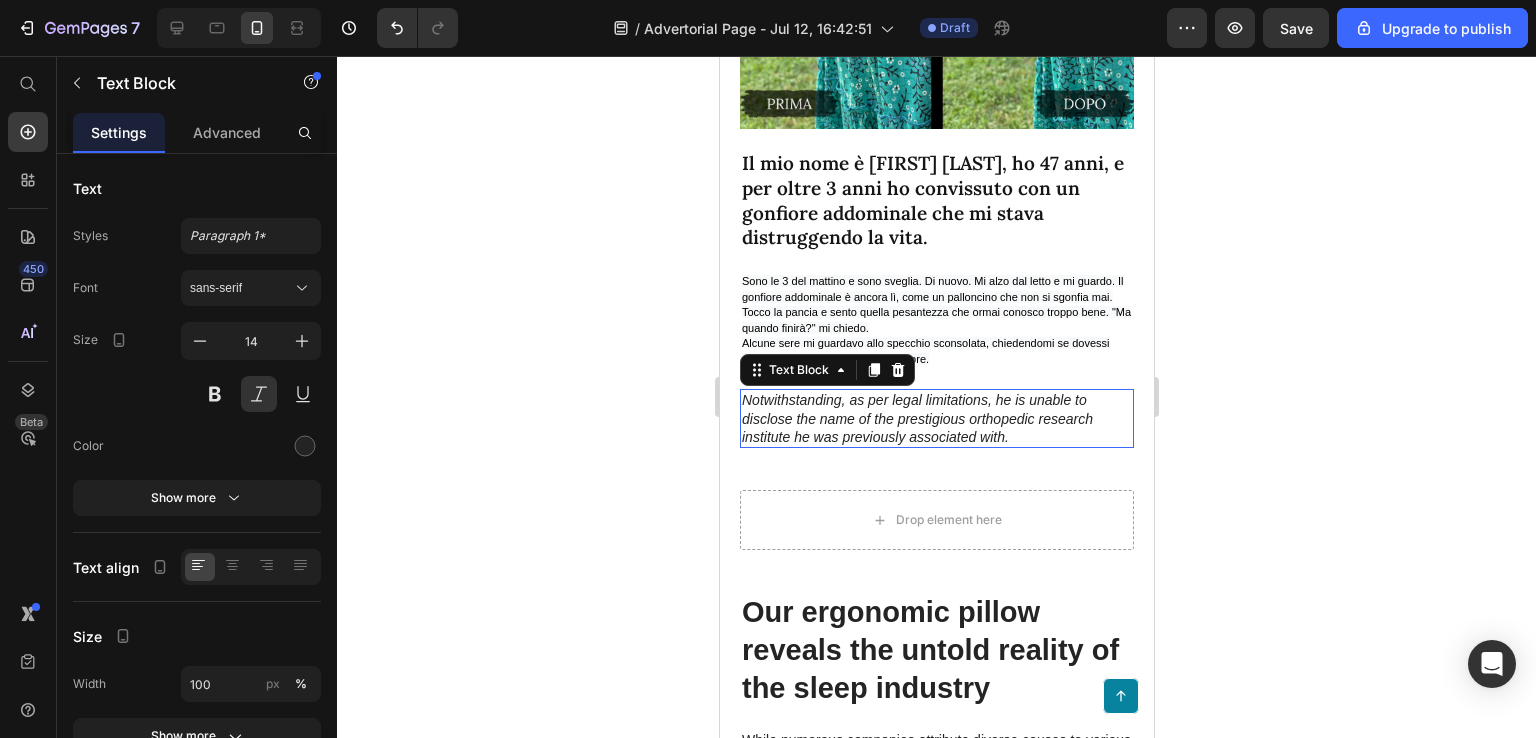 click on "Notwithstanding, as per legal limitations, he is unable to disclose the name of the prestigious orthopedic research institute he was previously associated with." at bounding box center (936, 418) 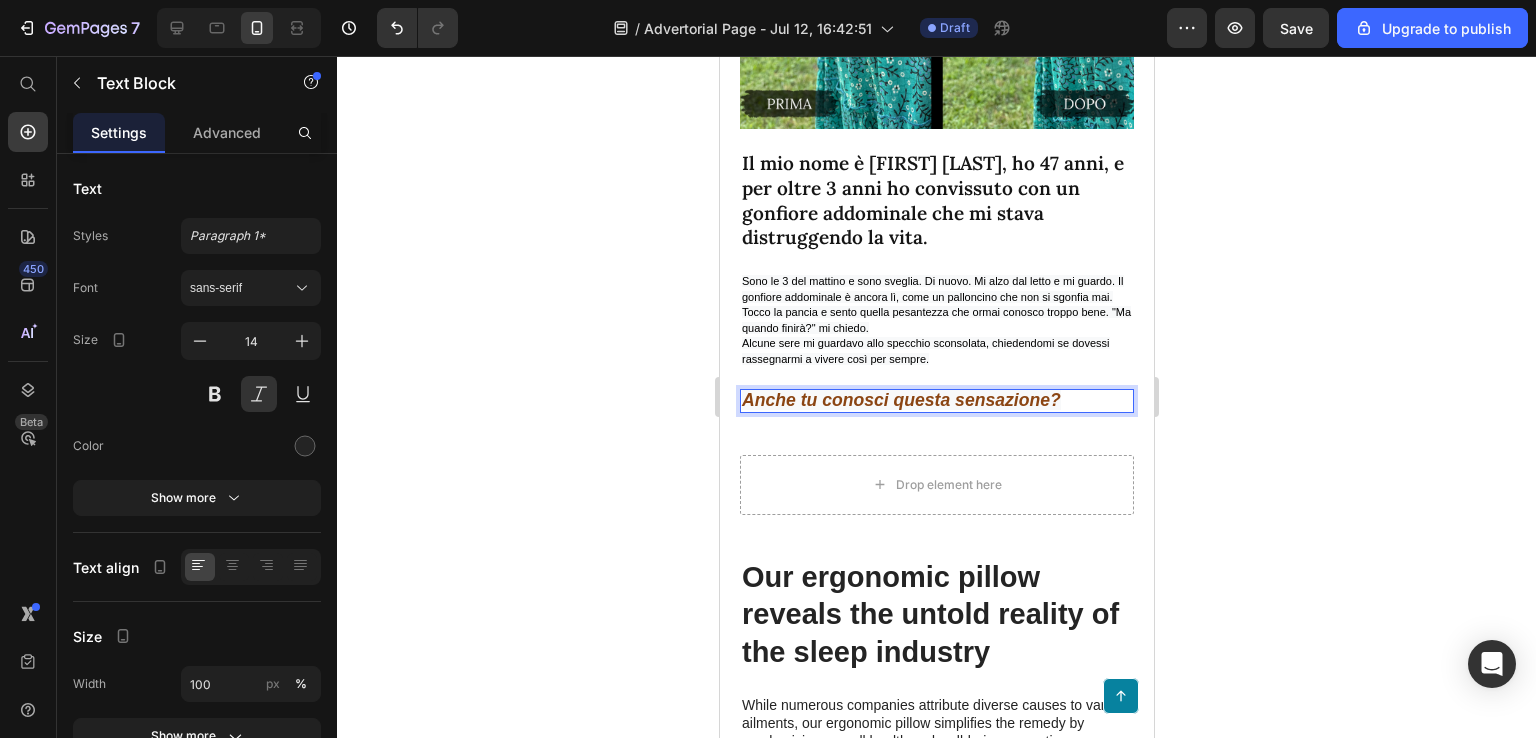 click 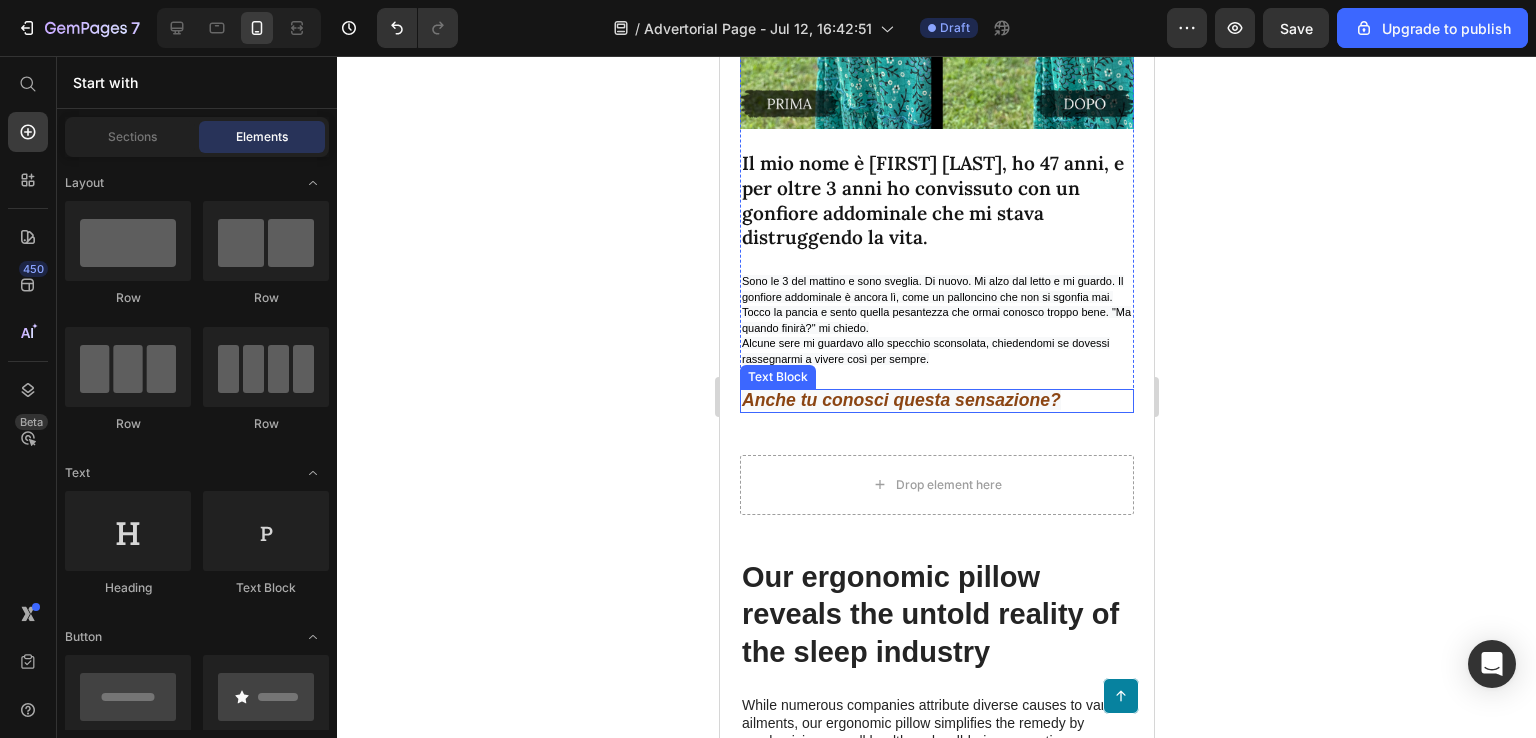 click on "Anche tu conosci questa sensazione?" at bounding box center (900, 400) 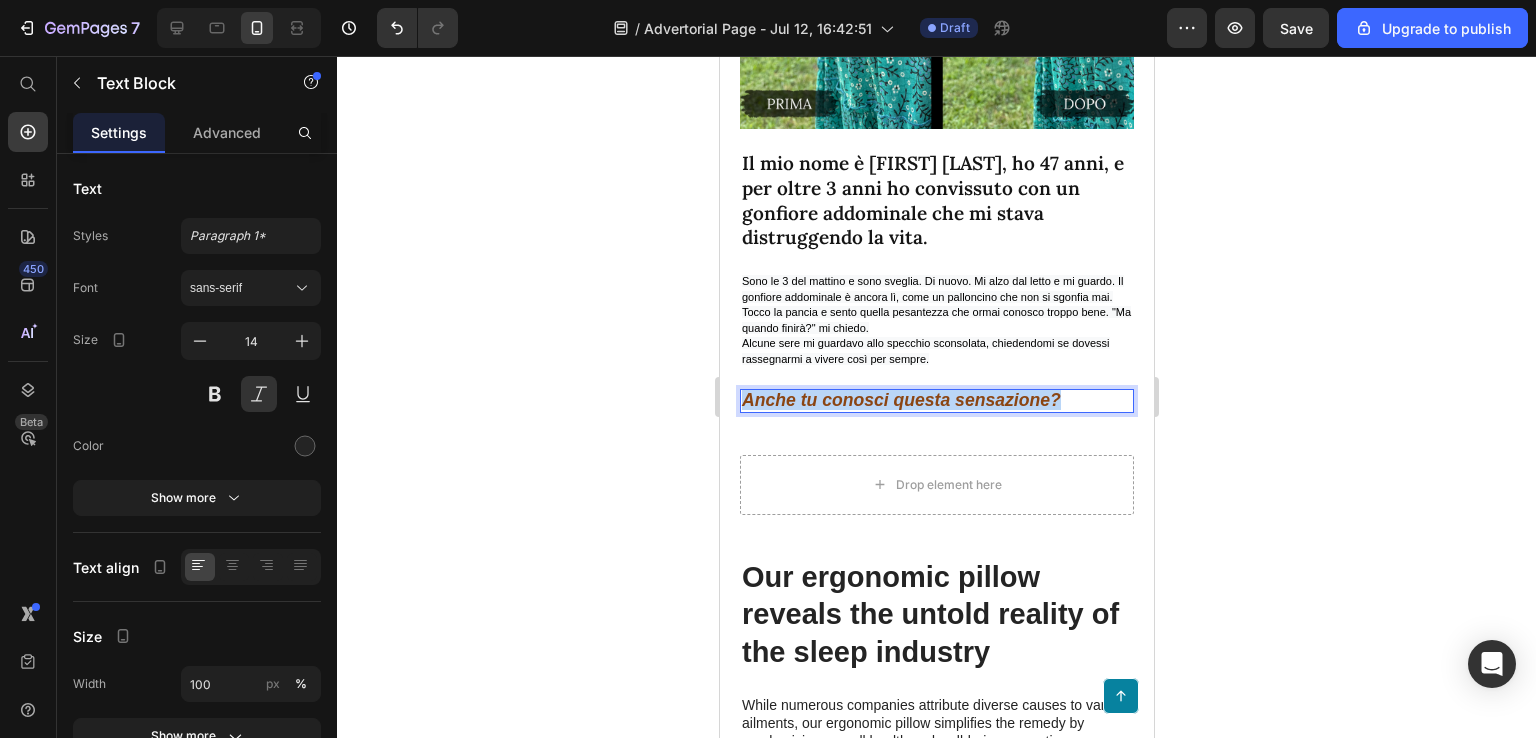 drag, startPoint x: 1067, startPoint y: 441, endPoint x: 740, endPoint y: 435, distance: 327.05505 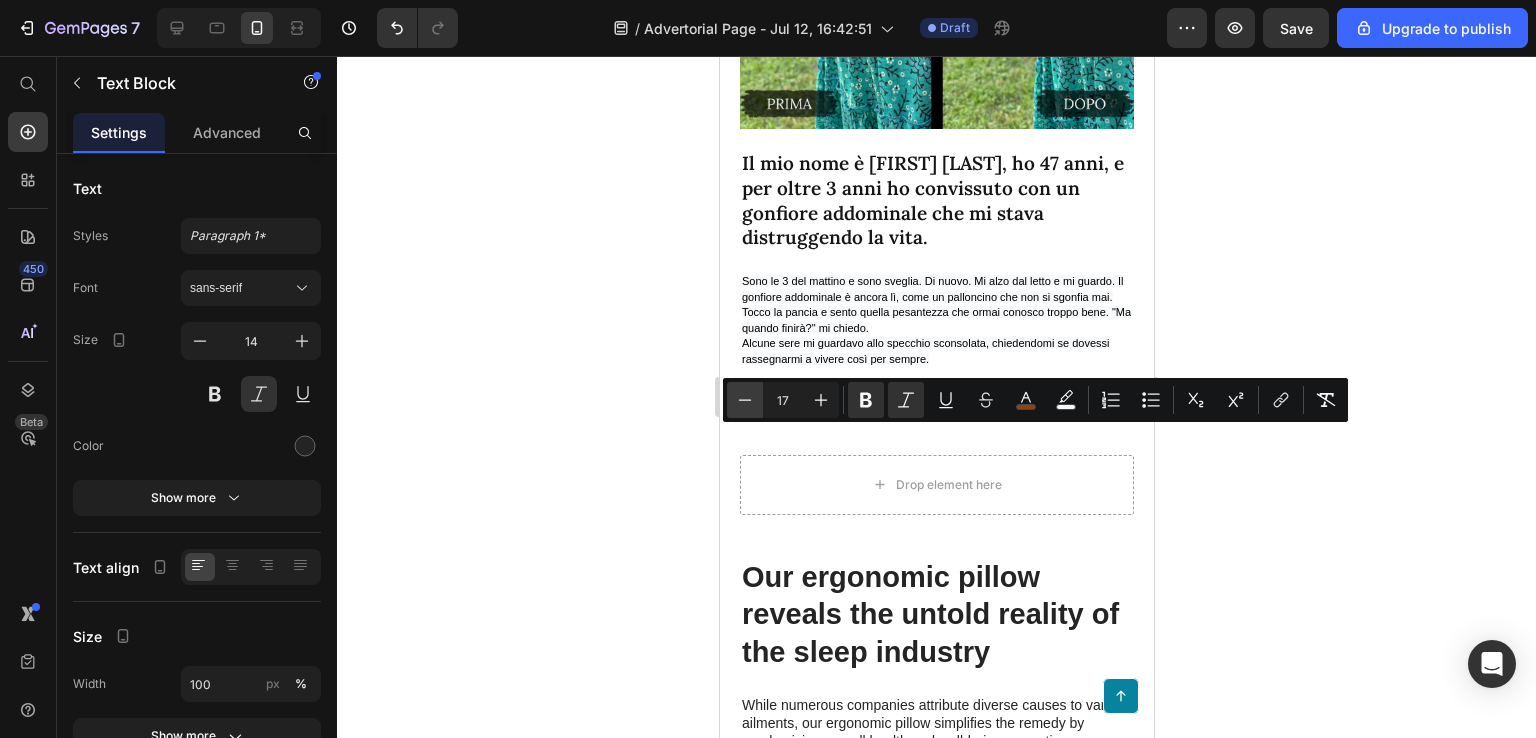 click on "Minus" at bounding box center [745, 400] 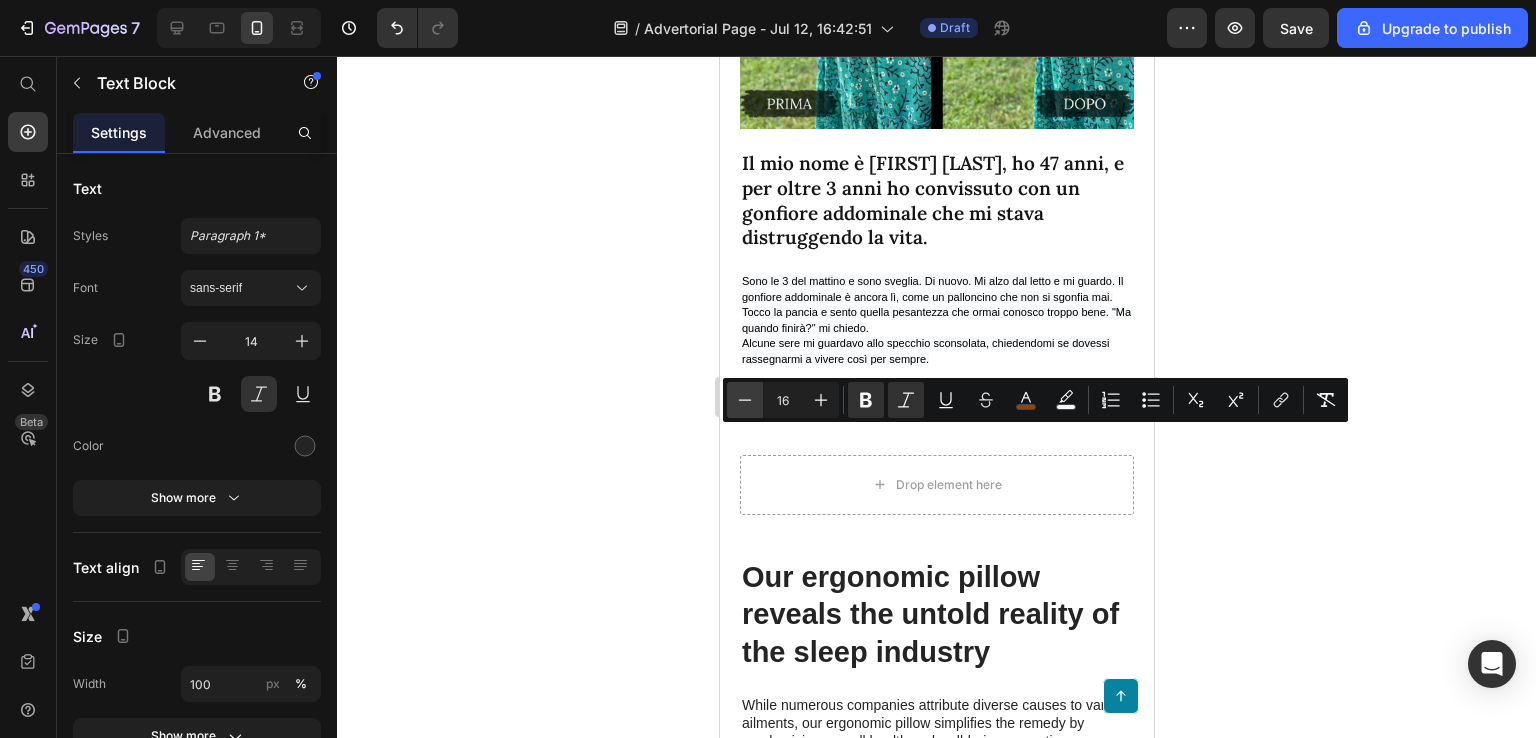 click on "Minus" at bounding box center (745, 400) 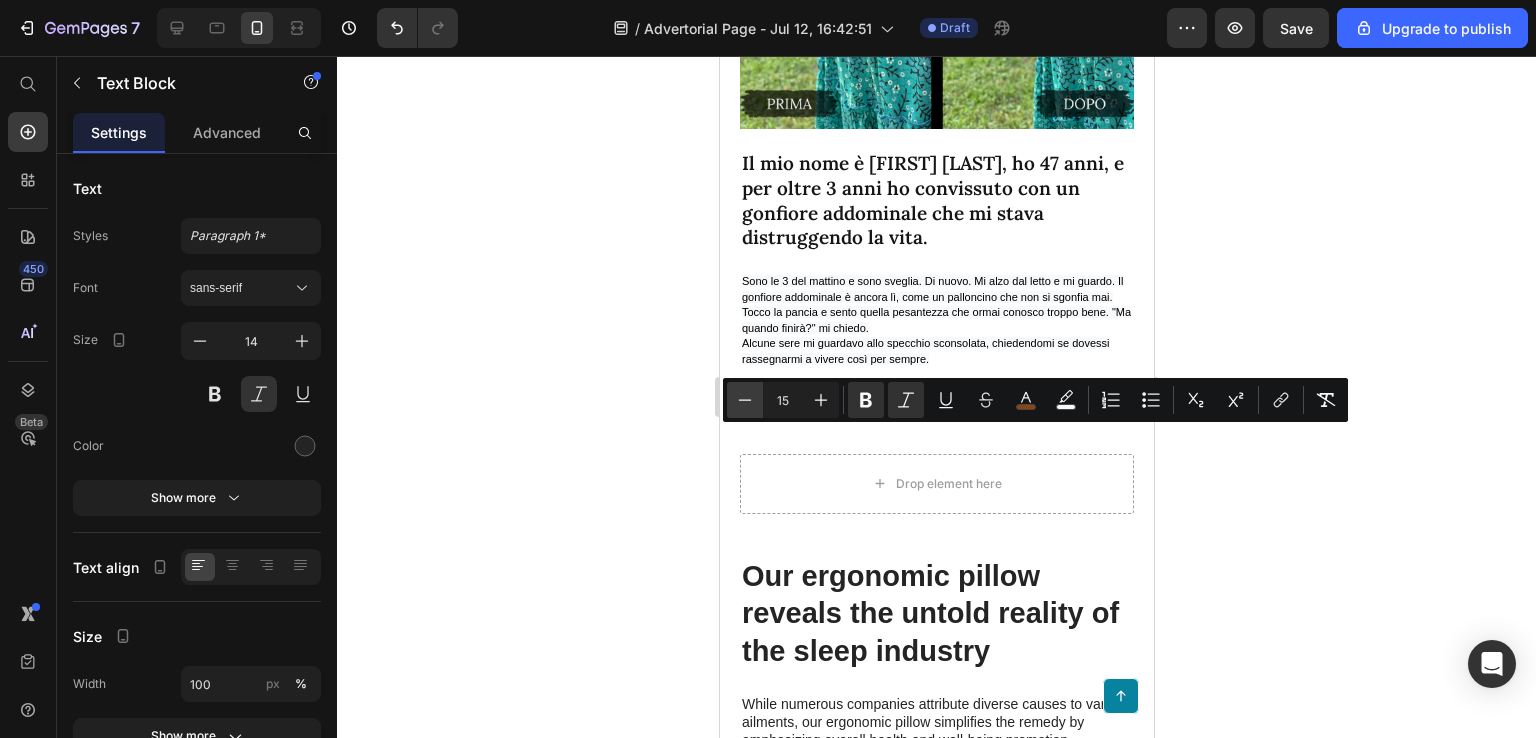 click on "Minus" at bounding box center (745, 400) 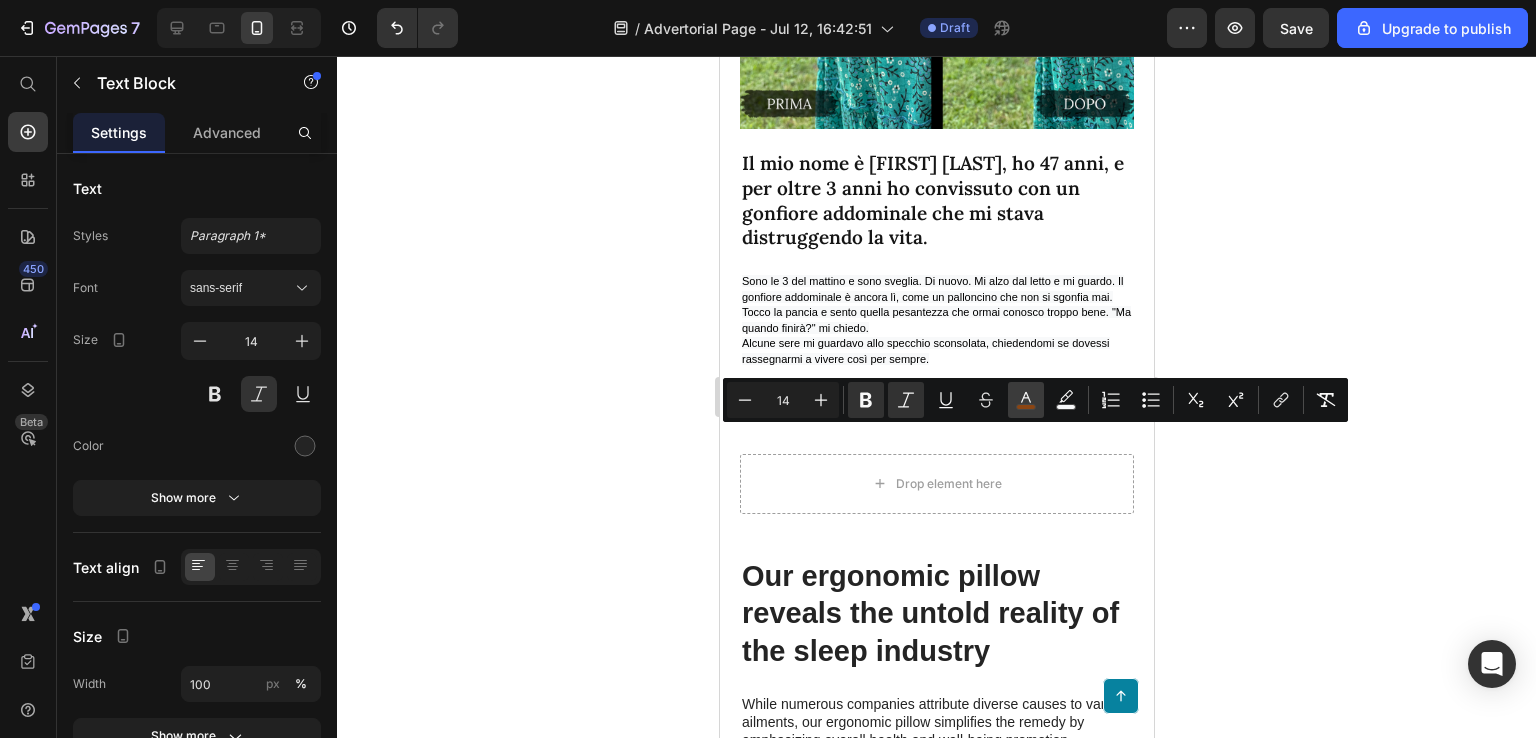 click 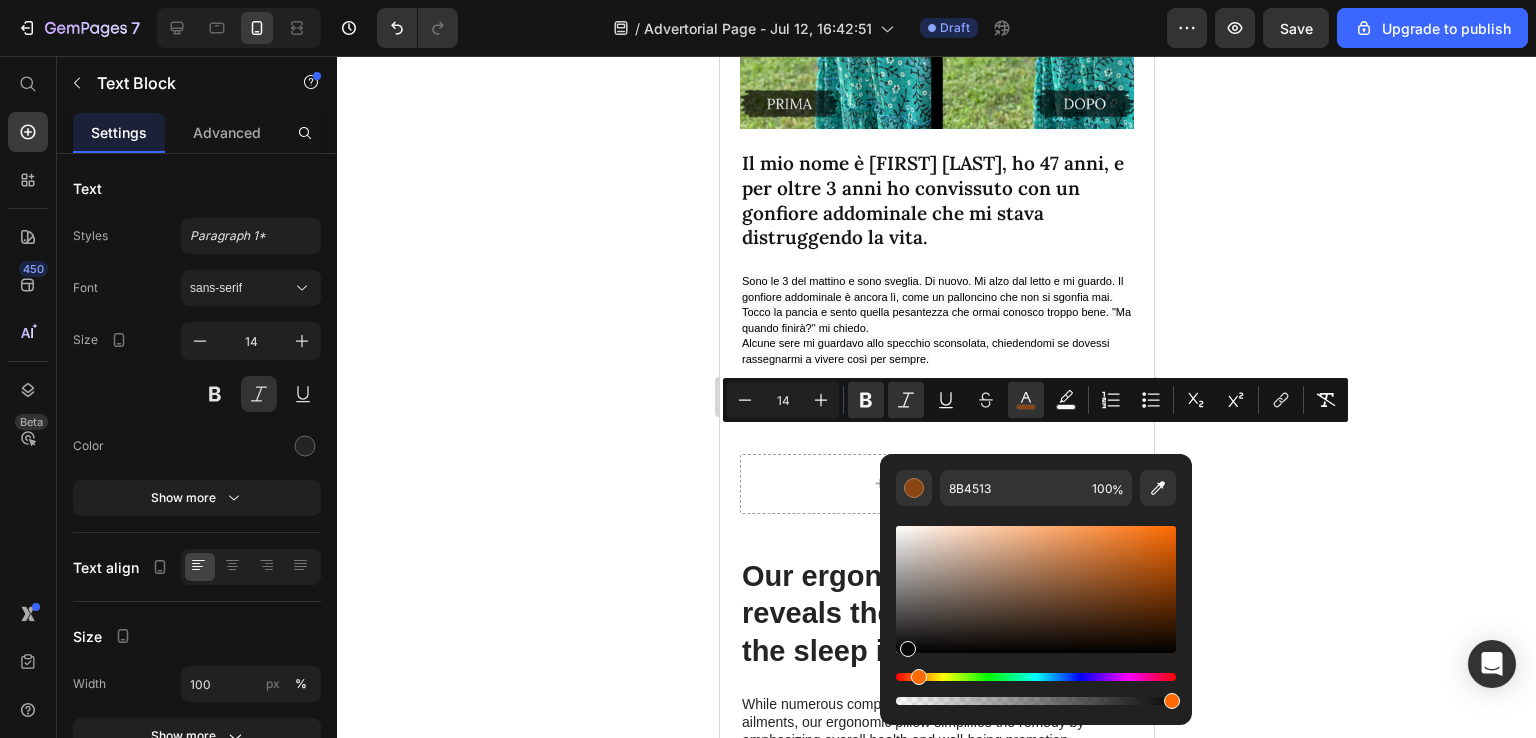 click at bounding box center (1036, 589) 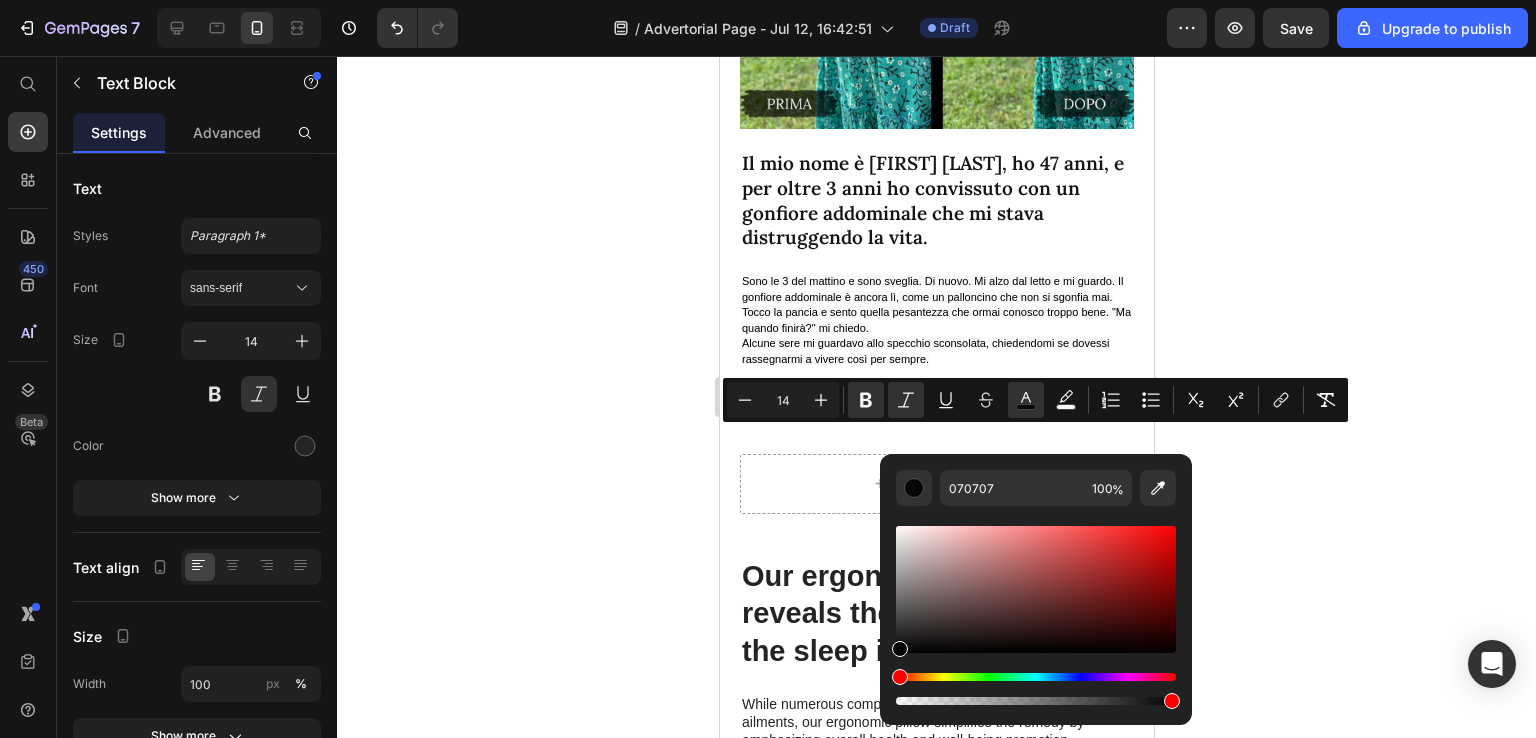 drag, startPoint x: 904, startPoint y: 649, endPoint x: 884, endPoint y: 651, distance: 20.09975 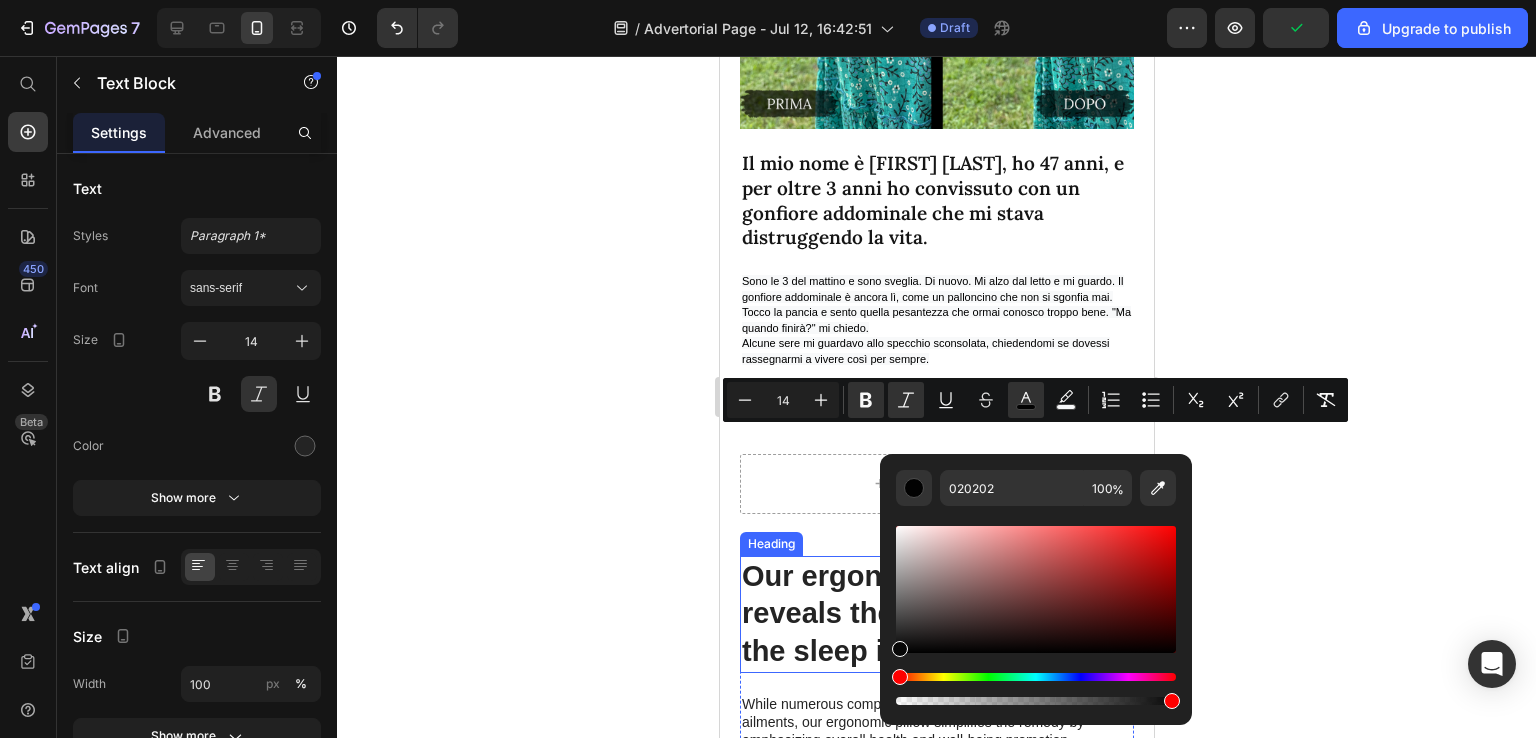 type on "000000" 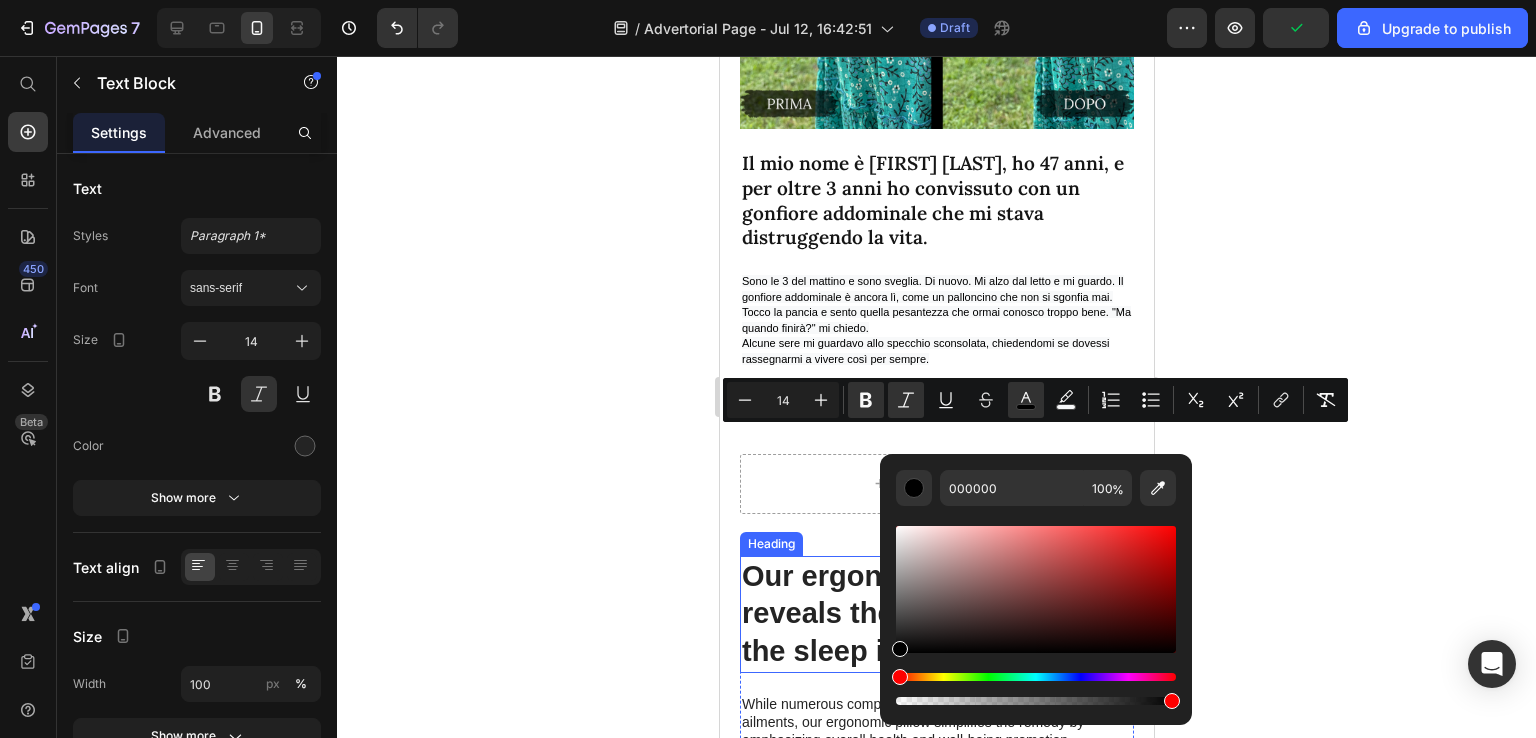 drag, startPoint x: 1612, startPoint y: 705, endPoint x: 848, endPoint y: 673, distance: 764.66986 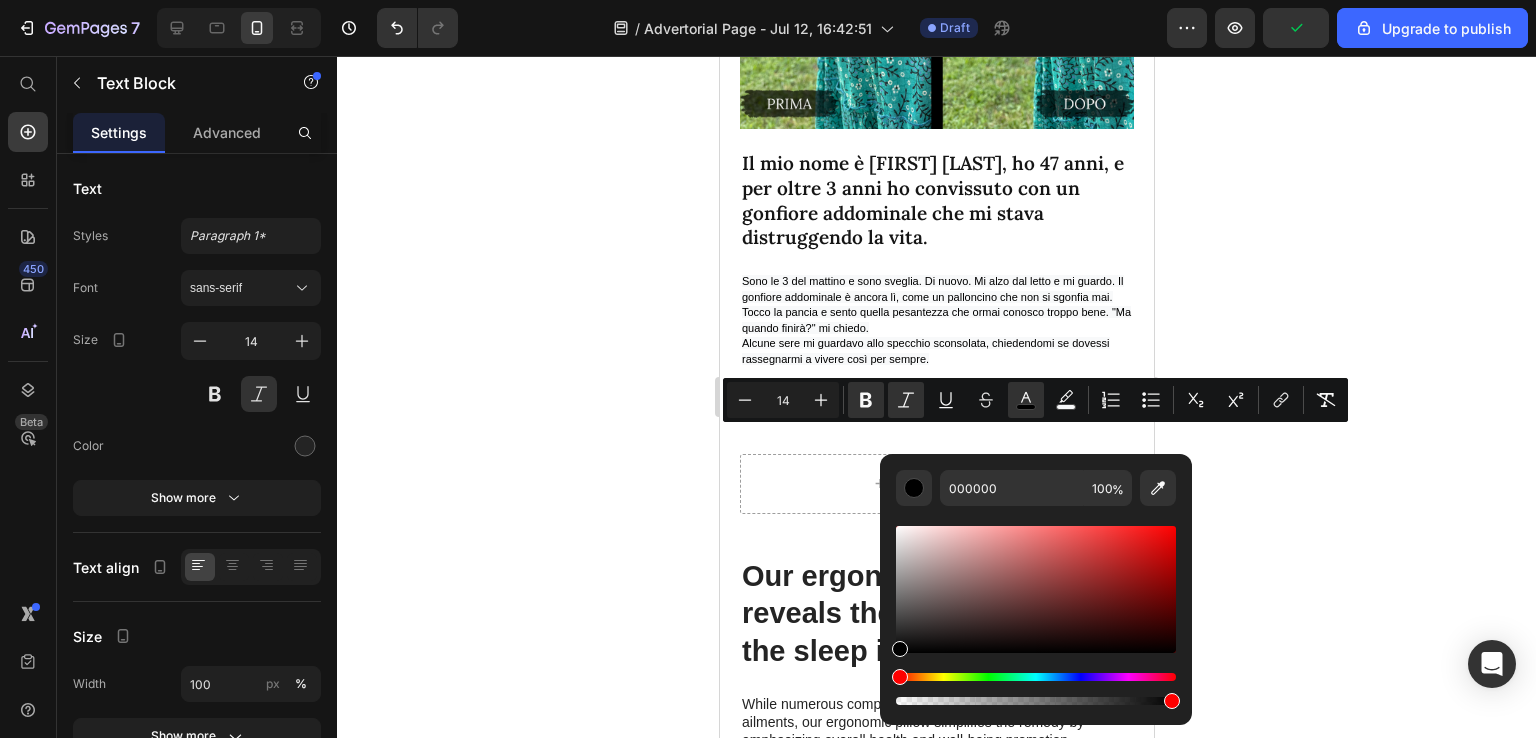 click 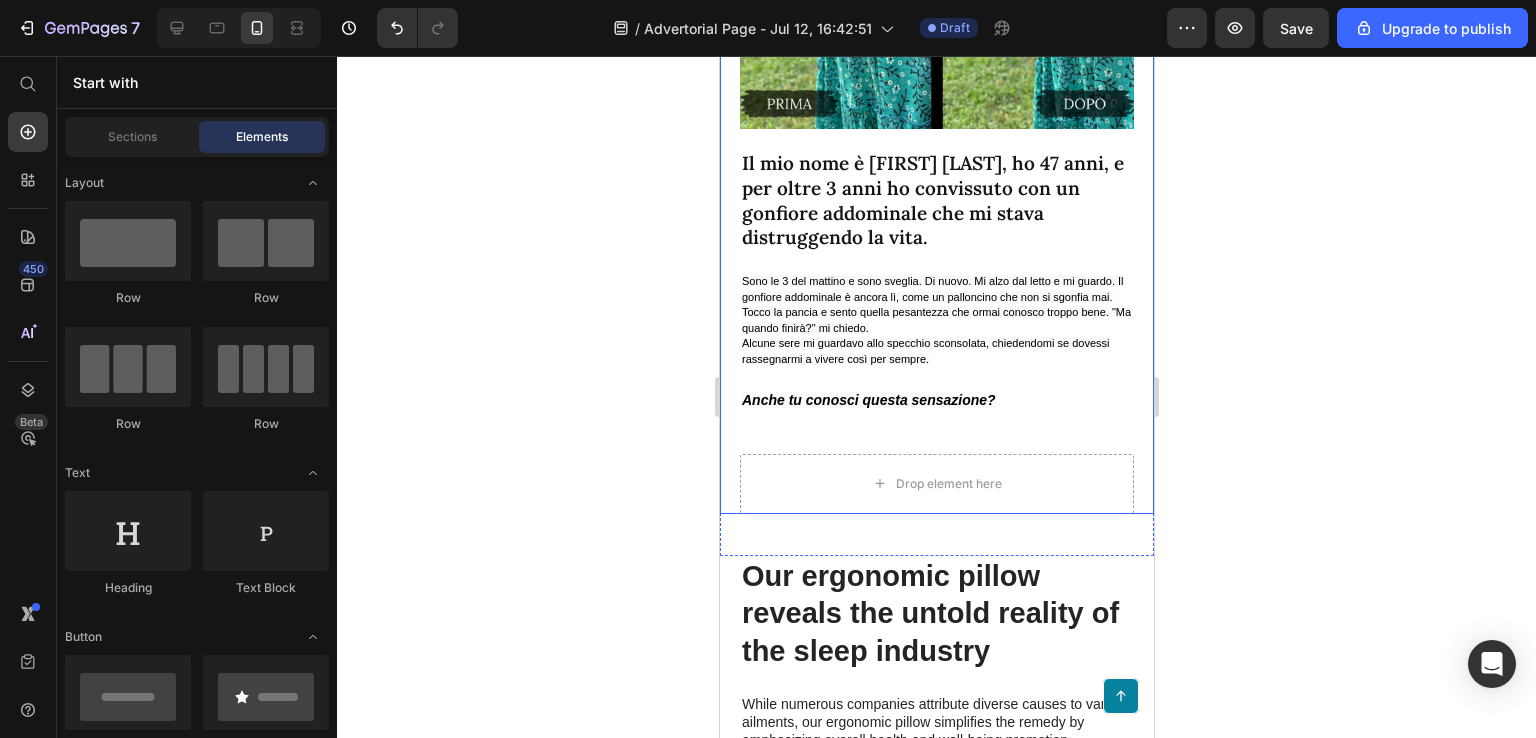 click on ""A  47 anni Ho Scoperto il Vero Motivo del Mio Gonfiore Addominale: Non Era Quello che Pensavo" Heading La storia di come ho risolto  3 anni di gonfiore persistente in 40 giorni,  grazie a una scoperta che ha cambiato la mia comprensione della menopausa Text Block Image Il mio nome è [FIRST] [LAST], ho 47 anni, e per oltre 3 anni ho convissuto con un gonfiore addominale che mi stava distruggendo la vita. Text Block Sono le 3 del mattino e sono sveglia. Di nuovo. Mi alzo dal letto e mi guardo. Il gonfiore addominale è ancora lì, come un palloncino che non si sgonfia mai. Tocco la pancia e sento quella pesantezza che ormai conosco troppo bene. "Ma quando finirà?" mi chiedo. Alcune sere mi guardavo allo specchio sconsolata, chiedendomi se dovessi rassegnarmi a vivere così per sempre. Text Block   20 Anche tu conosci questa sensazione? Ti sei mai sentita intrappolata in una versione di te stessa che non controlli più? Quante volte hai evitato uno specchio? Text Block Image Row Row Ho provato di tutto. Text Block" at bounding box center [936, -169] 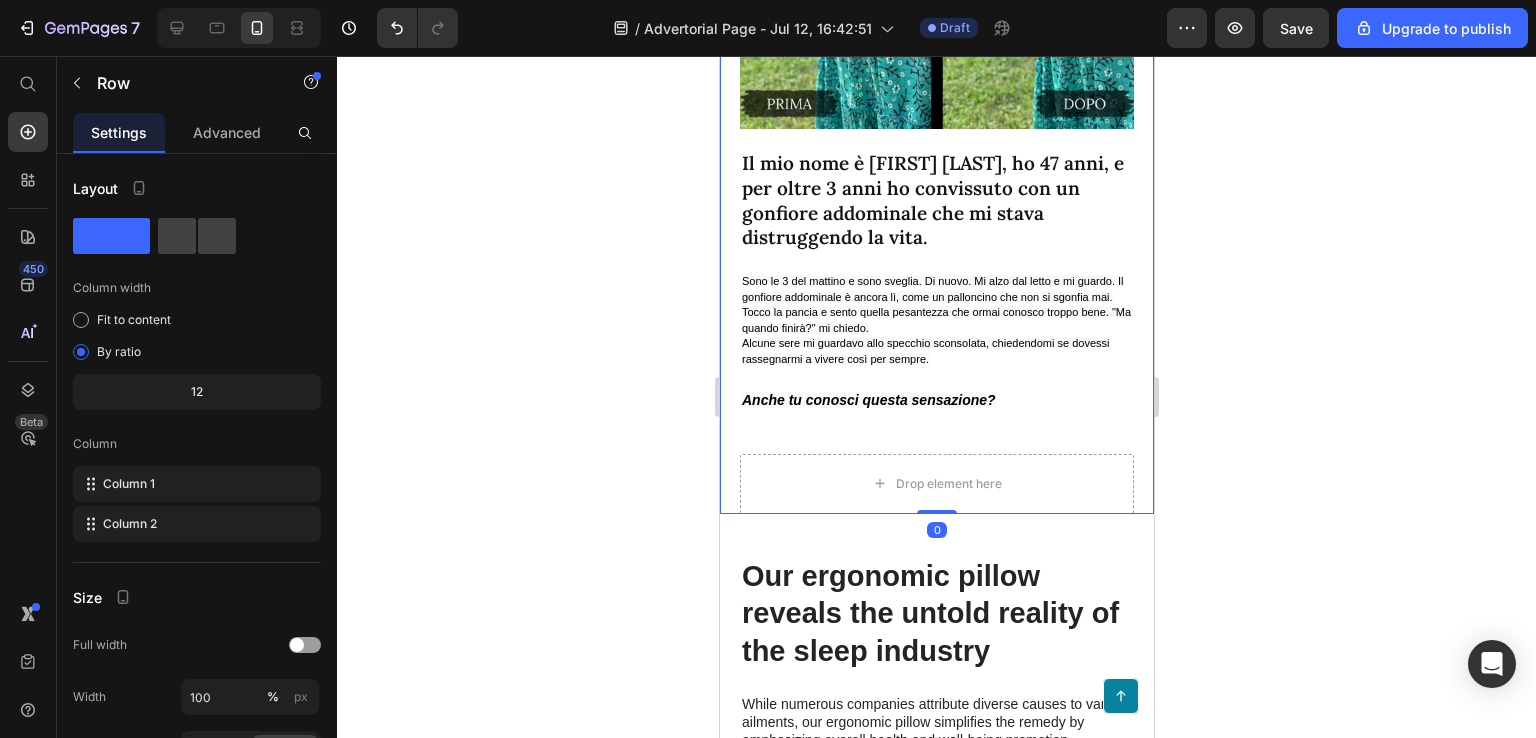 click on "Anche tu conosci questa sensazione?" at bounding box center (936, 400) 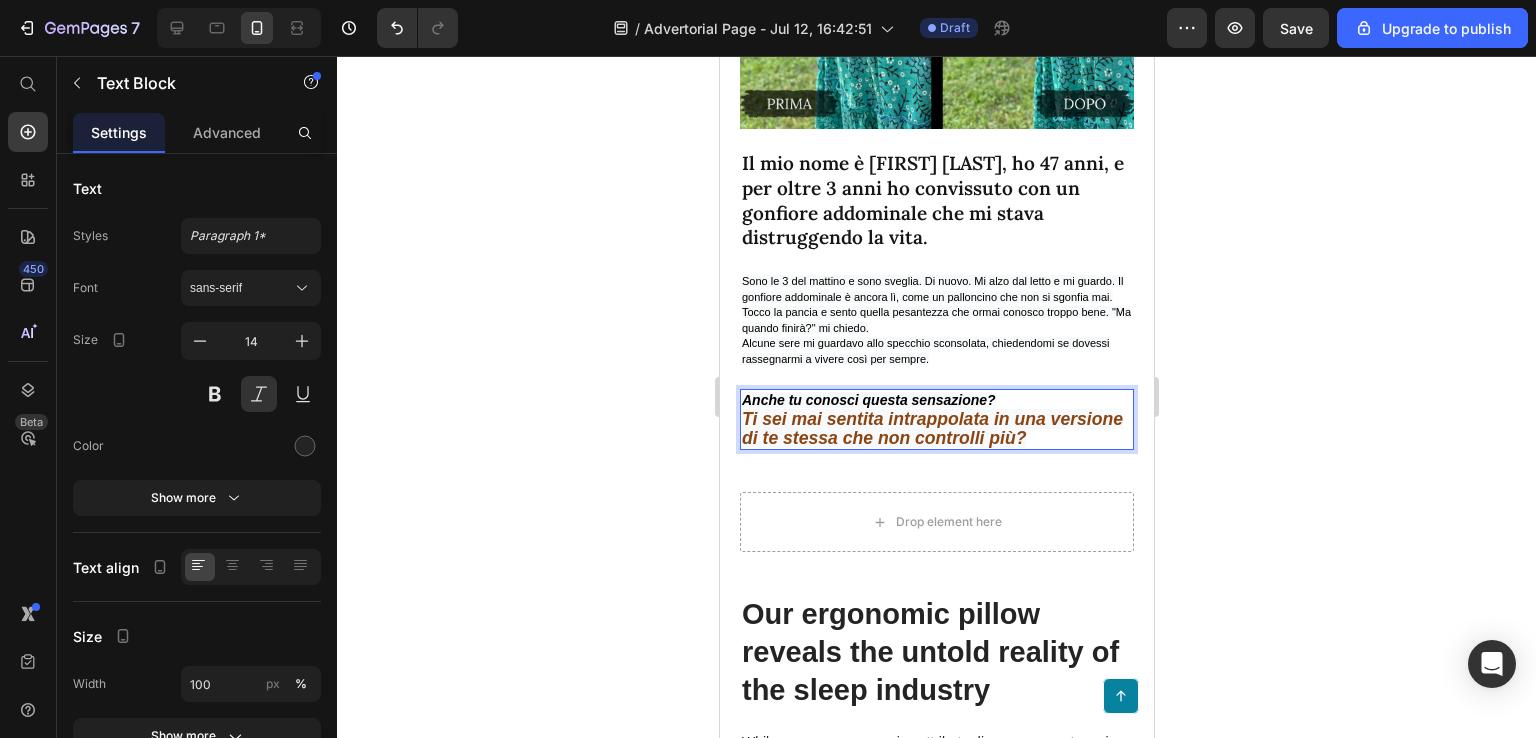 click on "Anche tu conosci questa sensazione?" at bounding box center [936, 400] 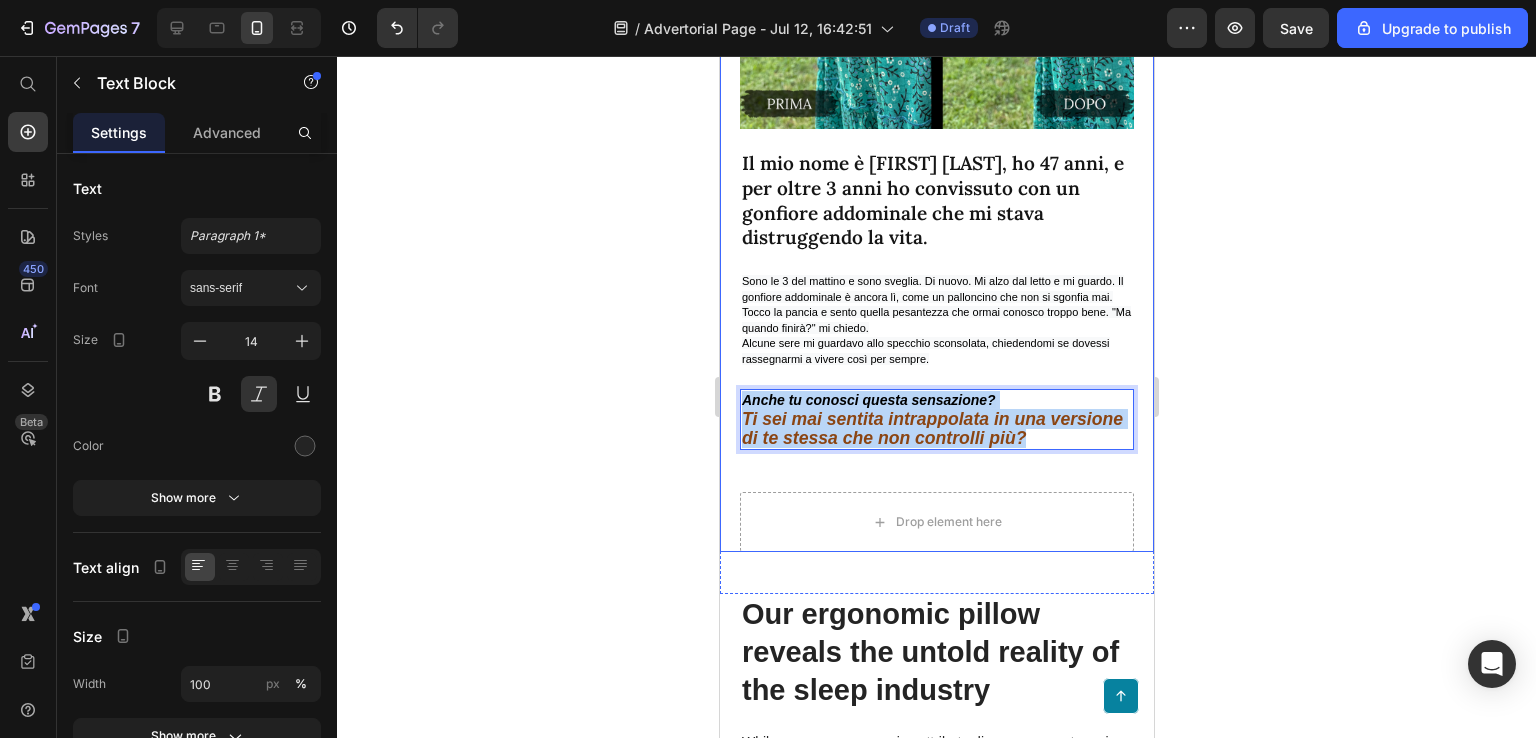 drag, startPoint x: 1102, startPoint y: 481, endPoint x: 733, endPoint y: 433, distance: 372.10886 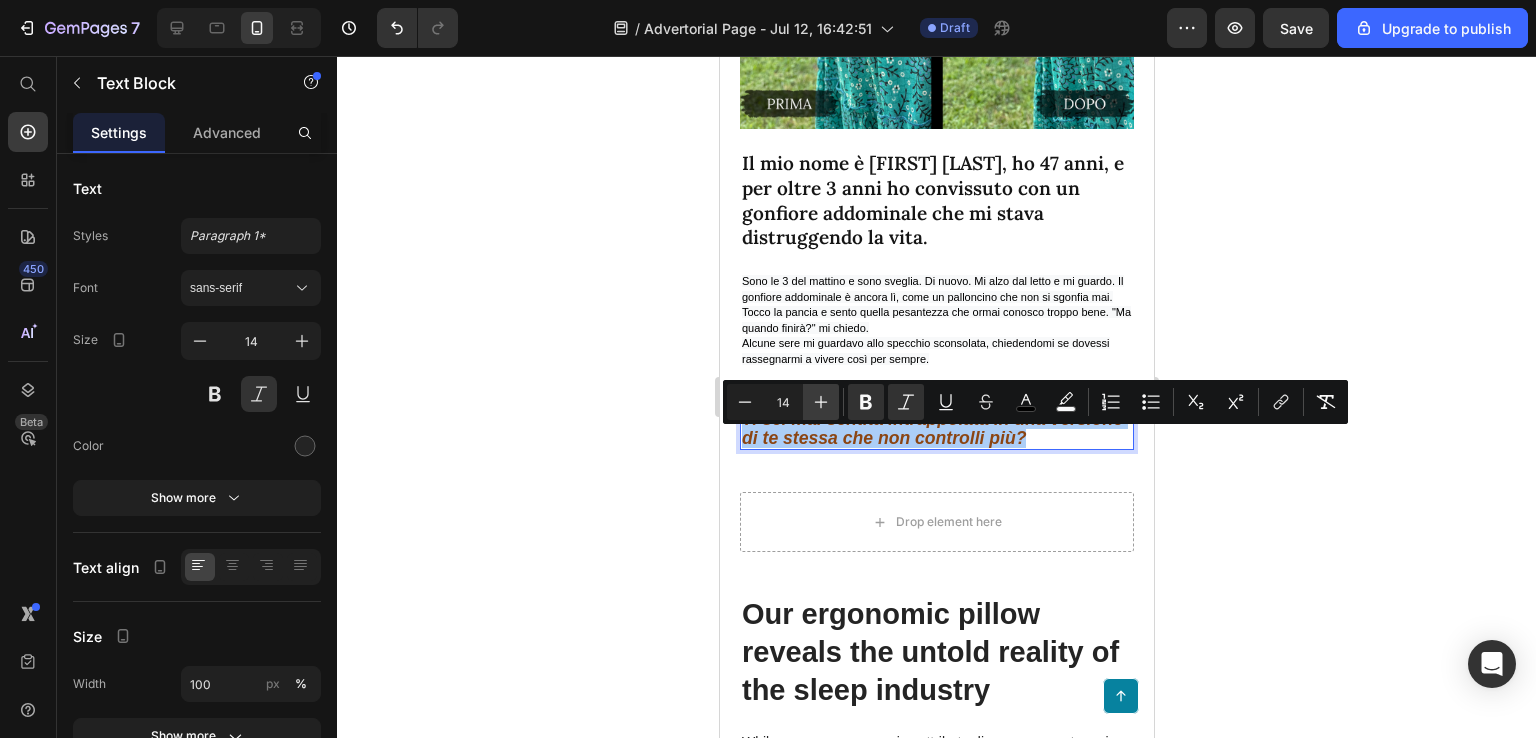 click 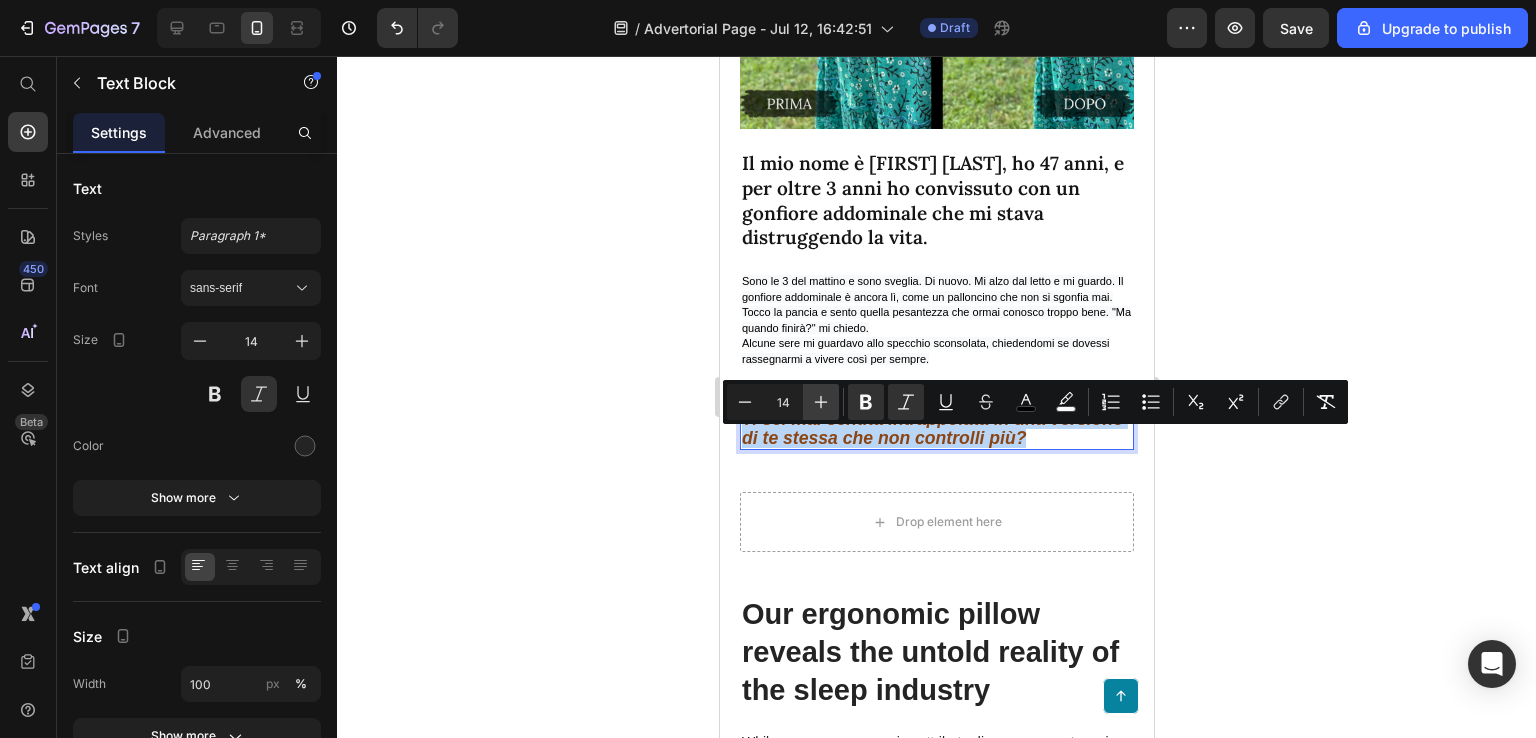 type on "15" 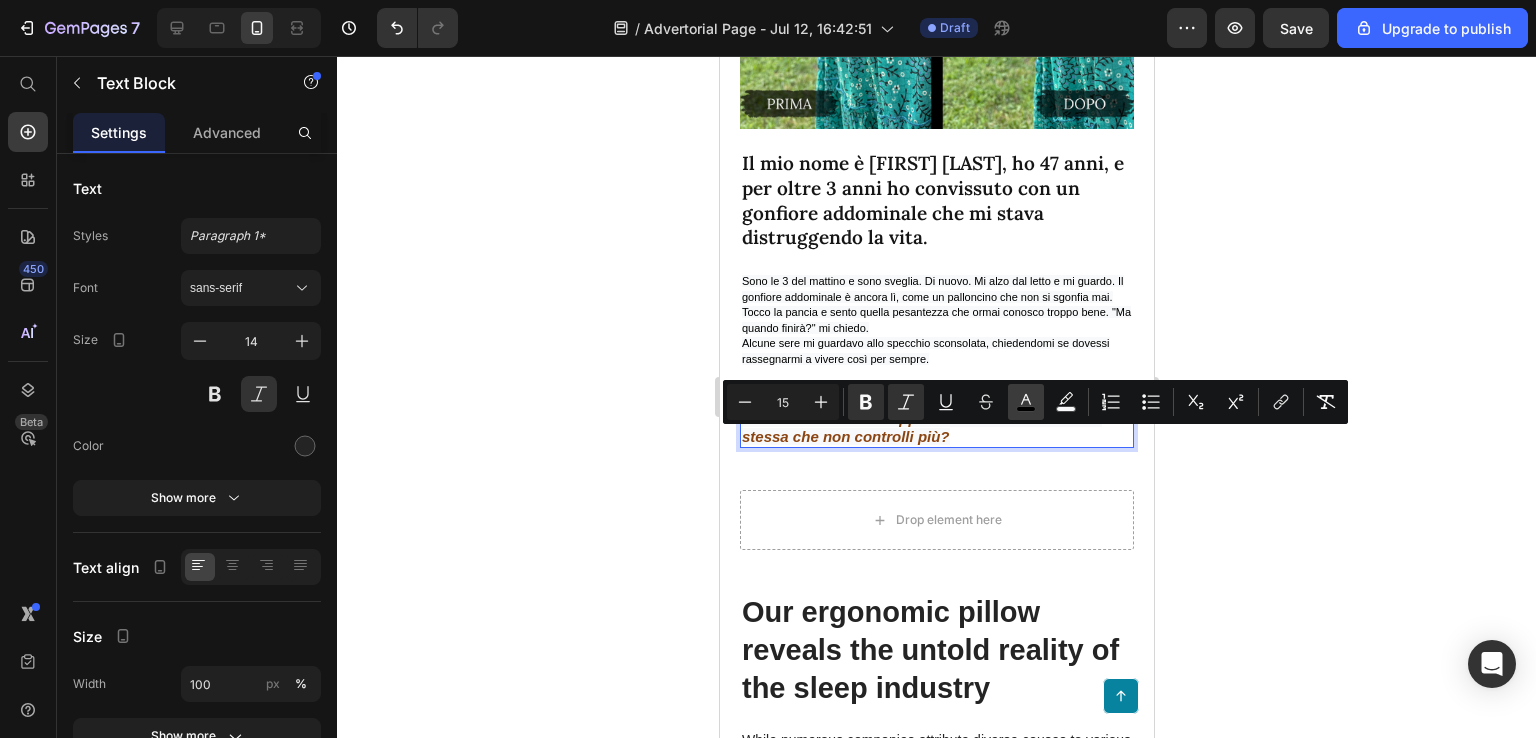 click 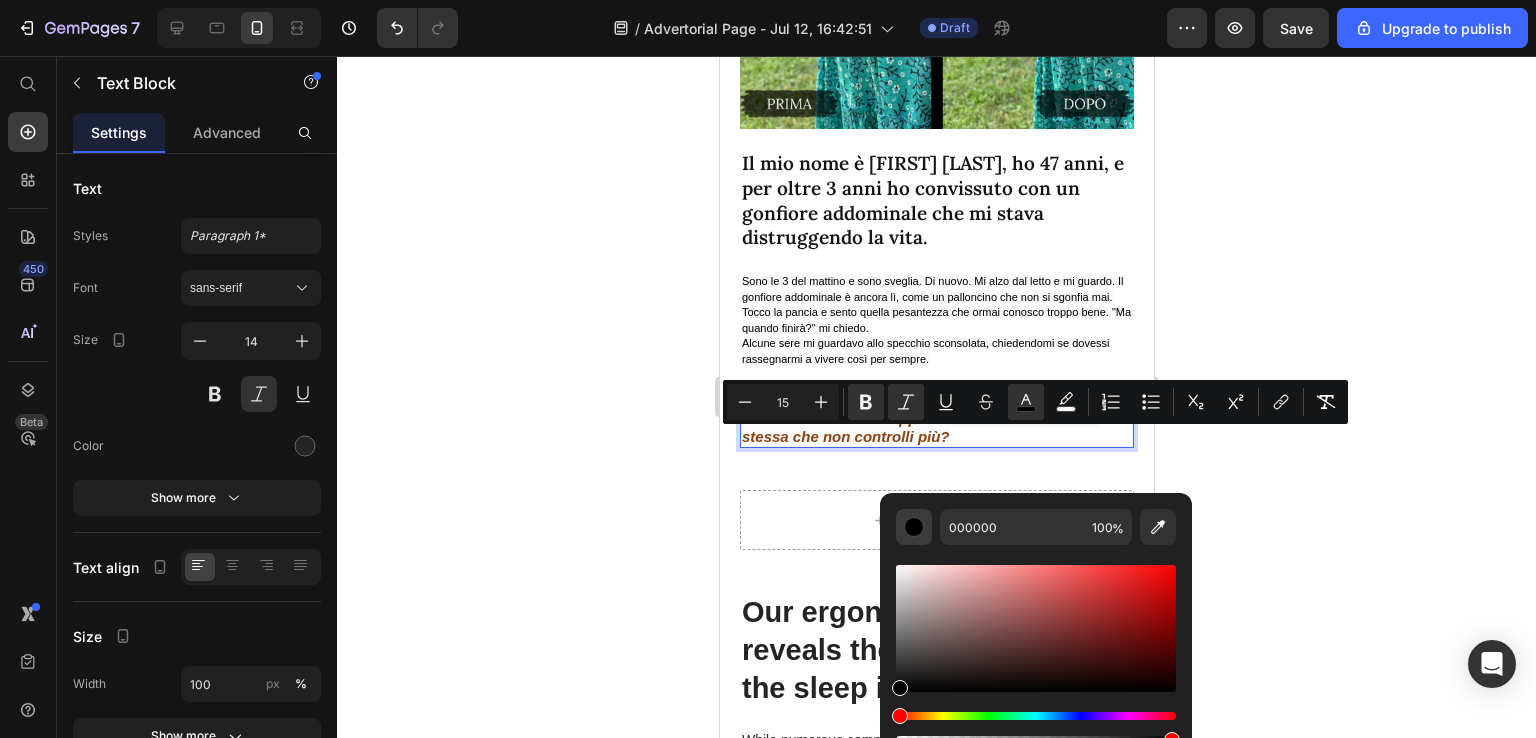 click at bounding box center (914, 527) 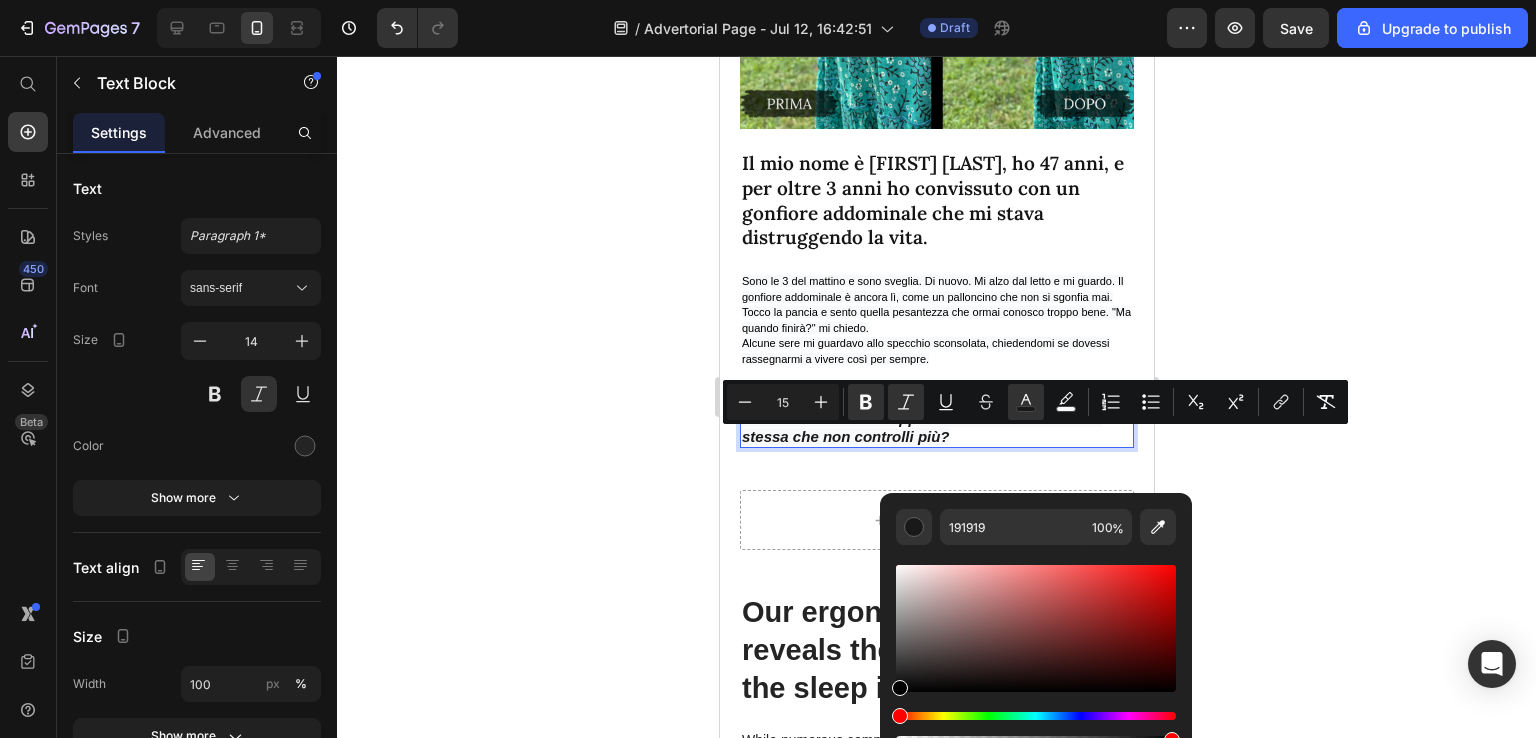 type on "000000" 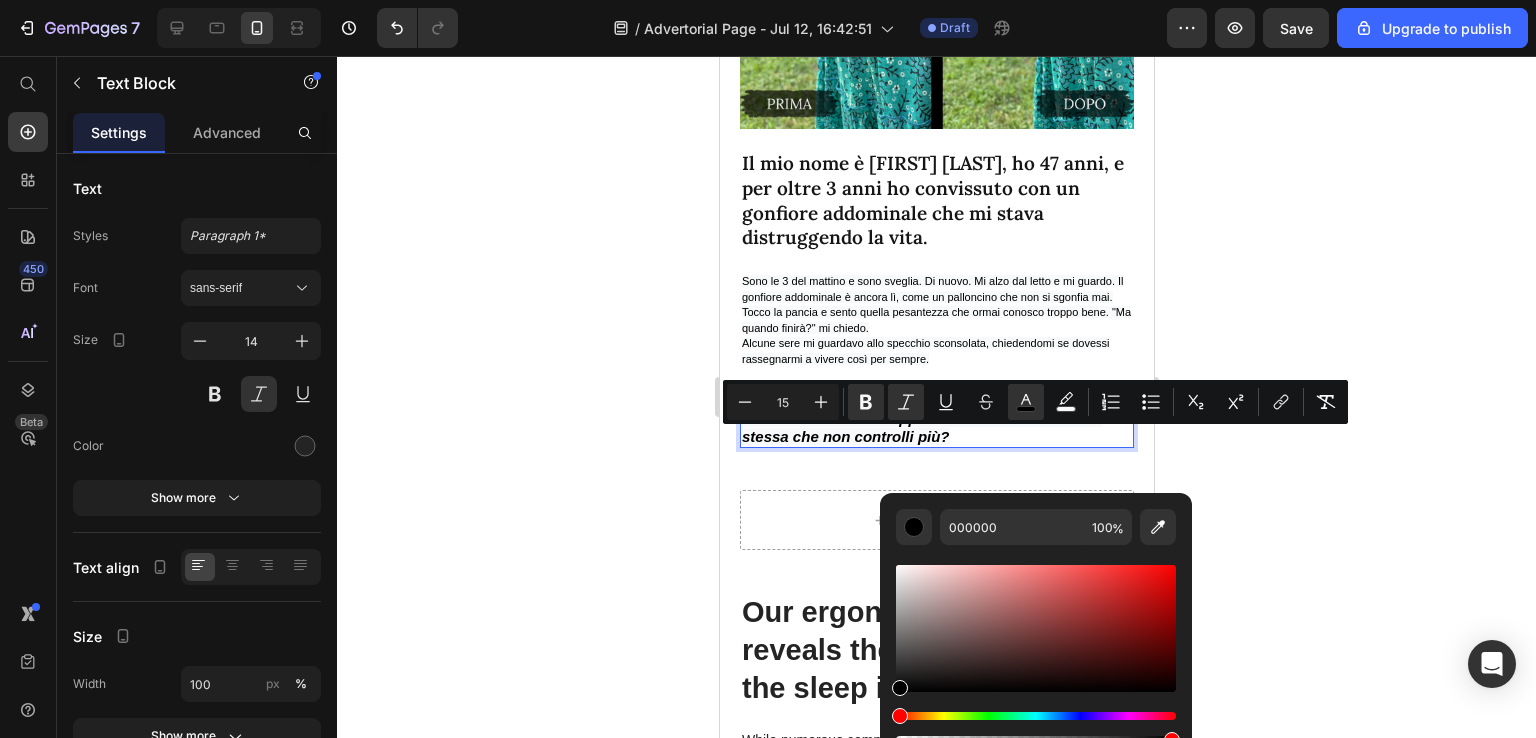 drag, startPoint x: 897, startPoint y: 684, endPoint x: 883, endPoint y: 697, distance: 19.104973 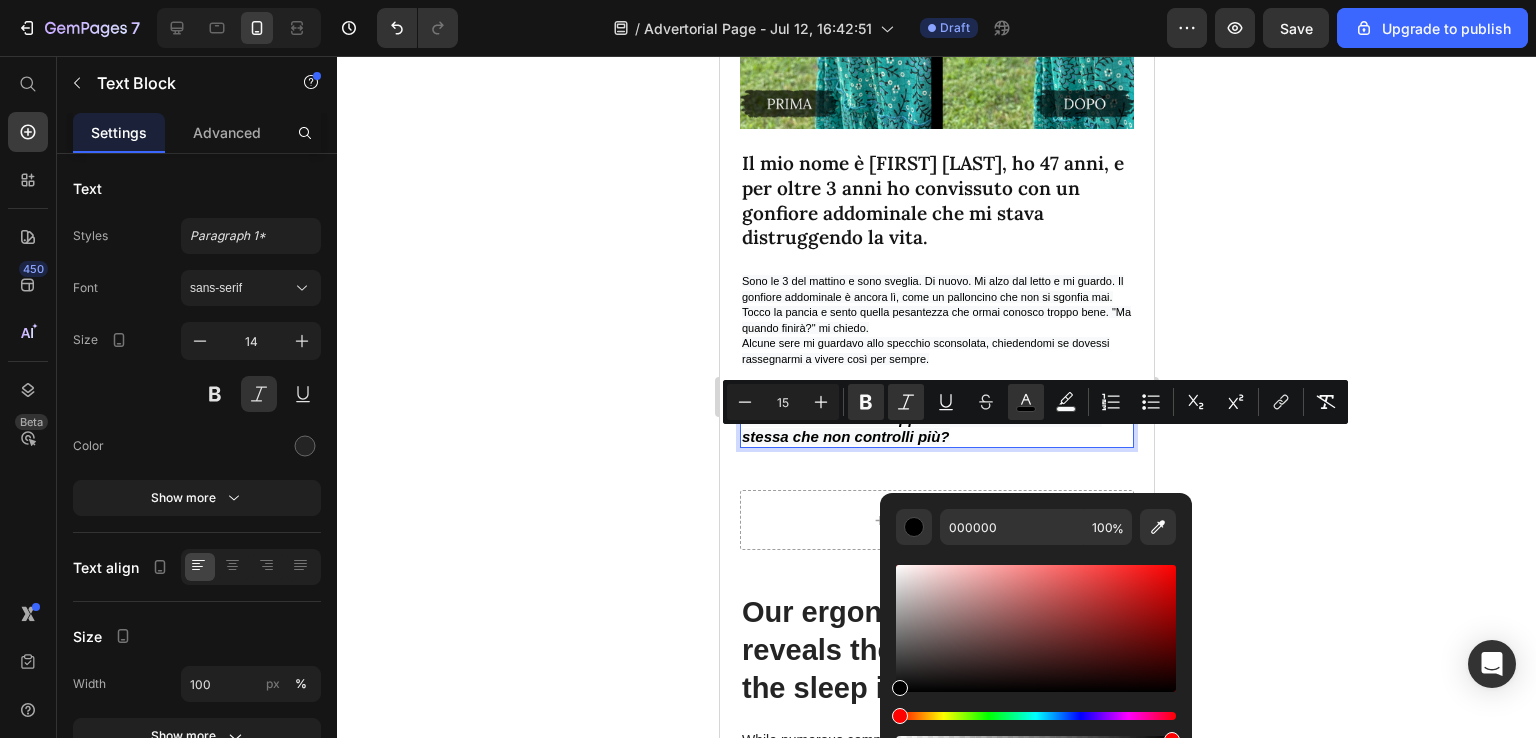 click 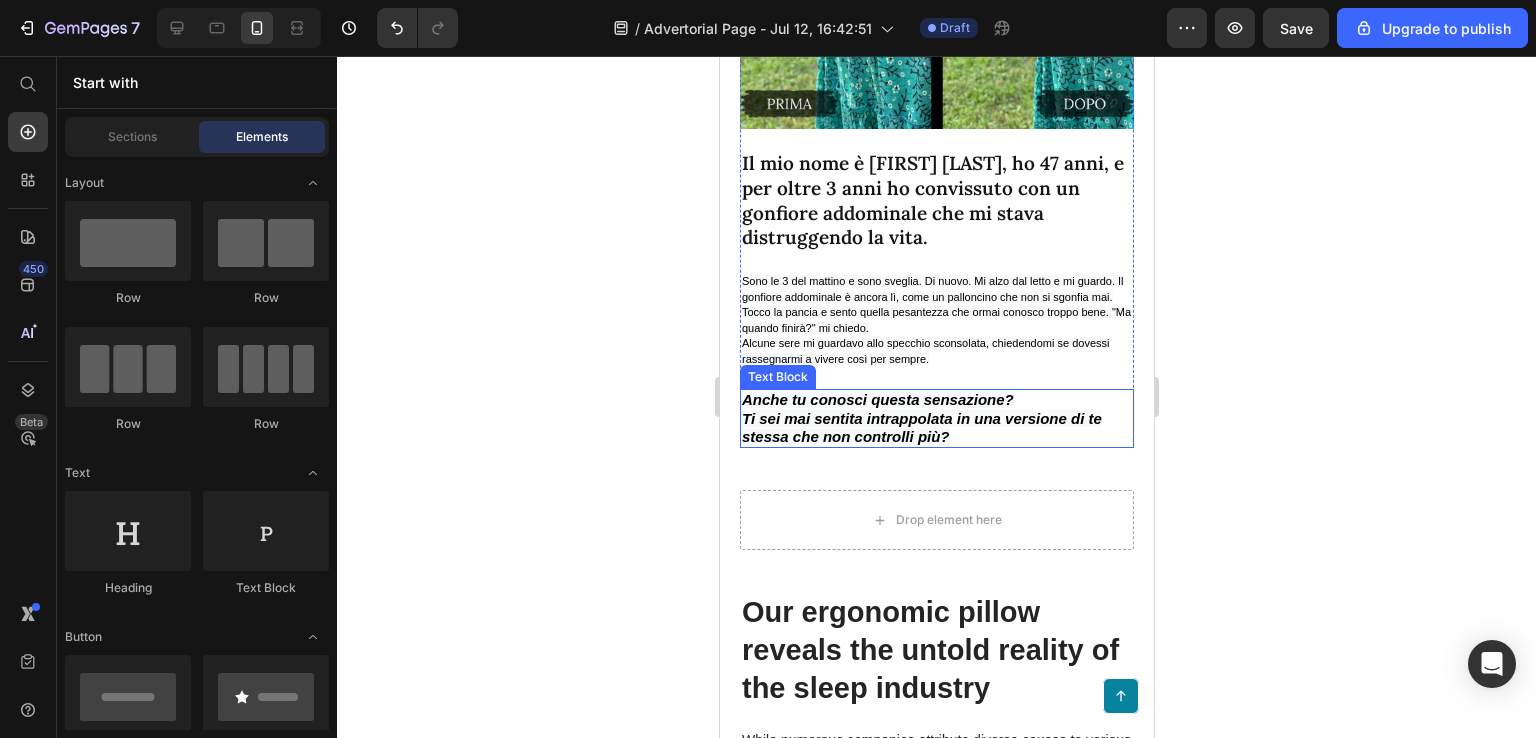 click on "Anche tu conosci questa sensazione?" at bounding box center [936, 400] 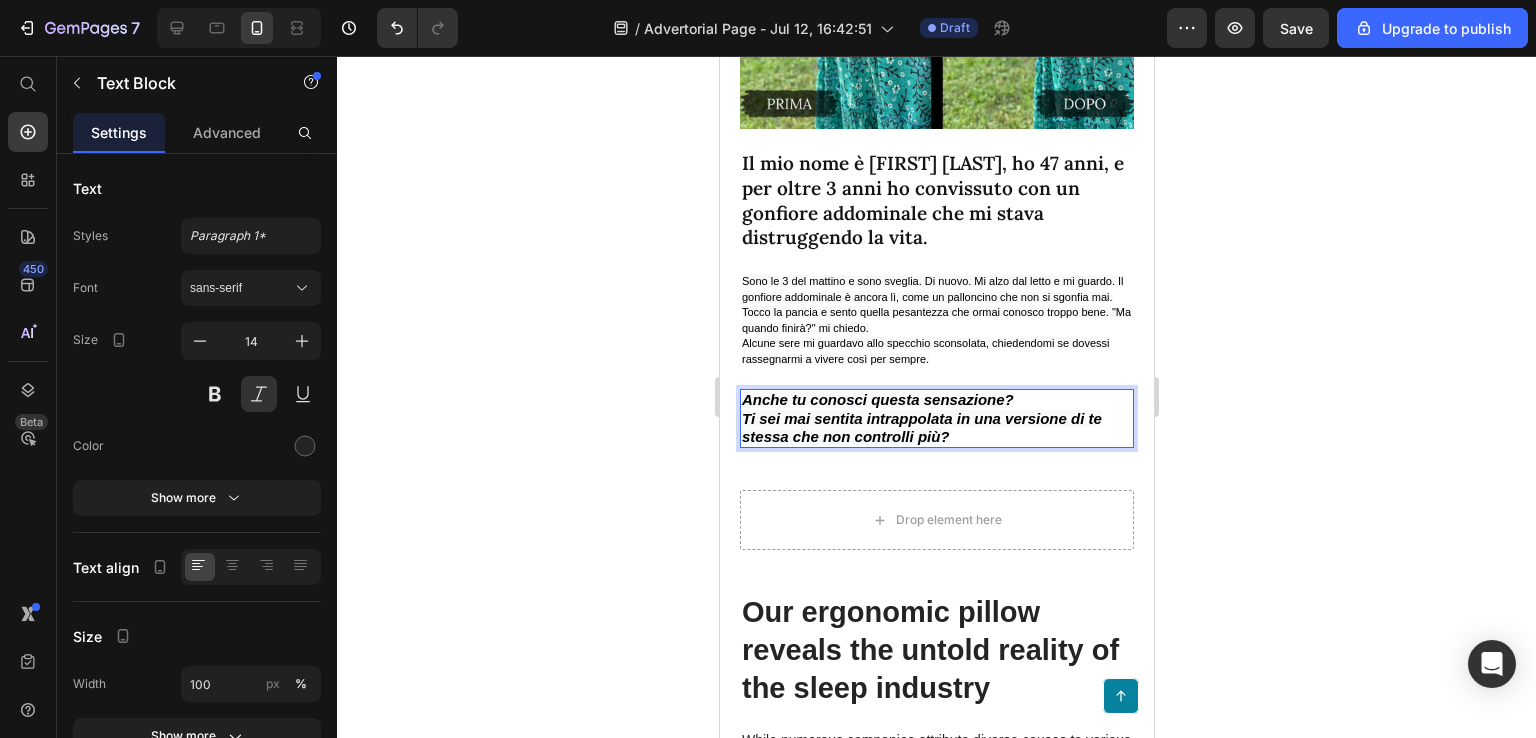 click on "Anche tu conosci questa sensazione?" at bounding box center [877, 399] 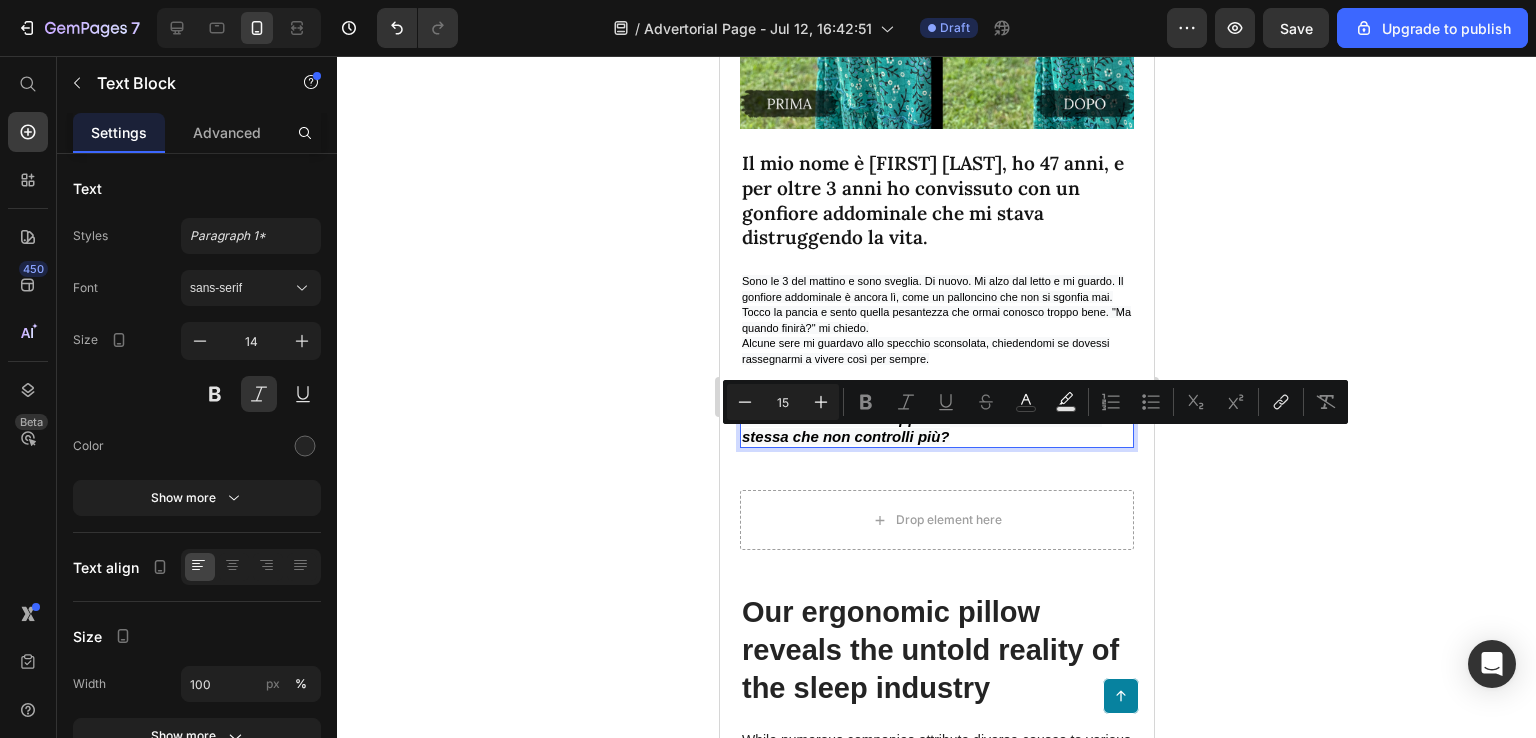 click on "Anche tu conosci questa sensazione?" at bounding box center (936, 400) 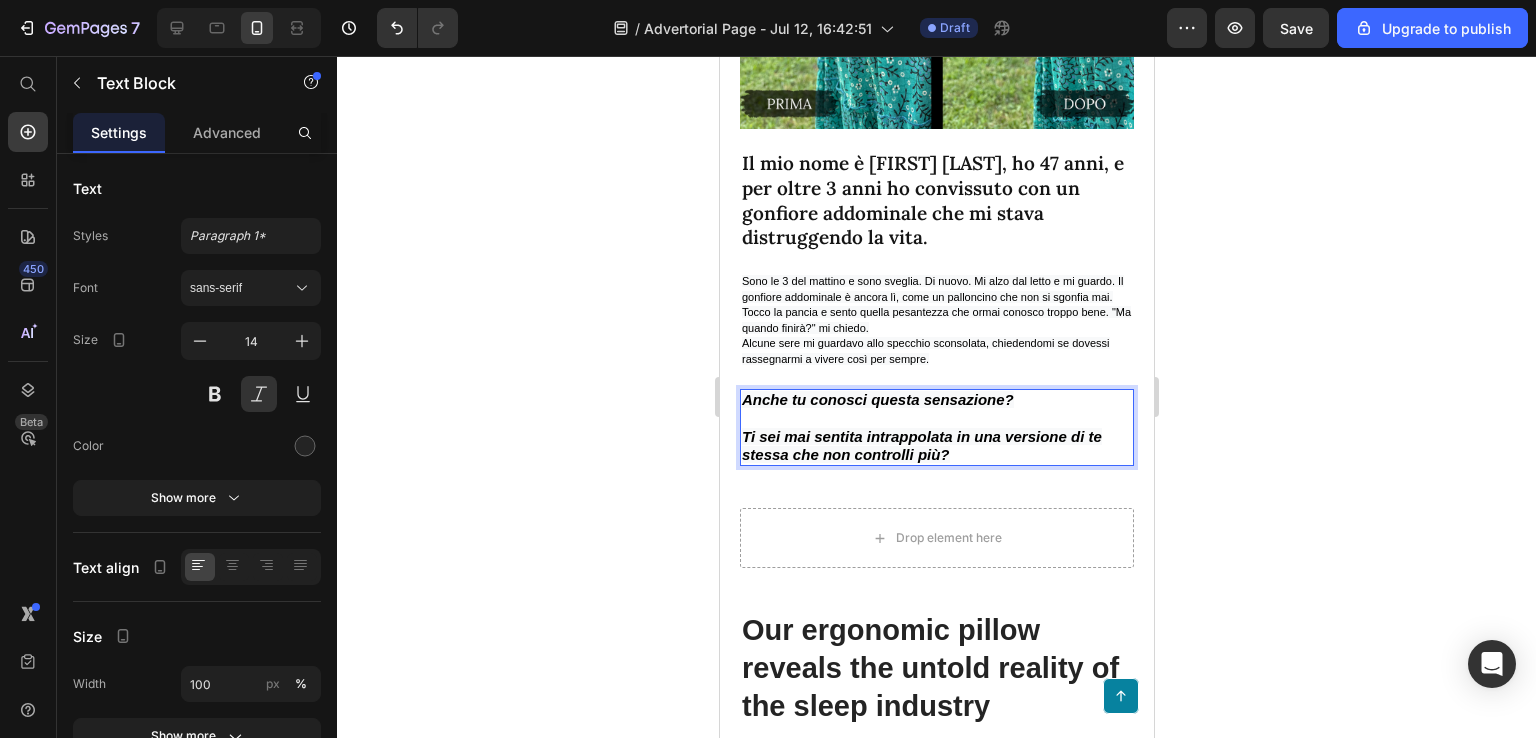 click 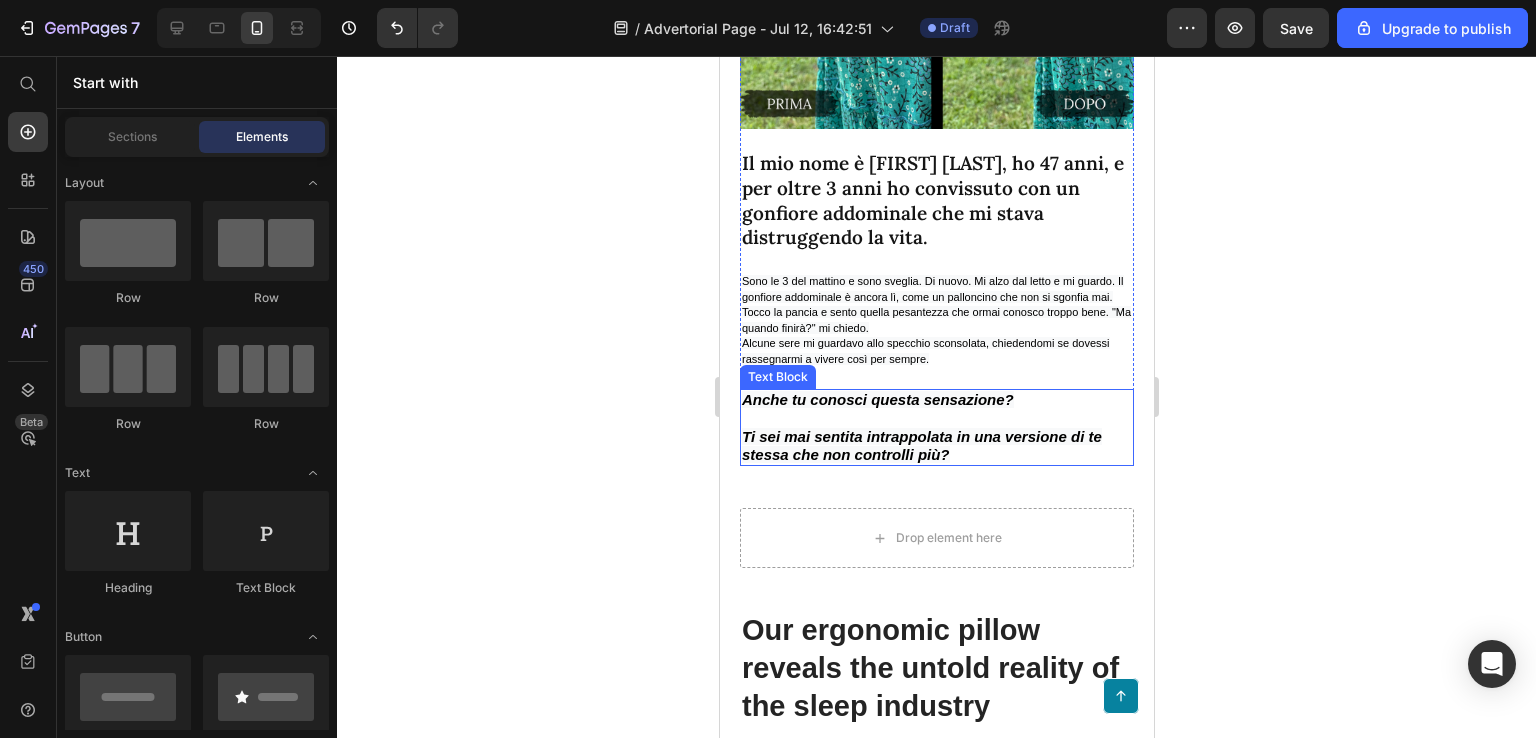 click on "Ti sei mai sentita intrappolata in una versione di te stessa che non controlli più?" at bounding box center [921, 445] 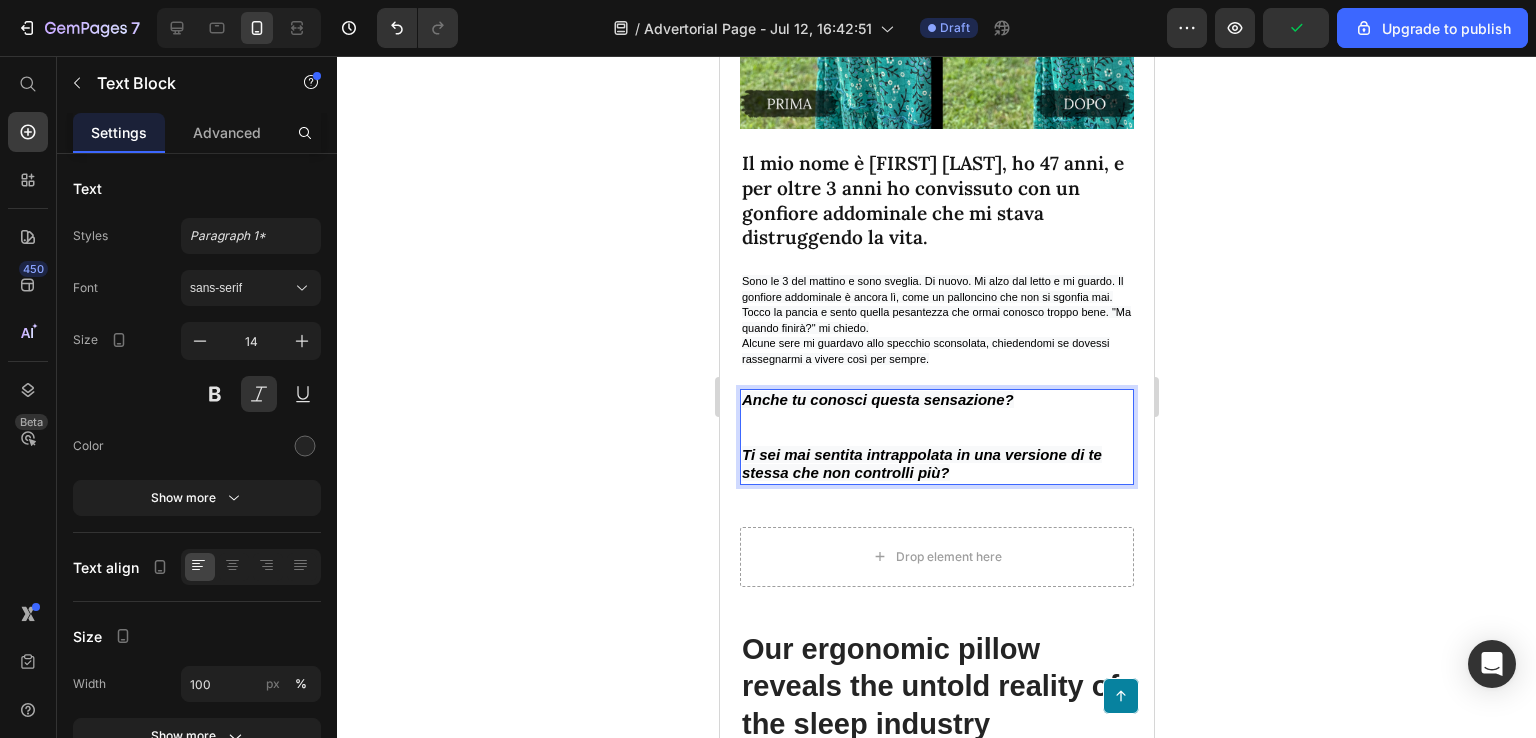 click on "⁠⁠⁠⁠⁠⁠⁠" at bounding box center (936, 428) 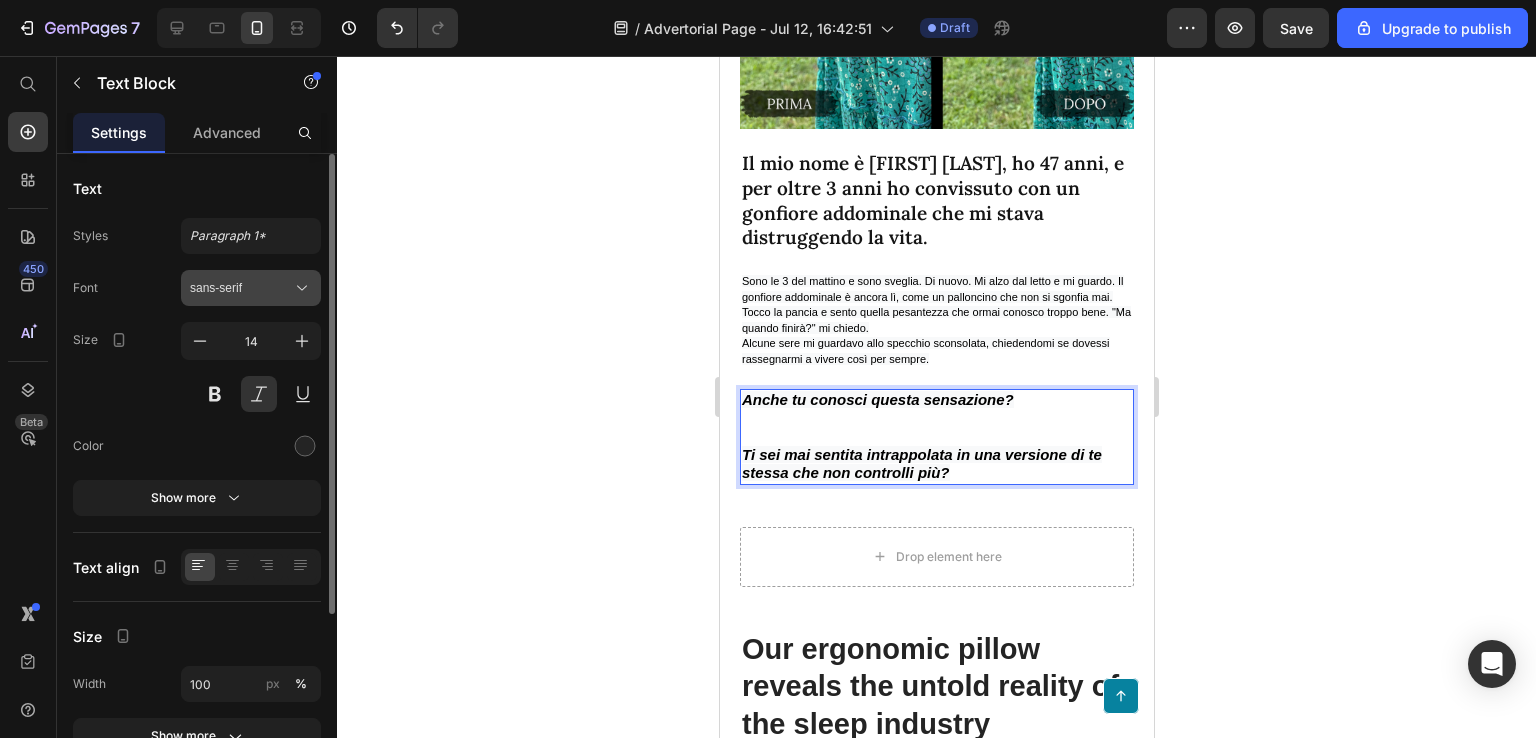 click on "sans-serif" at bounding box center (241, 288) 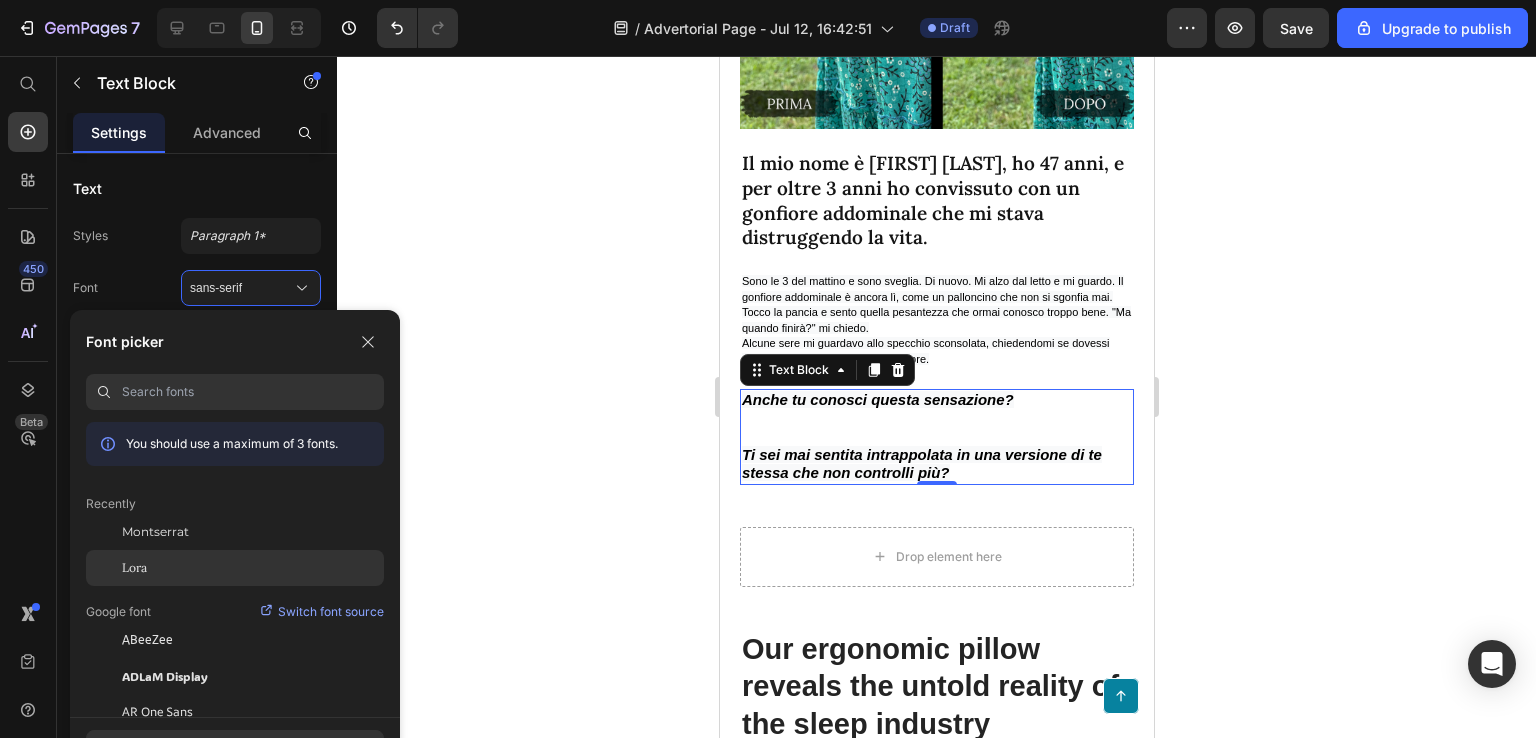 click on "Lora" 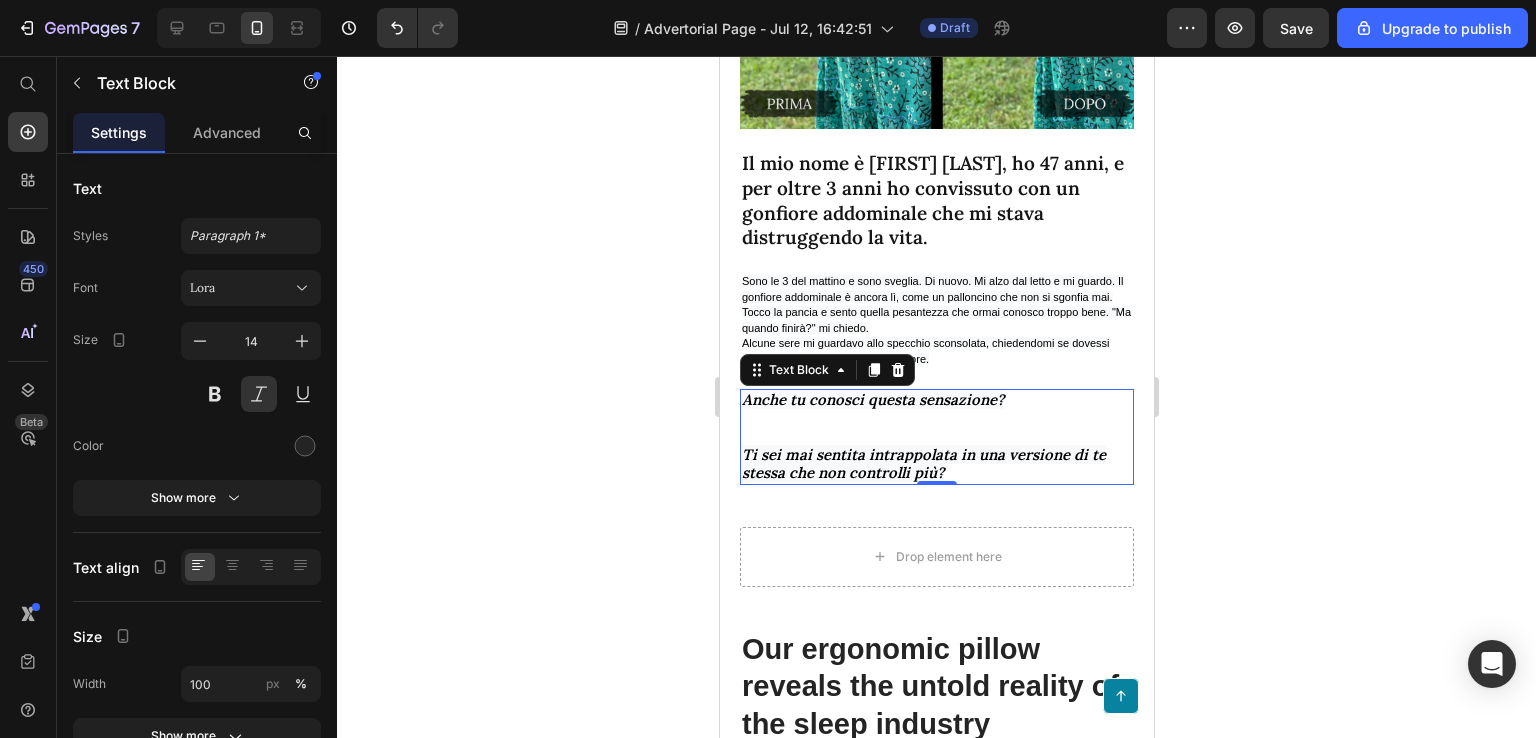 click 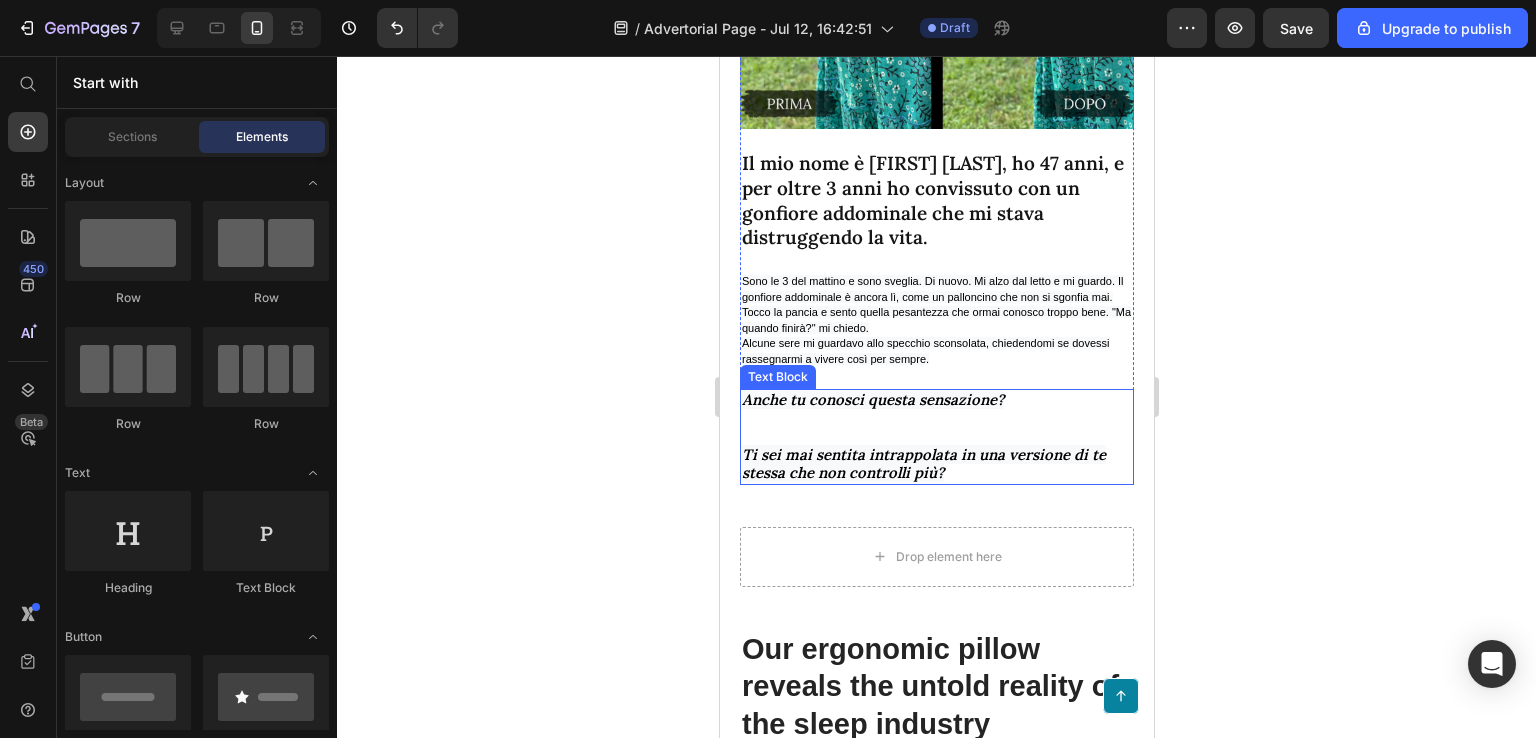 click at bounding box center [936, 428] 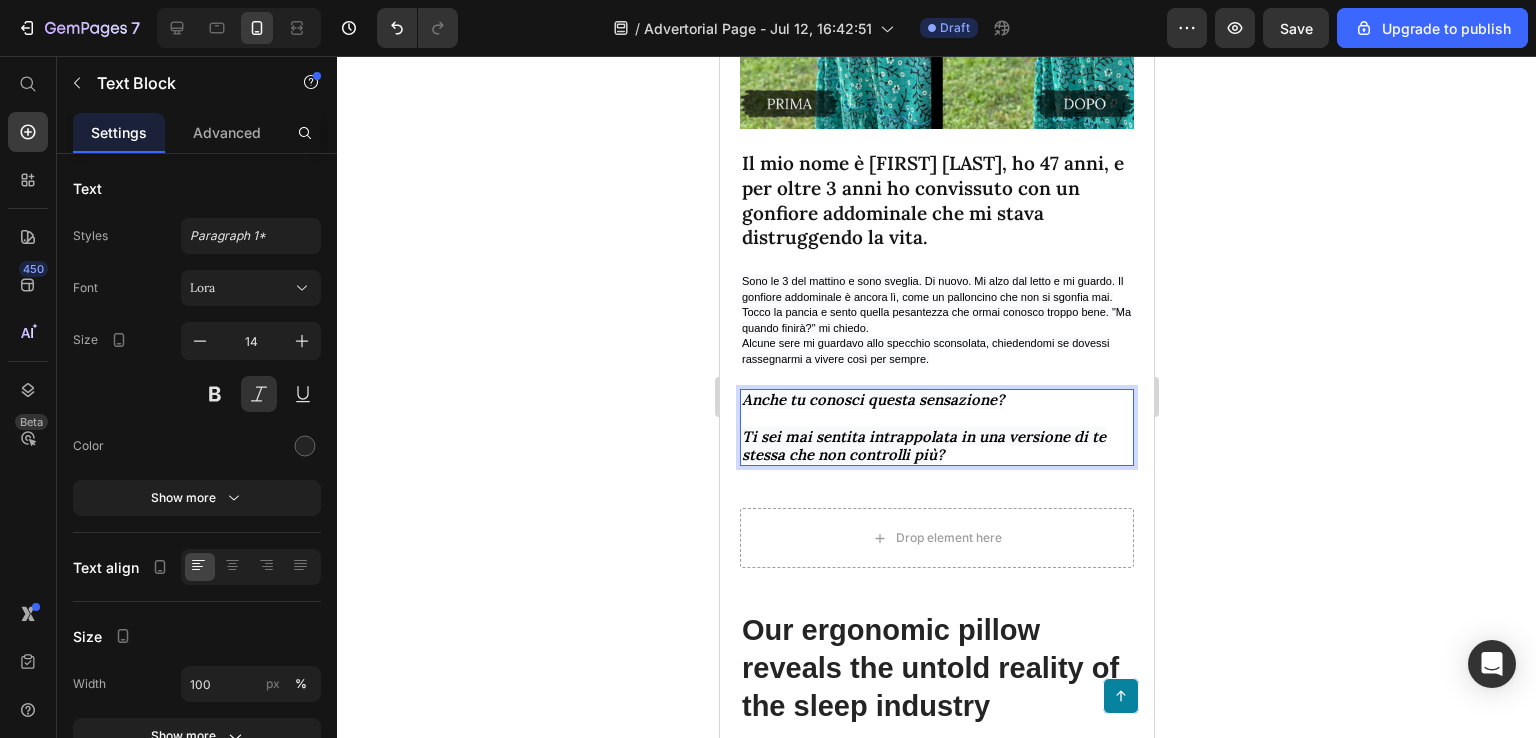 click 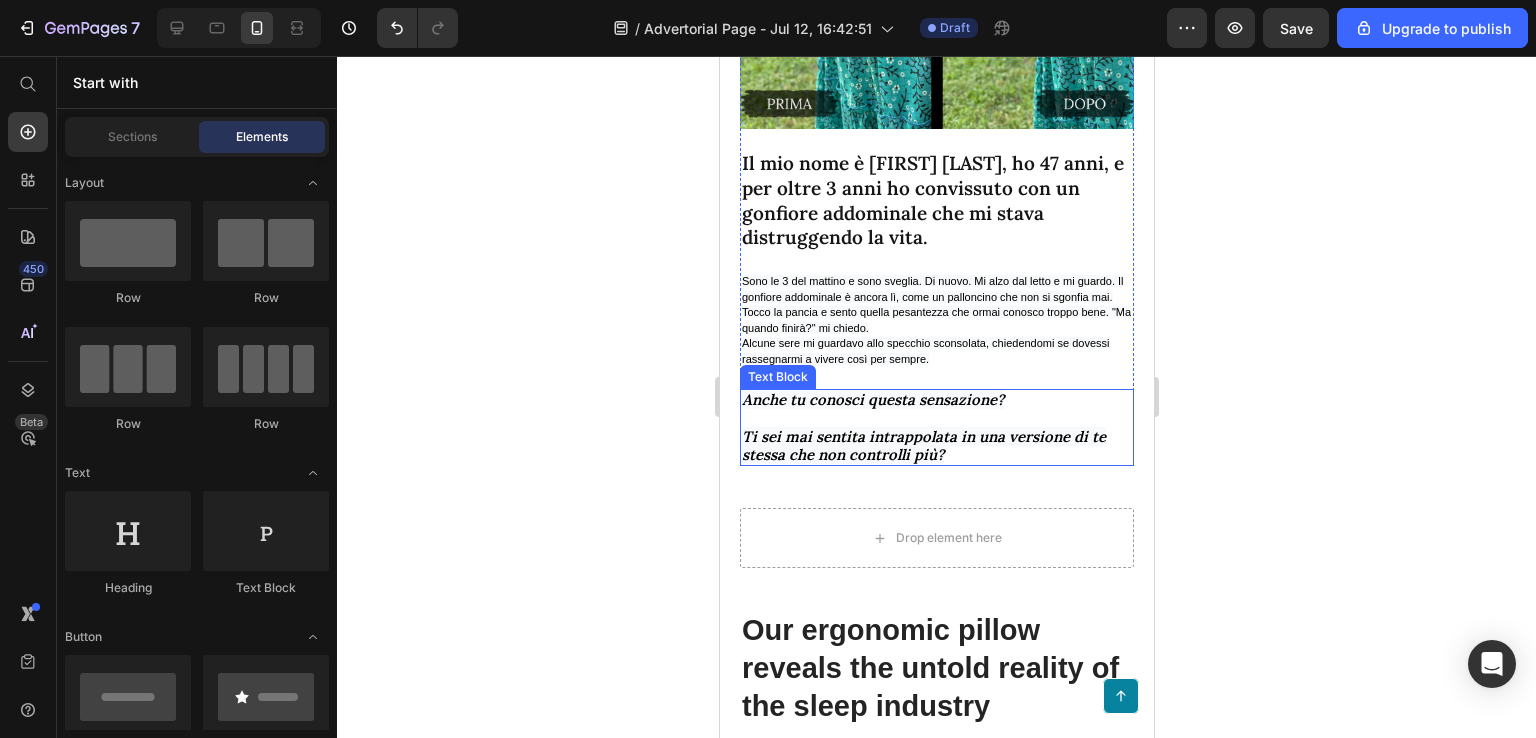 click on "Anche tu conosci questa sensazione?" at bounding box center (936, 409) 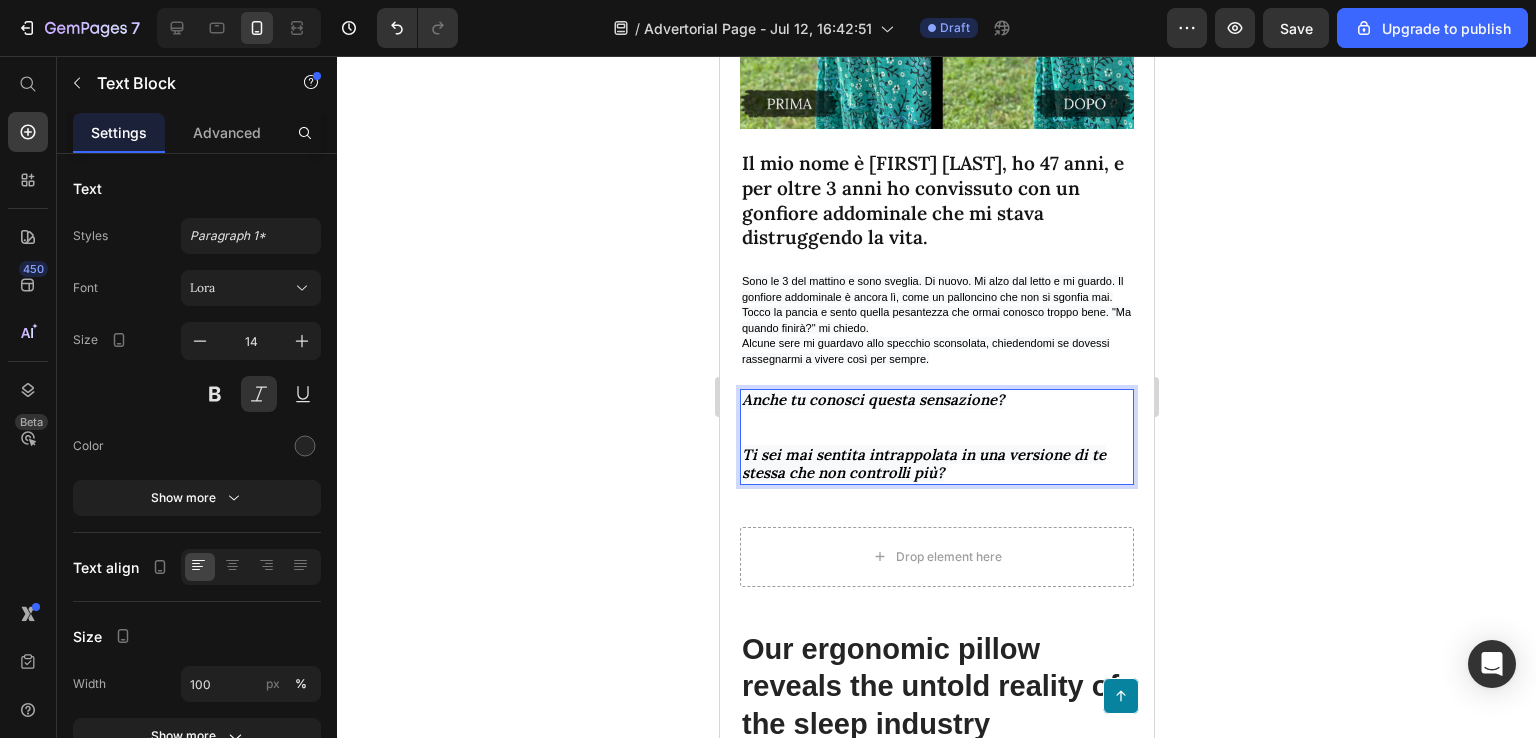 click on "Anche tu conosci questa sensazione?" at bounding box center (936, 418) 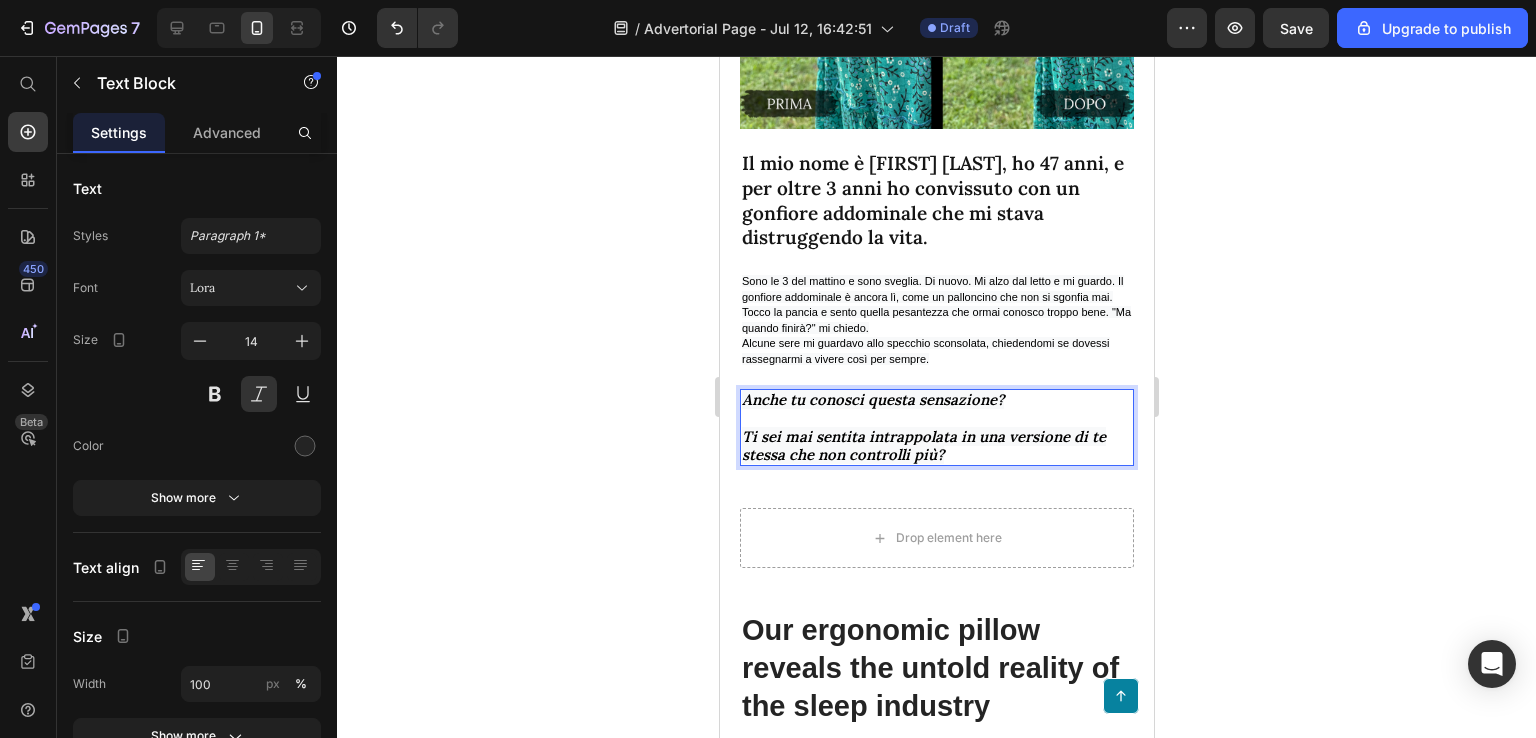 click on "Ti sei mai sentita intrappolata in una versione di te stessa che non controlli più?" at bounding box center (936, 446) 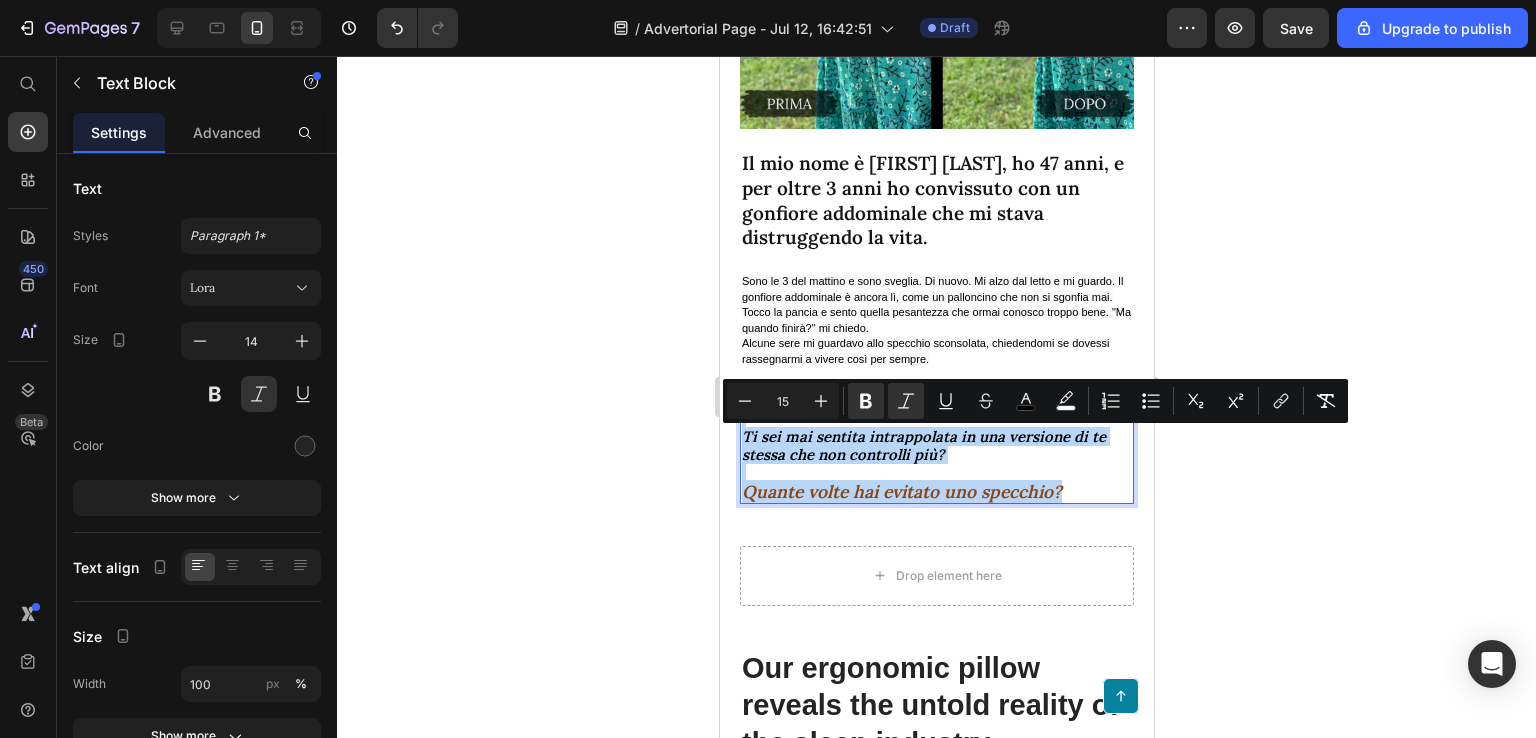 drag, startPoint x: 1070, startPoint y: 528, endPoint x: 741, endPoint y: 433, distance: 342.44122 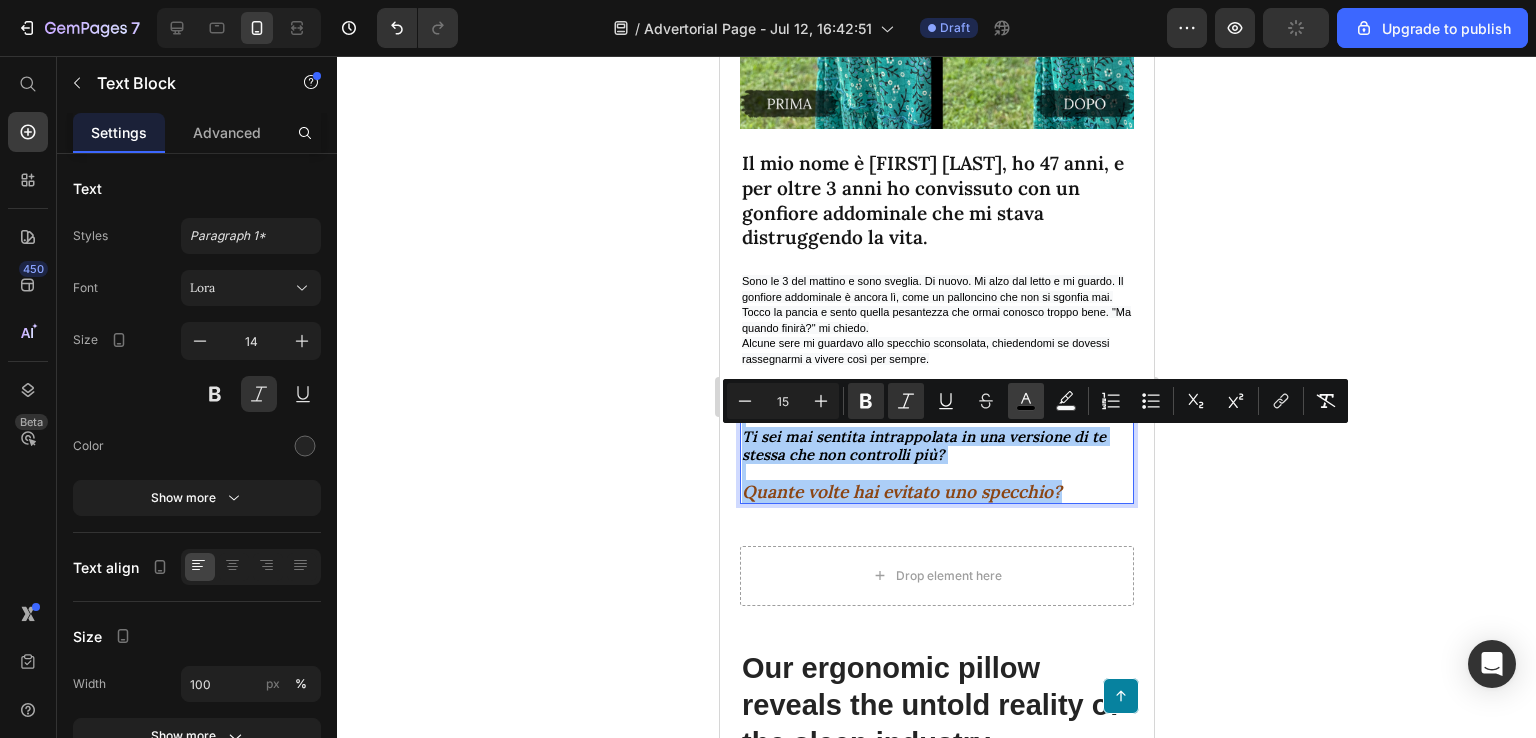 click 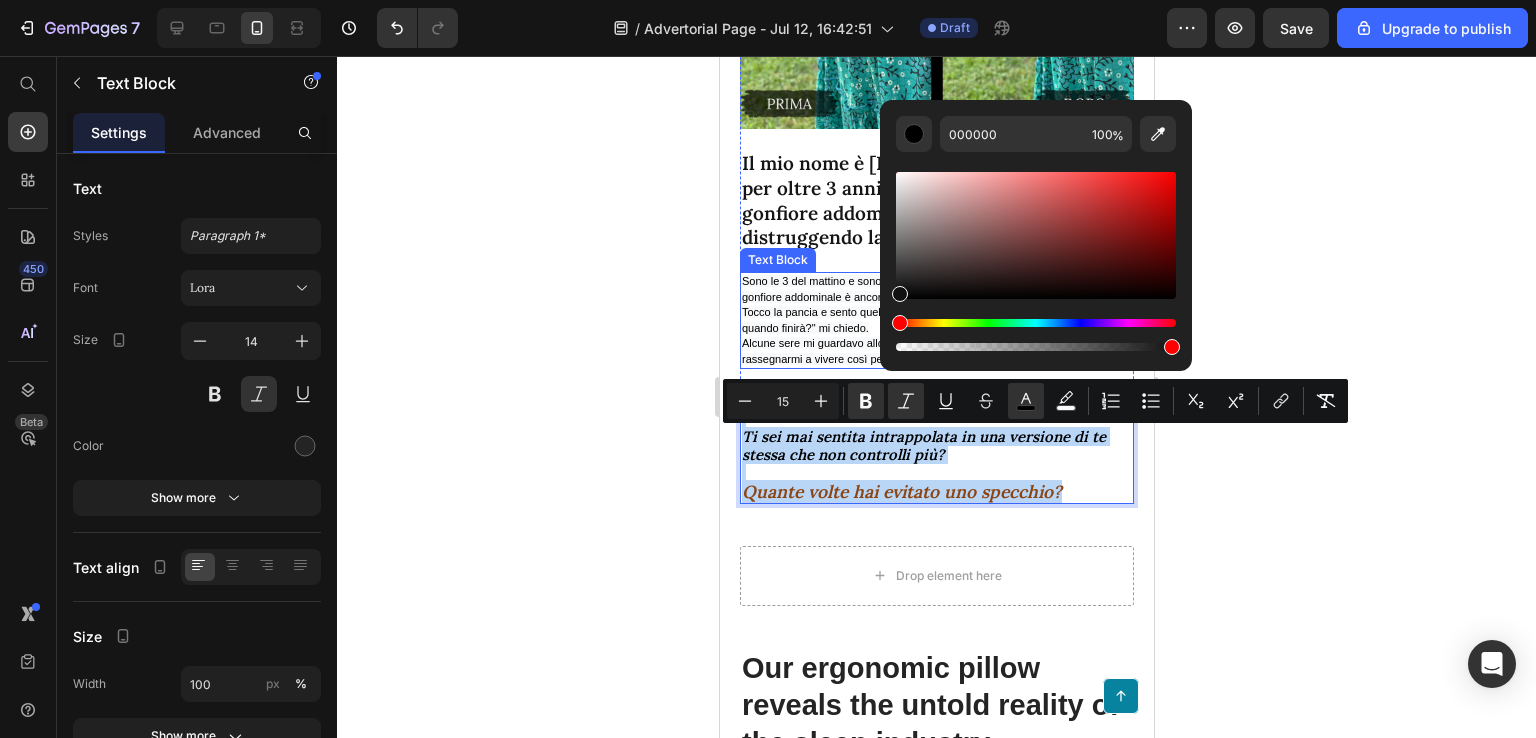 type on "070707" 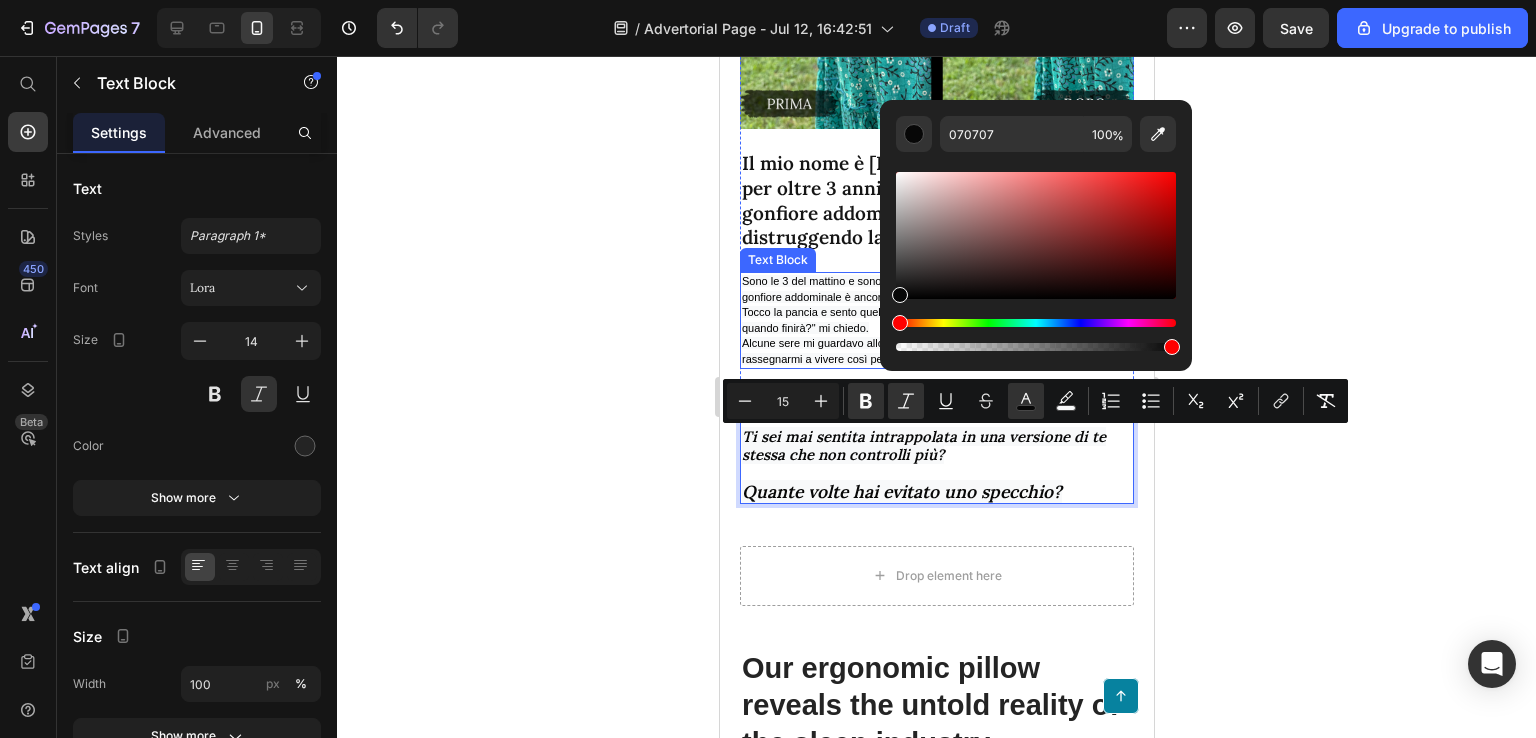 drag, startPoint x: 1615, startPoint y: 349, endPoint x: 869, endPoint y: 300, distance: 747.60754 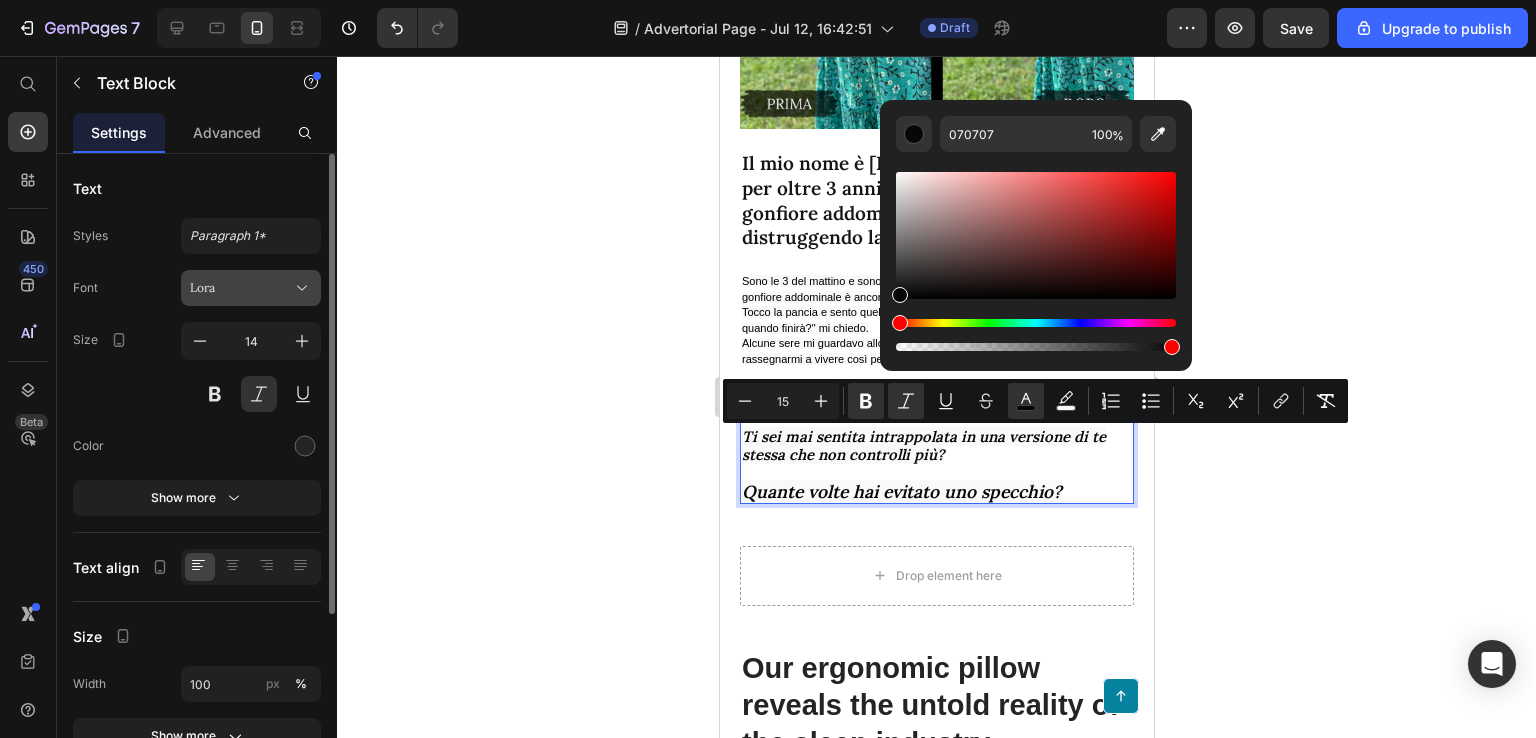 click on "Lora" at bounding box center [241, 288] 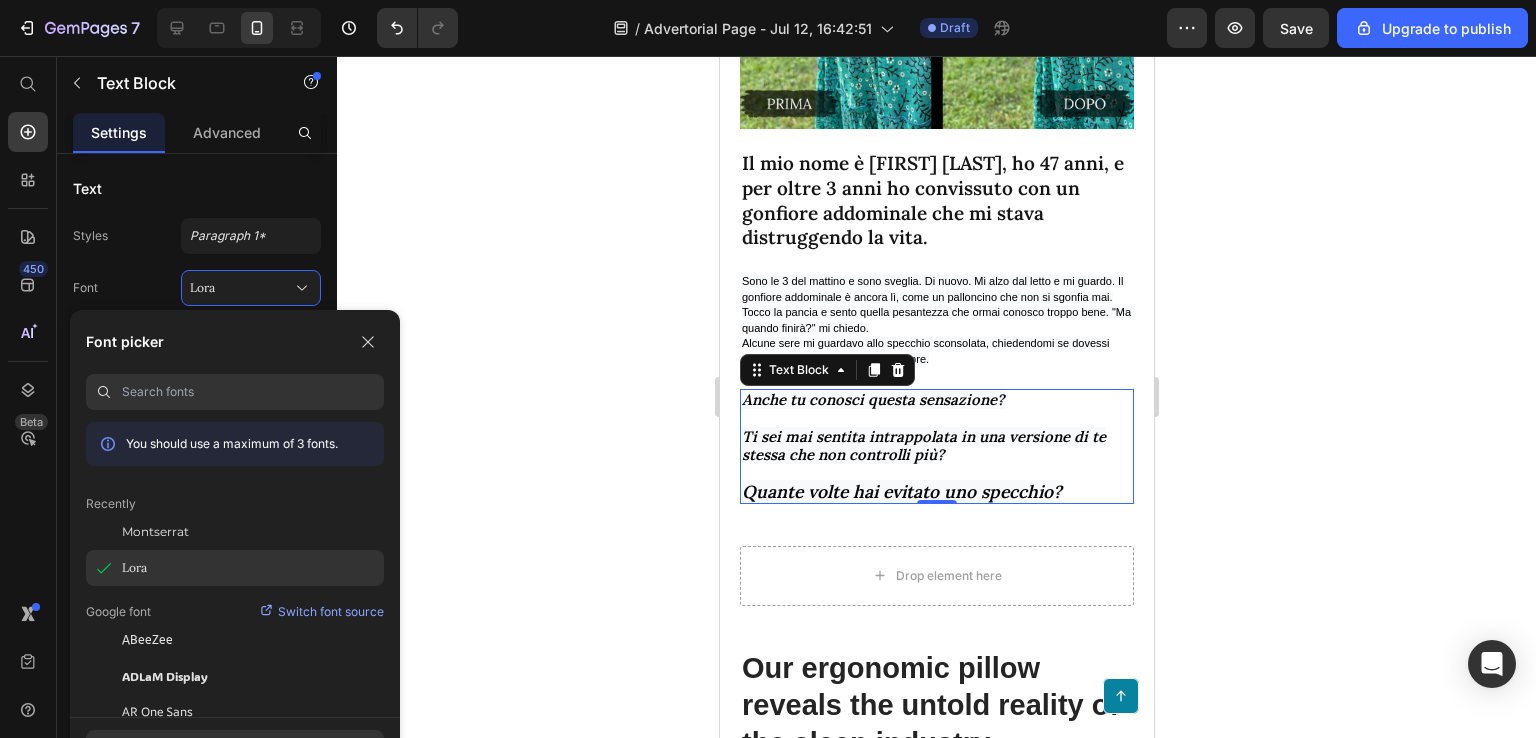 click on "Lora" at bounding box center (134, 568) 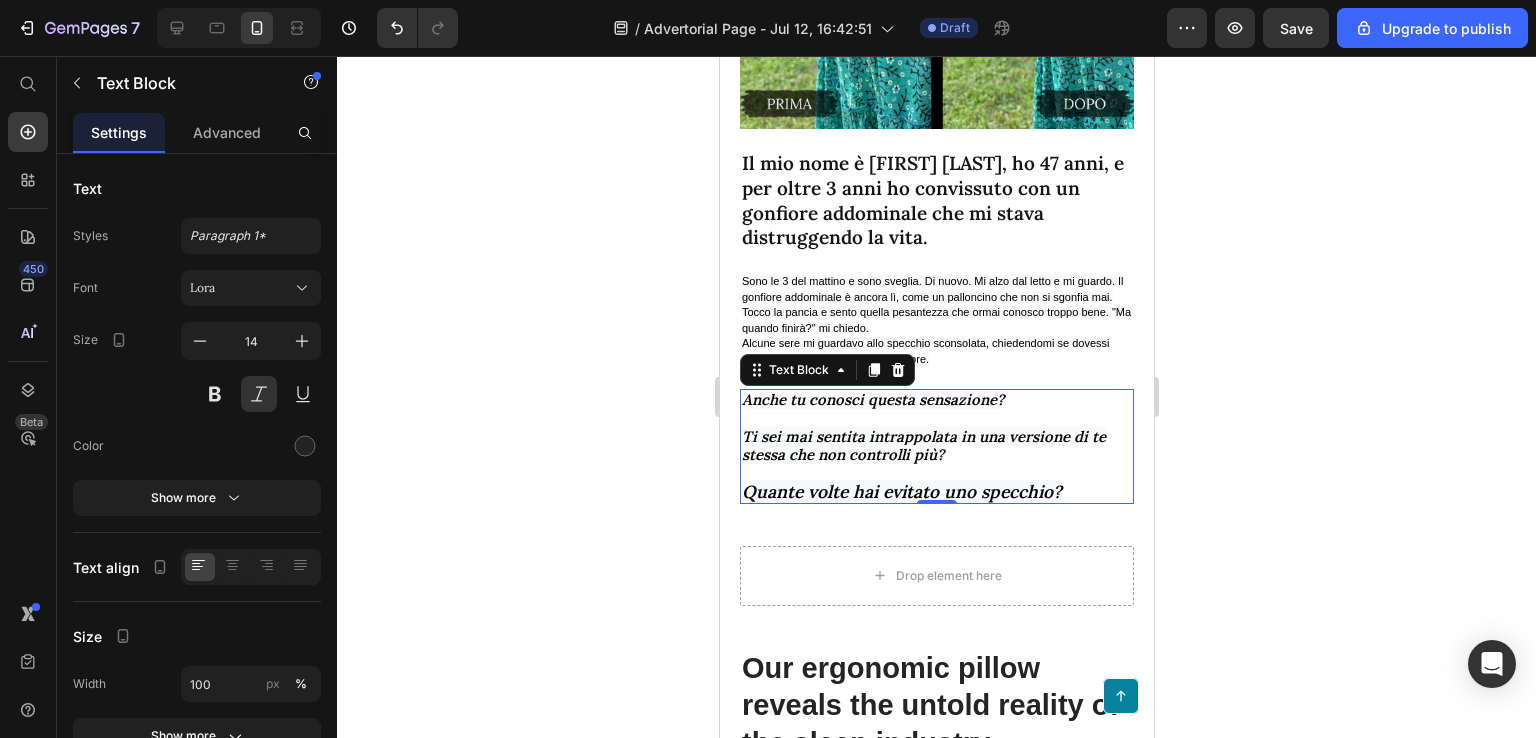click 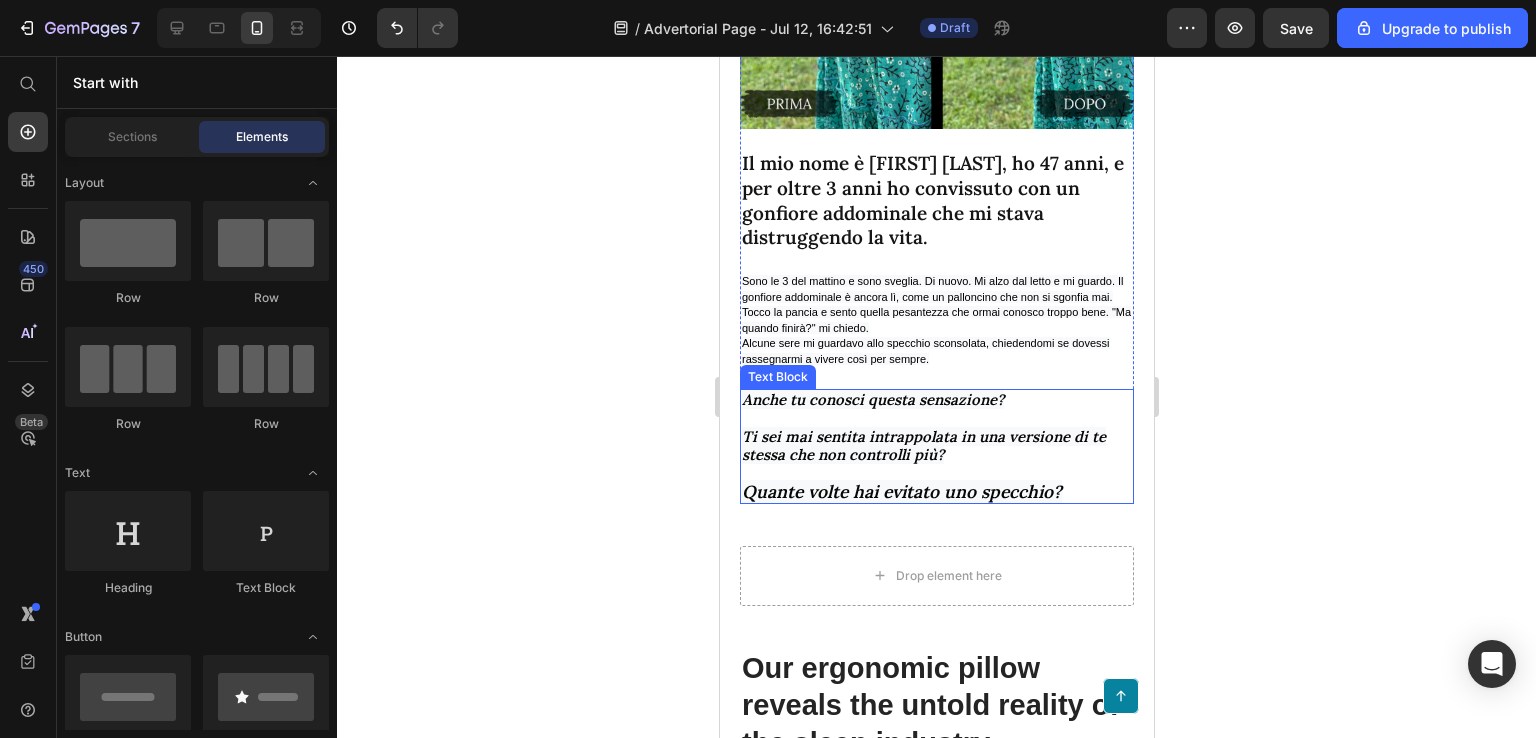 click on "Quante volte hai evitato uno specchio?" at bounding box center [901, 491] 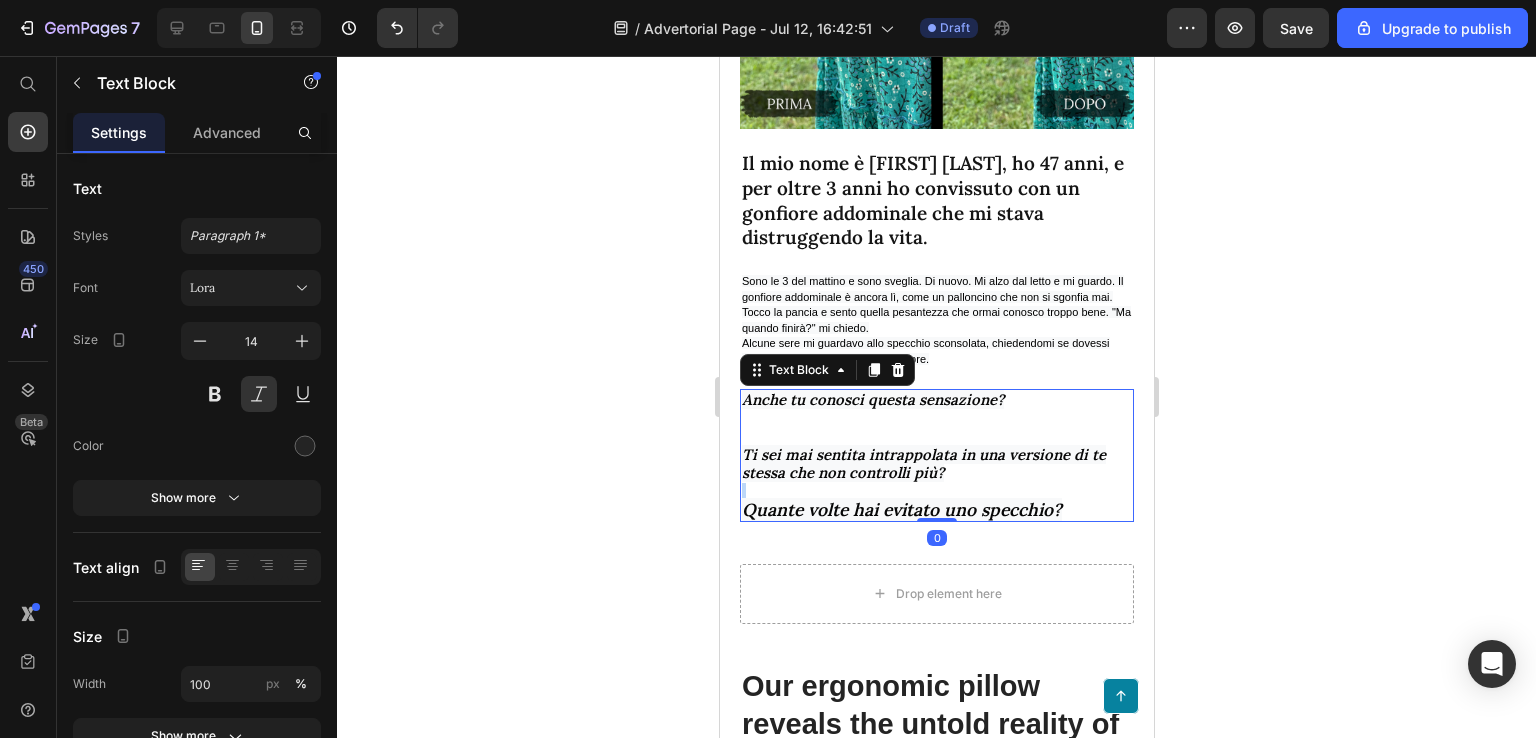 click at bounding box center [936, 492] 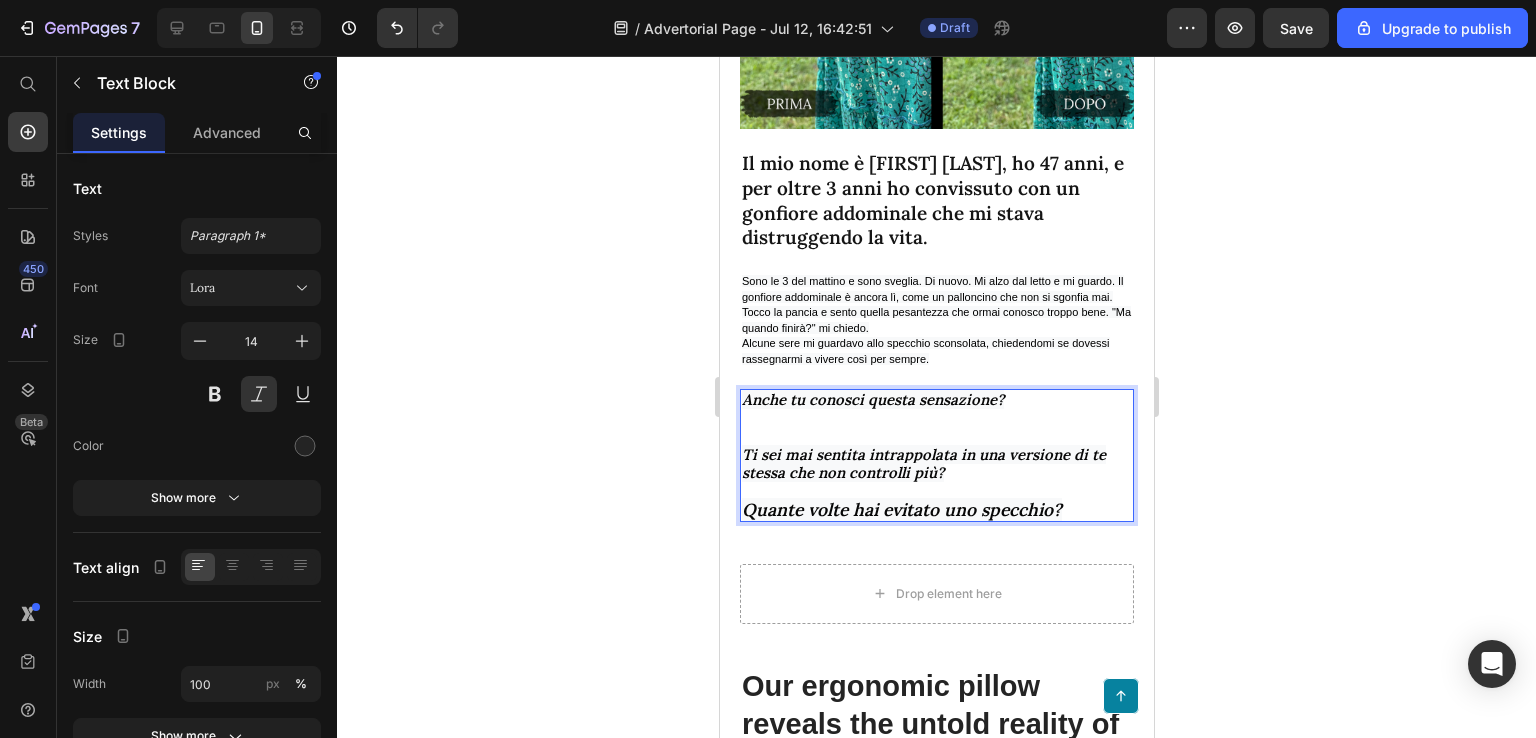 drag, startPoint x: 747, startPoint y: 548, endPoint x: 1059, endPoint y: 545, distance: 312.01443 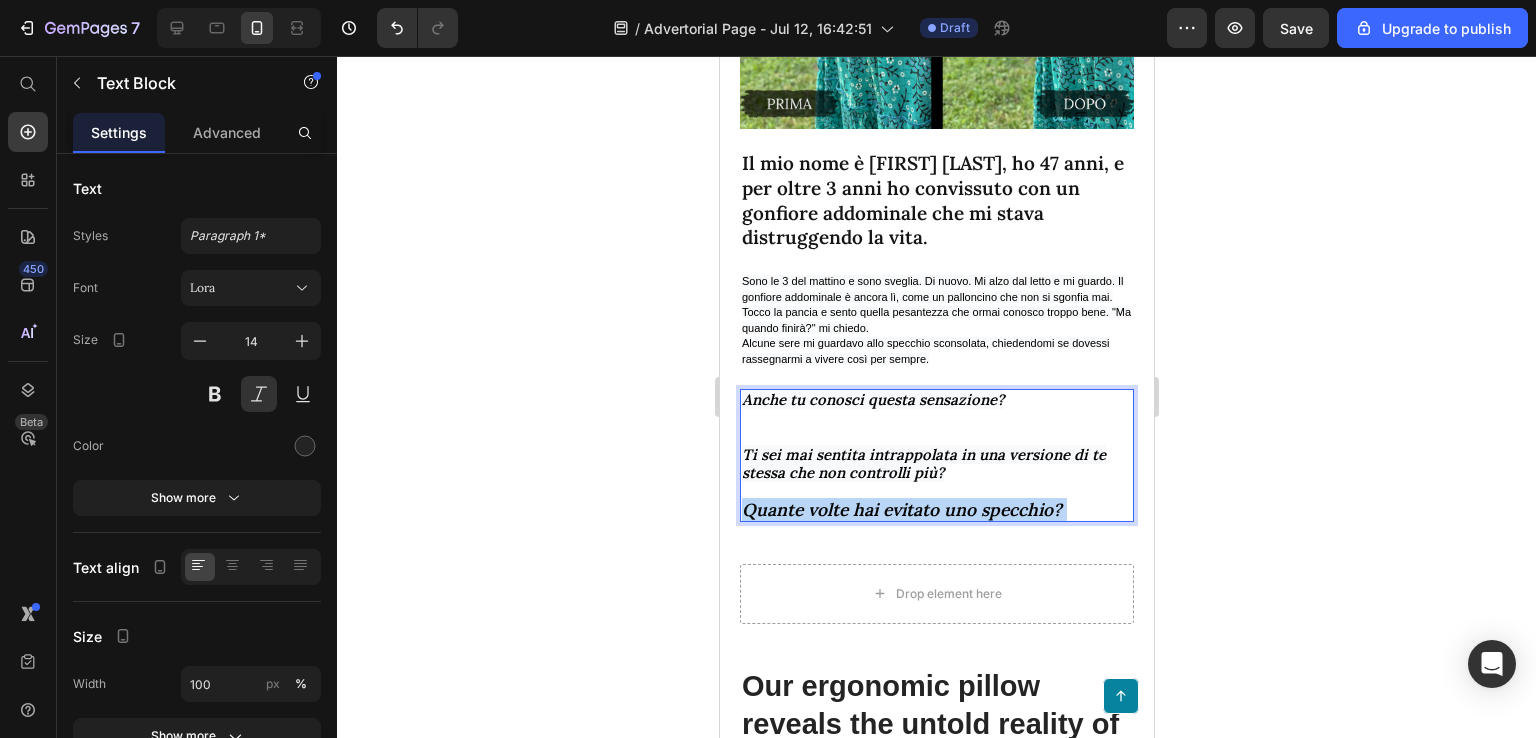 drag, startPoint x: 1077, startPoint y: 548, endPoint x: 762, endPoint y: 546, distance: 315.00635 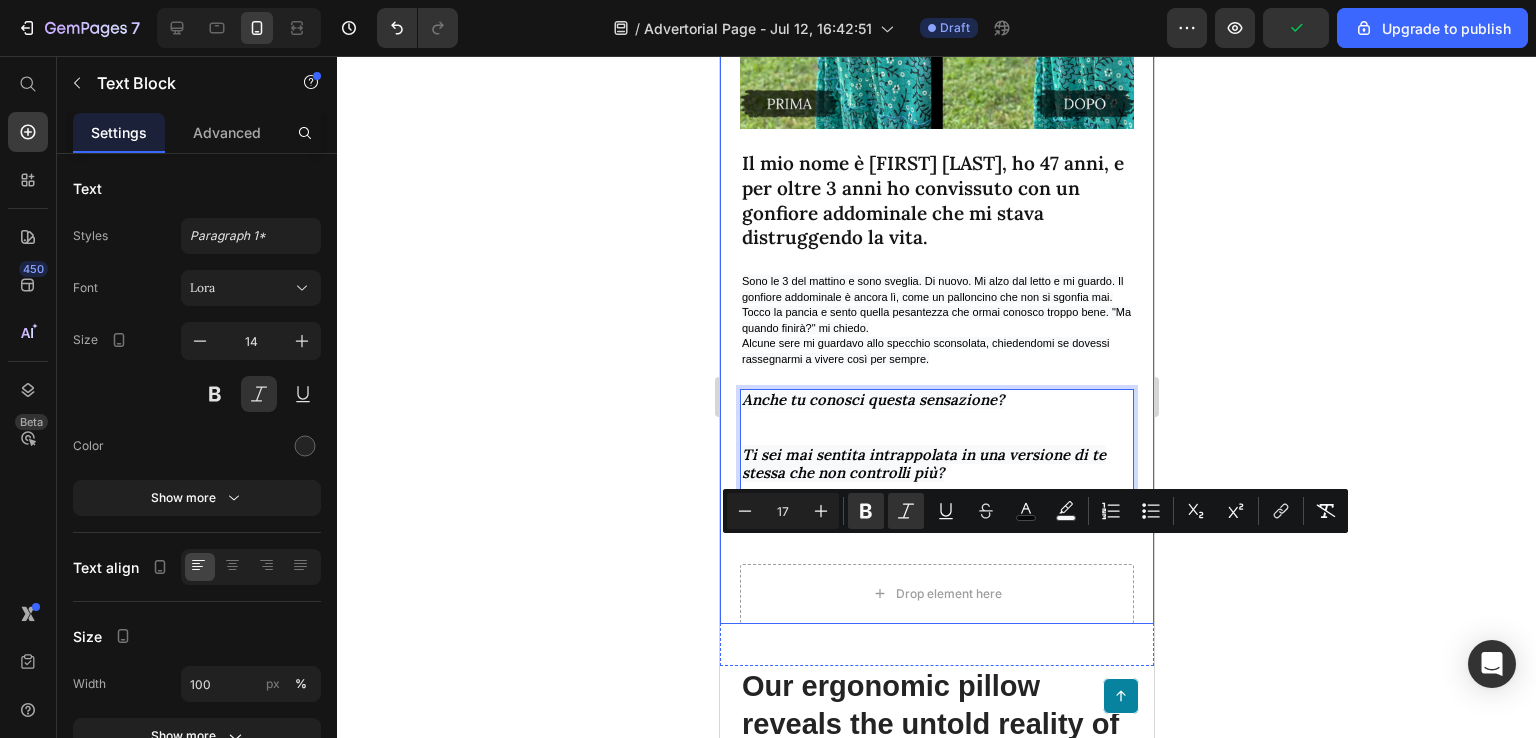 drag, startPoint x: 1075, startPoint y: 553, endPoint x: 729, endPoint y: 553, distance: 346 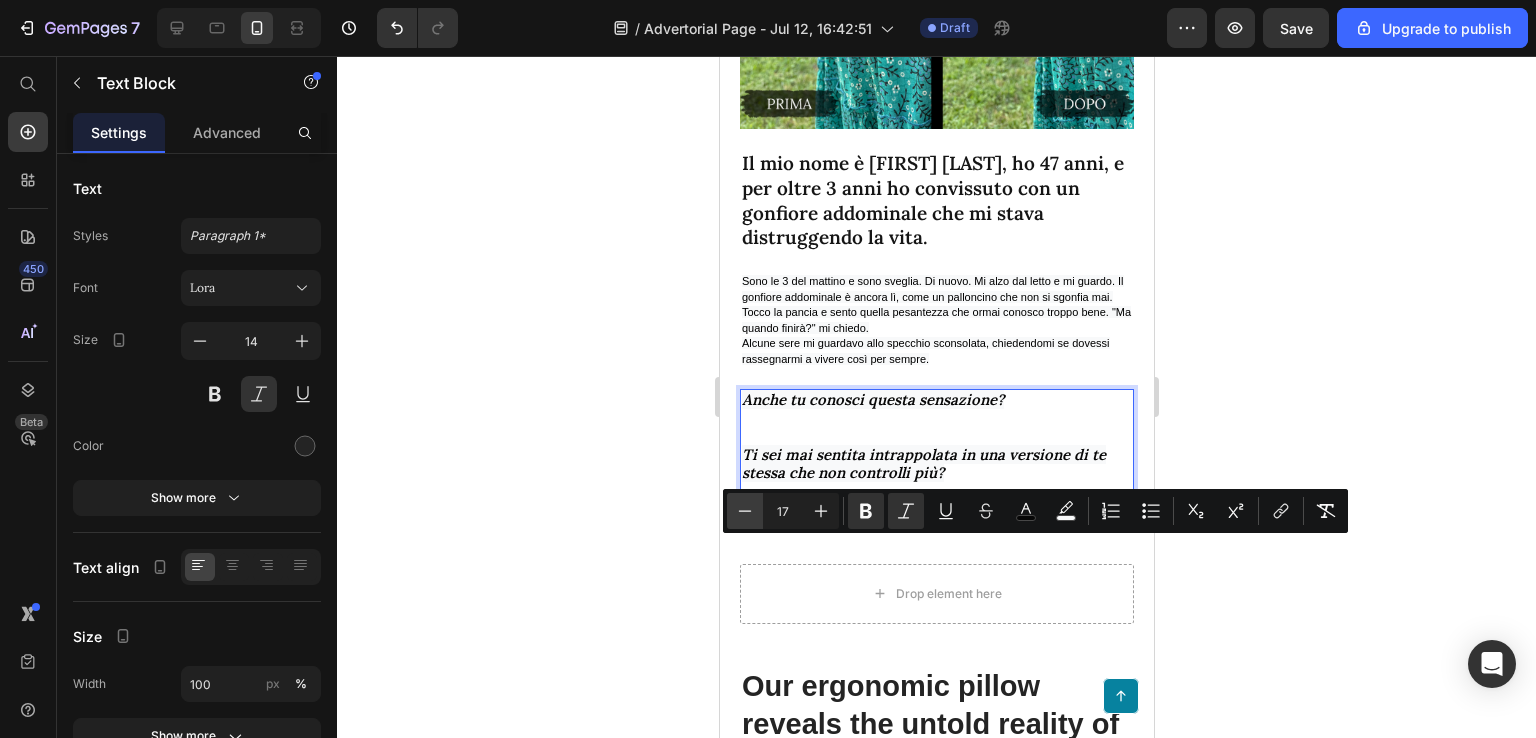 click 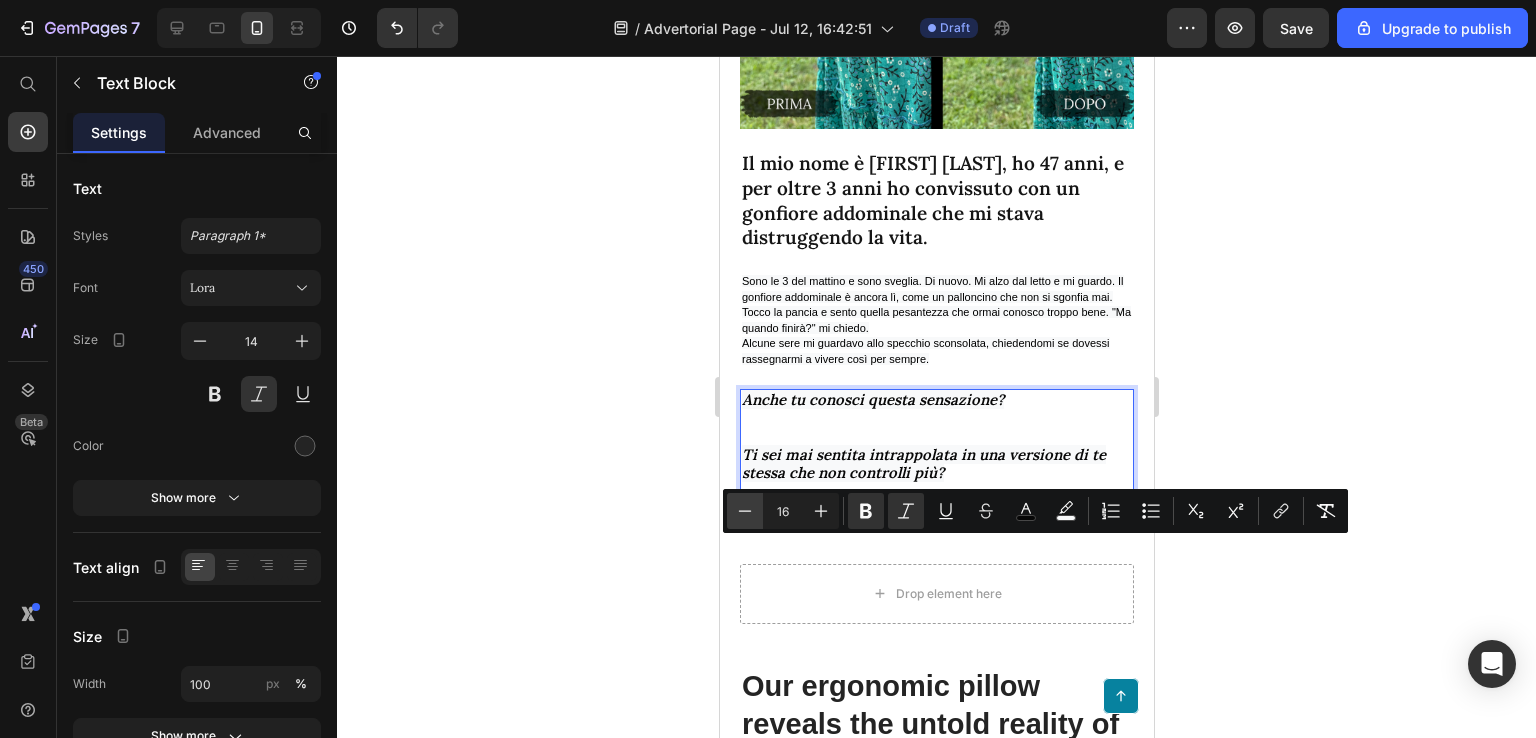 click 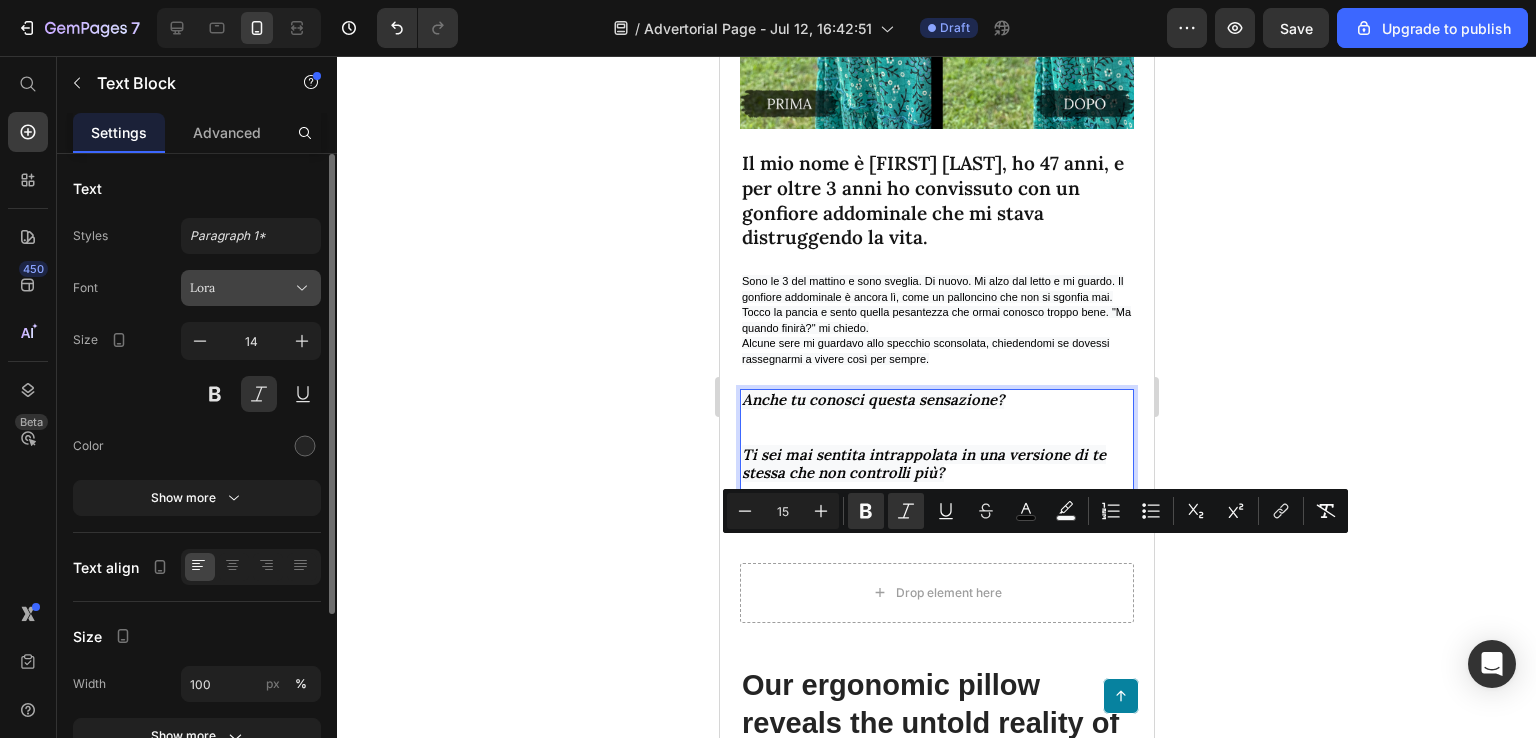 click on "Lora" at bounding box center [251, 288] 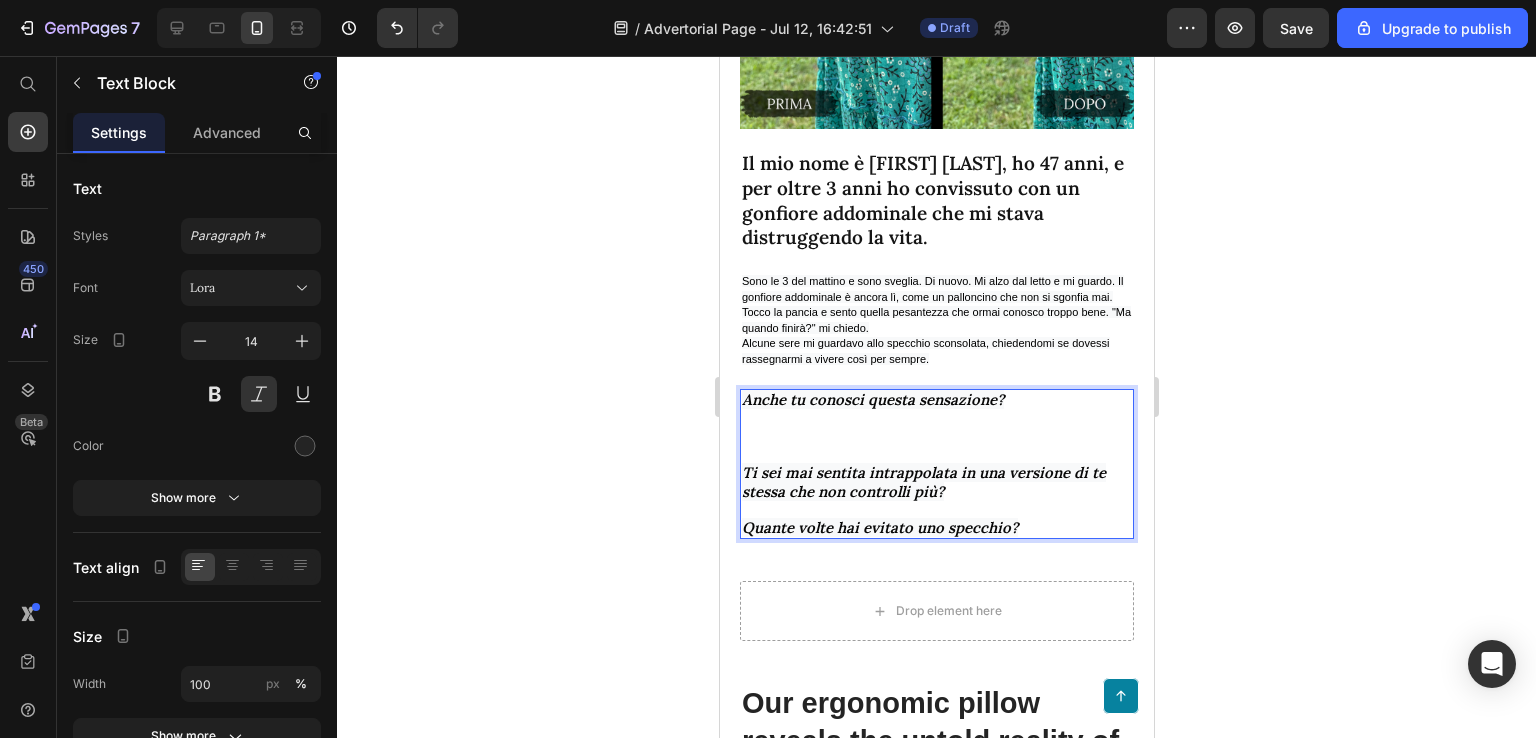 click on "Anche tu conosci questa sensazione?" at bounding box center [936, 427] 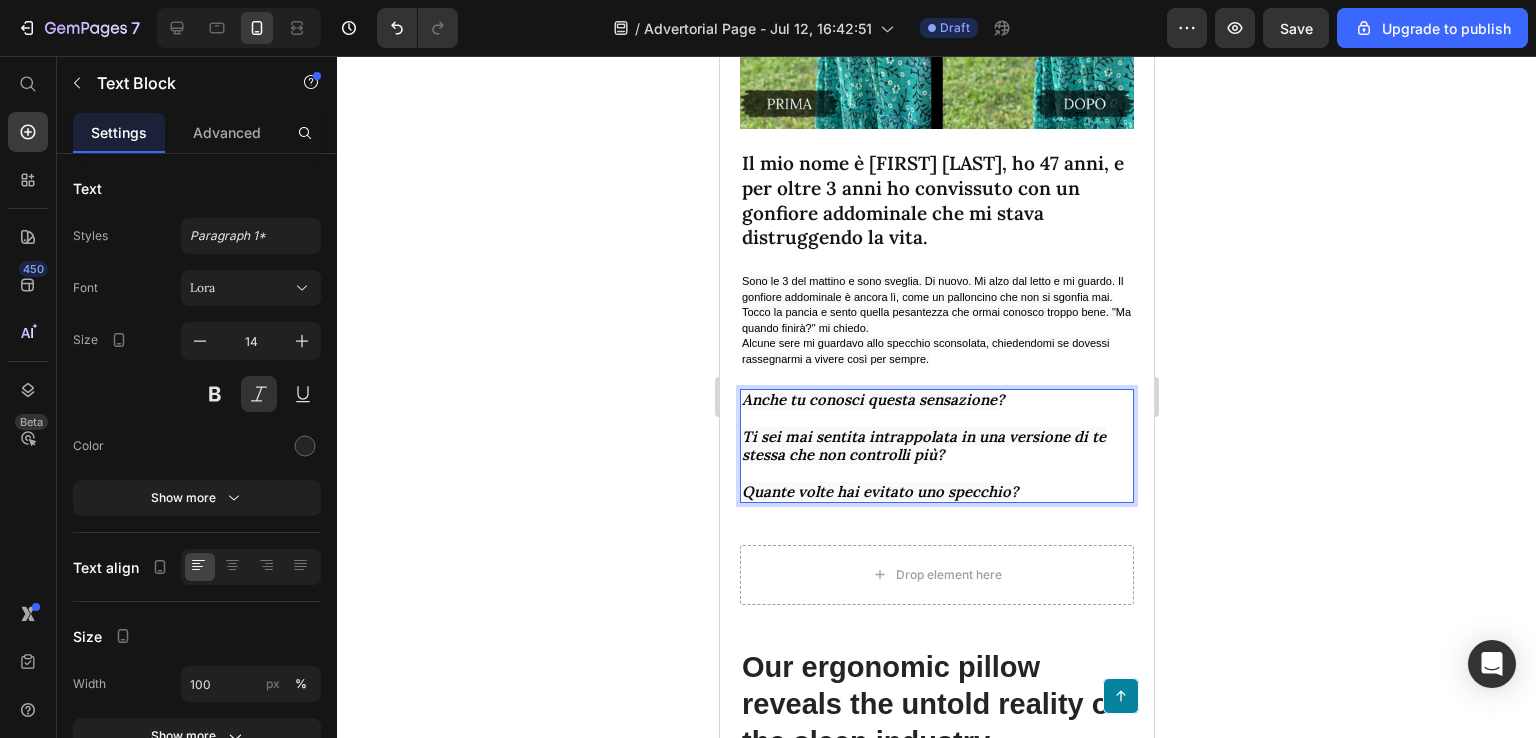 click 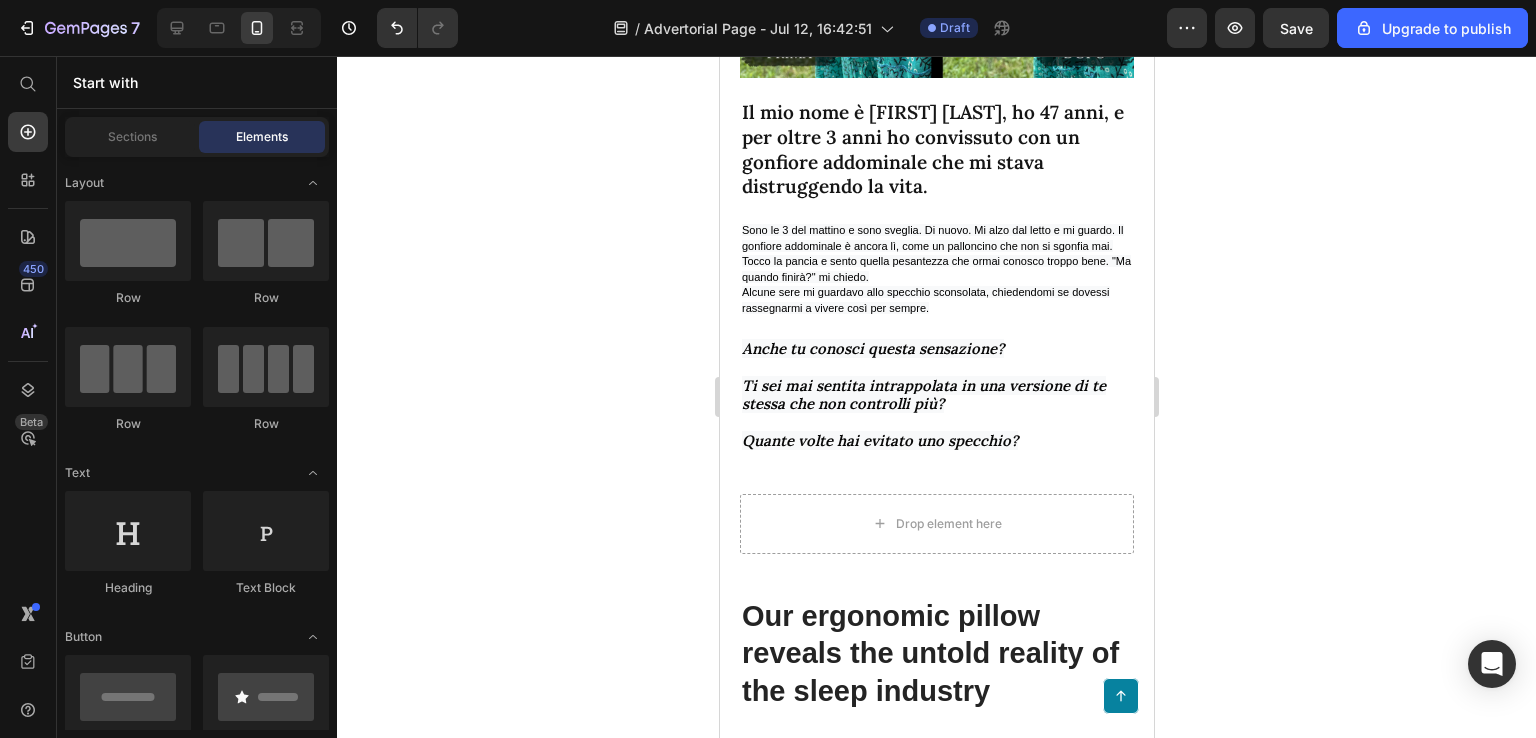 scroll, scrollTop: 964, scrollLeft: 0, axis: vertical 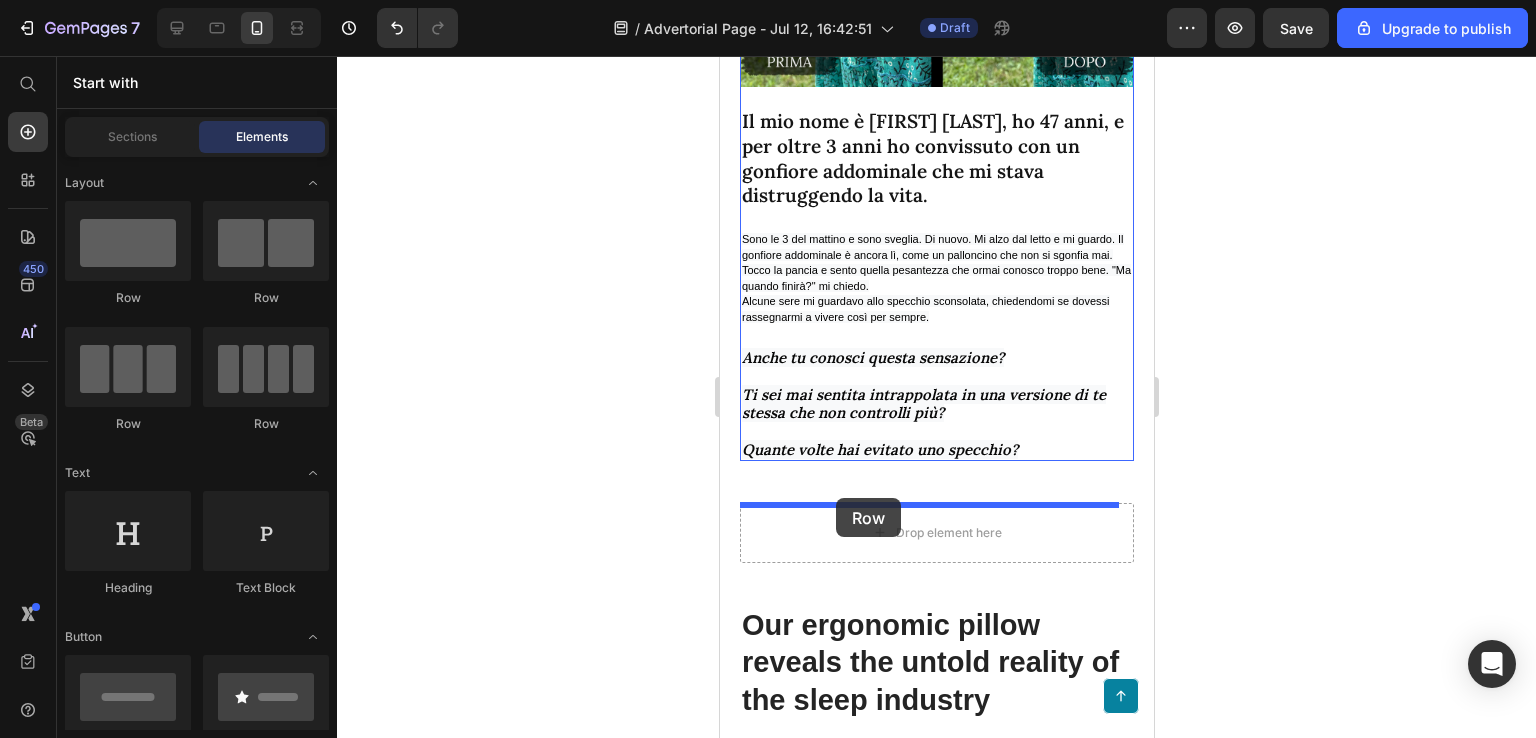 drag, startPoint x: 838, startPoint y: 305, endPoint x: 836, endPoint y: 498, distance: 193.01036 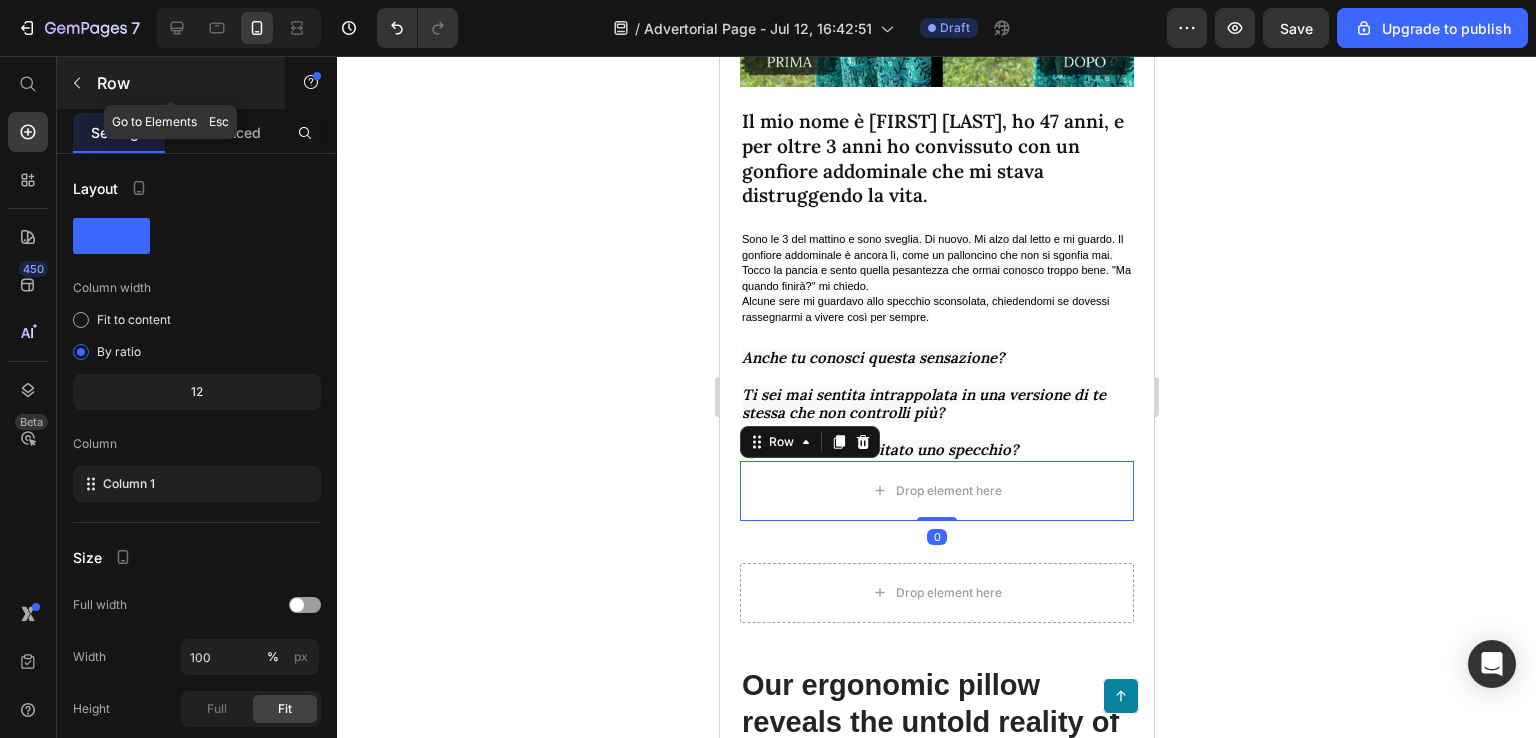click at bounding box center (77, 83) 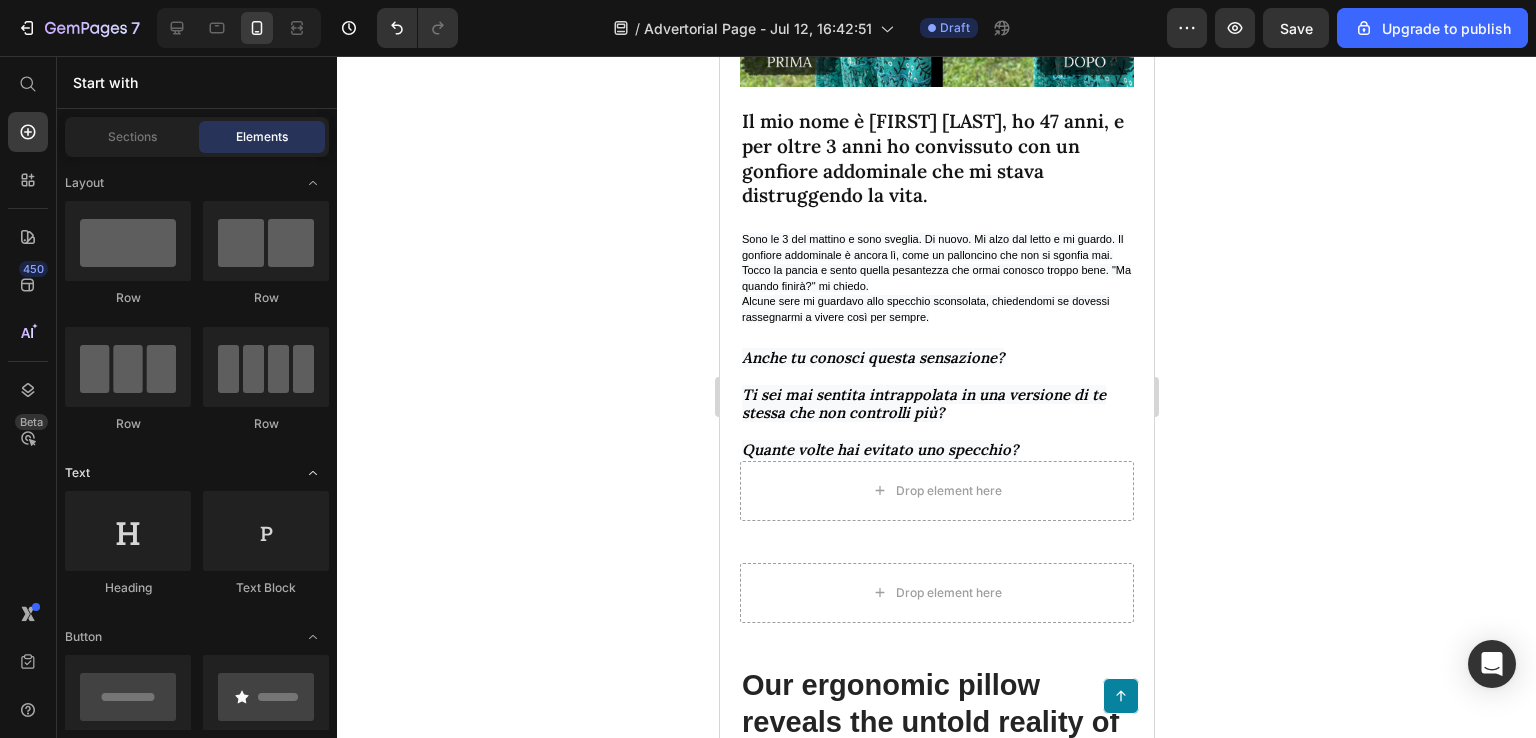 click on "Text" 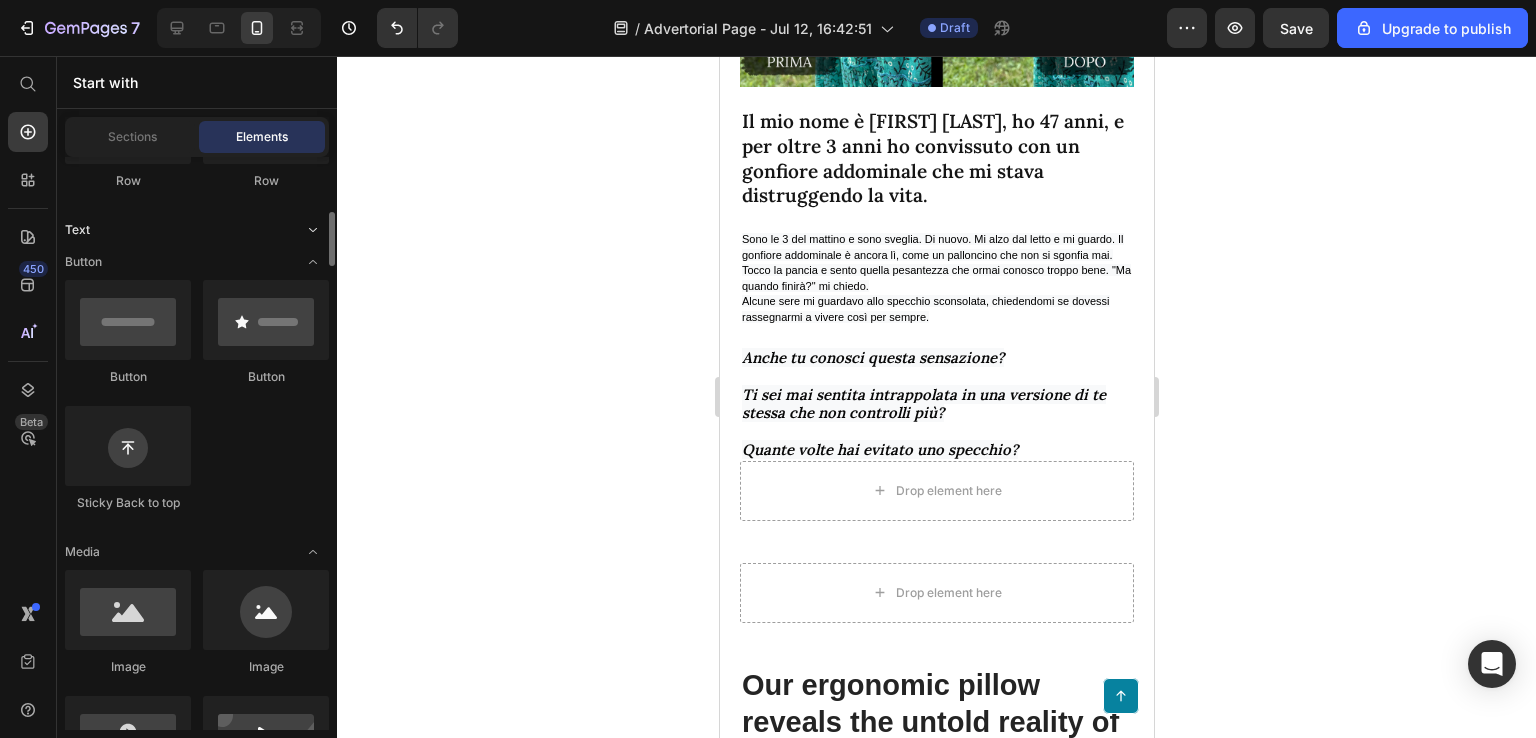 scroll, scrollTop: 273, scrollLeft: 0, axis: vertical 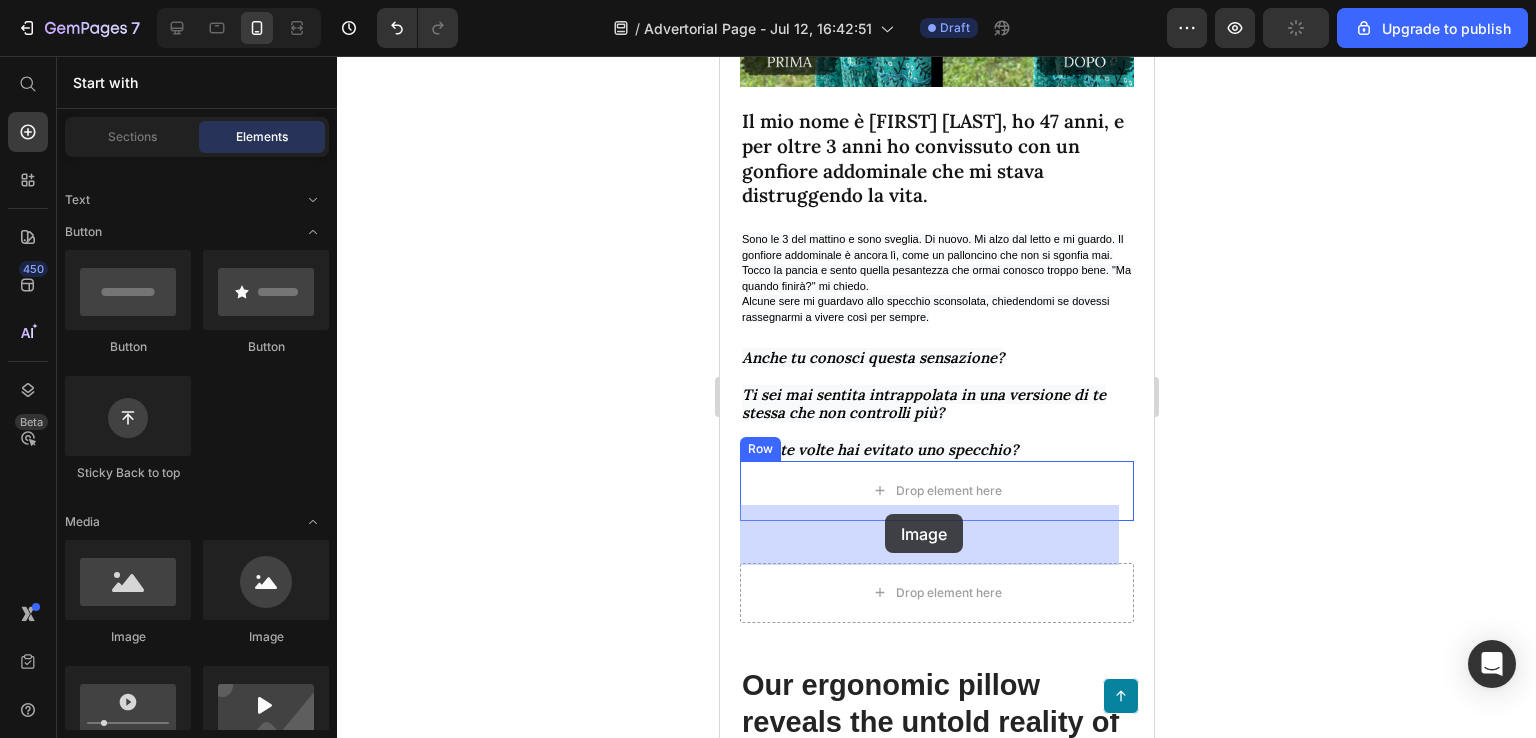drag, startPoint x: 894, startPoint y: 632, endPoint x: 881, endPoint y: 517, distance: 115.73245 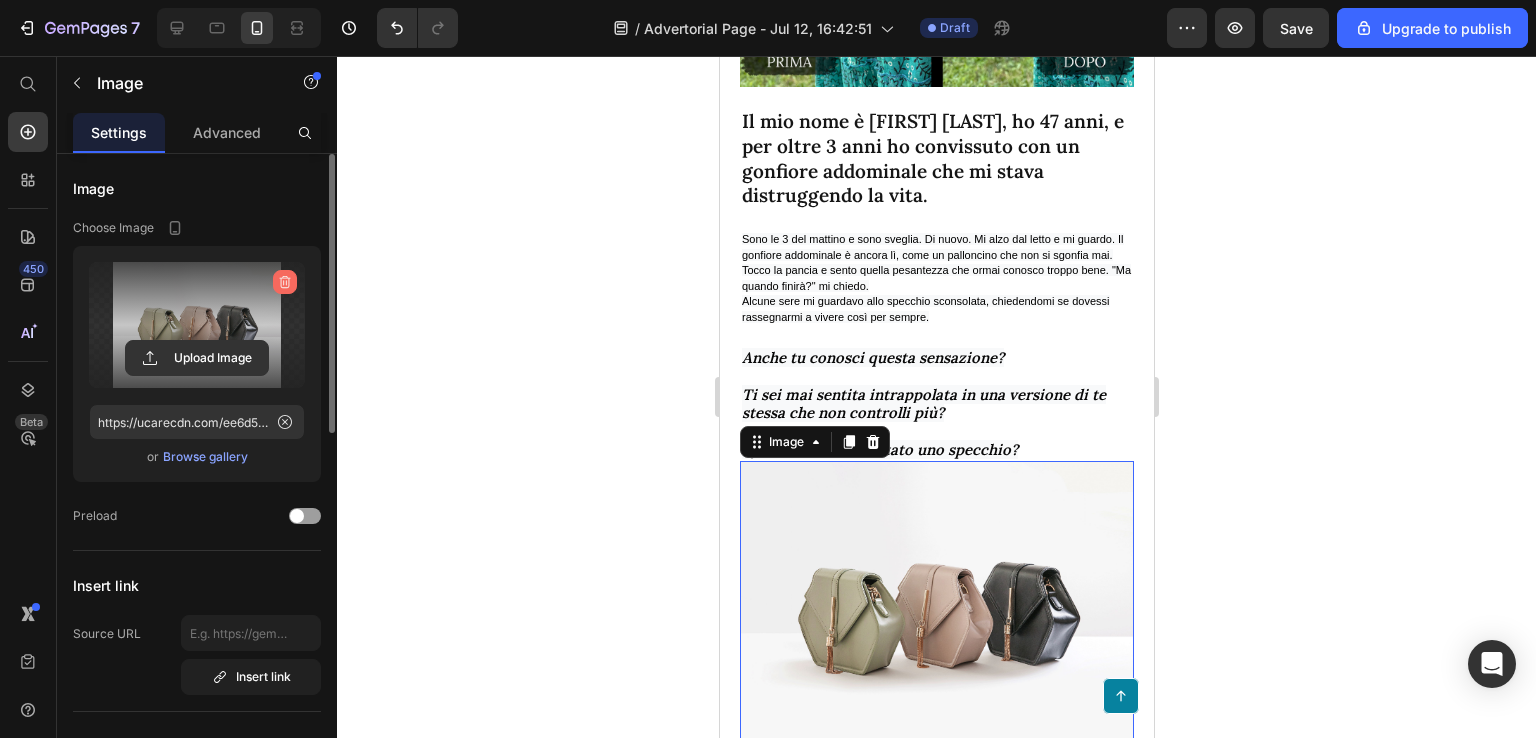 click at bounding box center (285, 282) 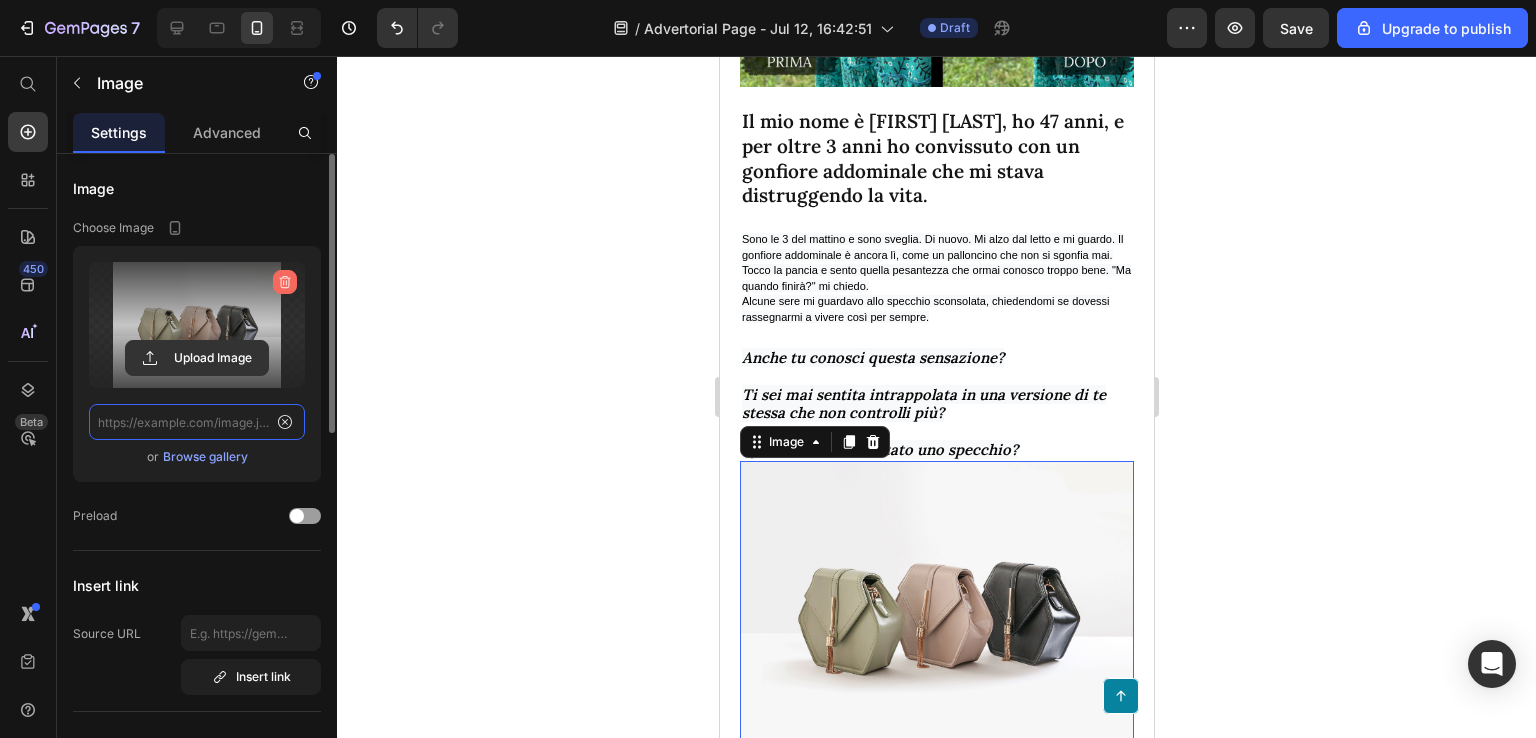 scroll, scrollTop: 0, scrollLeft: 0, axis: both 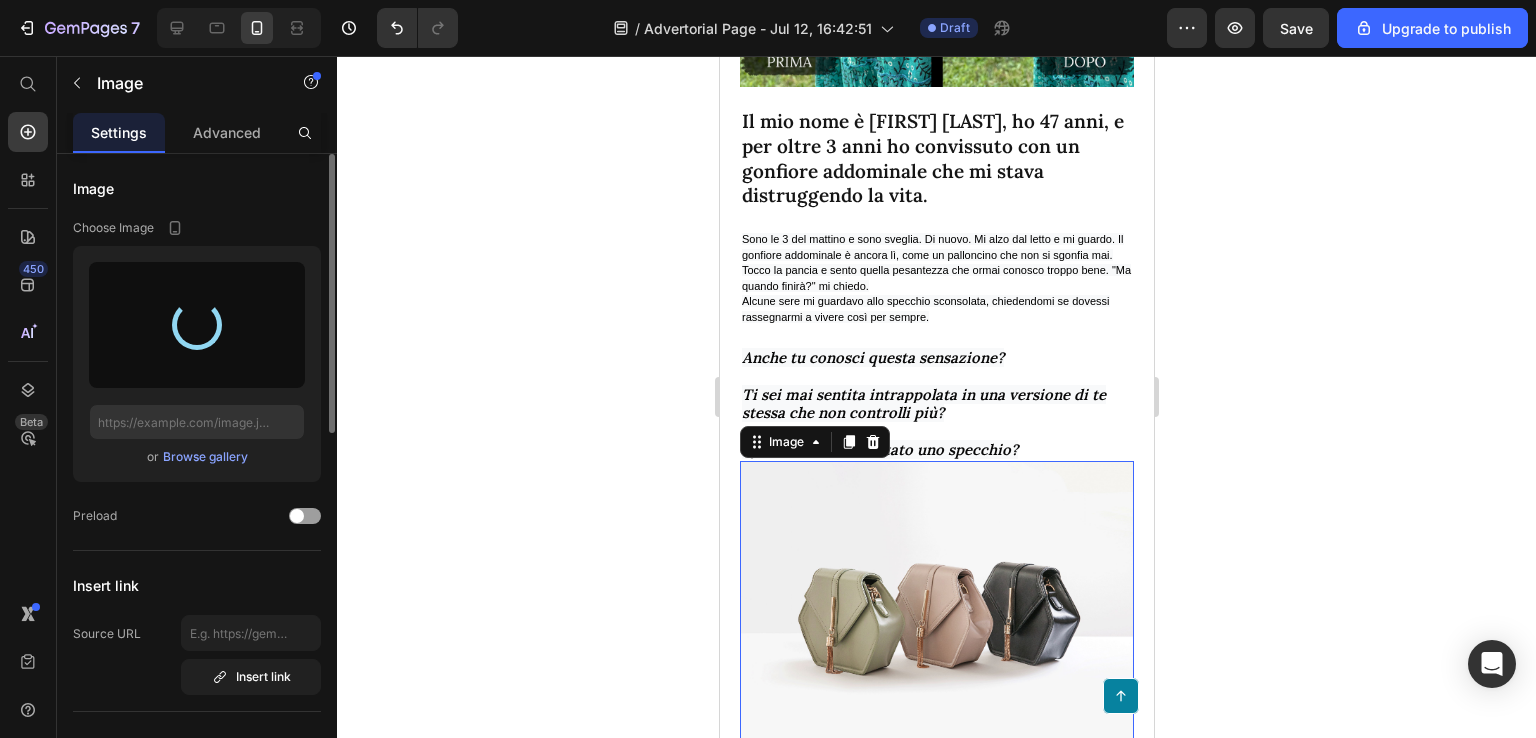 type on "https://cdn.shopify.com/s/files/1/0890/3239/3036/files/gempages_563917941087666995-a9db9f3a-027f-4a30-8da2-c5df8e95a954.jpg" 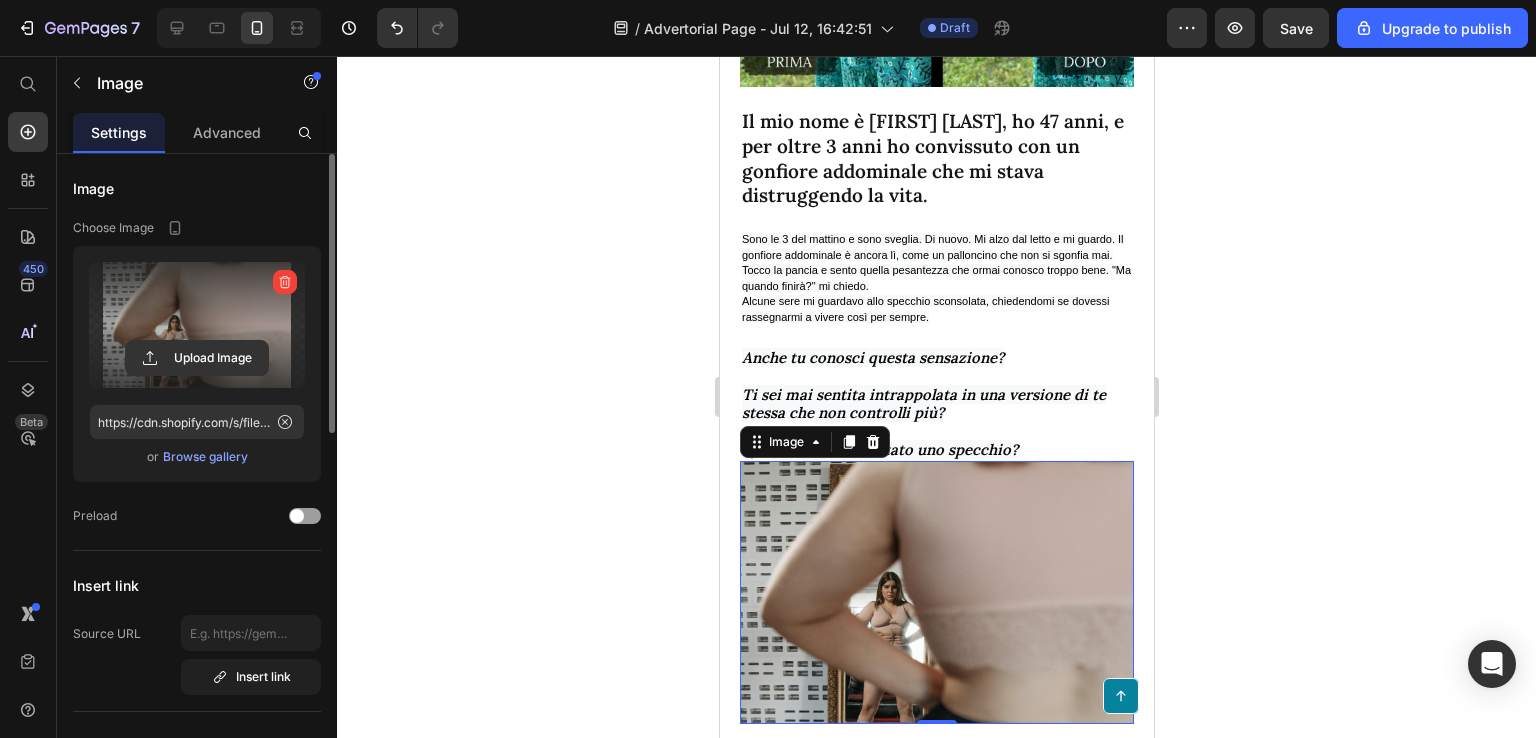 click 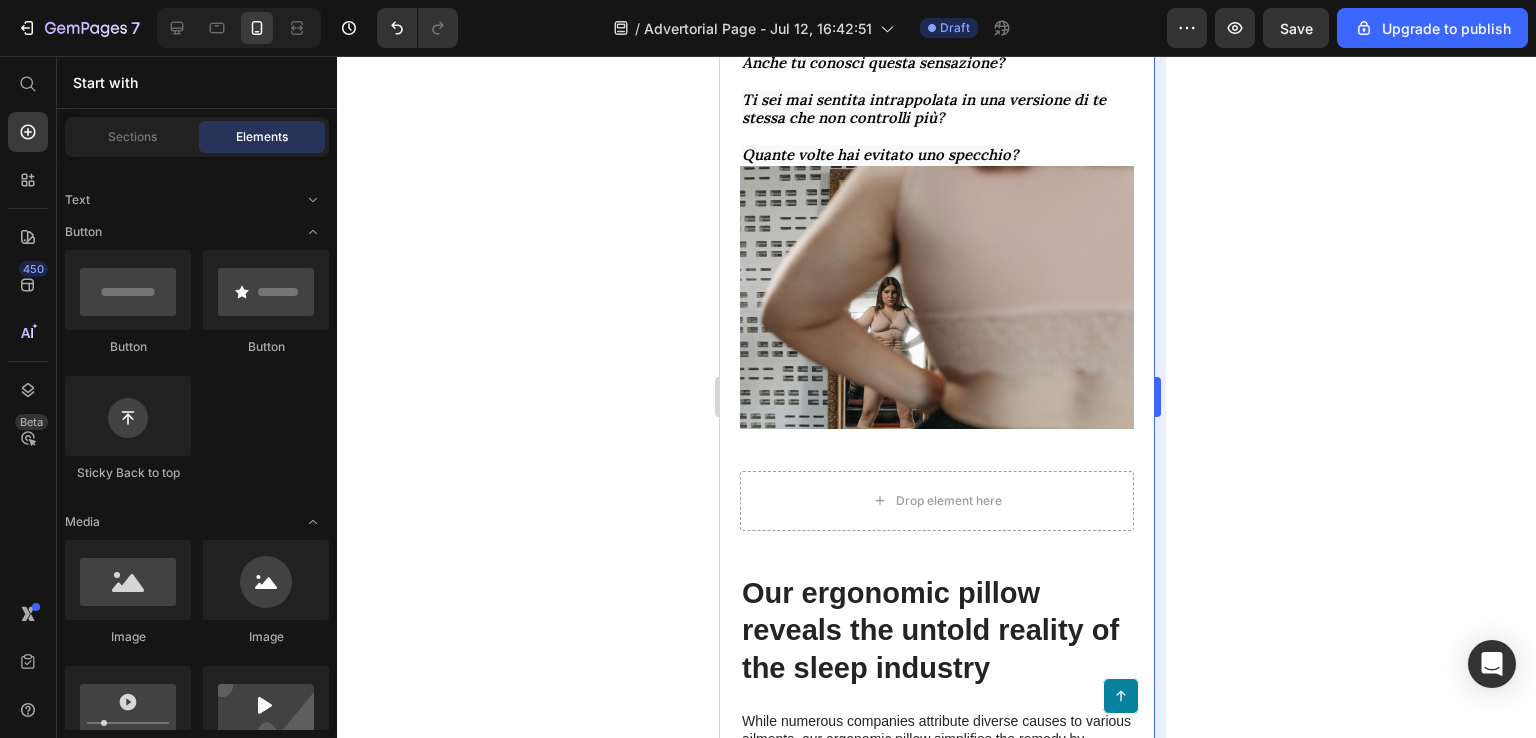 scroll, scrollTop: 1240, scrollLeft: 0, axis: vertical 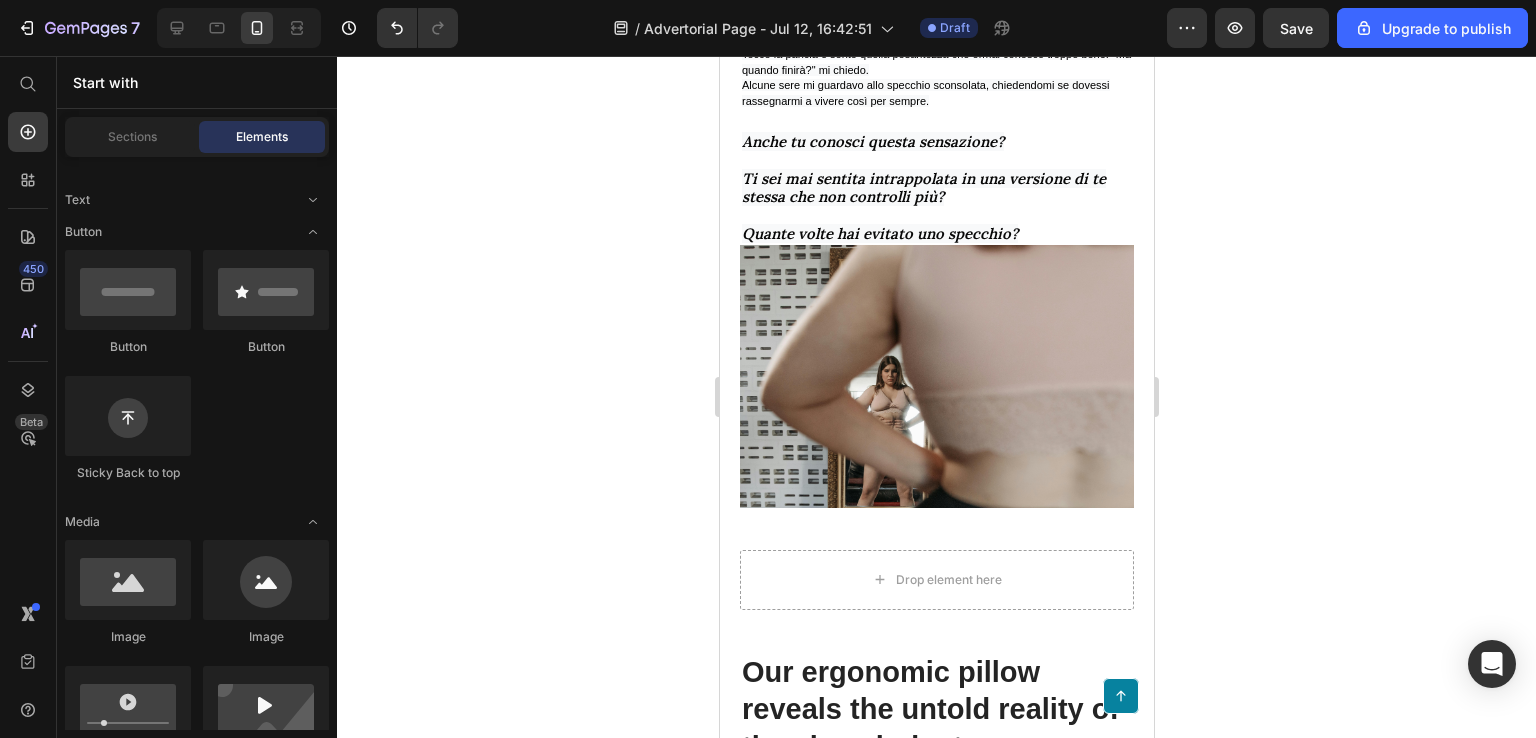 drag, startPoint x: 1144, startPoint y: 208, endPoint x: 1897, endPoint y: 259, distance: 754.7251 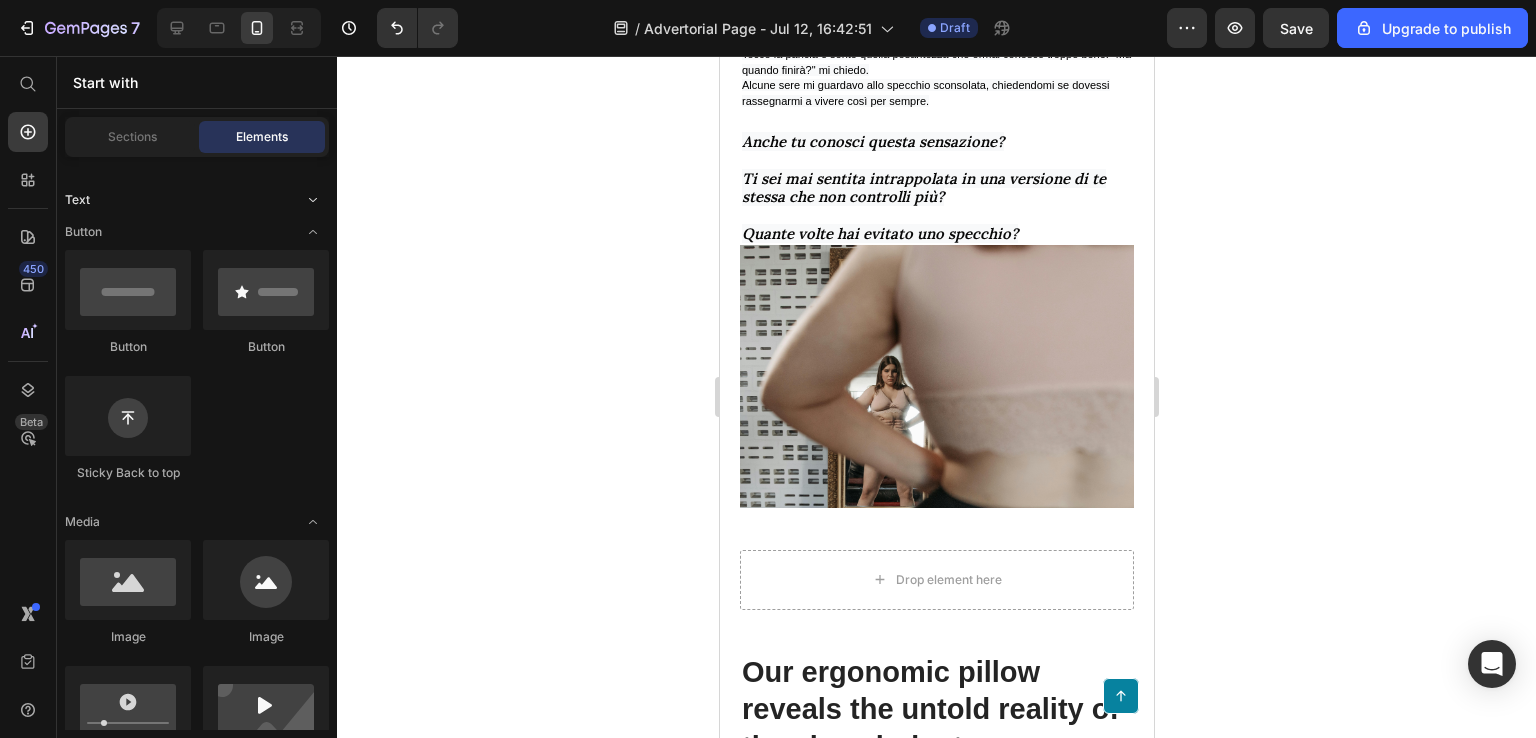 click on "Text" 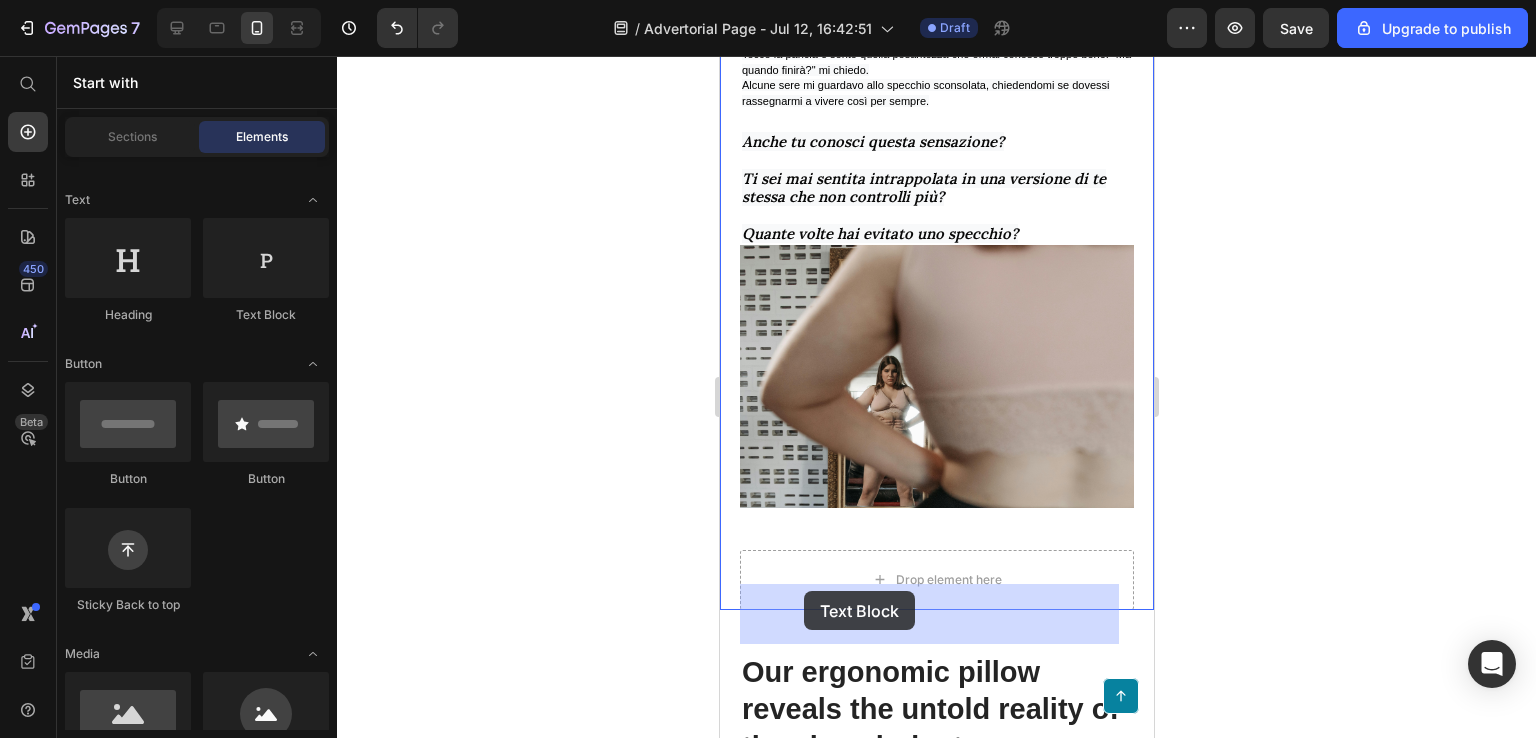 drag, startPoint x: 958, startPoint y: 349, endPoint x: 802, endPoint y: 593, distance: 289.60663 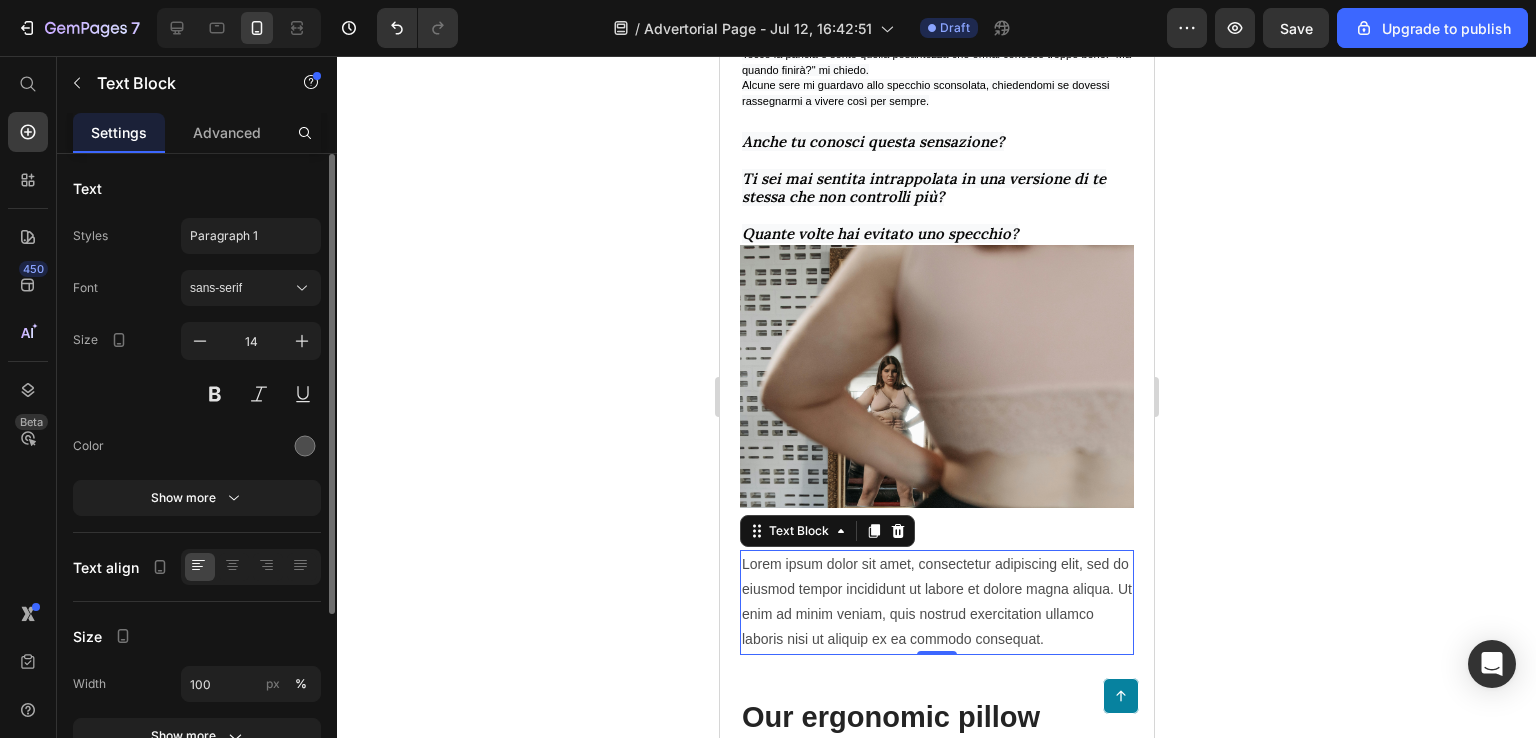 click on "Lorem ipsum dolor sit amet, consectetur adipiscing elit, sed do eiusmod tempor incididunt ut labore et dolore magna aliqua. Ut enim ad minim veniam, quis nostrud exercitation ullamco laboris nisi ut aliquip ex ea commodo consequat." at bounding box center [936, 602] 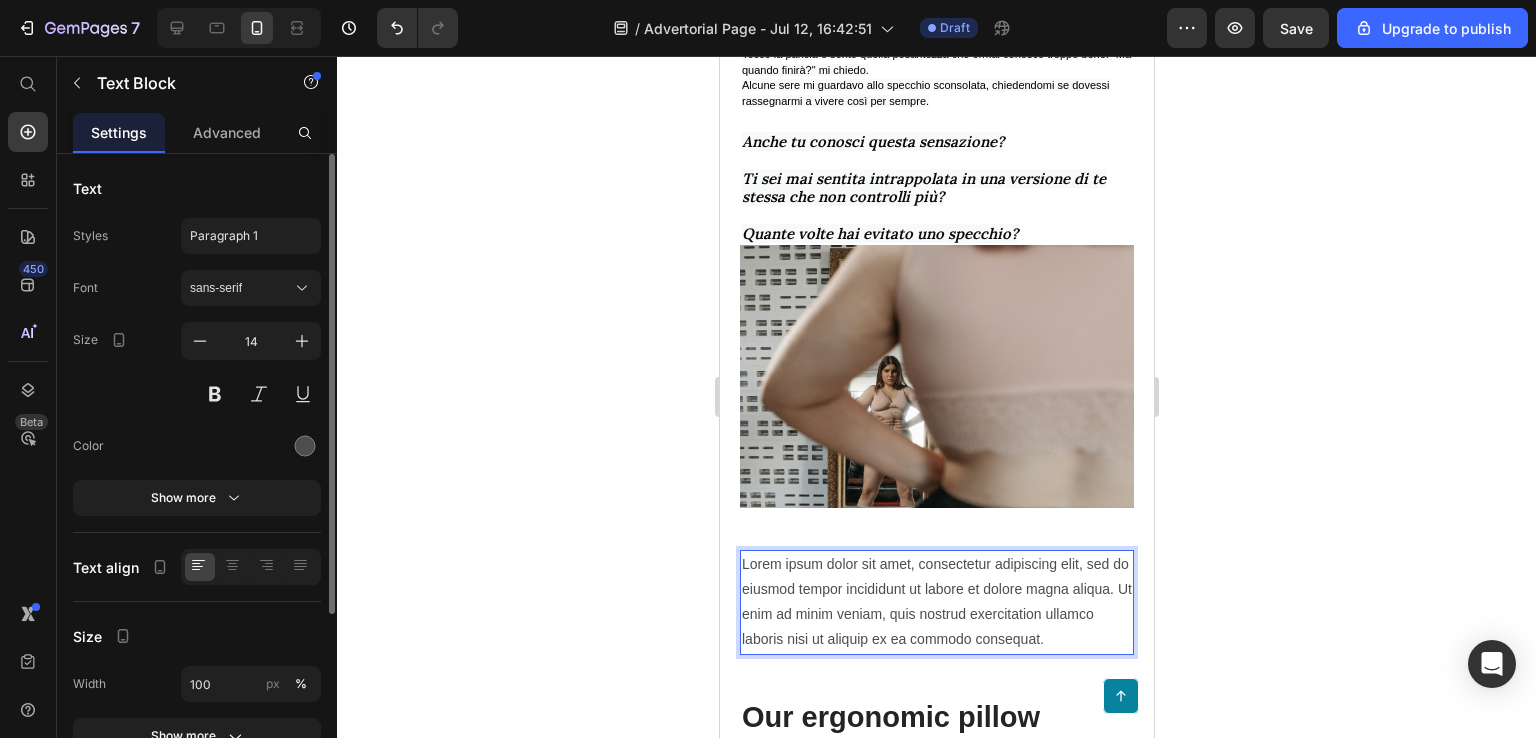 click on "Lorem ipsum dolor sit amet, consectetur adipiscing elit, sed do eiusmod tempor incididunt ut labore et dolore magna aliqua. Ut enim ad minim veniam, quis nostrud exercitation ullamco laboris nisi ut aliquip ex ea commodo consequat." at bounding box center [936, 602] 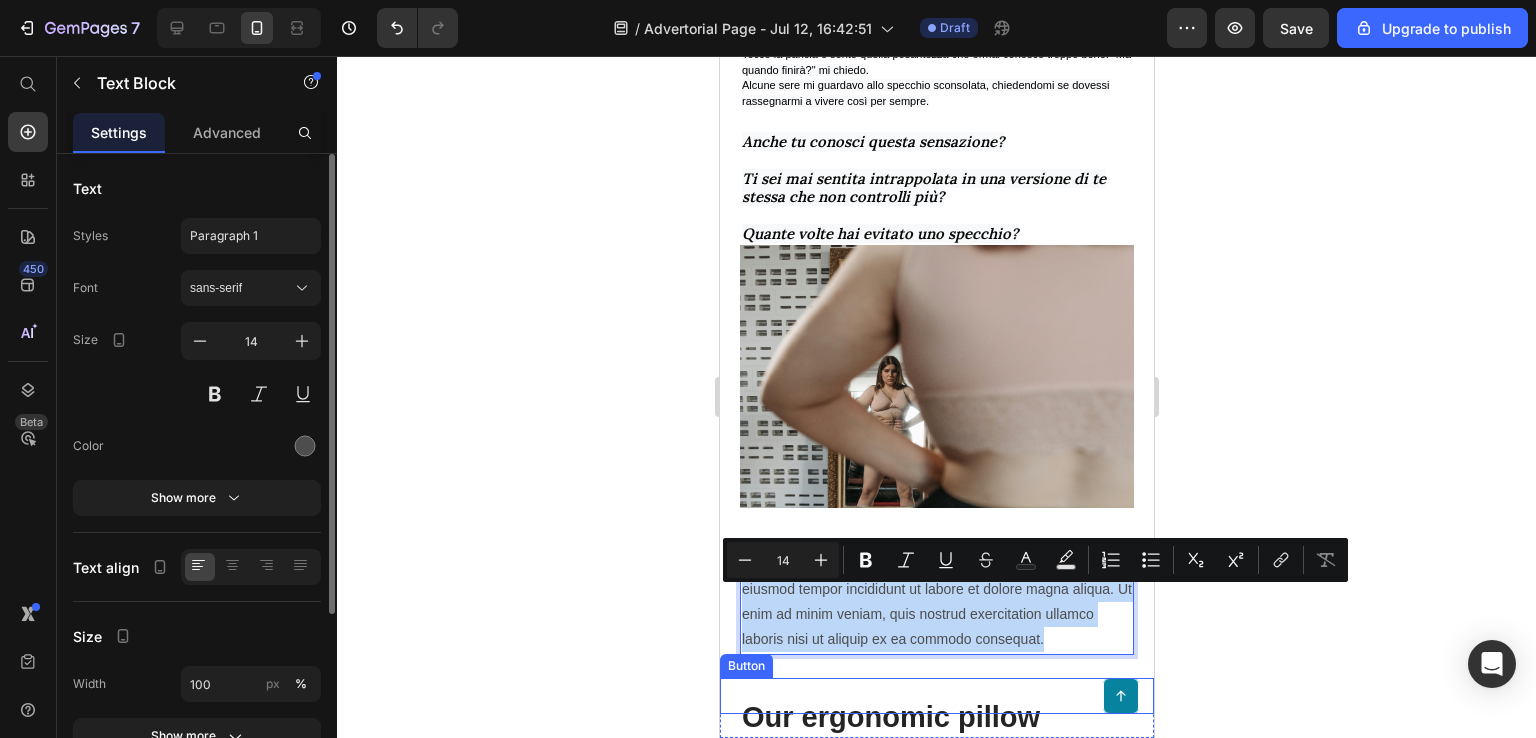 drag, startPoint x: 743, startPoint y: 601, endPoint x: 1078, endPoint y: 689, distance: 346.36542 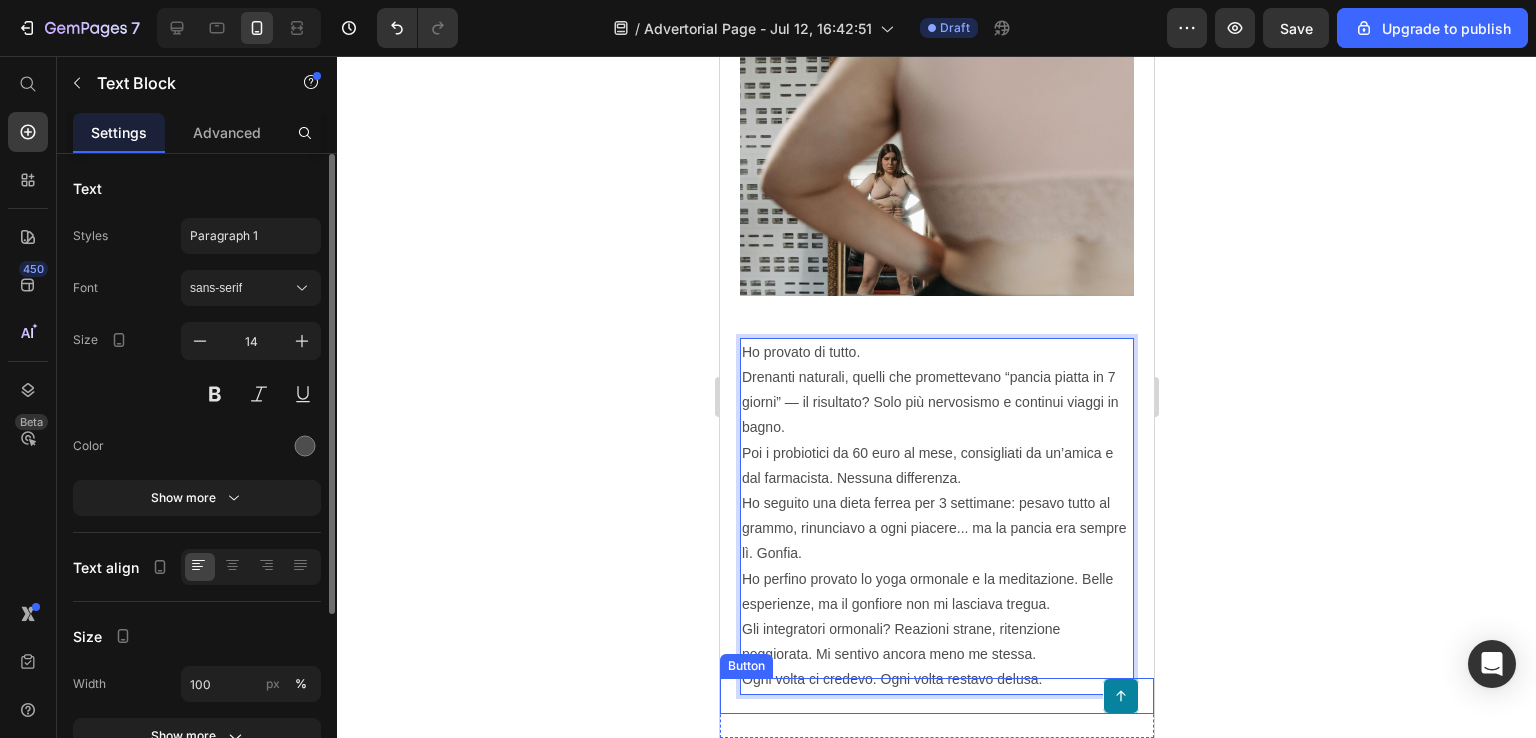 scroll, scrollTop: 1396, scrollLeft: 0, axis: vertical 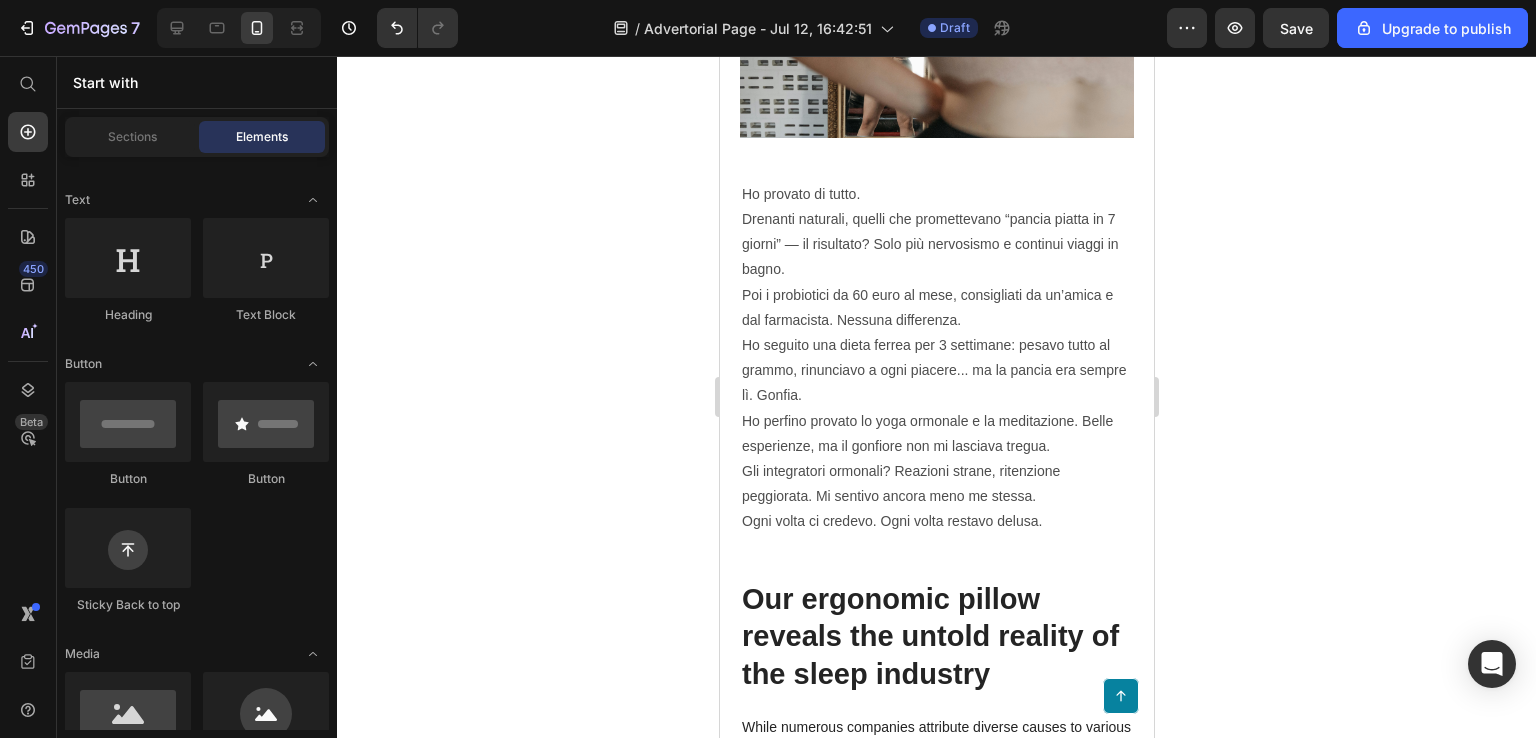 drag, startPoint x: 1149, startPoint y: 210, endPoint x: 1874, endPoint y: 278, distance: 728.182 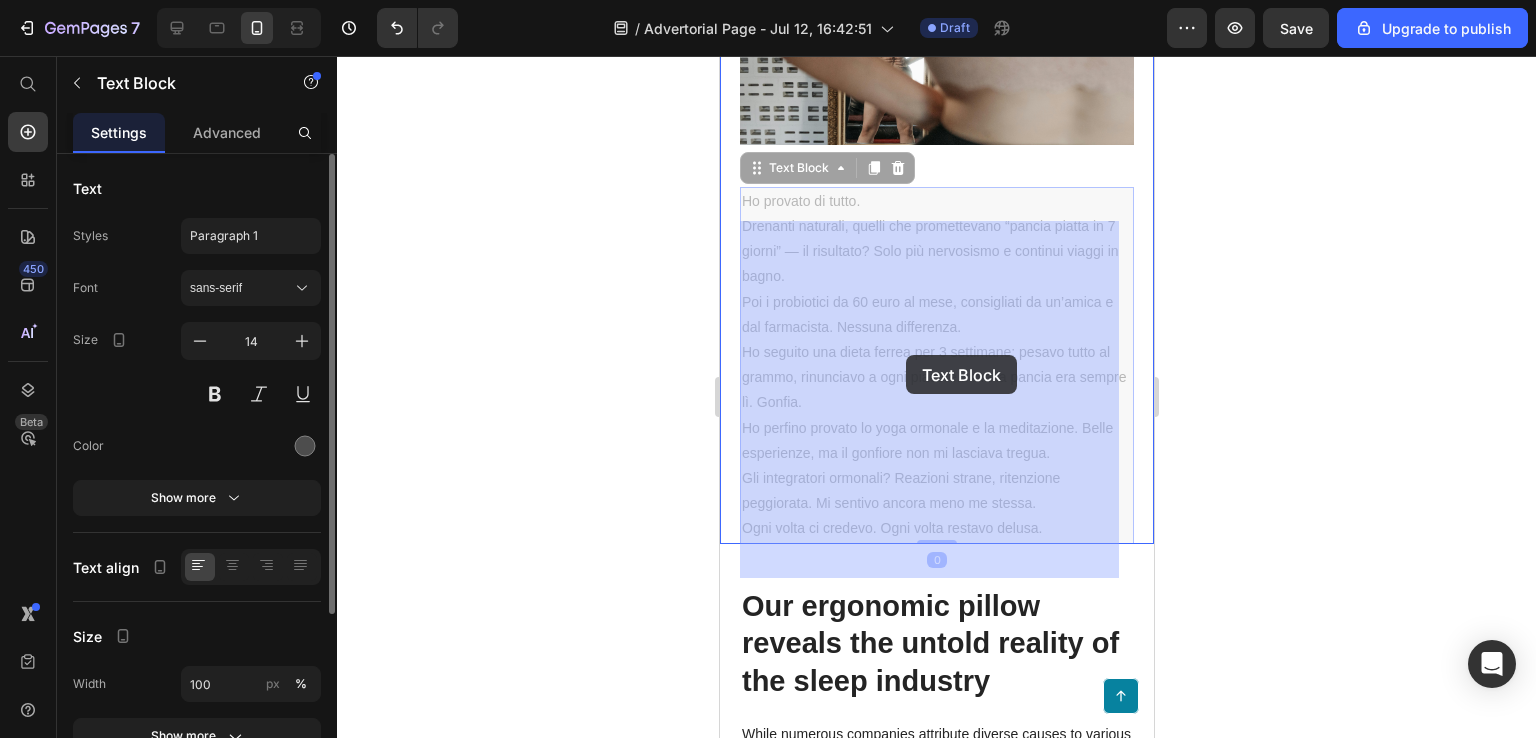 drag, startPoint x: 740, startPoint y: 231, endPoint x: 889, endPoint y: 349, distance: 190.06578 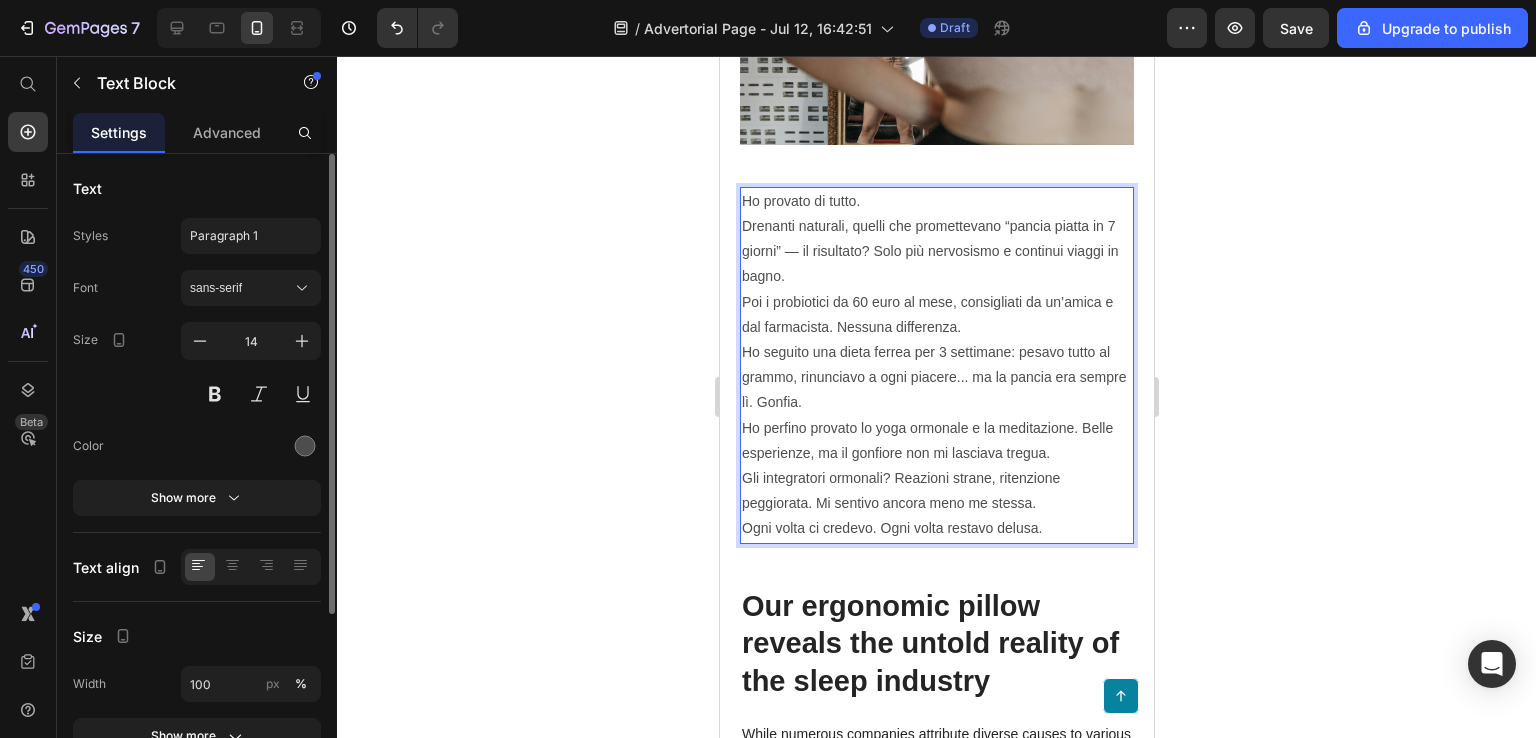 click on "Ho provato di tutto. Drenanti naturali, quelli che promettevano “pancia piatta in 7 giorni” — il risultato? Solo più nervosismo e continui viaggi in bagno." at bounding box center [936, 239] 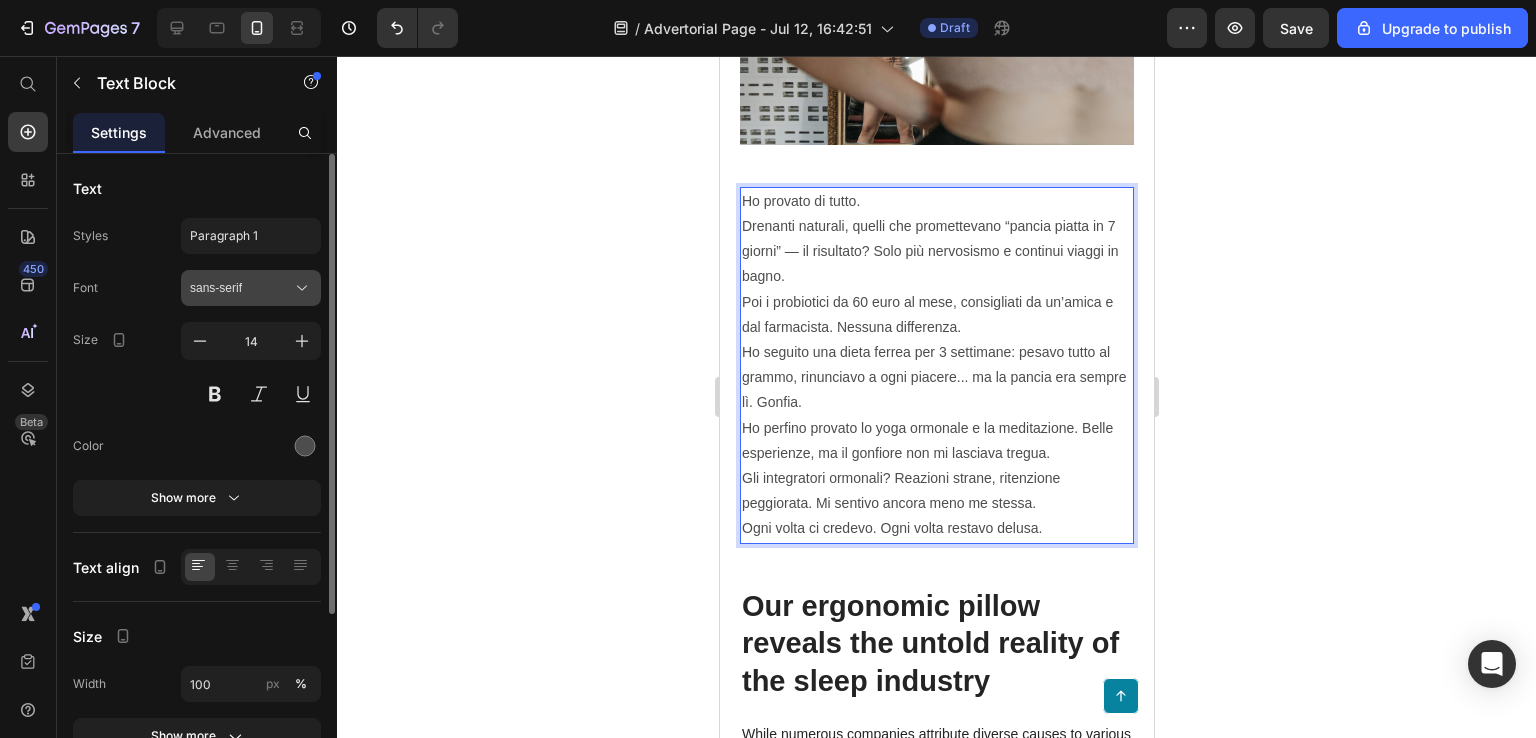 click on "sans-serif" at bounding box center [241, 288] 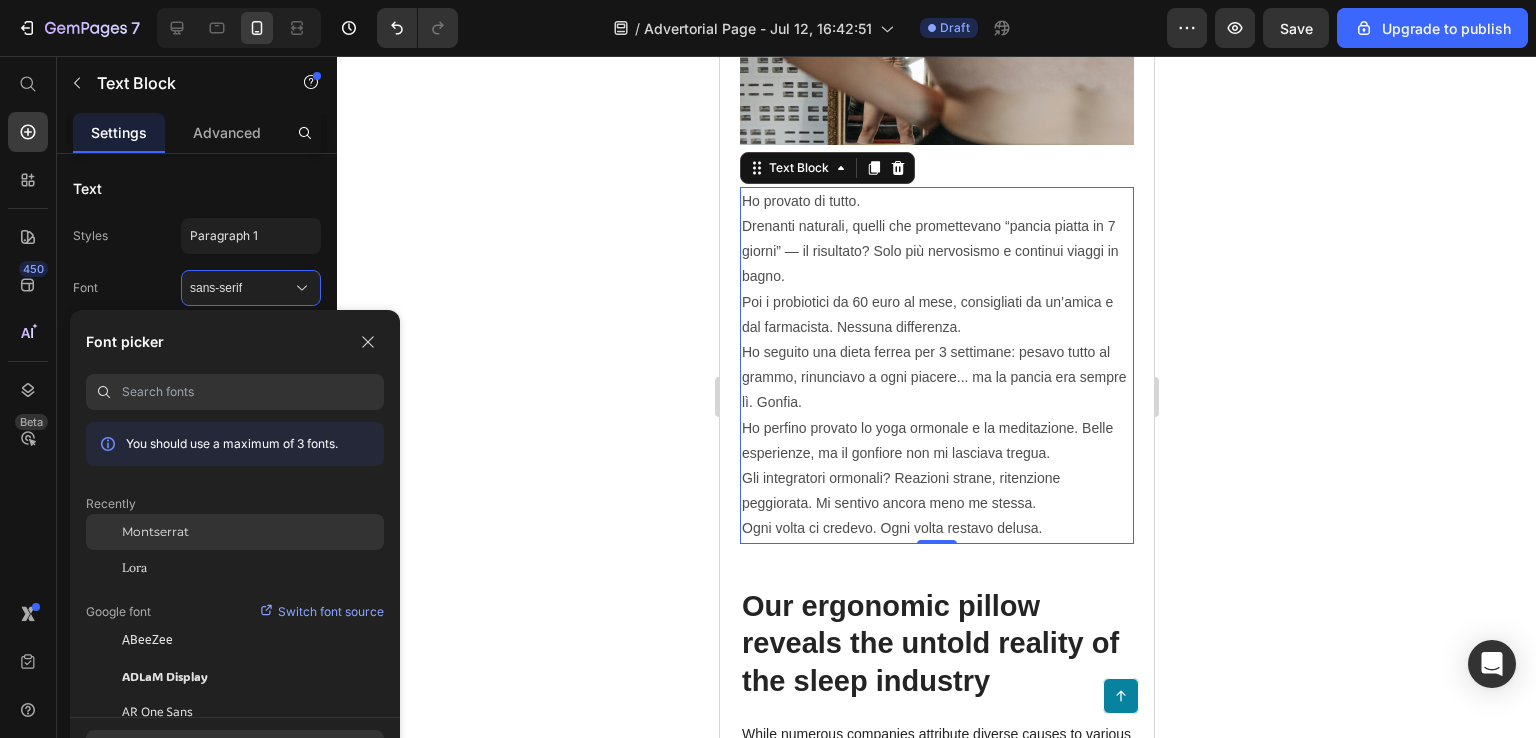 click on "Montserrat" 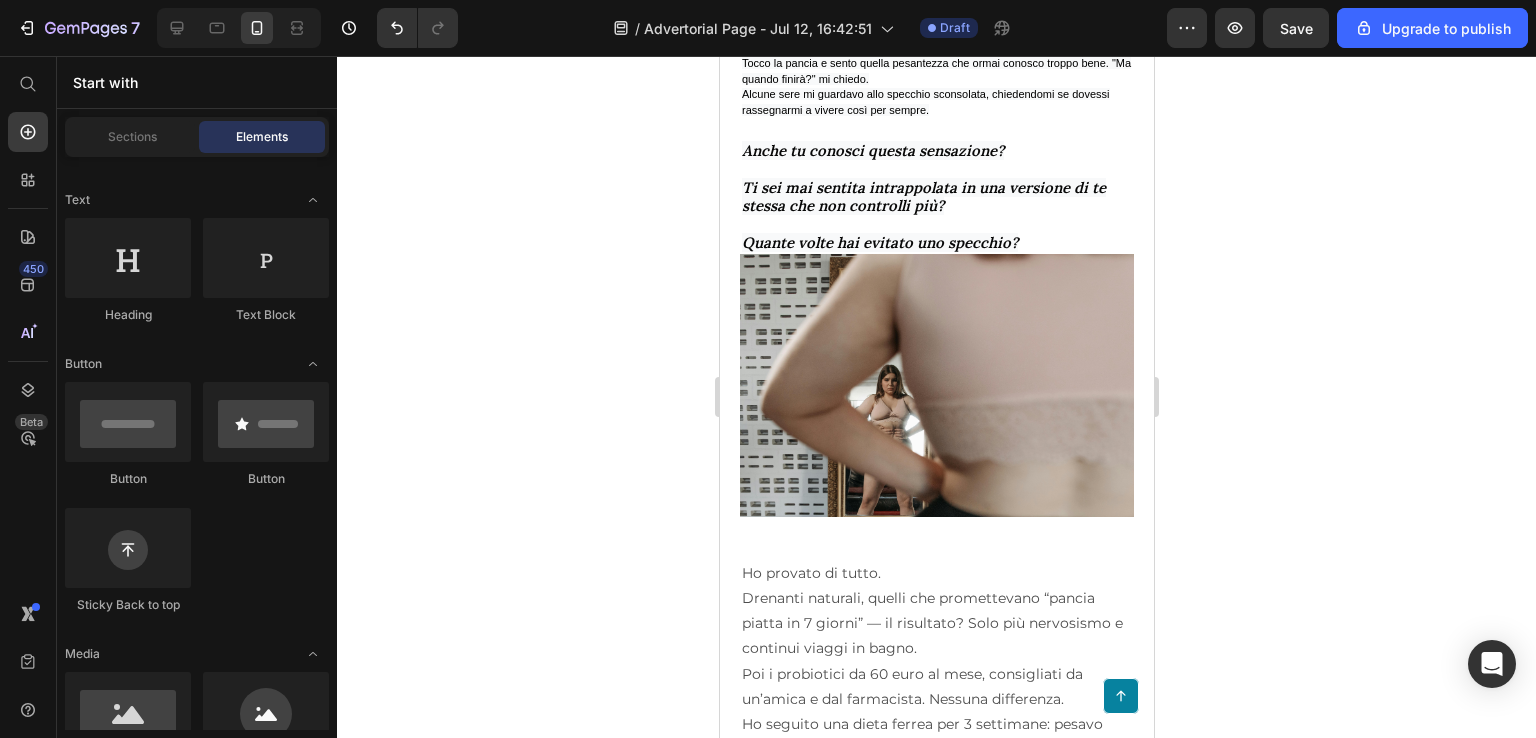 scroll, scrollTop: 1111, scrollLeft: 0, axis: vertical 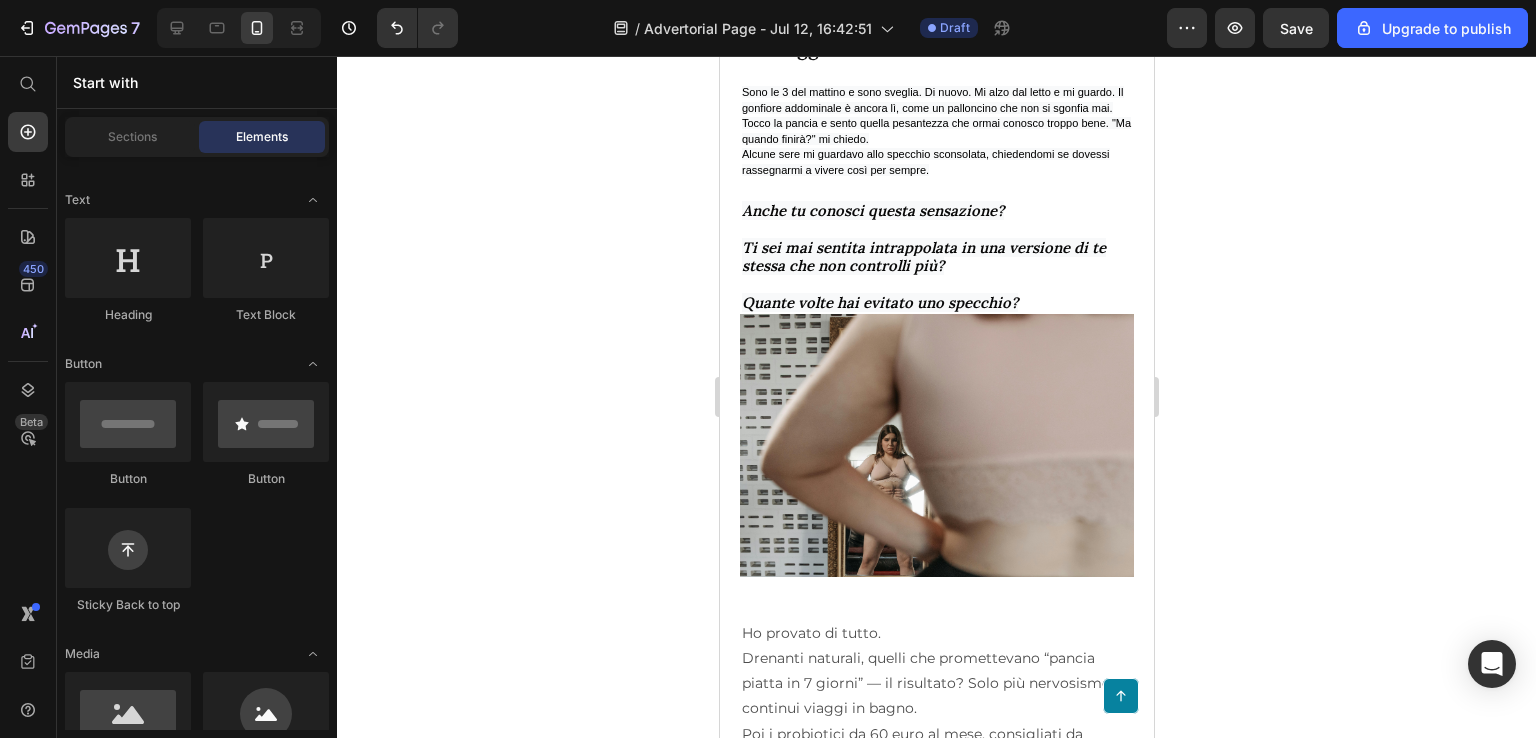 click on "Tocco la pancia e sento quella pesantezza che ormai conosco troppo bene. "Ma quando finirà?" mi chiedo." at bounding box center [936, 131] 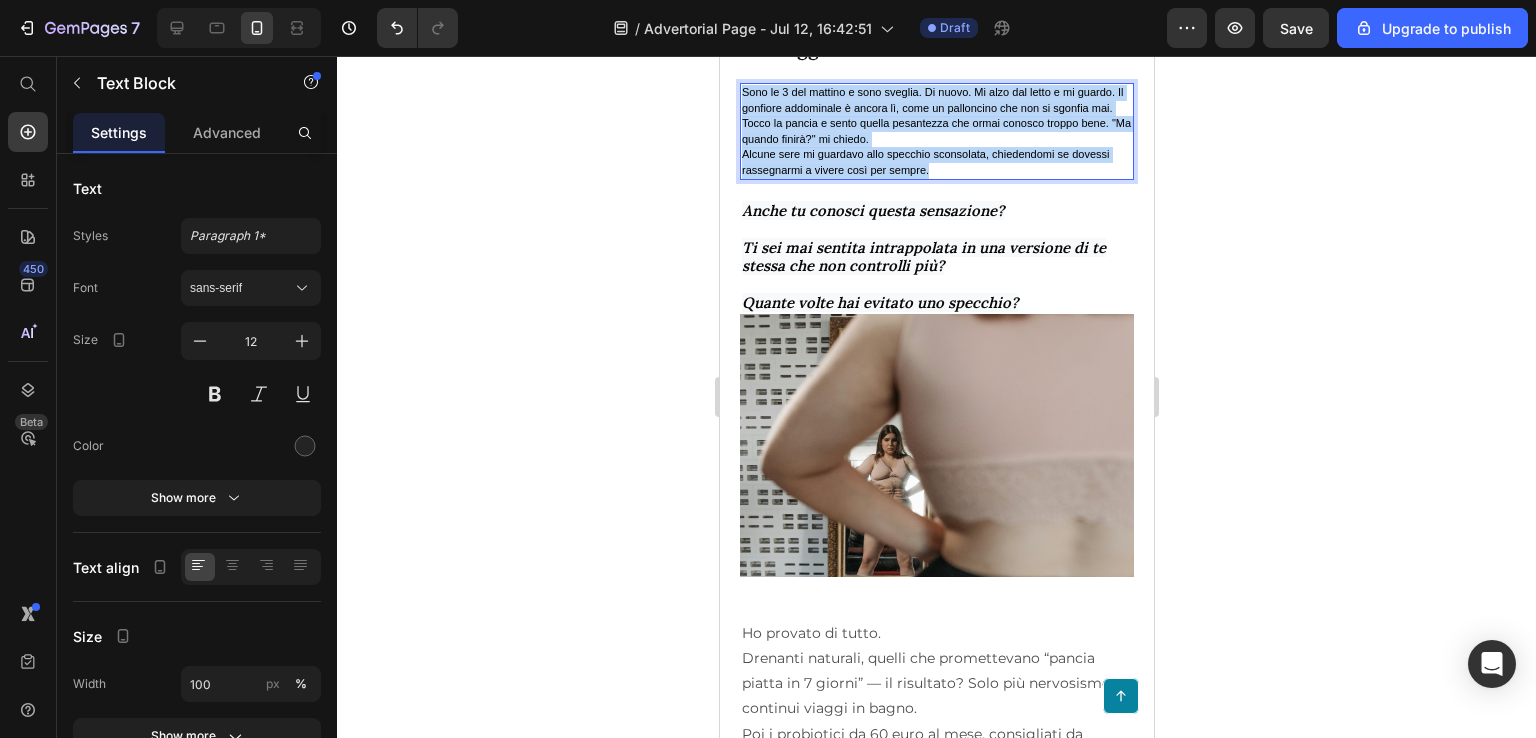 drag, startPoint x: 741, startPoint y: 108, endPoint x: 962, endPoint y: 214, distance: 245.1061 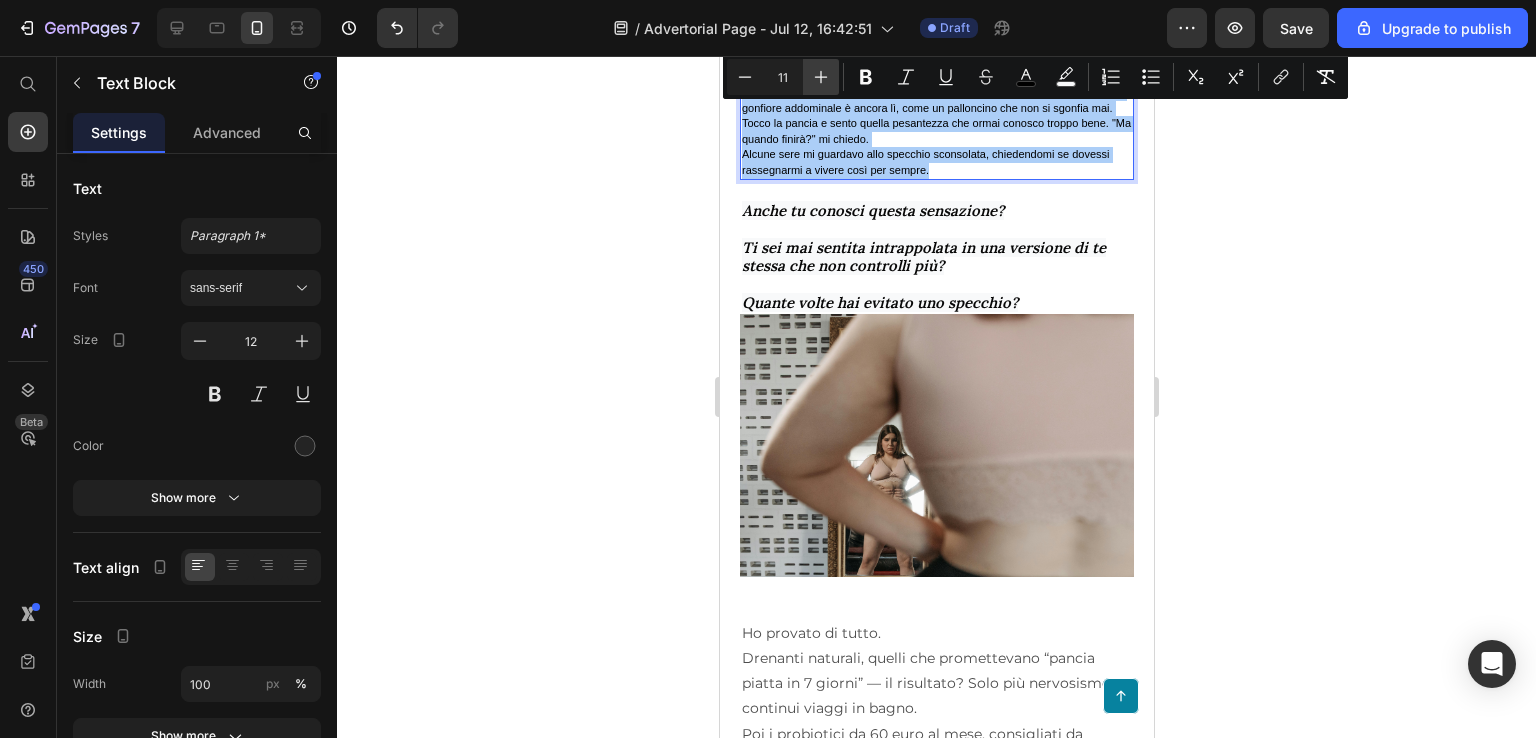 click on "Plus" at bounding box center [821, 77] 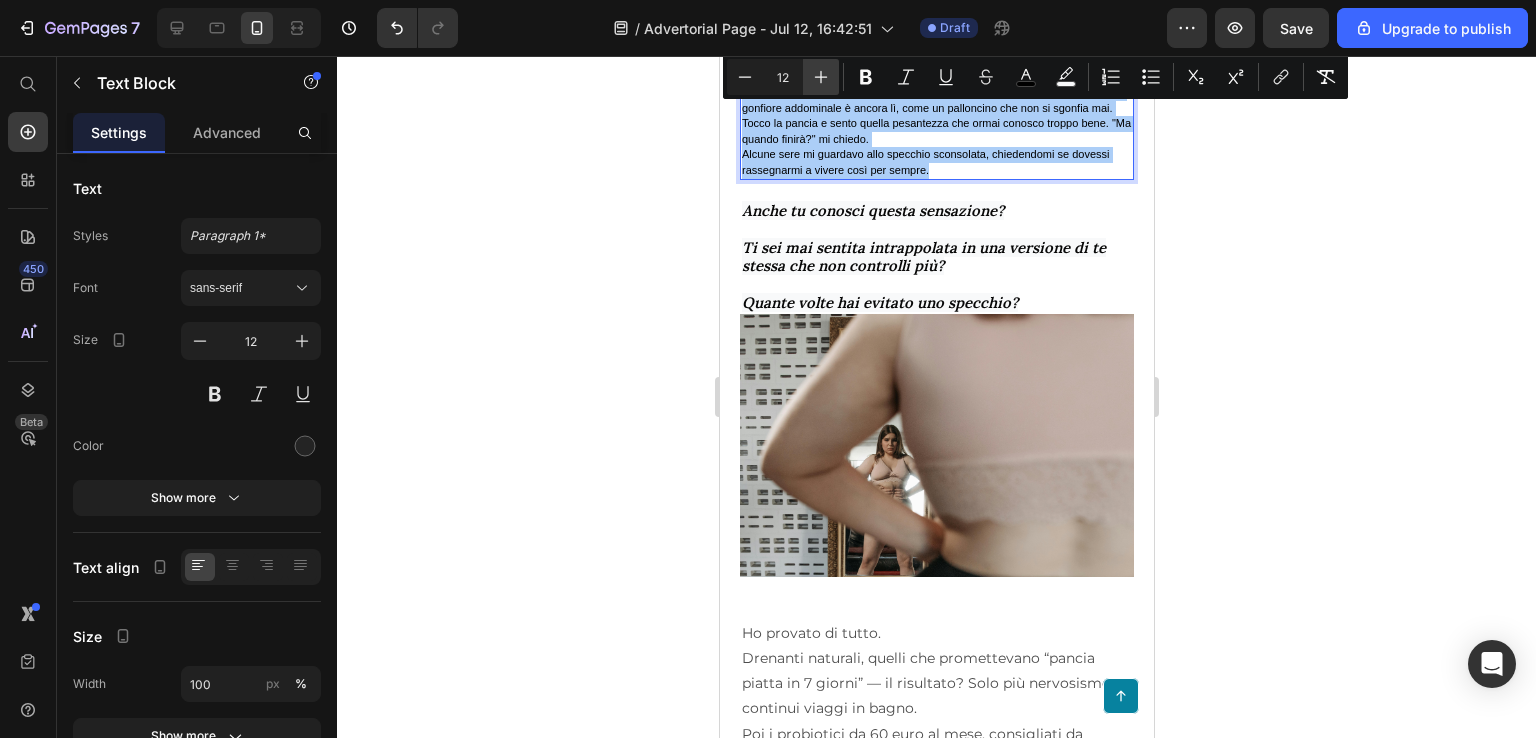 click on "Plus" at bounding box center [821, 77] 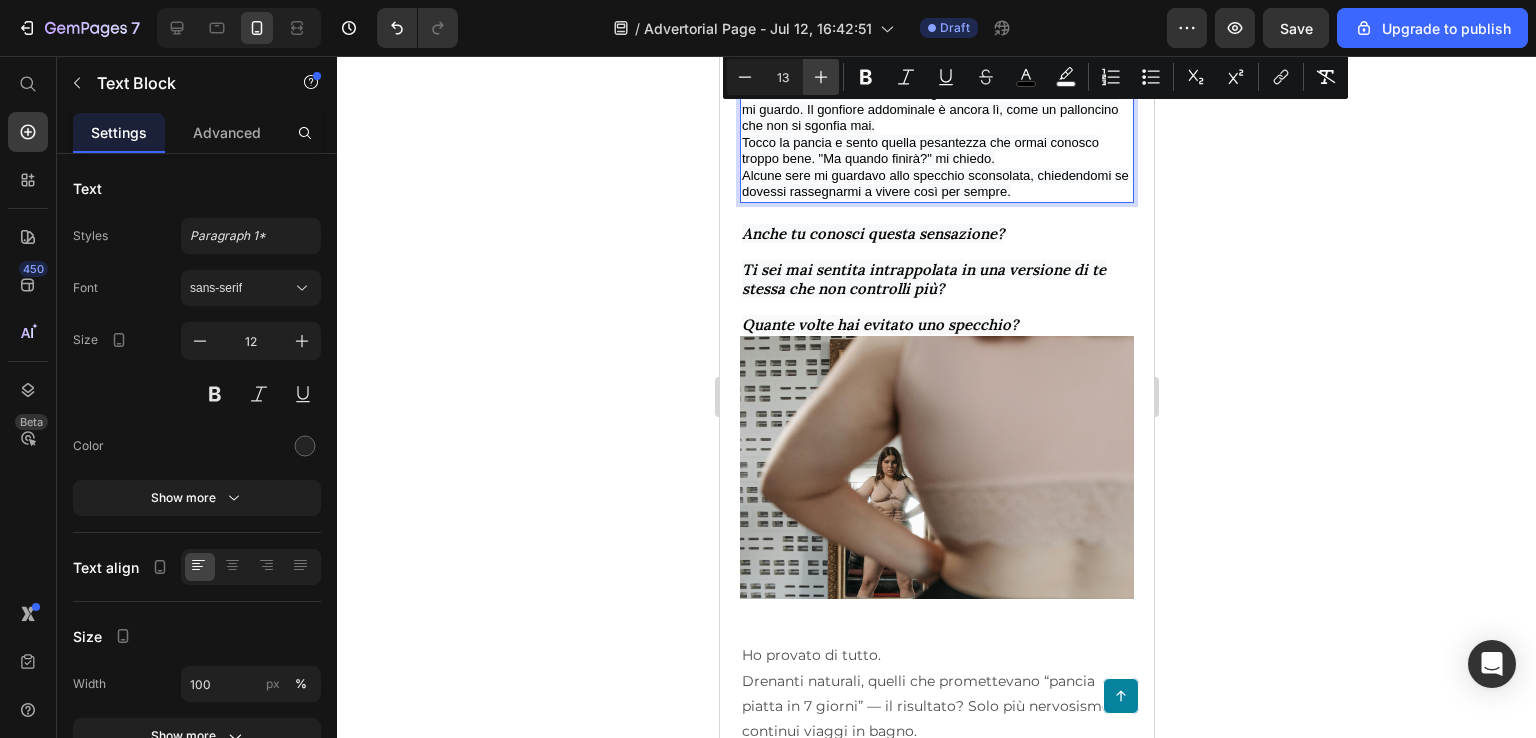 click on "Plus" at bounding box center [821, 77] 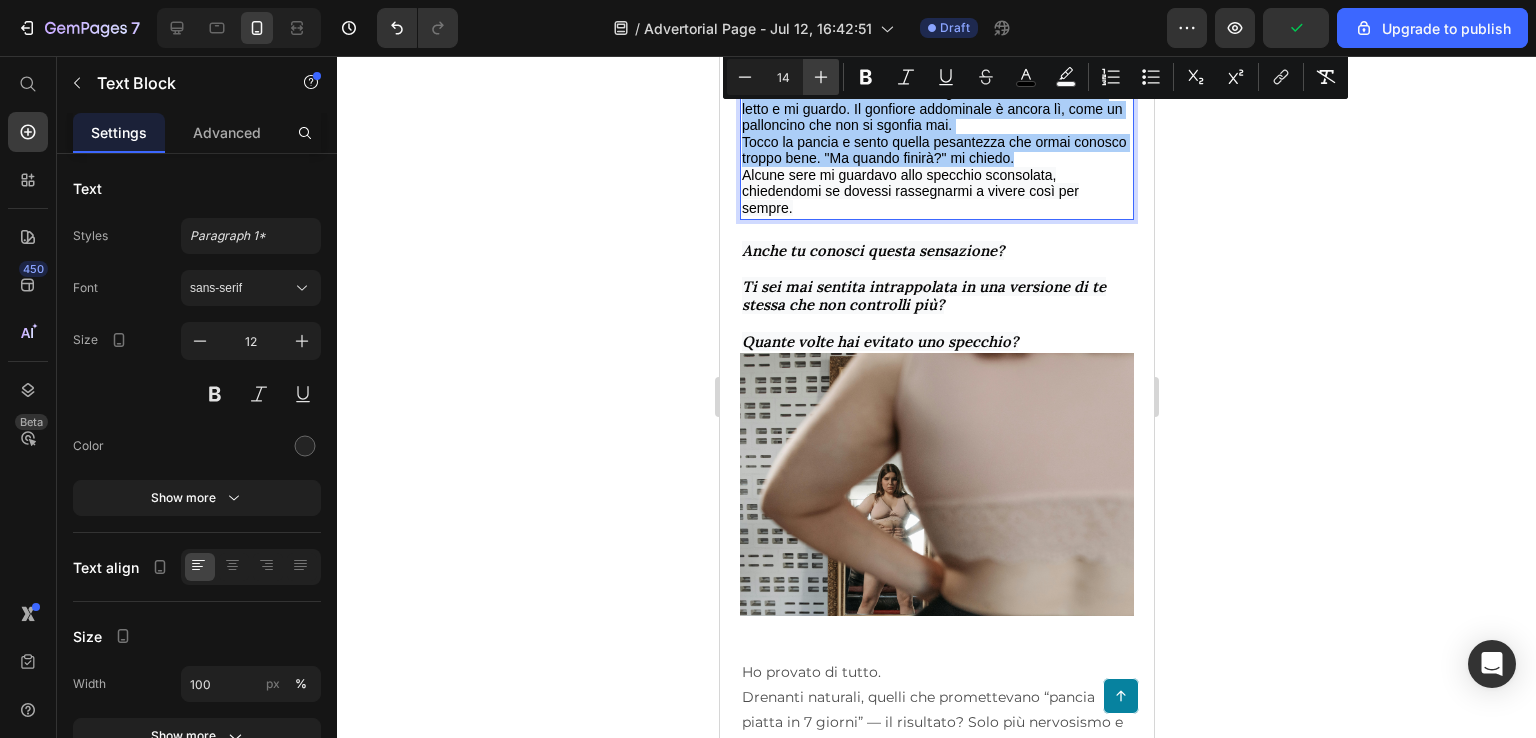 click on "Plus" at bounding box center [821, 77] 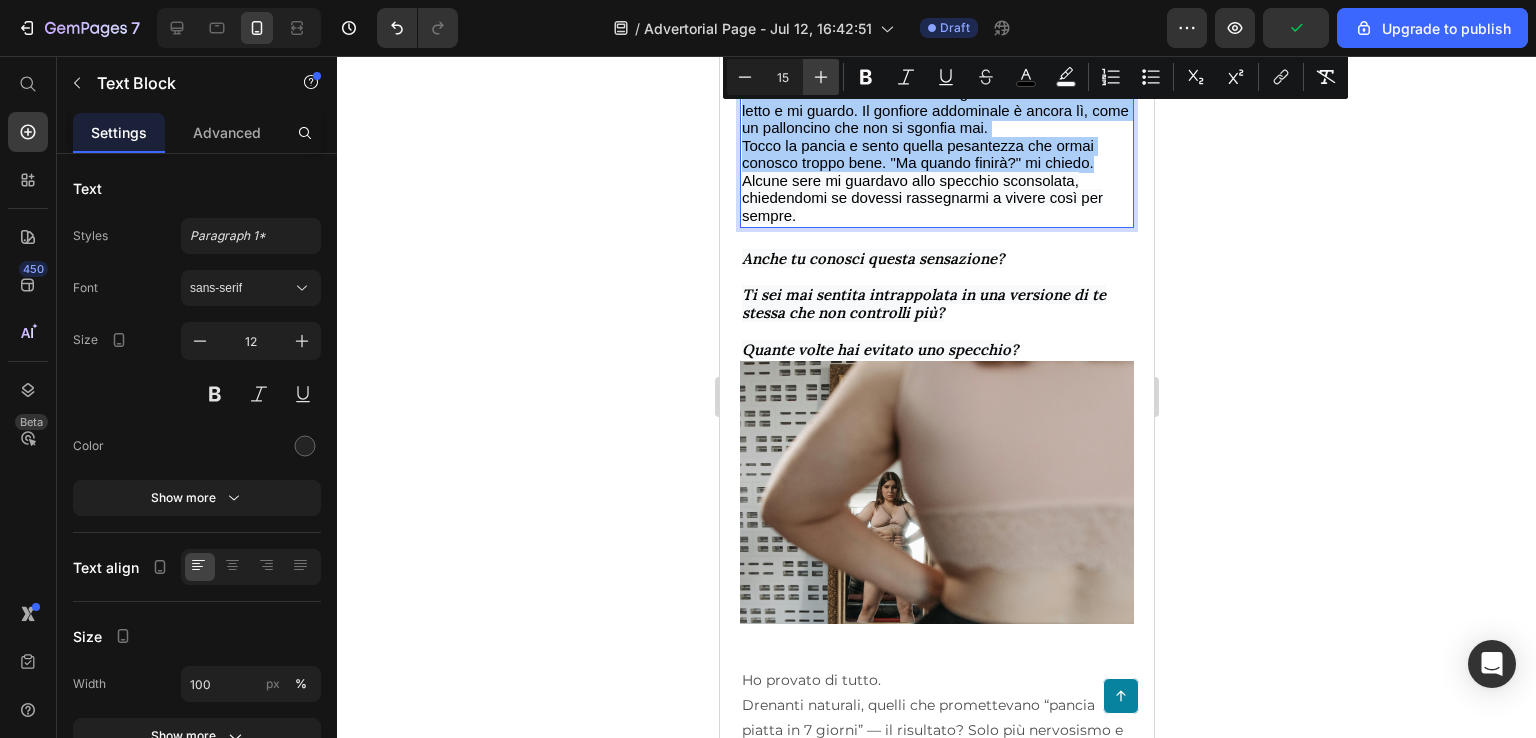 click on "Plus" at bounding box center (821, 77) 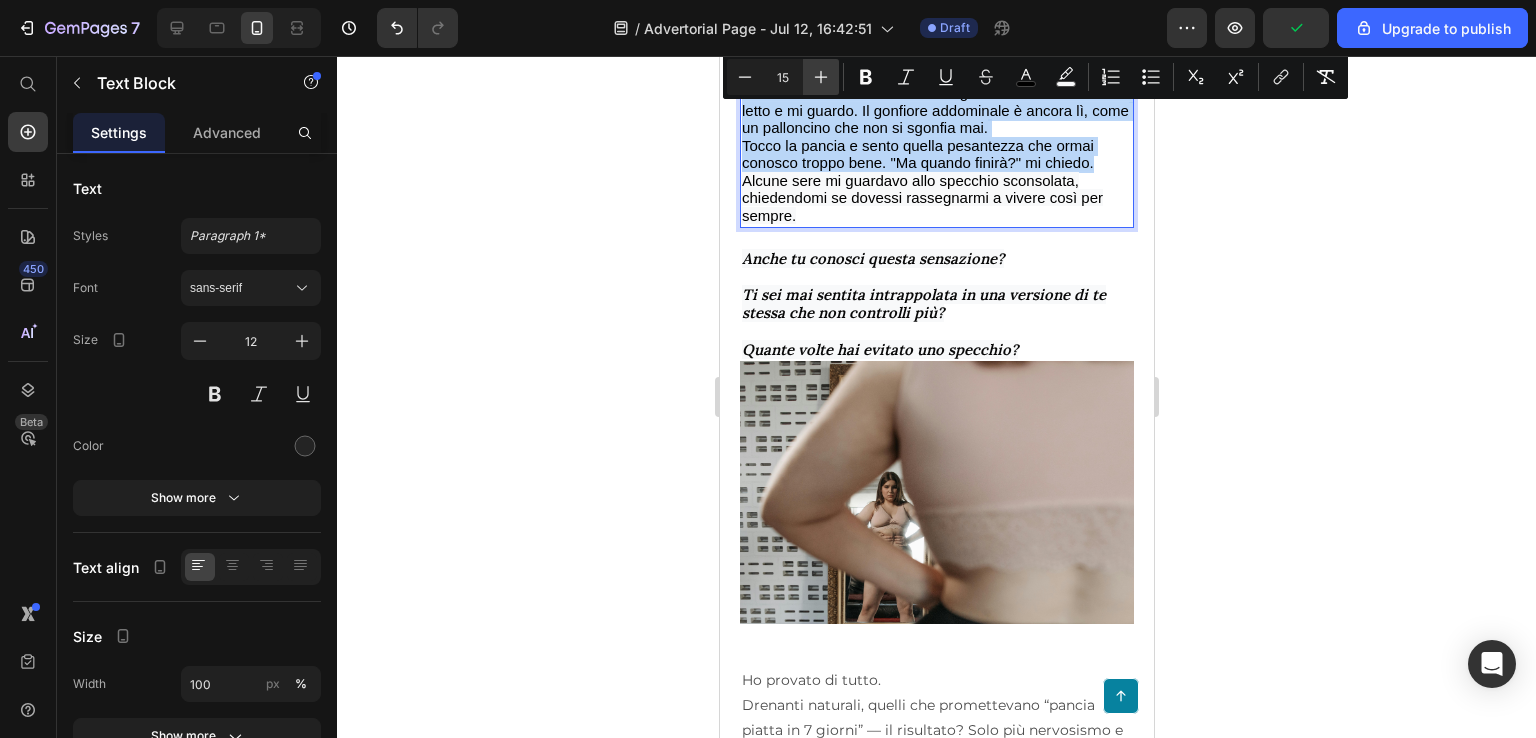 type on "16" 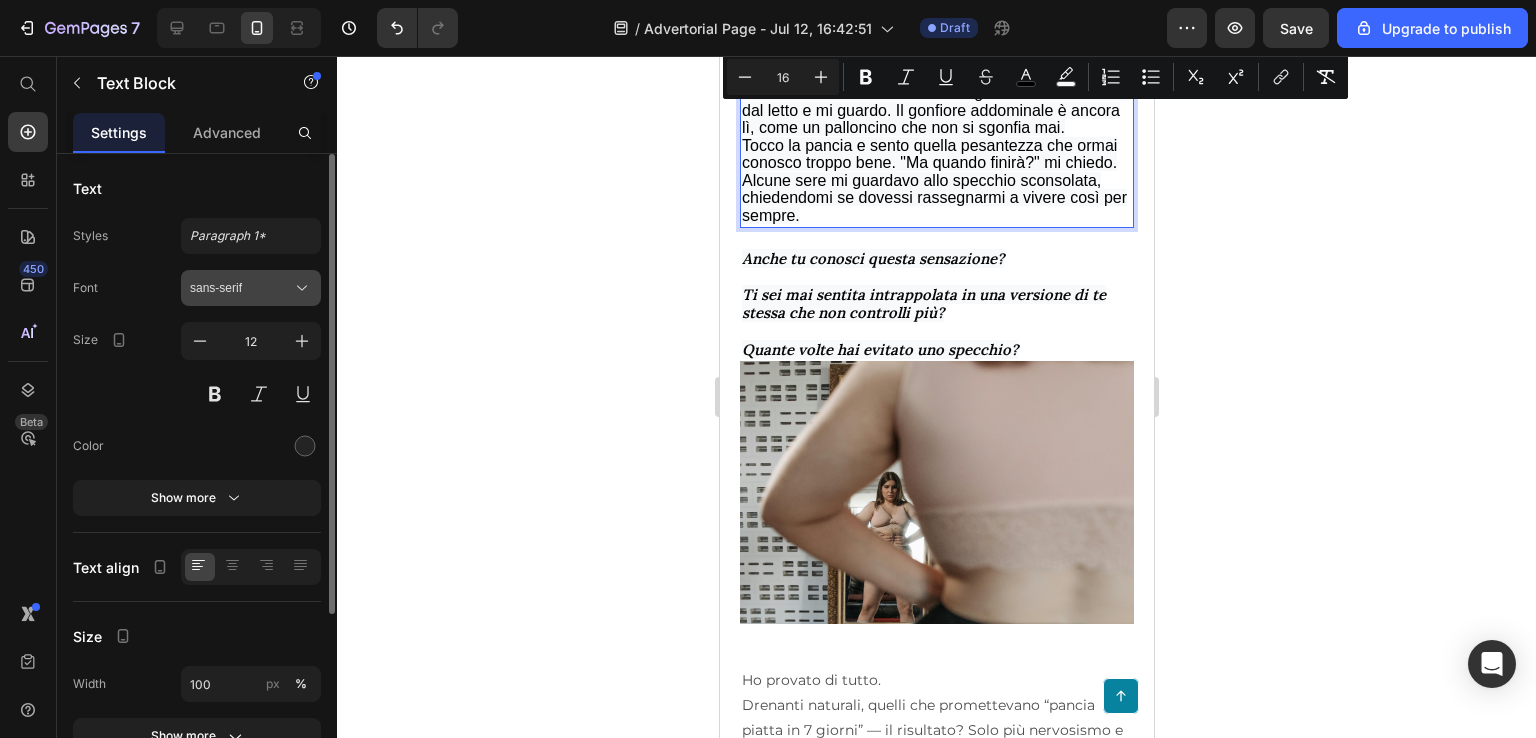 click on "sans-serif" at bounding box center [241, 288] 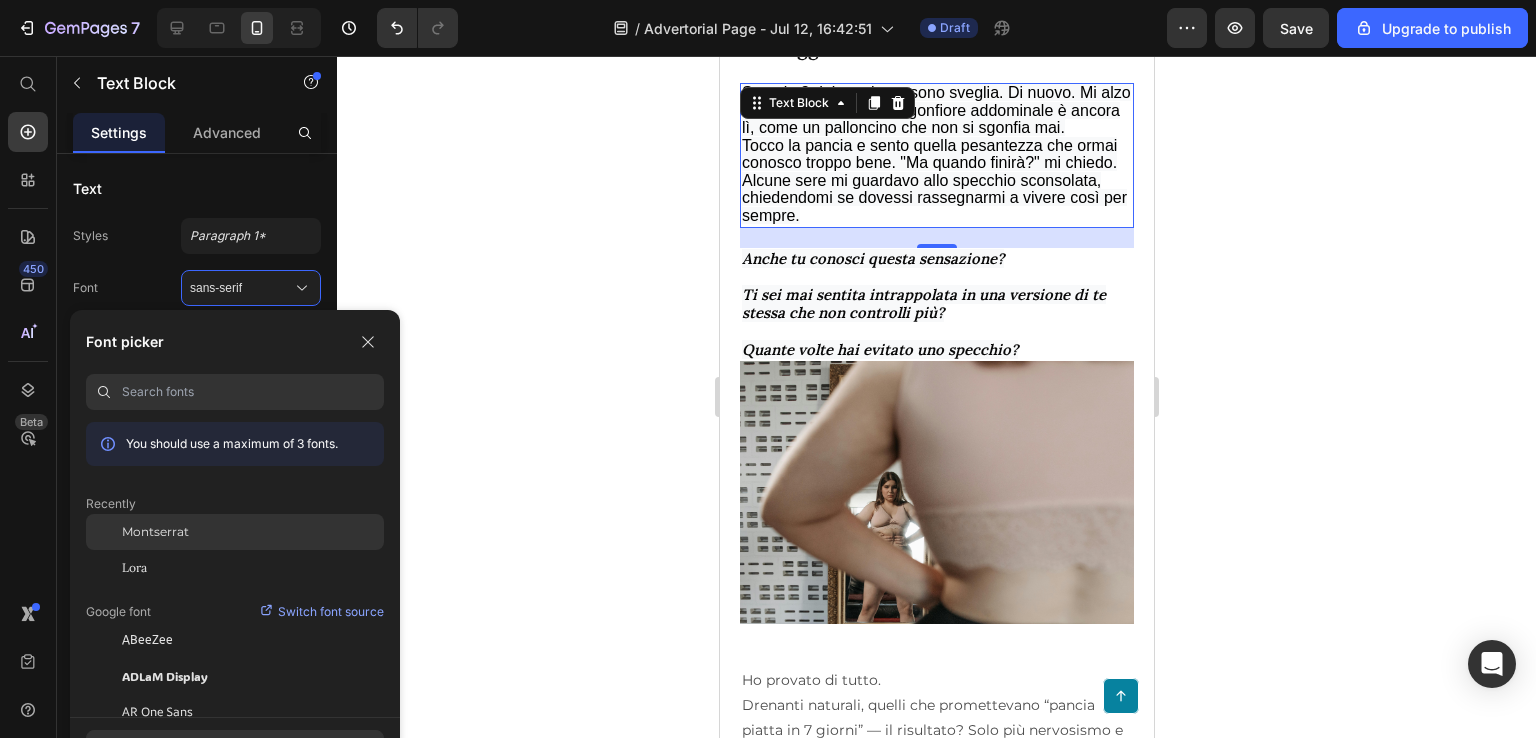 click on "Montserrat" at bounding box center [155, 532] 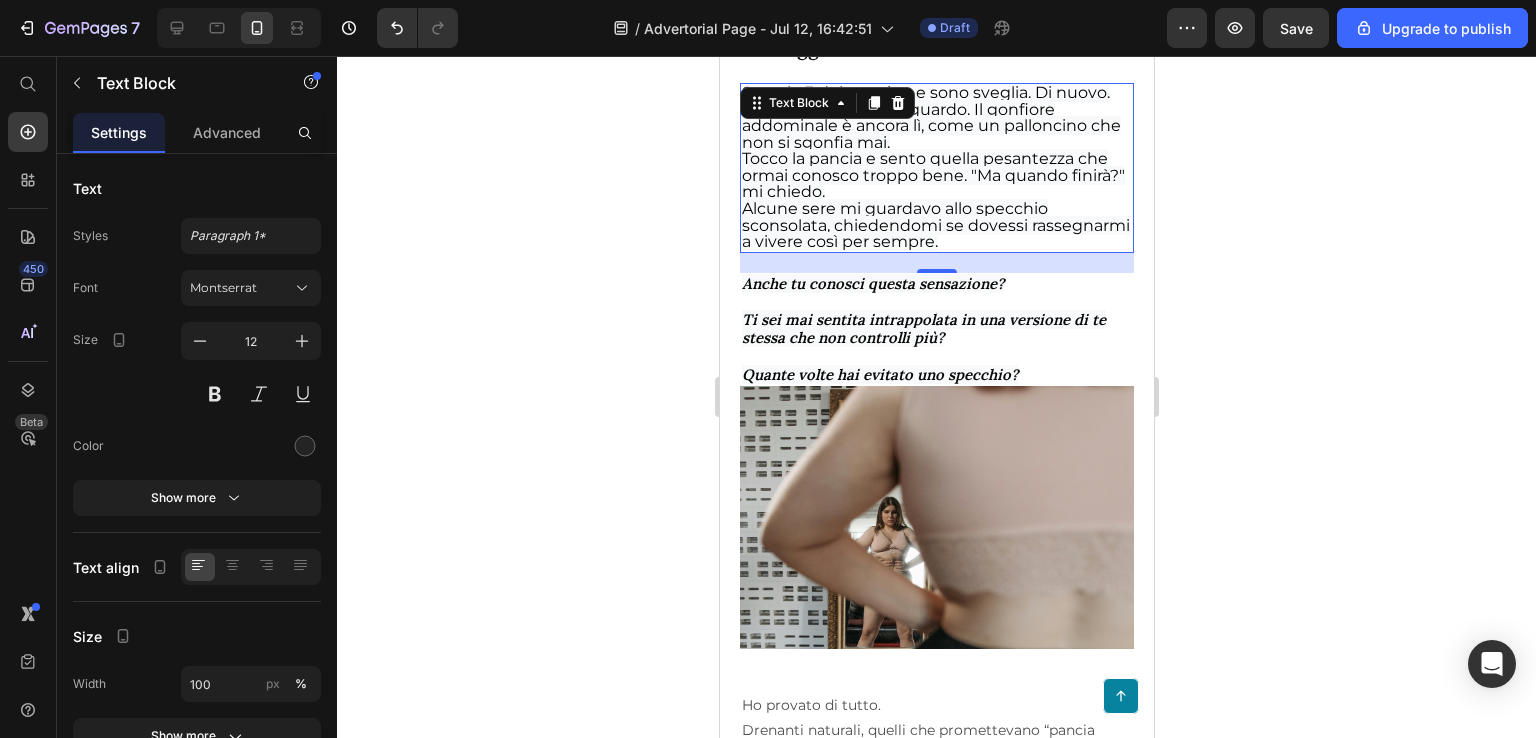 click 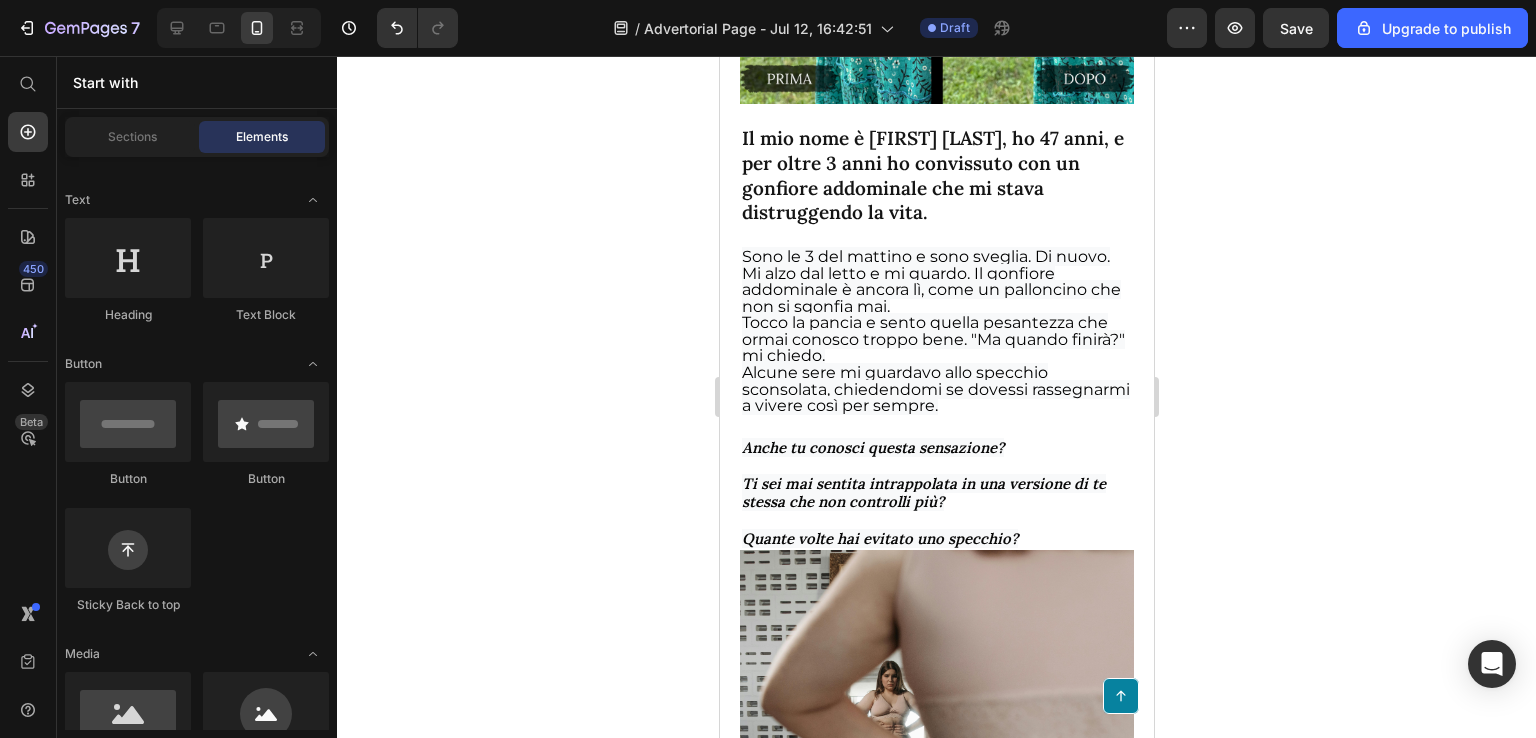 scroll, scrollTop: 927, scrollLeft: 0, axis: vertical 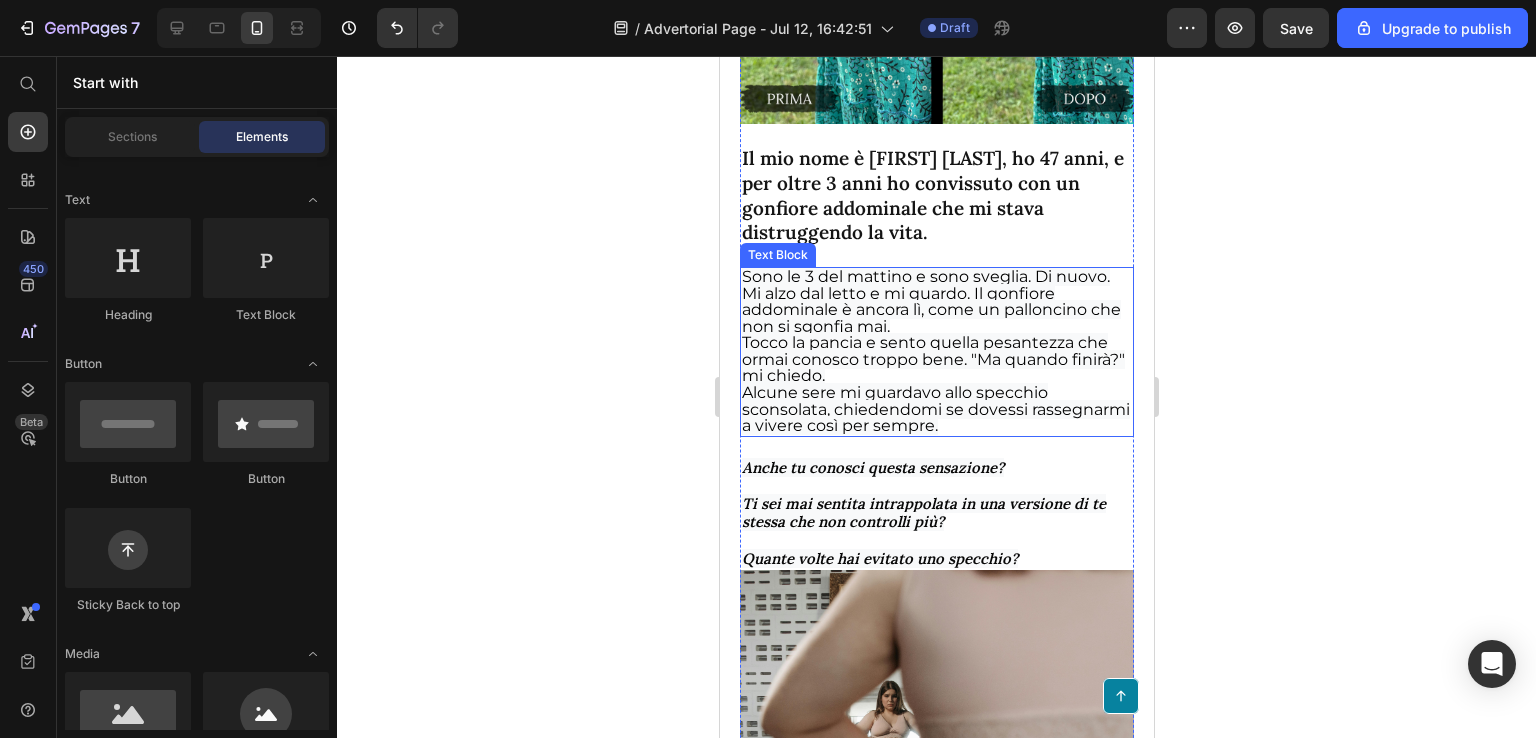 click on "Tocco la pancia e sento quella pesantezza che ormai conosco troppo bene. "Ma quando finirà?" mi chiedo." at bounding box center [932, 359] 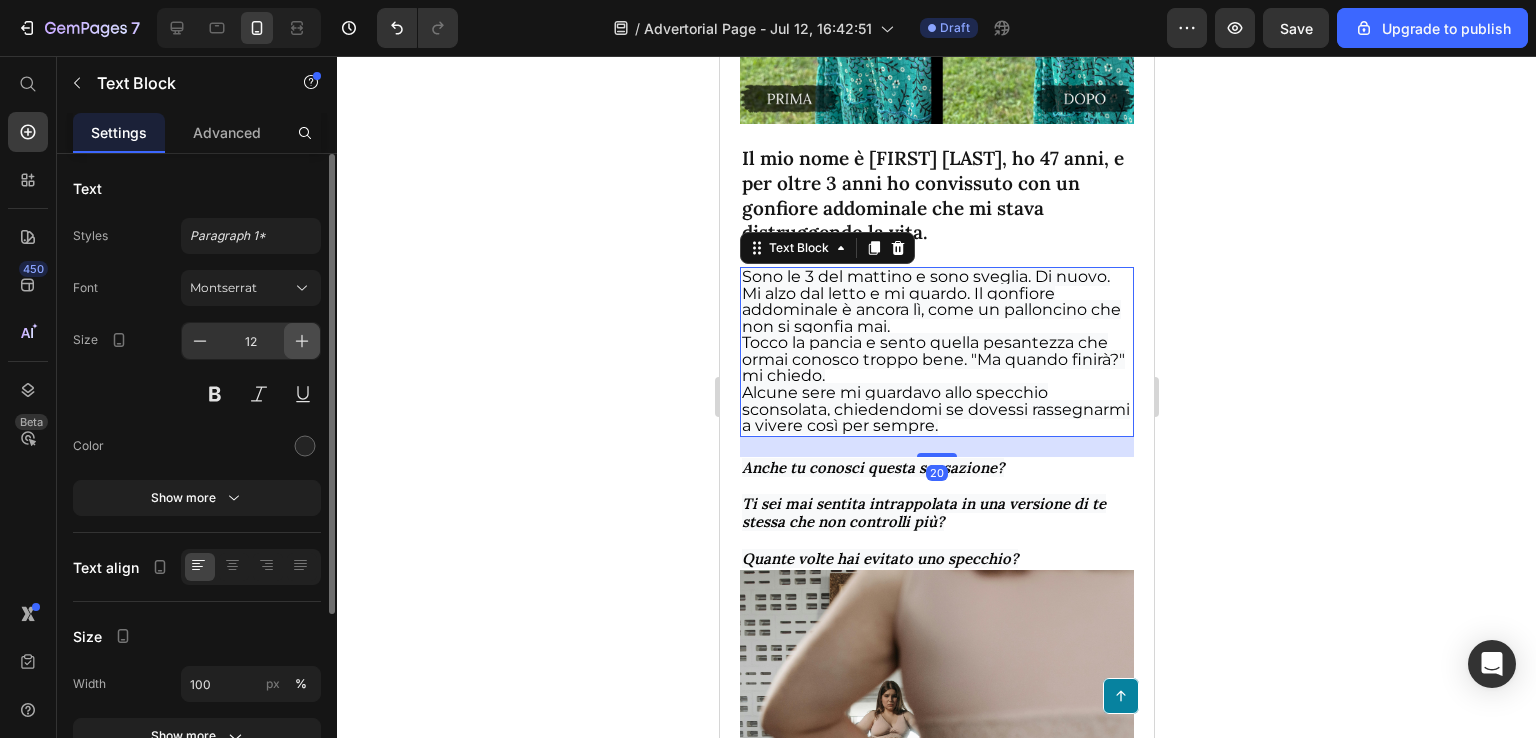 click at bounding box center [302, 341] 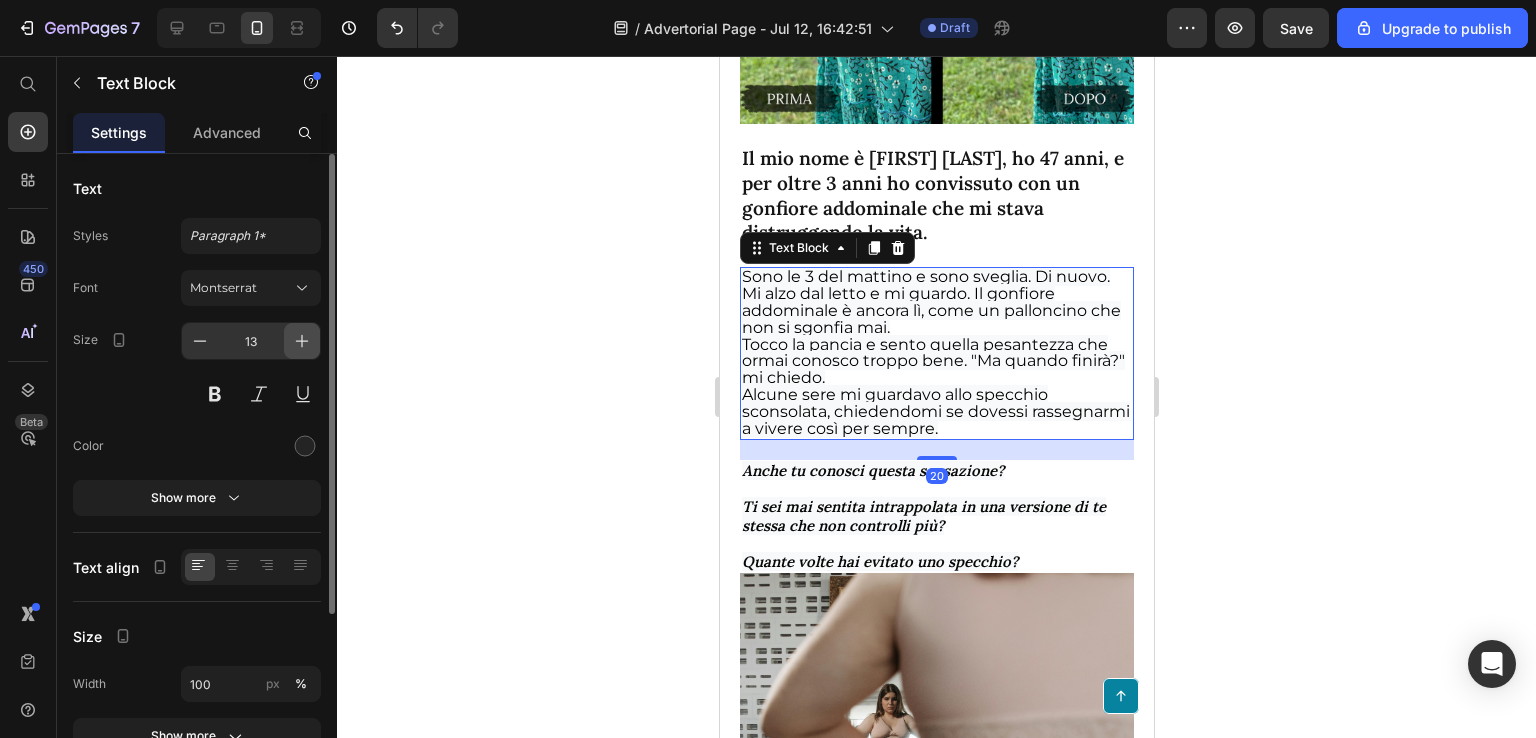 click at bounding box center (302, 341) 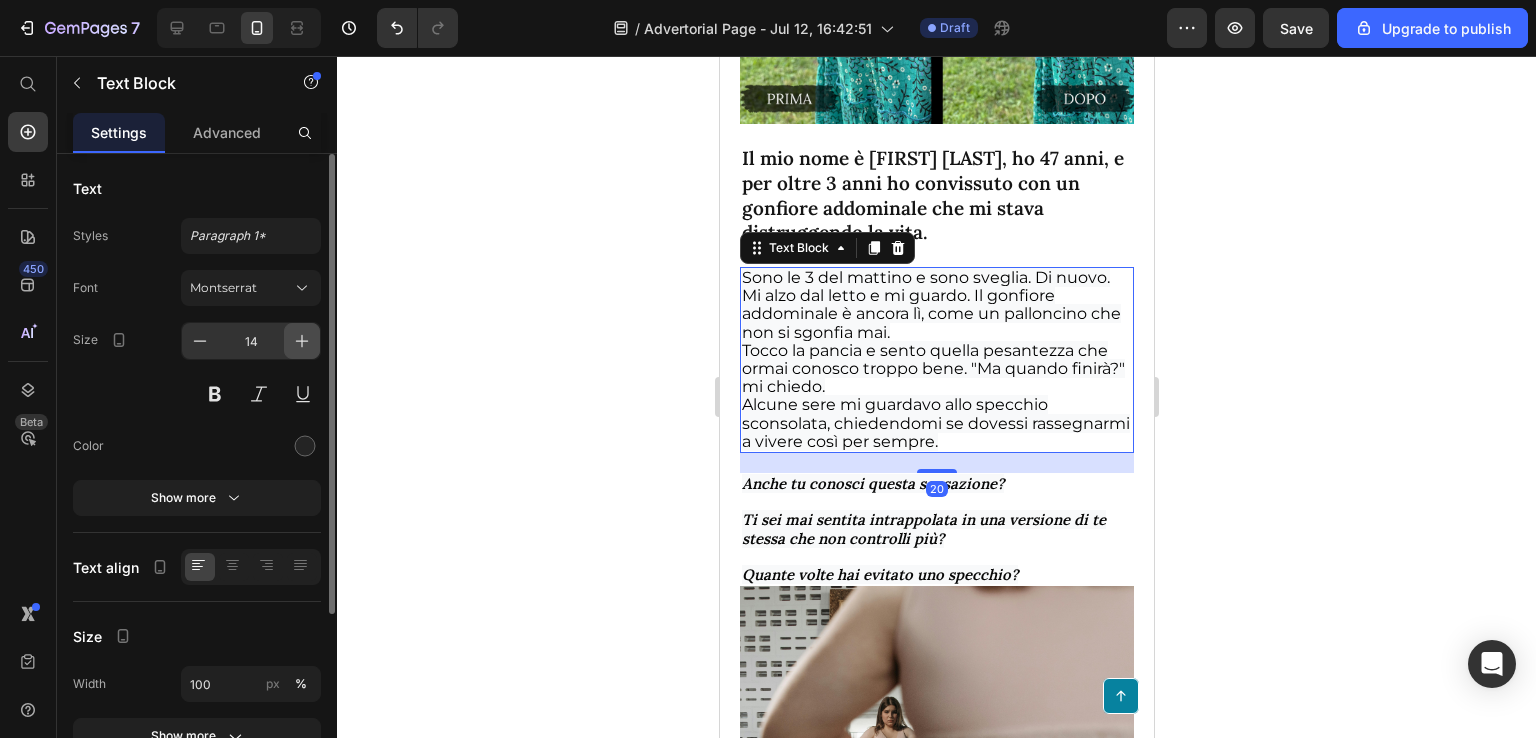 click at bounding box center (302, 341) 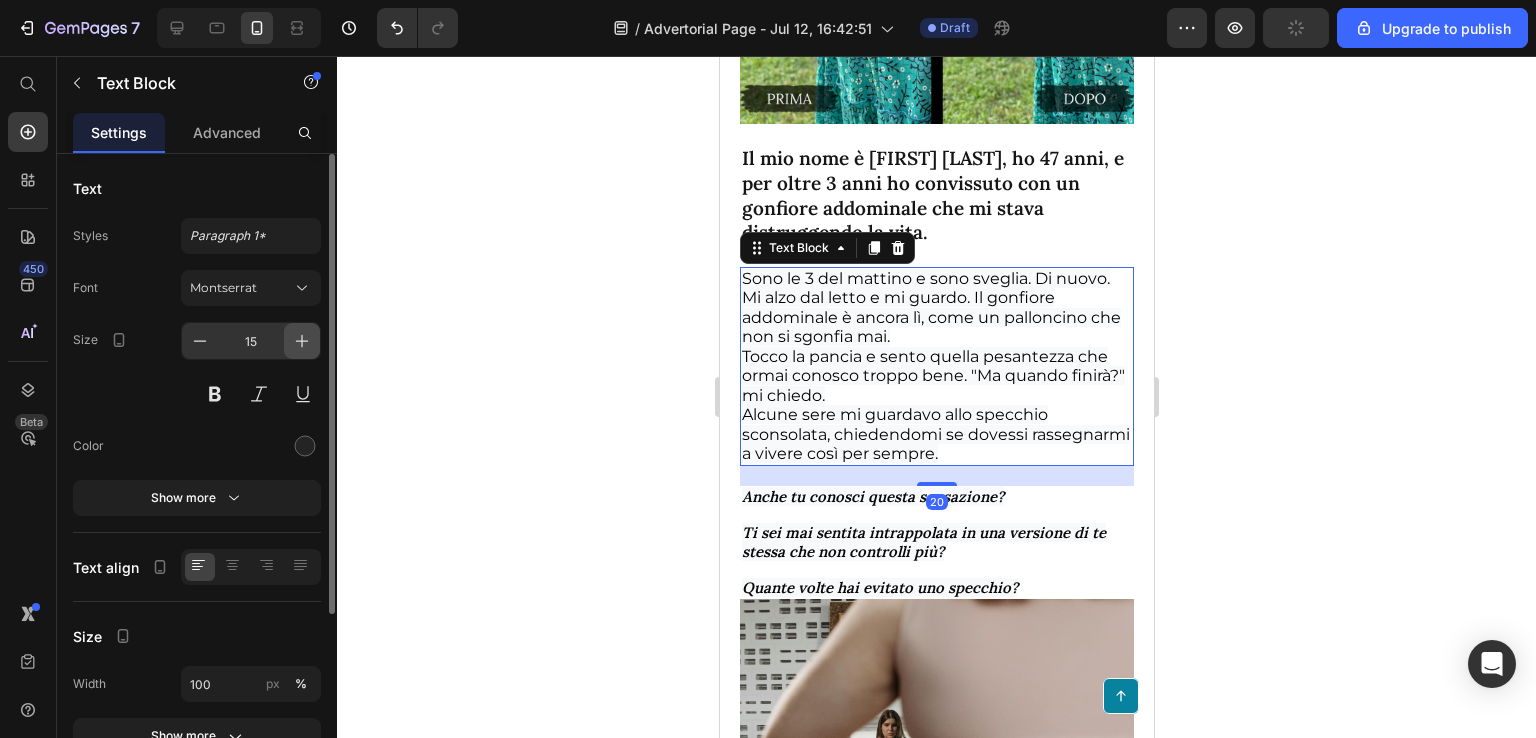 click at bounding box center (302, 341) 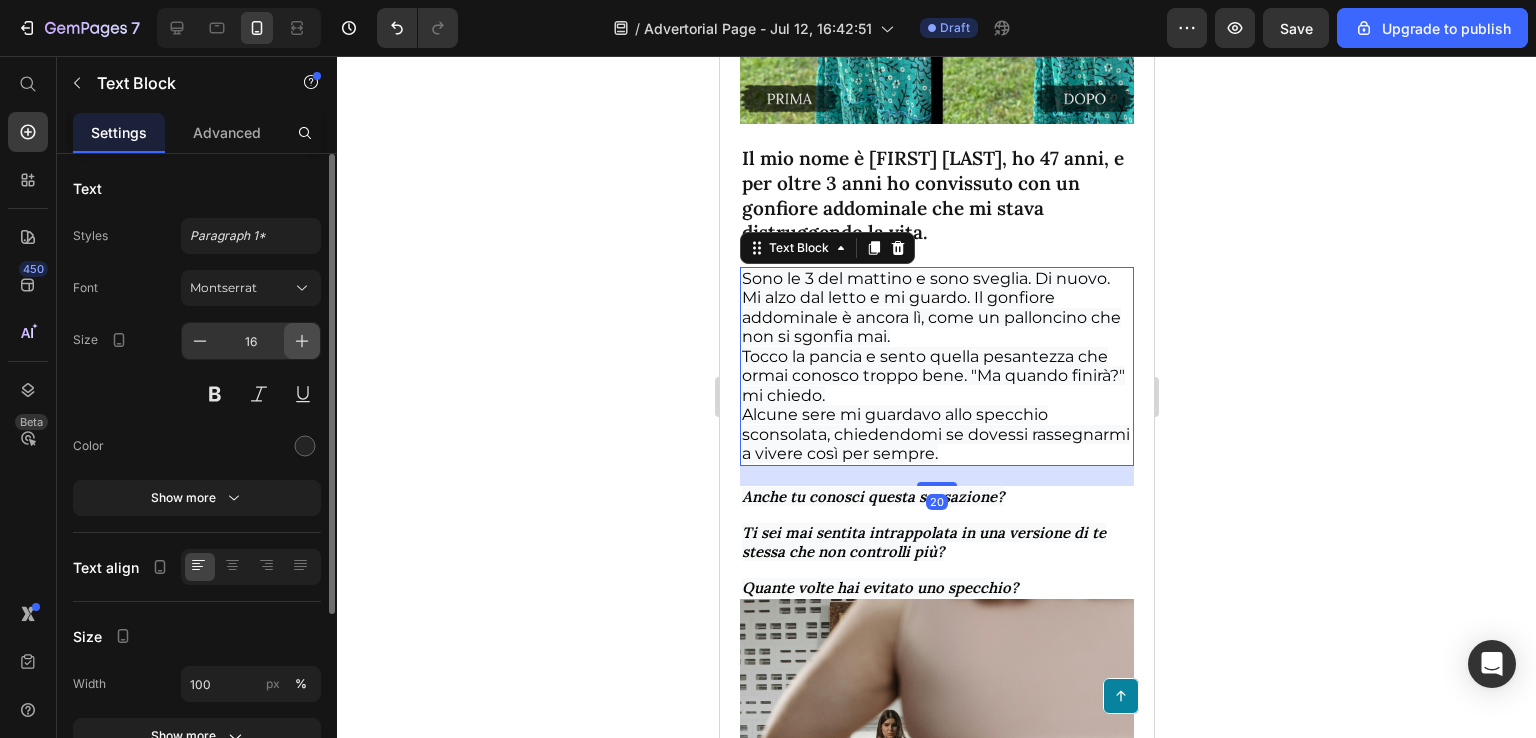 click at bounding box center (302, 341) 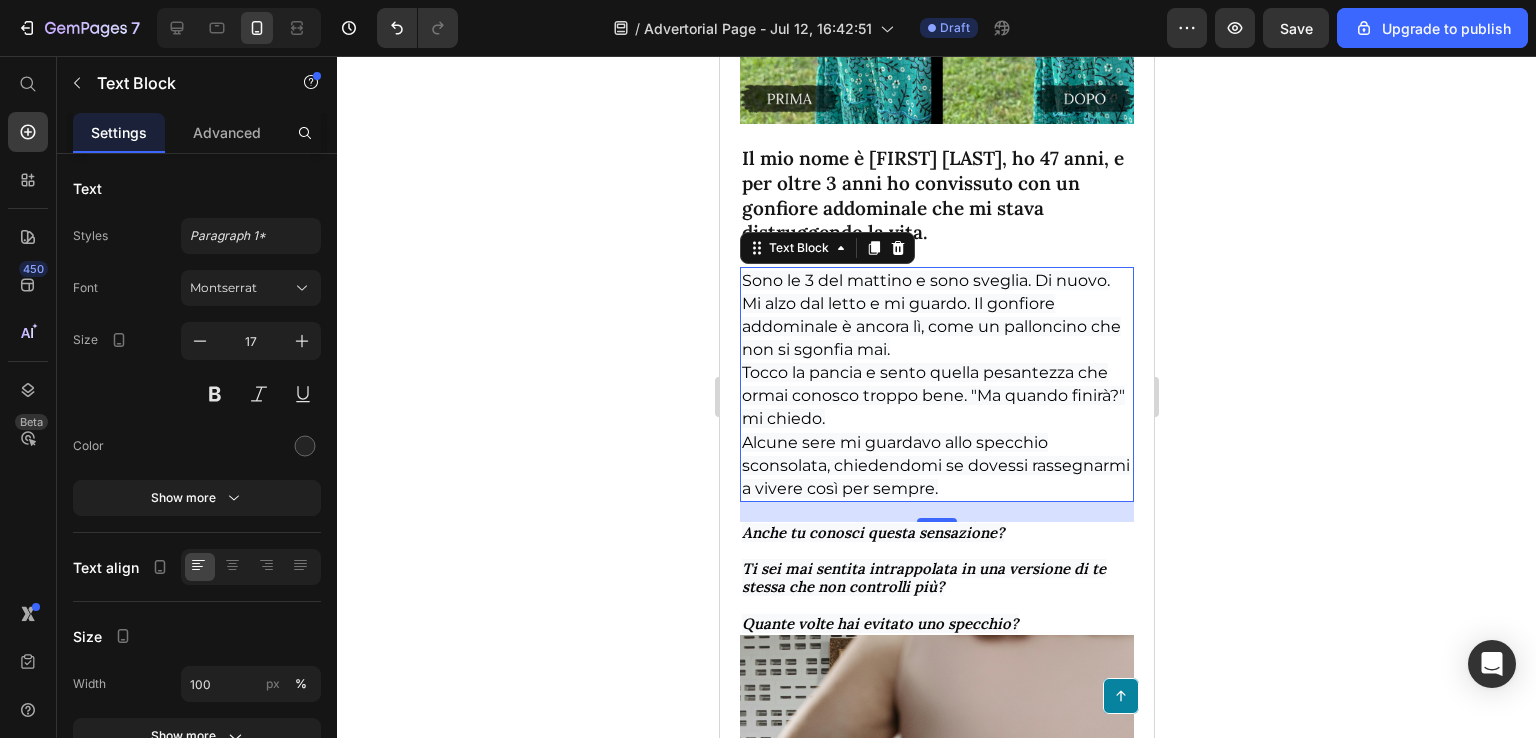 click 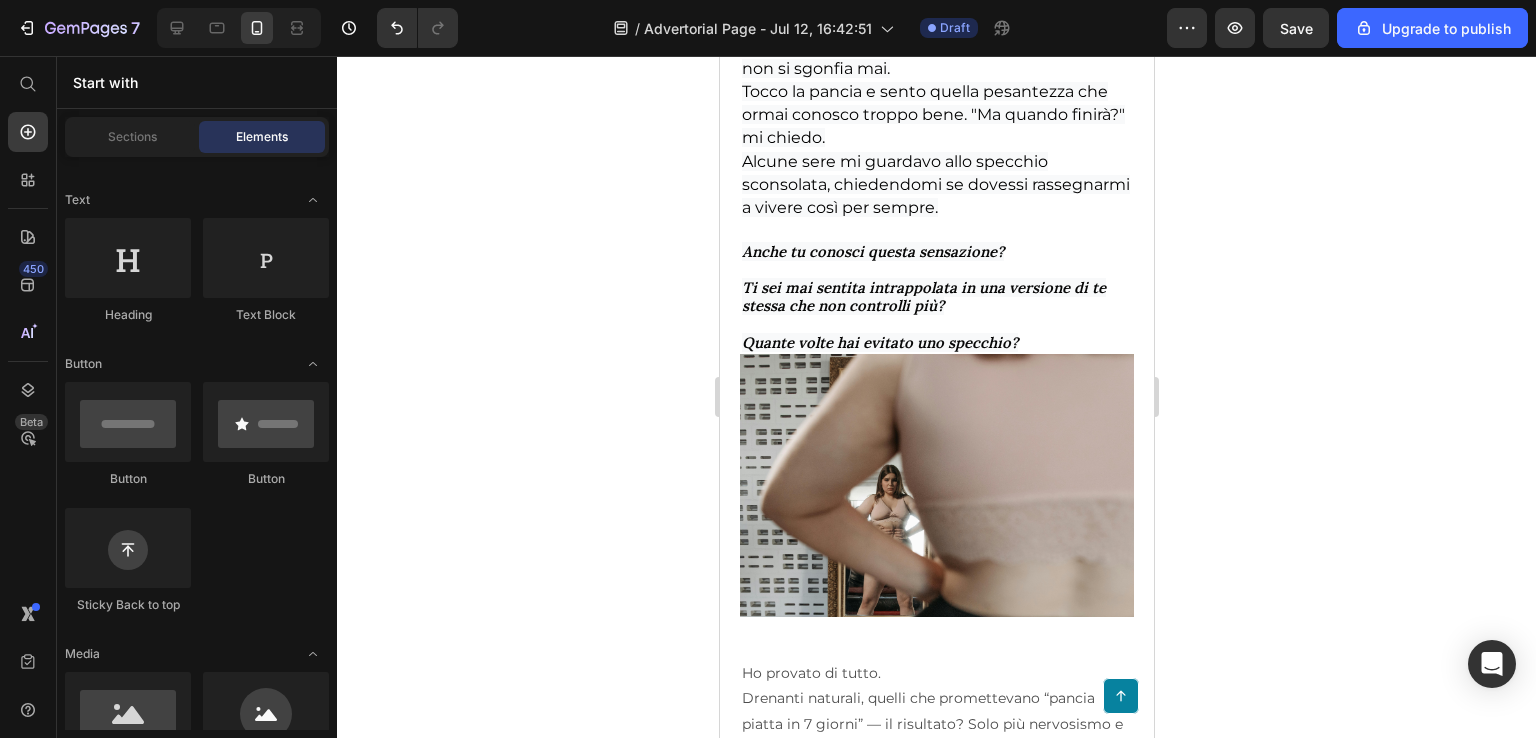 scroll, scrollTop: 1148, scrollLeft: 0, axis: vertical 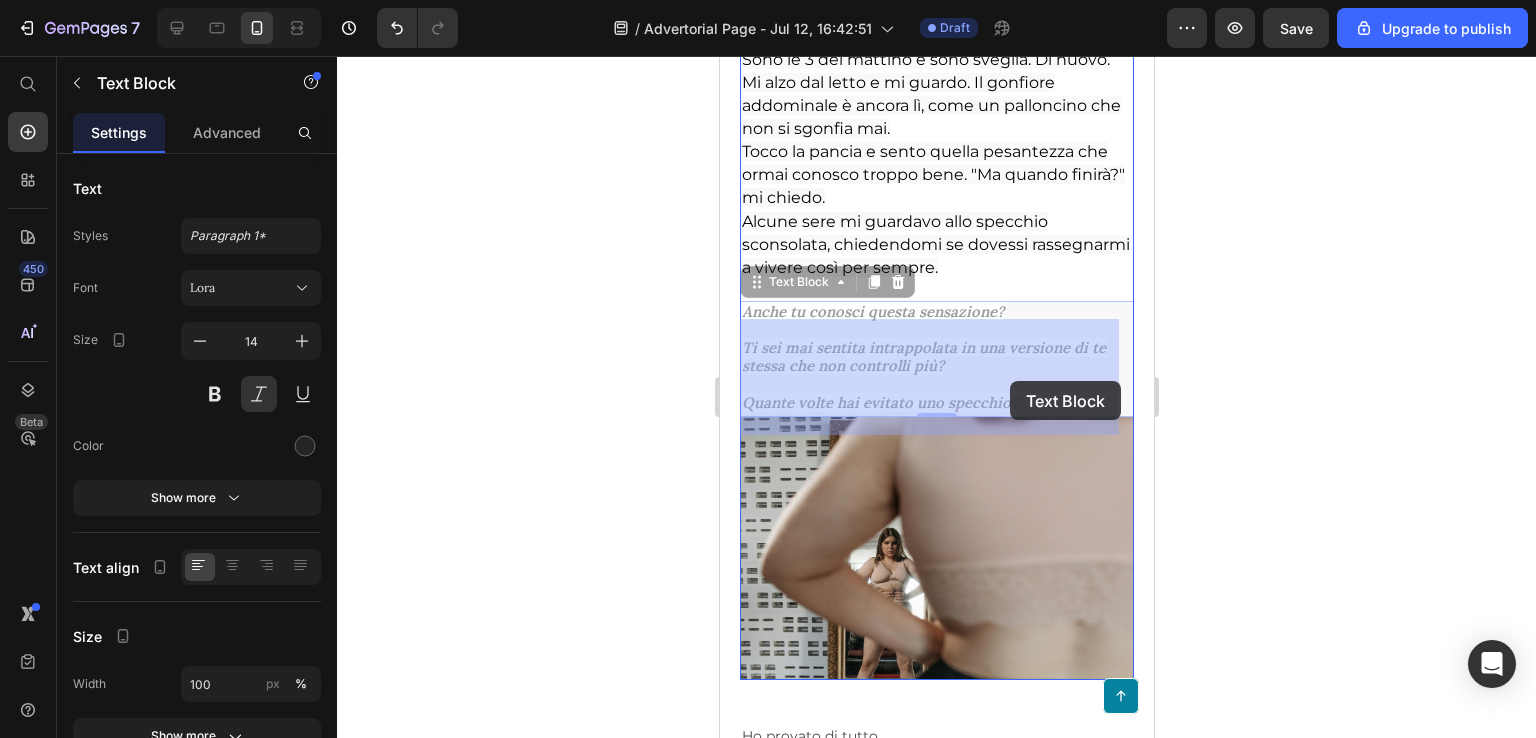 drag, startPoint x: 739, startPoint y: 329, endPoint x: 1009, endPoint y: 381, distance: 274.96182 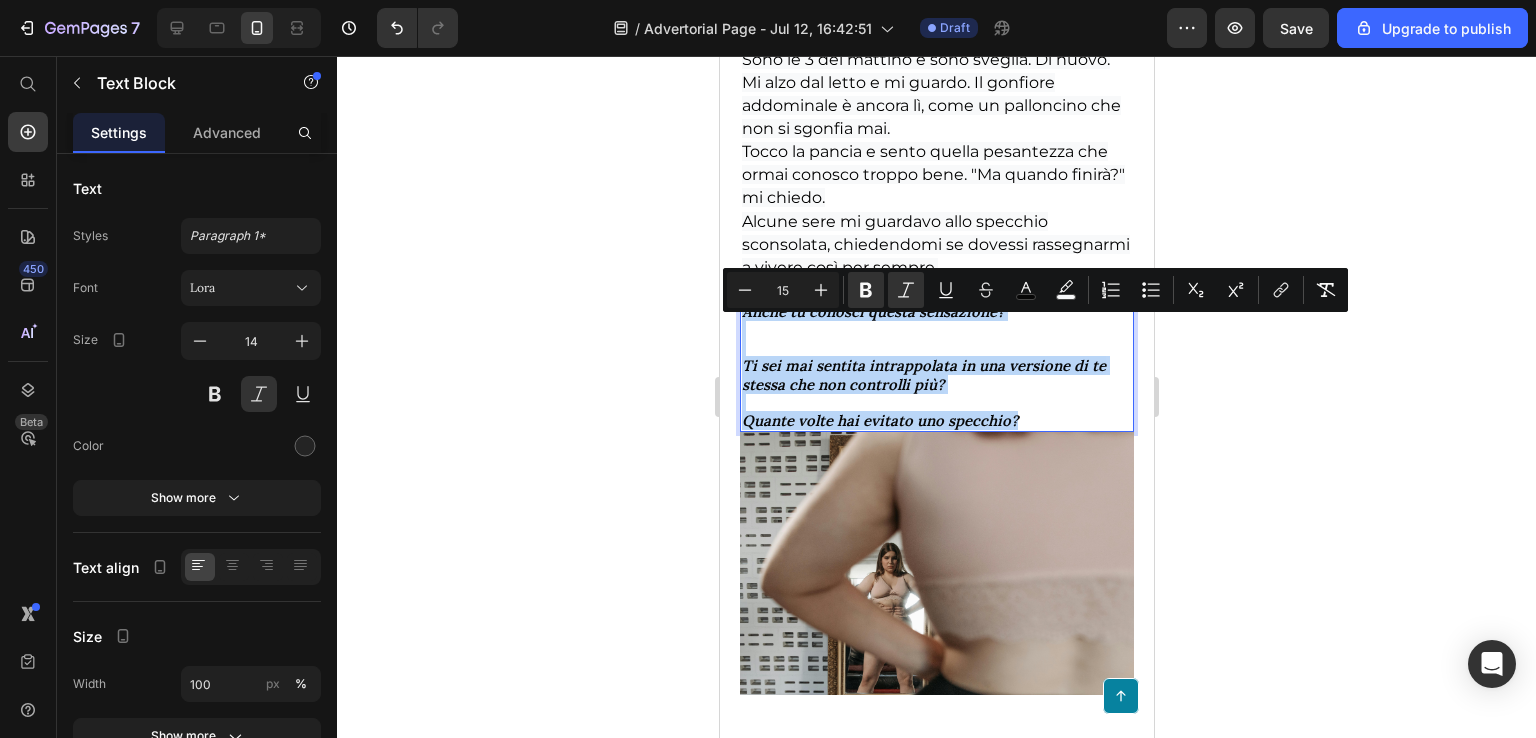 drag, startPoint x: 1028, startPoint y: 437, endPoint x: 741, endPoint y: 325, distance: 308.07953 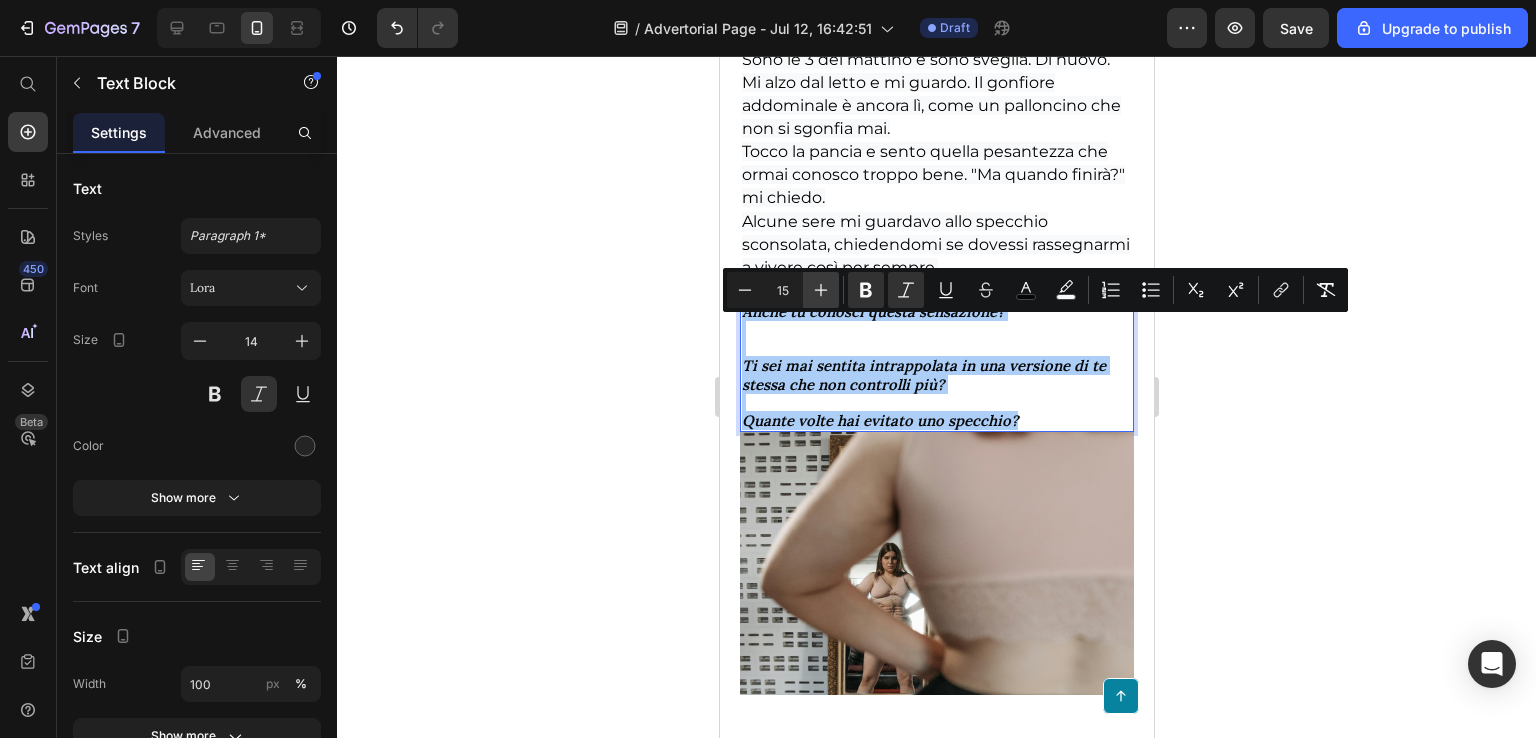 click 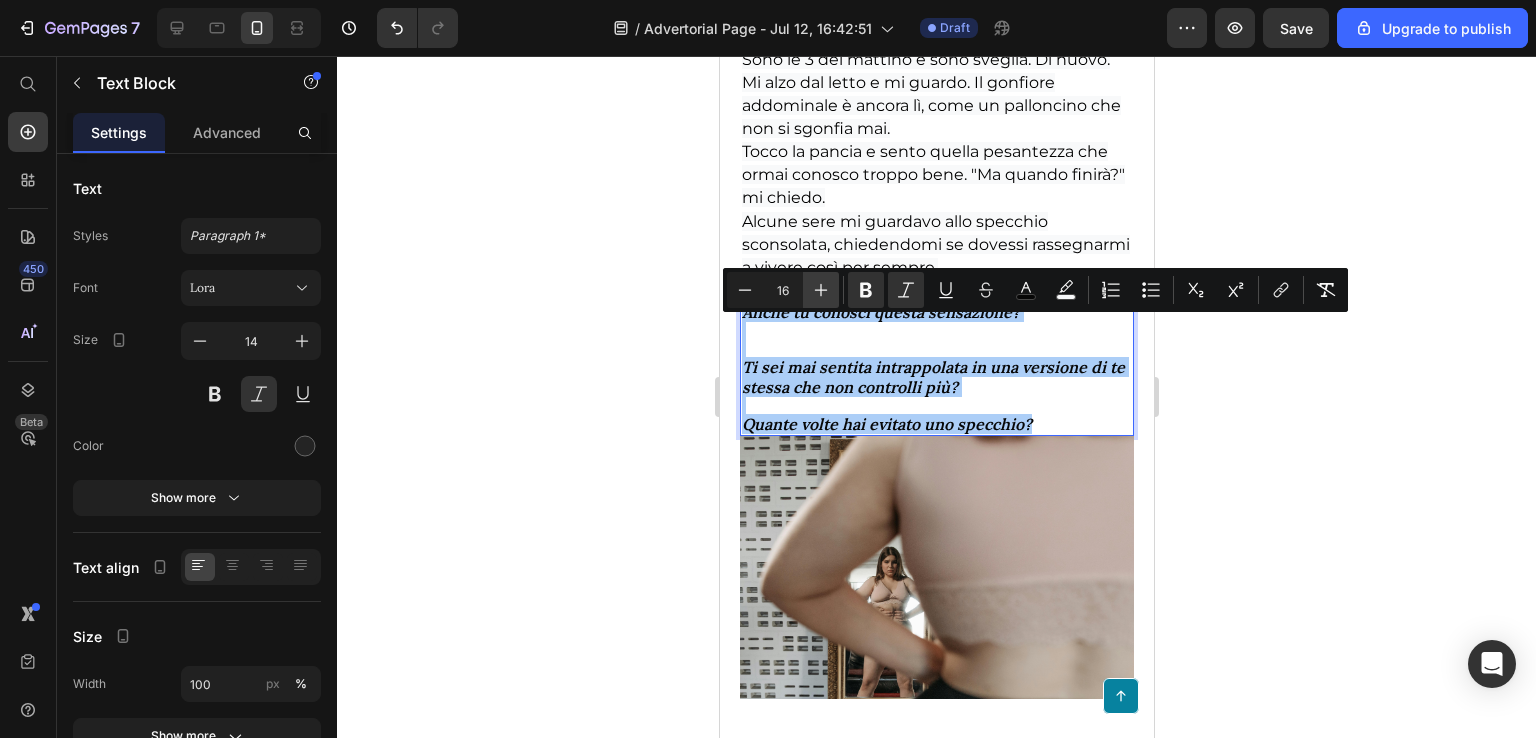 click 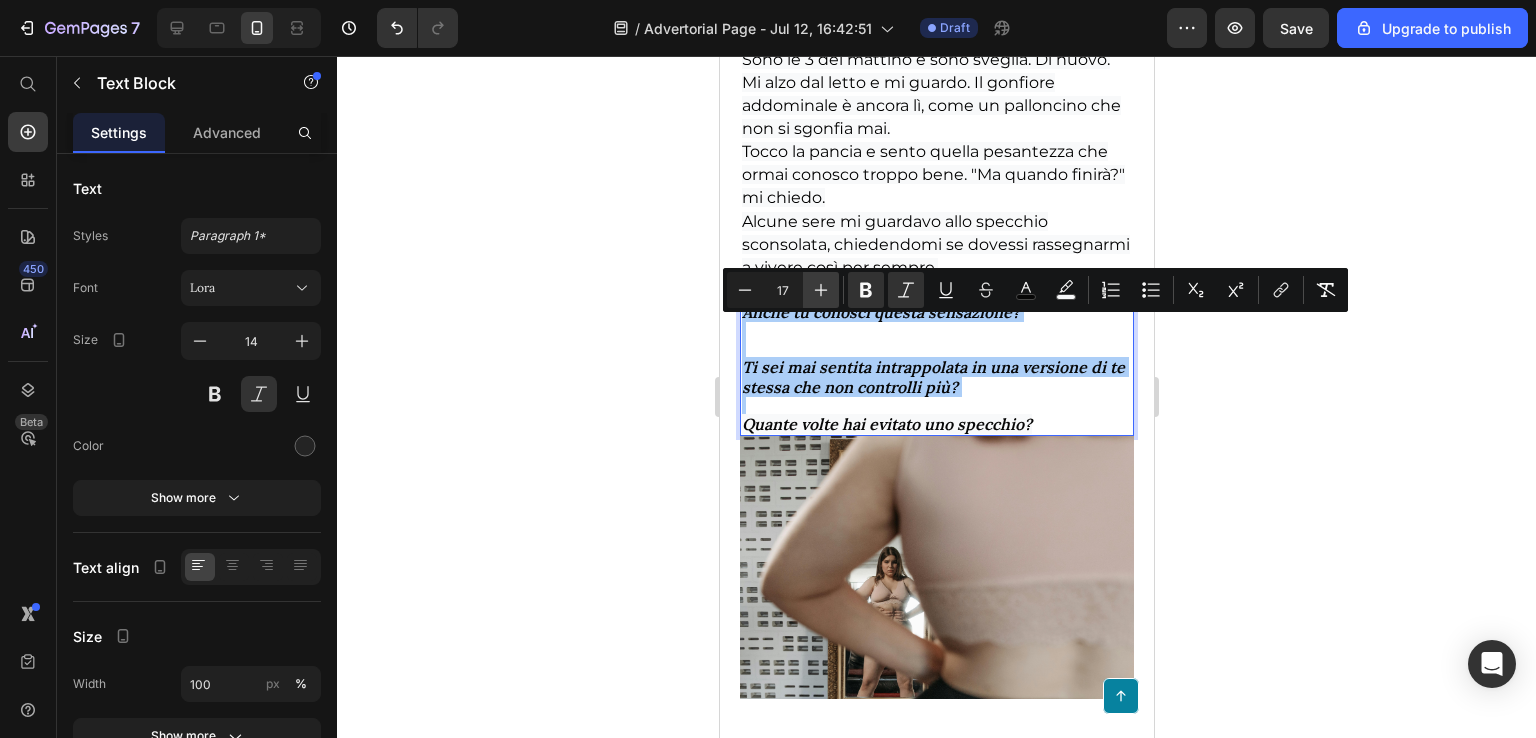 click 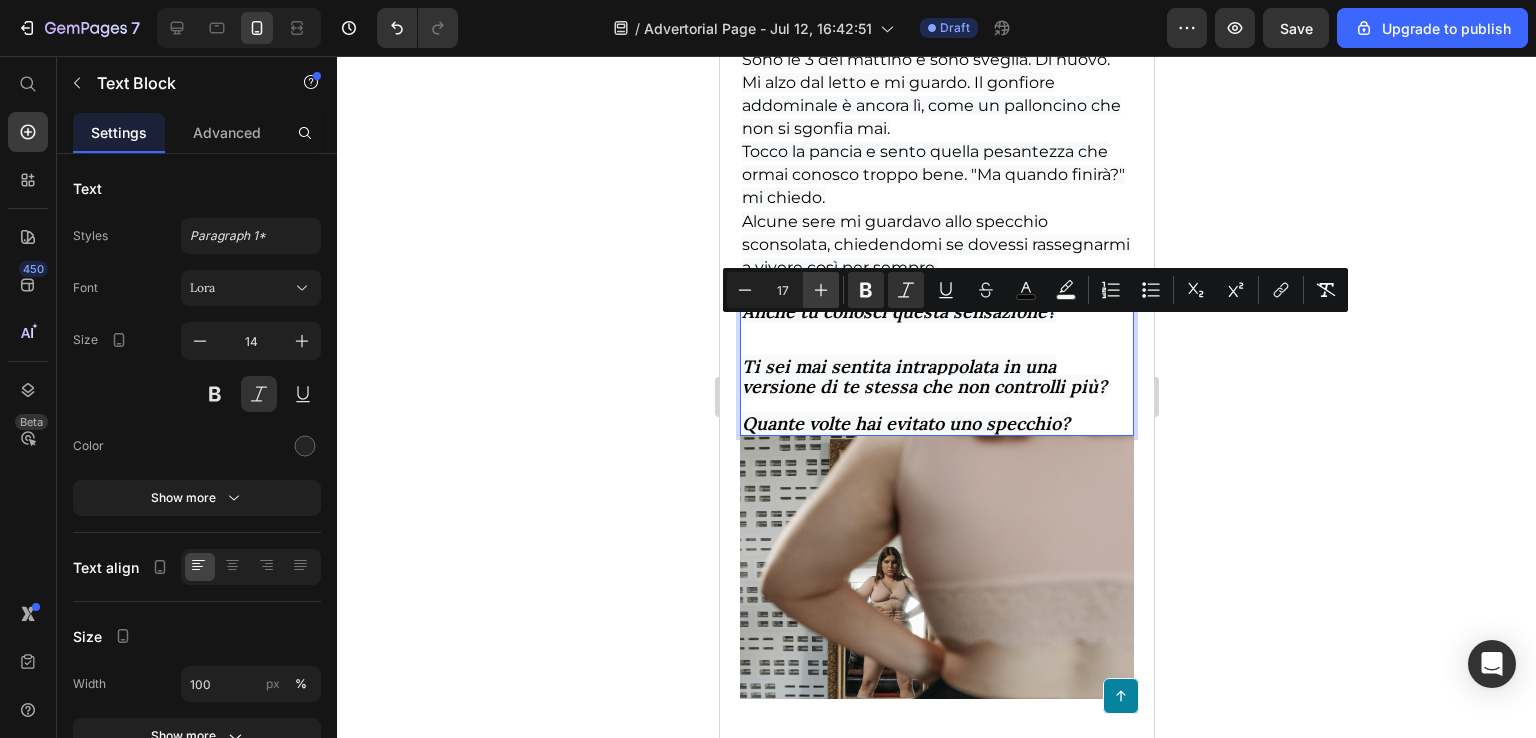 type on "18" 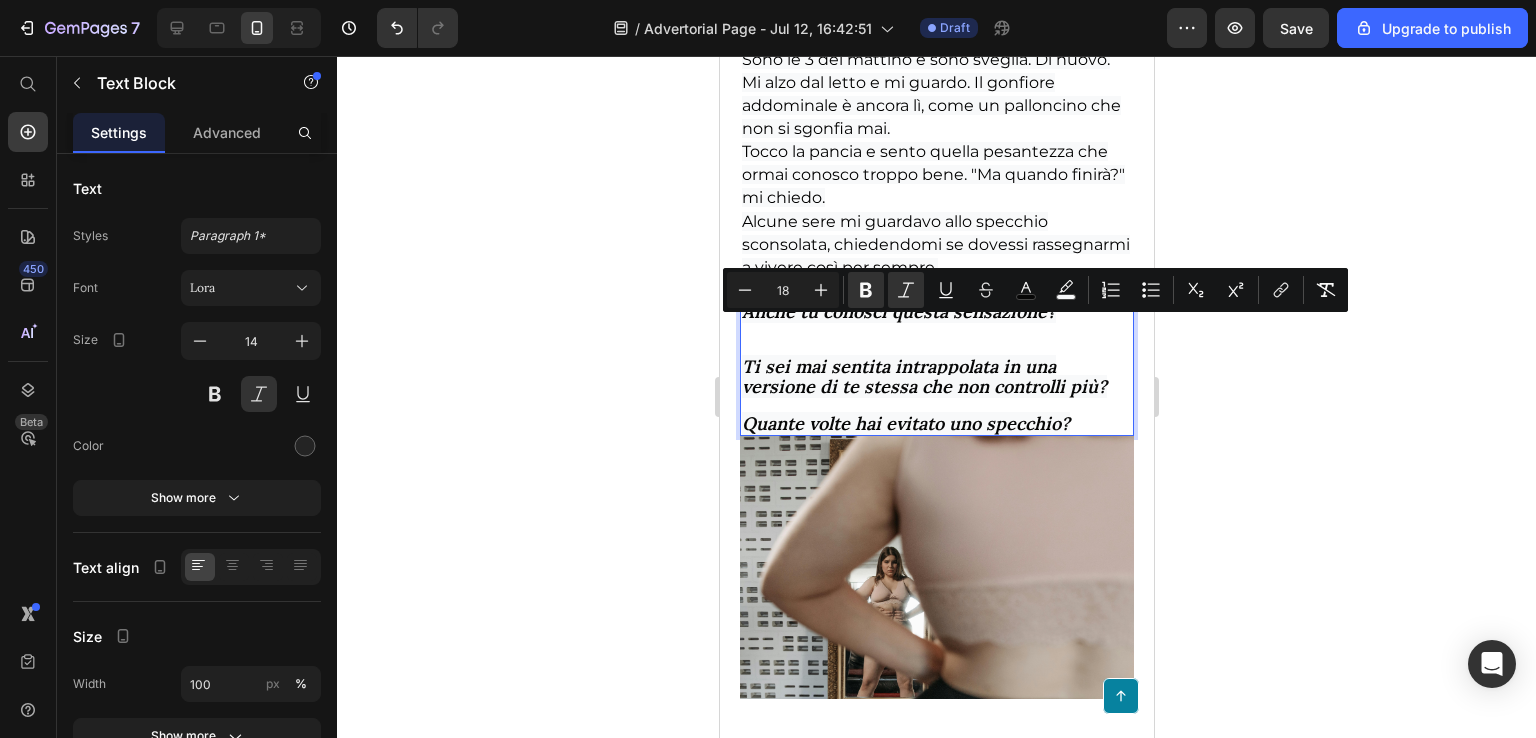click 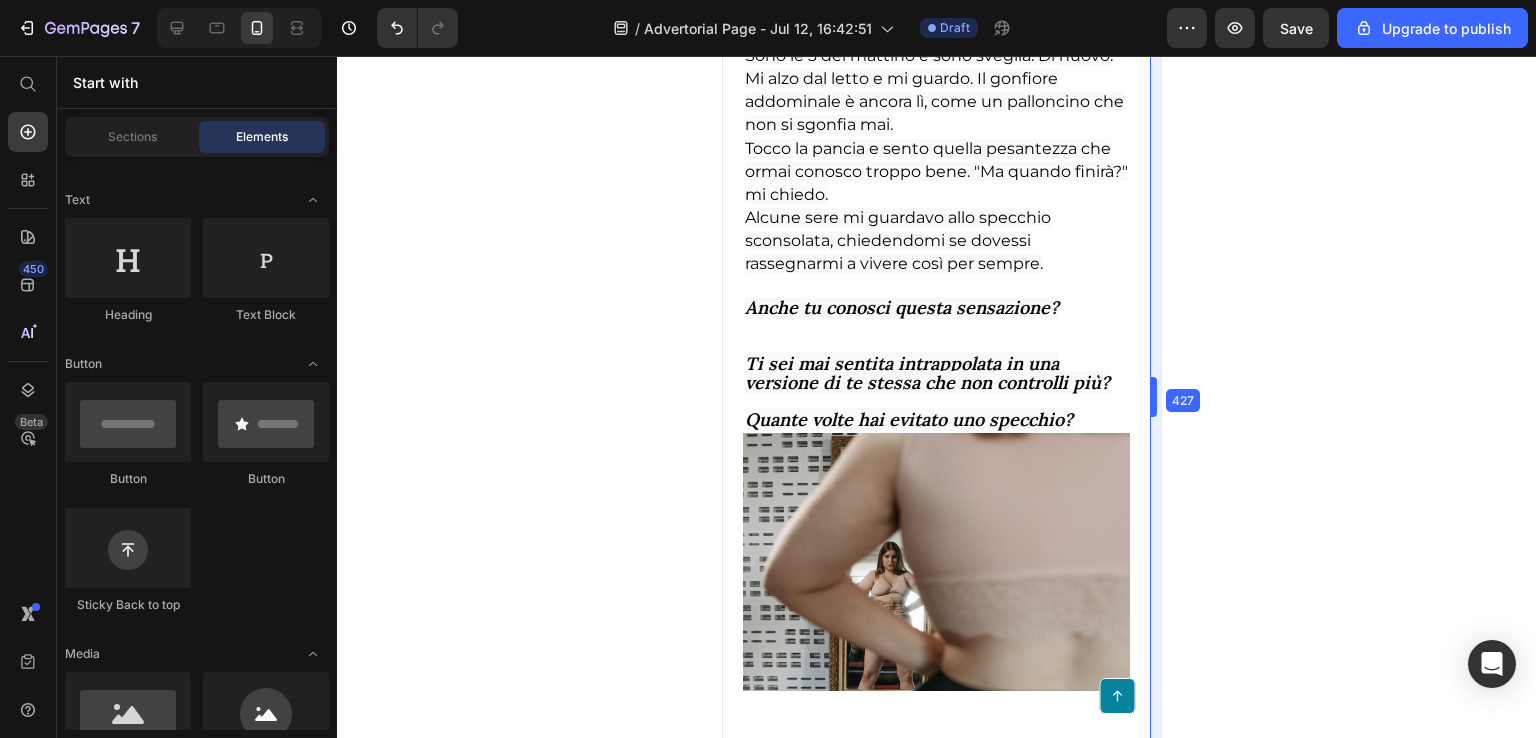 drag, startPoint x: 1152, startPoint y: 208, endPoint x: 1144, endPoint y: 151, distance: 57.558666 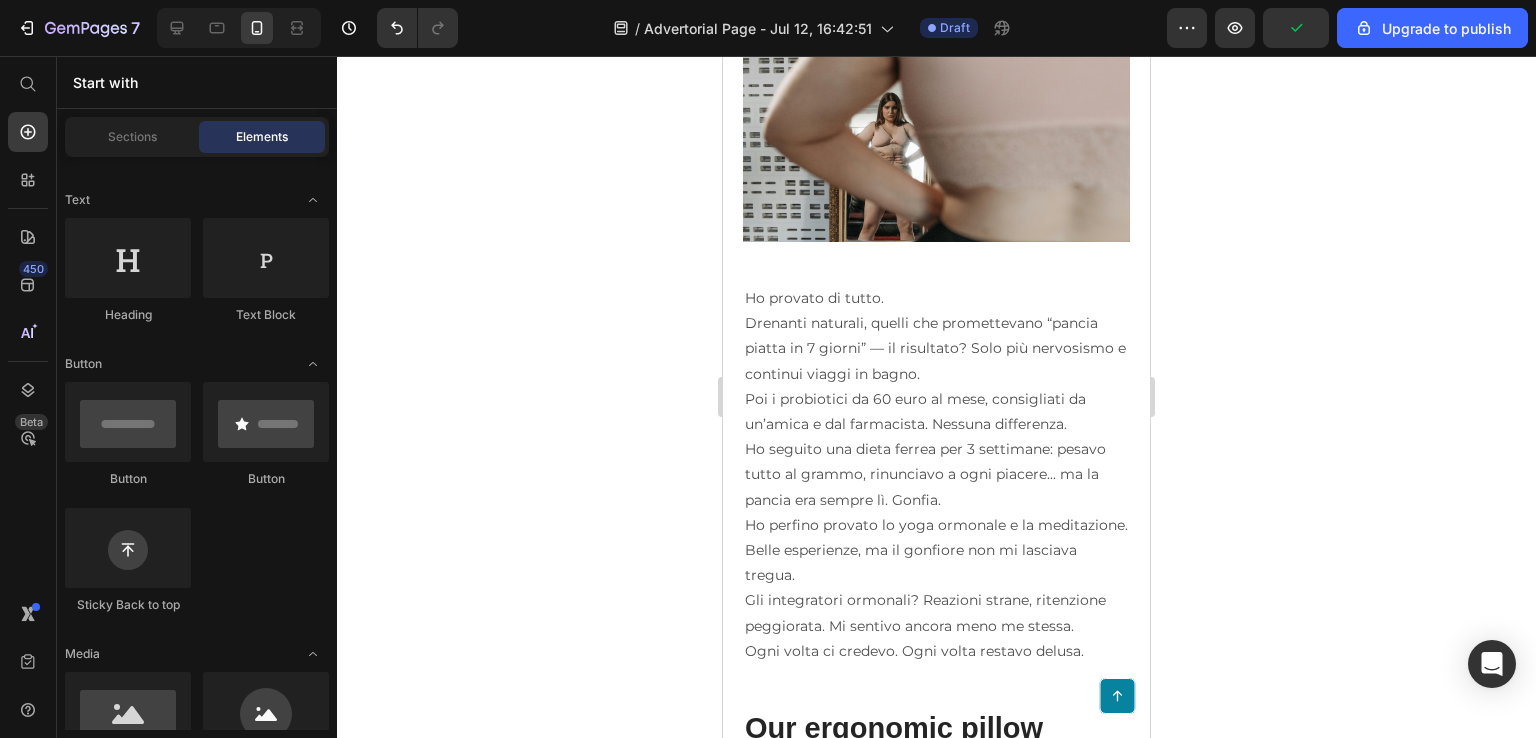 scroll, scrollTop: 1644, scrollLeft: 0, axis: vertical 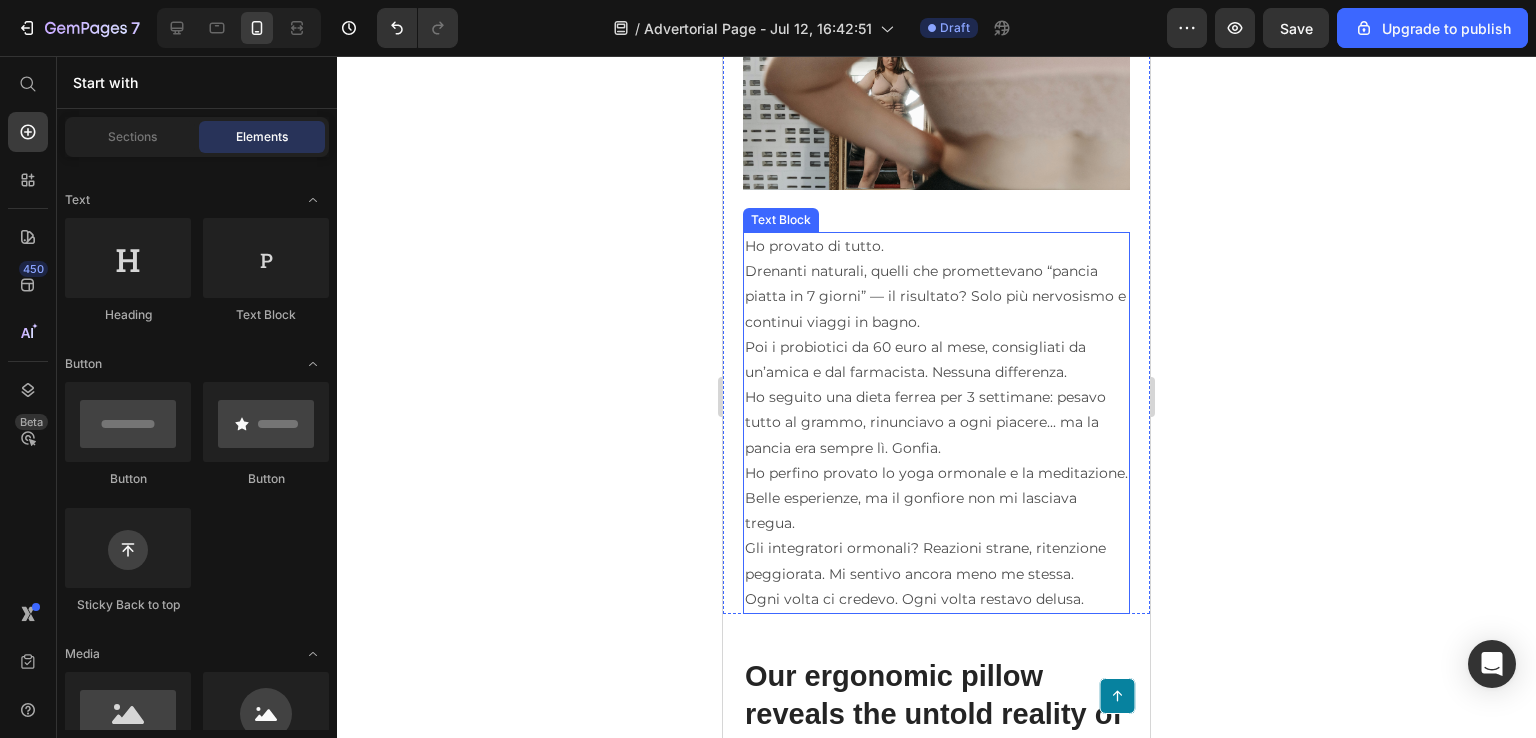 click on "Ho provato di tutto. Drenanti naturali, quelli che promettevano “pancia piatta in 7 giorni” — il risultato? Solo più nervosismo e continui viaggi in bagno." at bounding box center (936, 284) 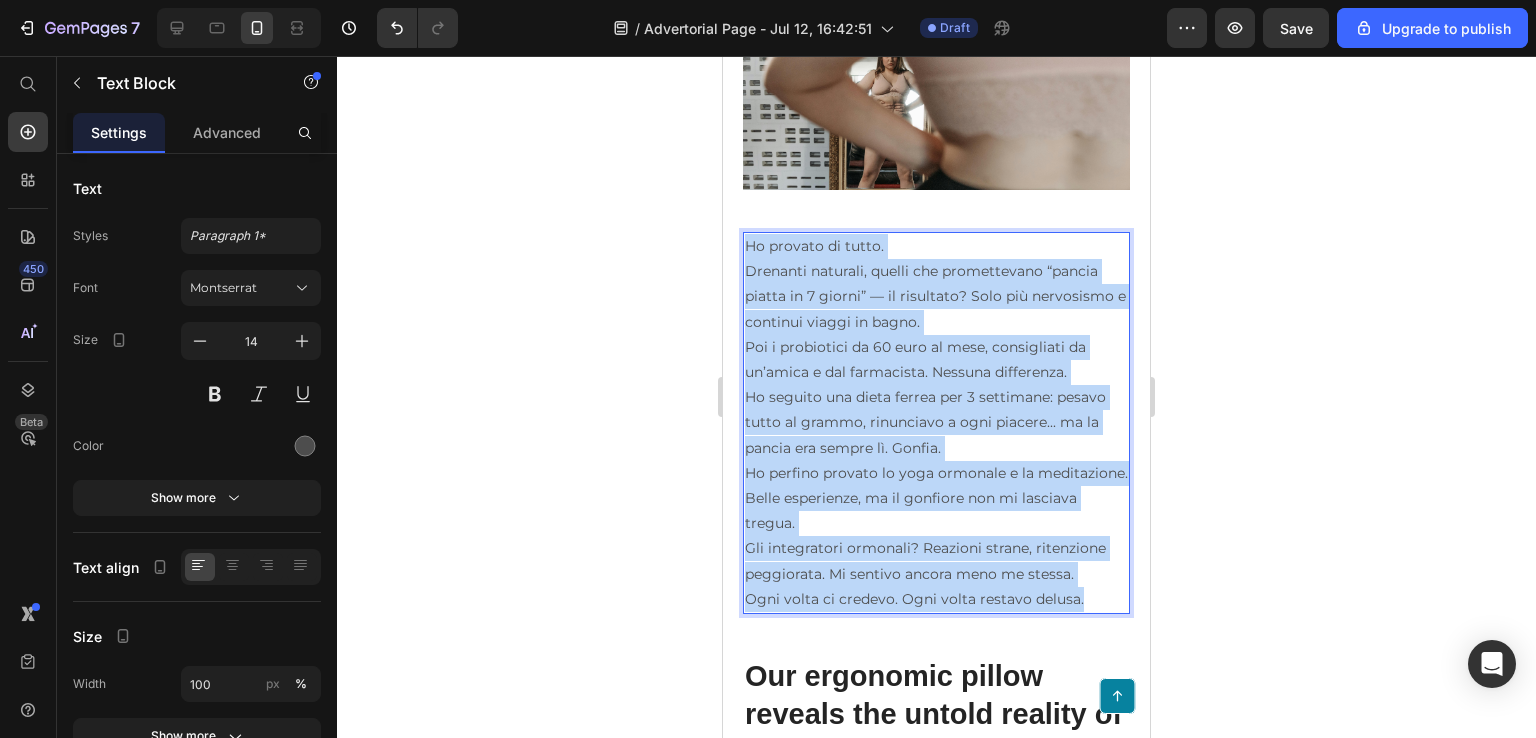 drag, startPoint x: 749, startPoint y: 256, endPoint x: 1106, endPoint y: 604, distance: 498.5509 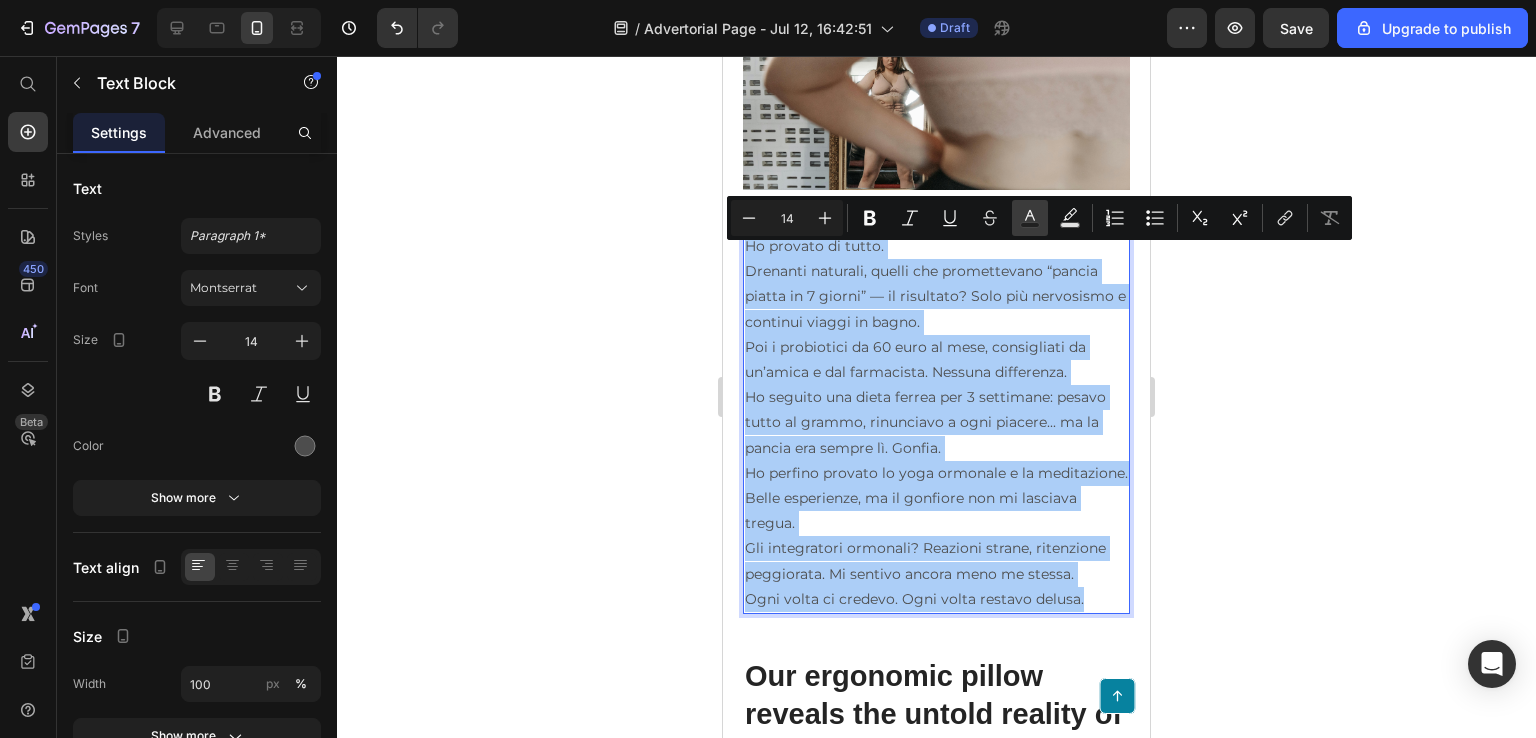 click 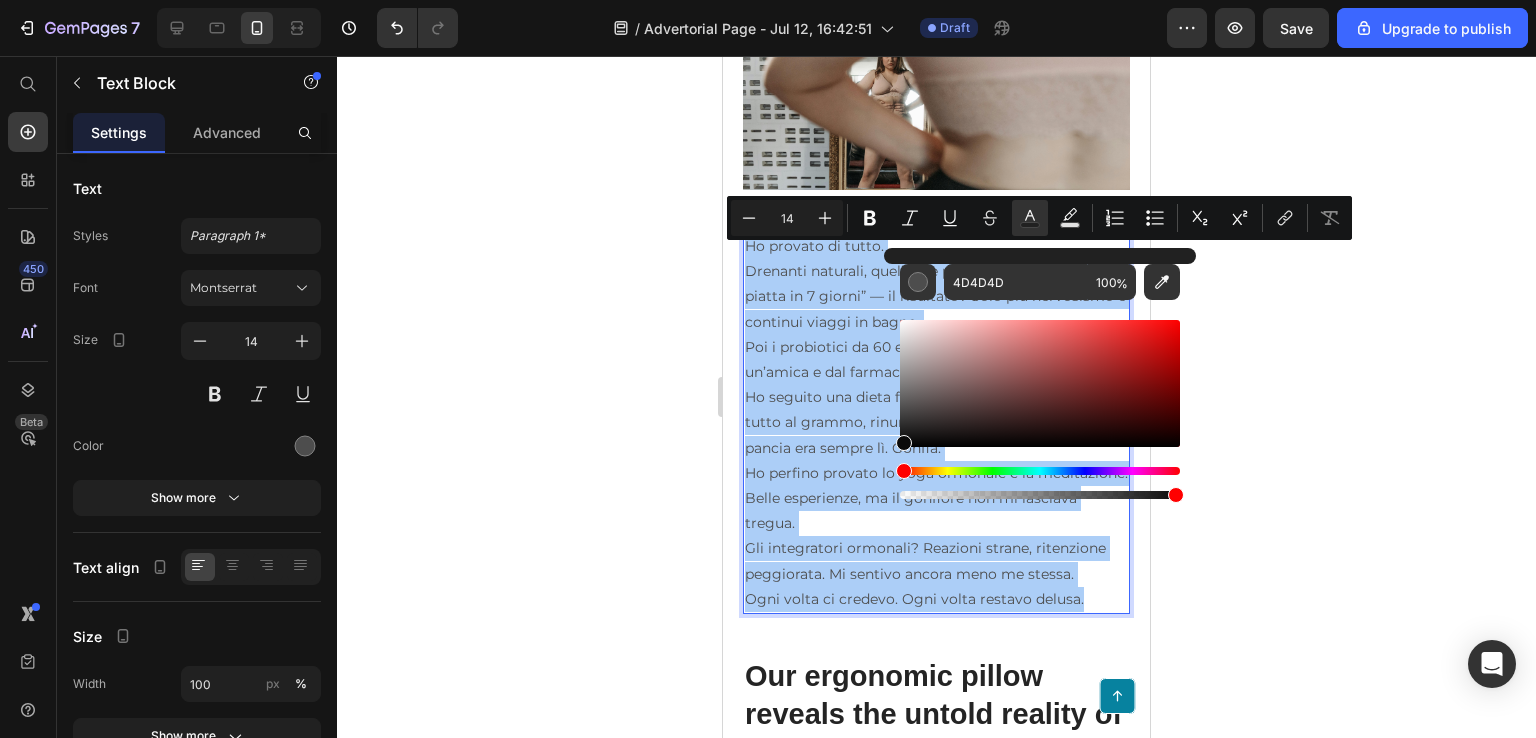 drag, startPoint x: 902, startPoint y: 411, endPoint x: 896, endPoint y: 441, distance: 30.594116 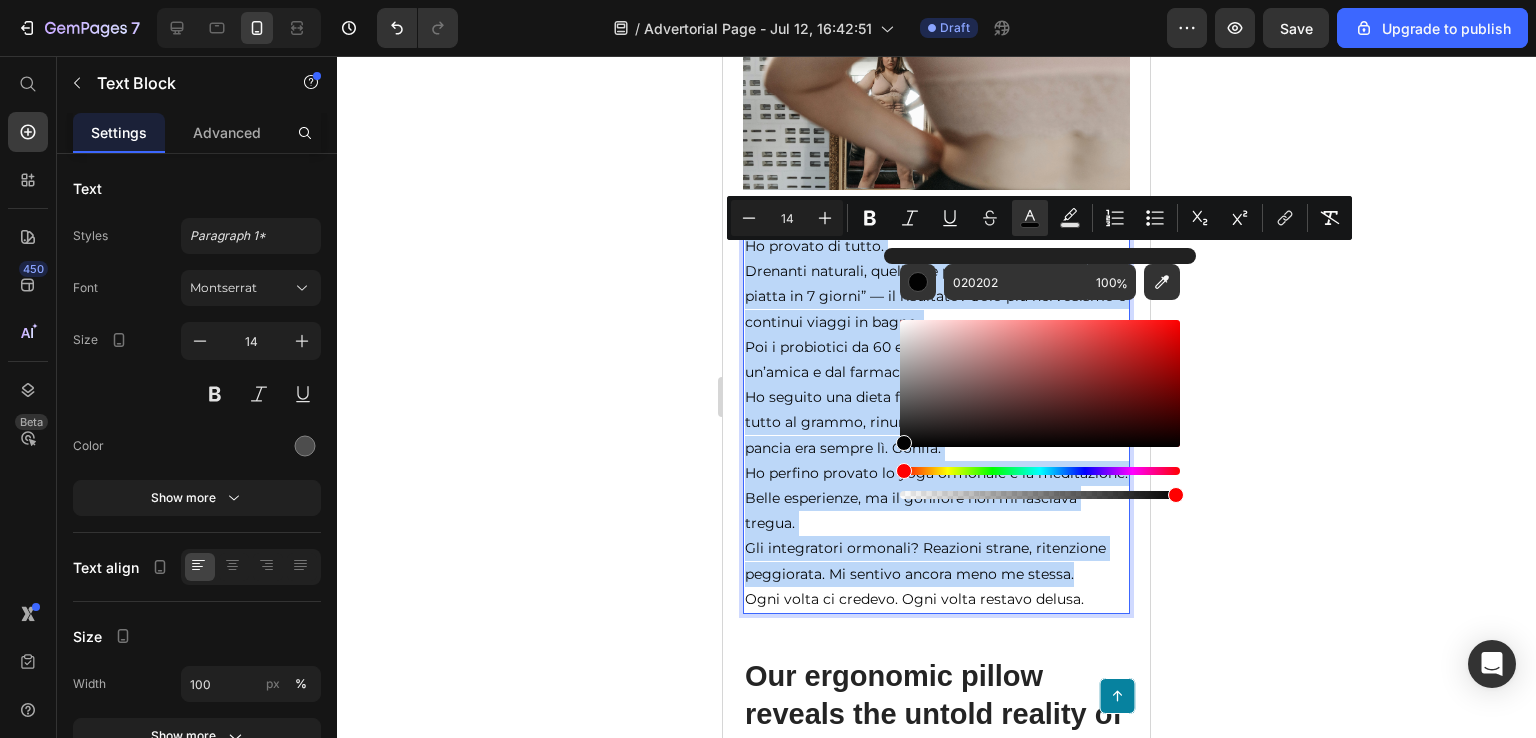 drag, startPoint x: 1619, startPoint y: 497, endPoint x: 868, endPoint y: 451, distance: 752.4075 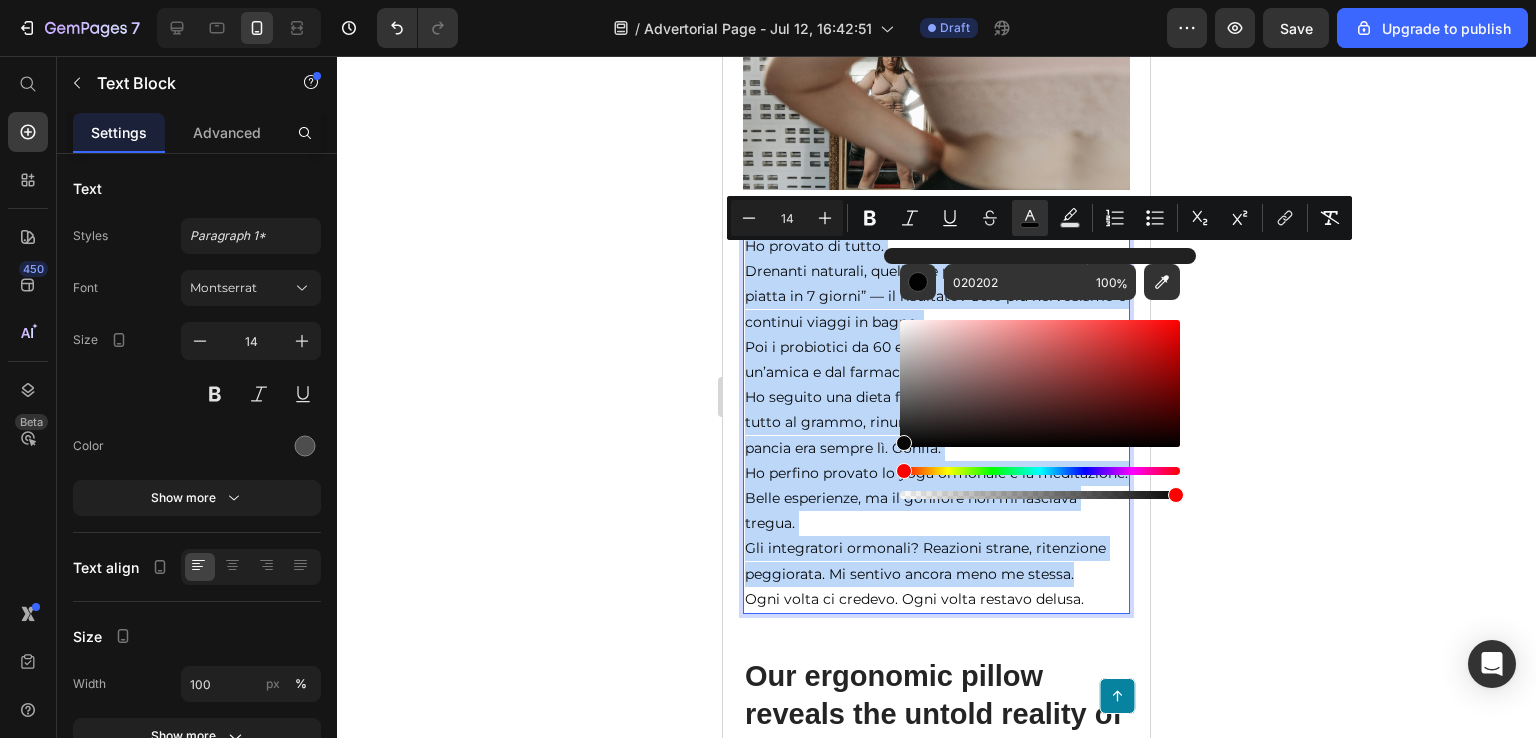 drag, startPoint x: 902, startPoint y: 443, endPoint x: 888, endPoint y: 443, distance: 14 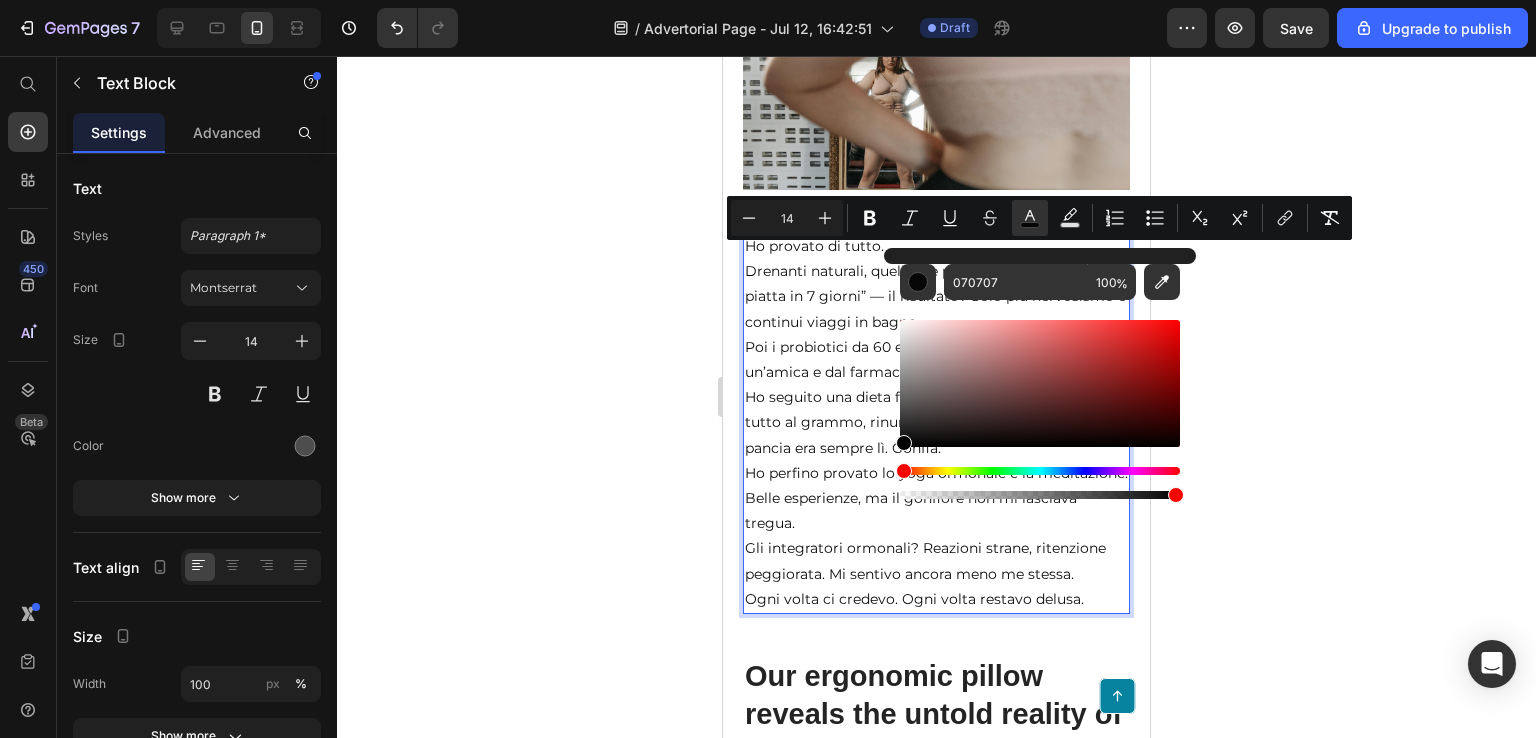 type on "000000" 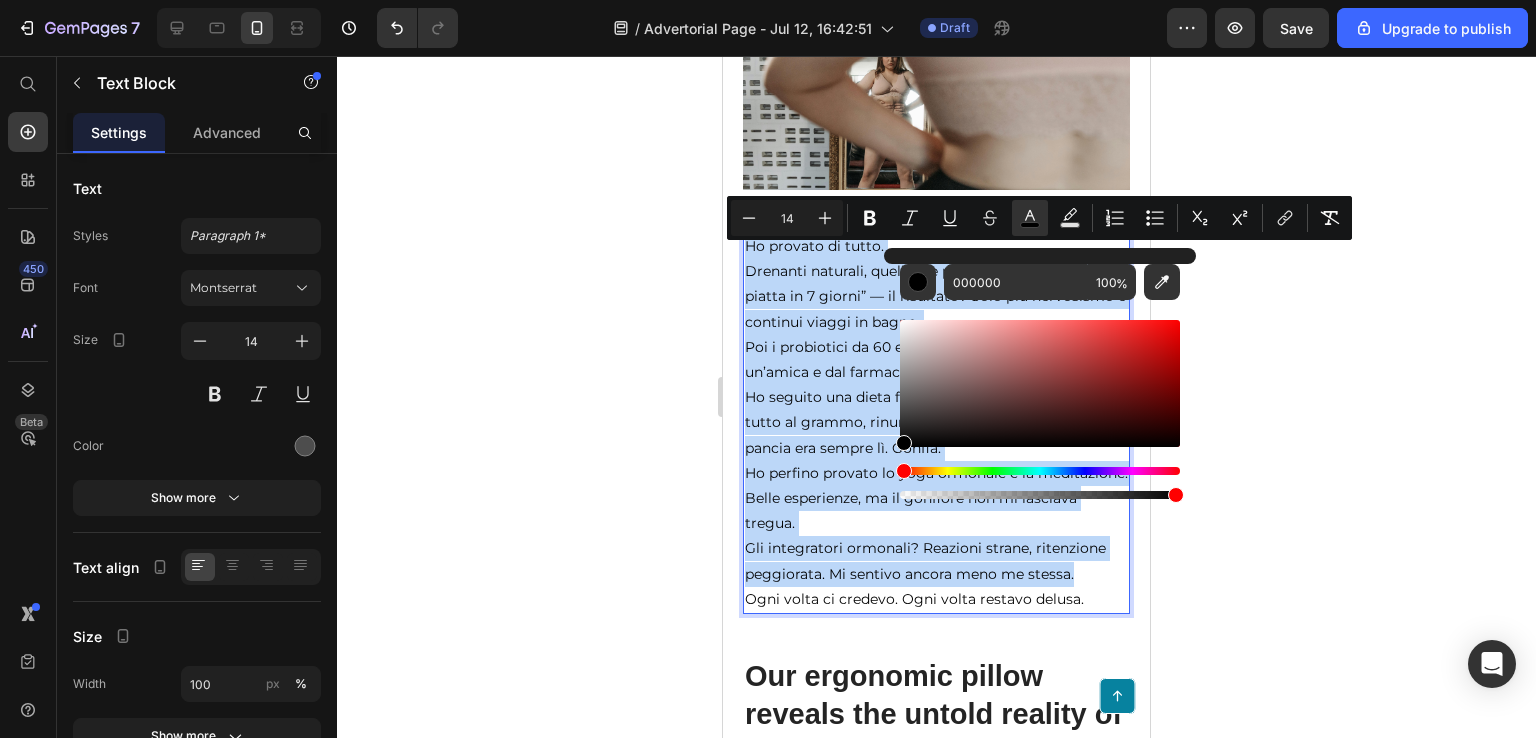 drag, startPoint x: 1622, startPoint y: 496, endPoint x: 847, endPoint y: 454, distance: 776.1372 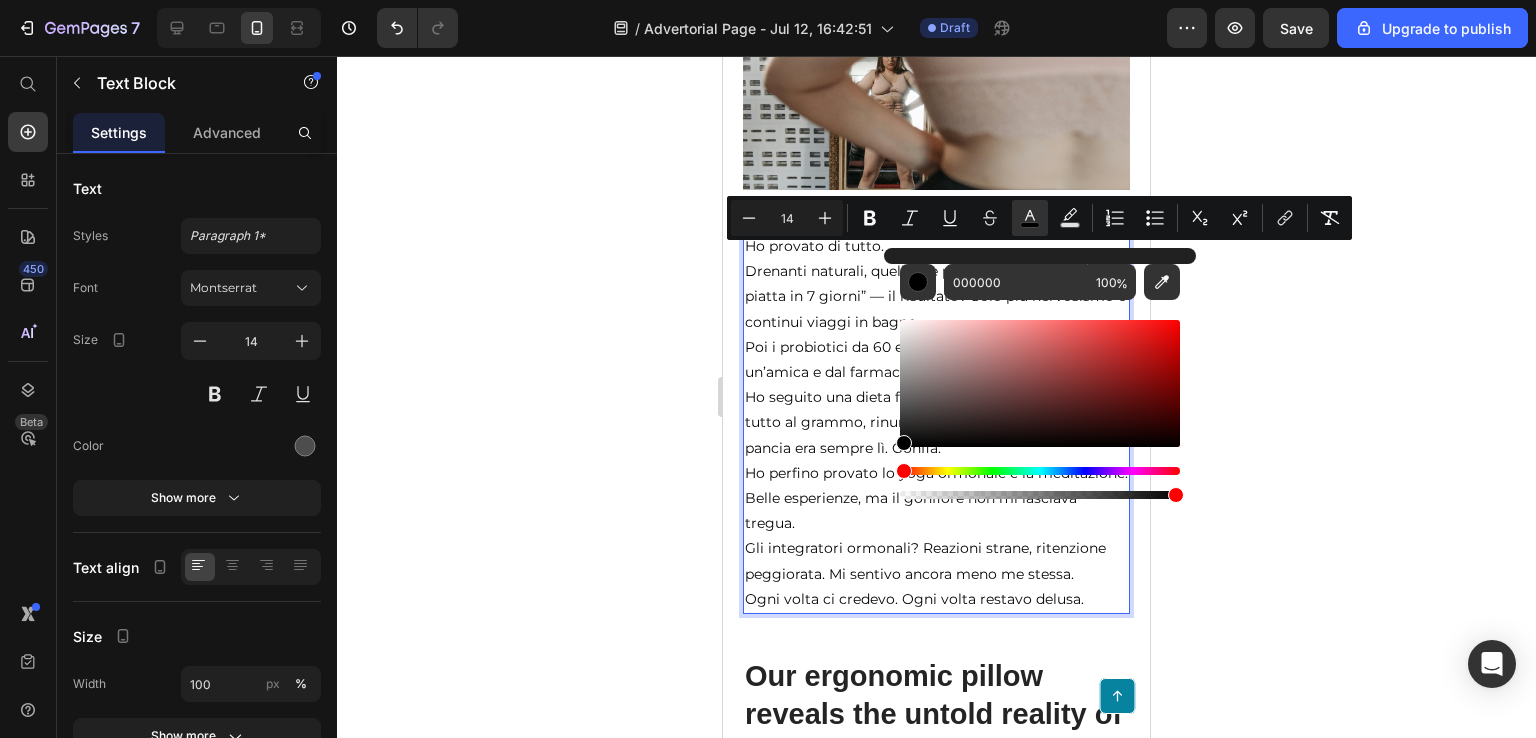 click 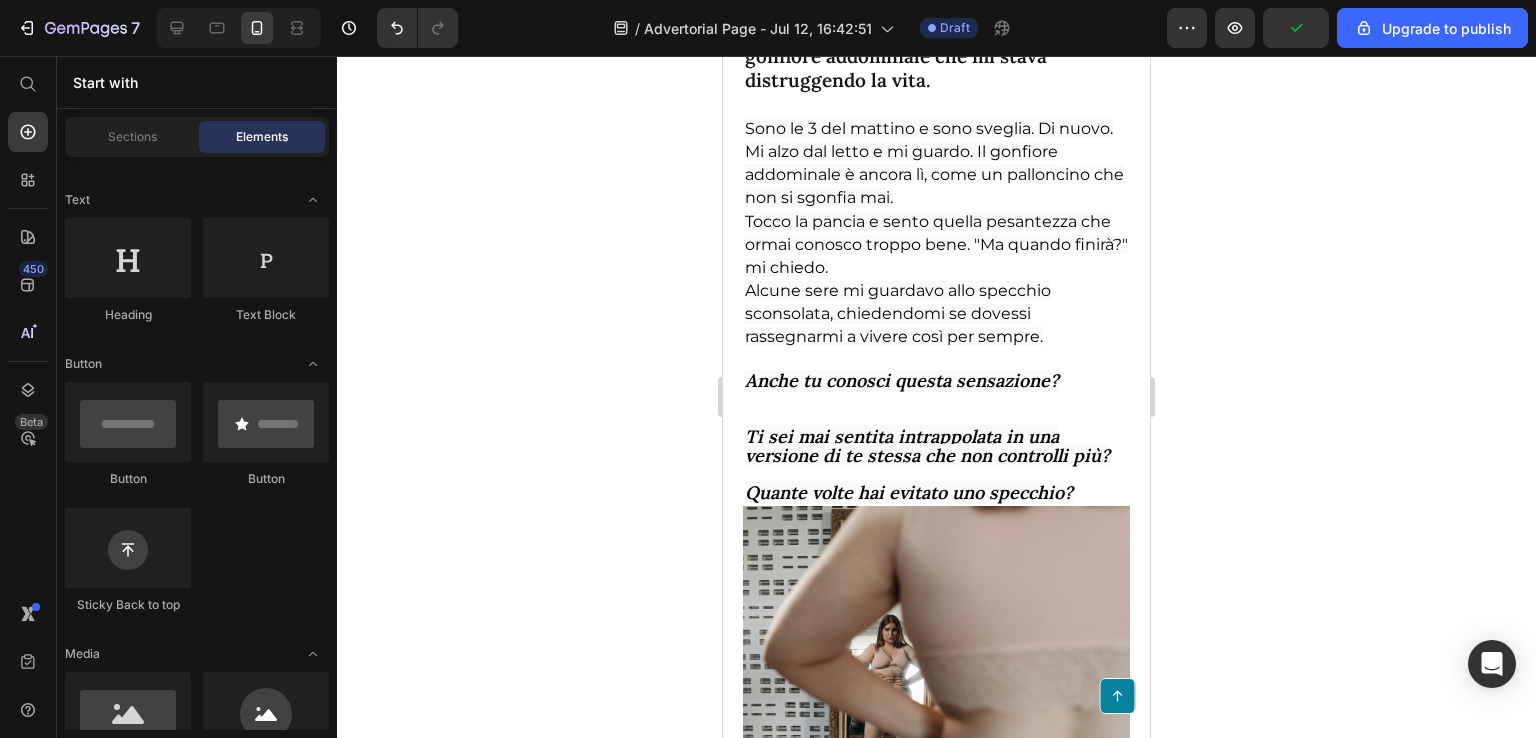 scroll, scrollTop: 1049, scrollLeft: 0, axis: vertical 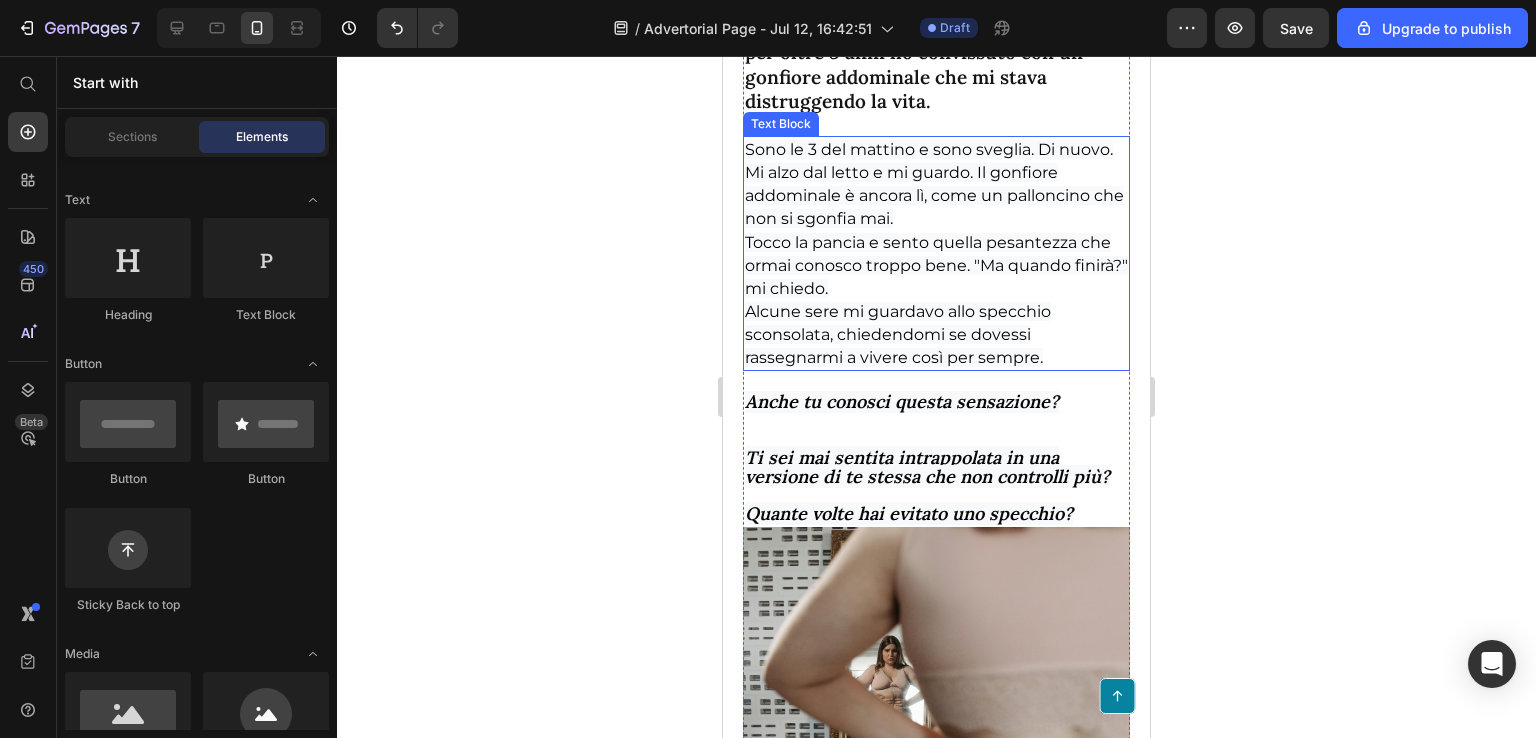 click on "Sono le 3 del mattino e sono sveglia. Di nuovo. Mi alzo dal letto e mi guardo. Il gonfiore addominale è ancora lì, come un palloncino che non si sgonfia mai." at bounding box center (936, 184) 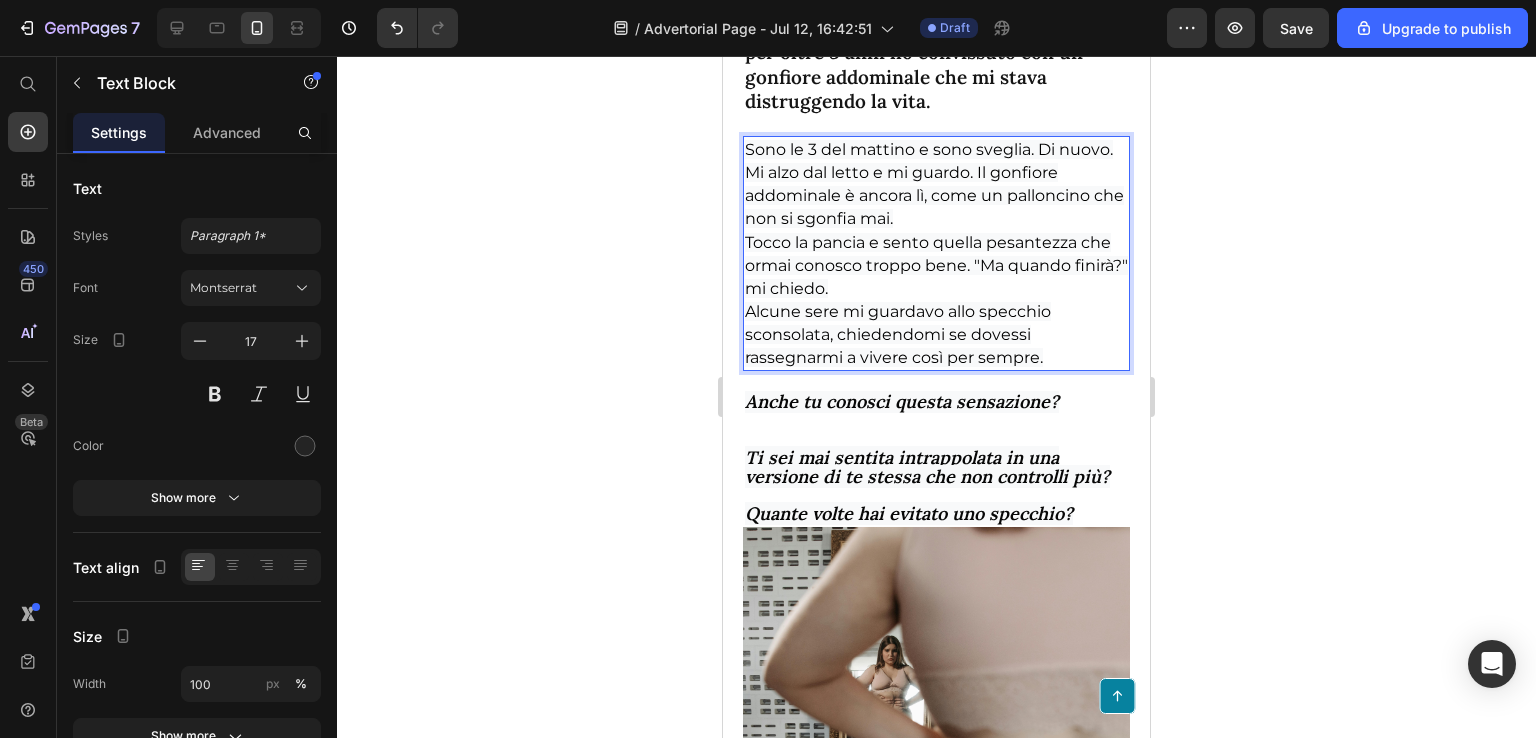click on "Alcune sere mi guardavo allo specchio sconsolata, chiedendomi se dovessi rassegnarmi a vivere così per sempre." at bounding box center [898, 334] 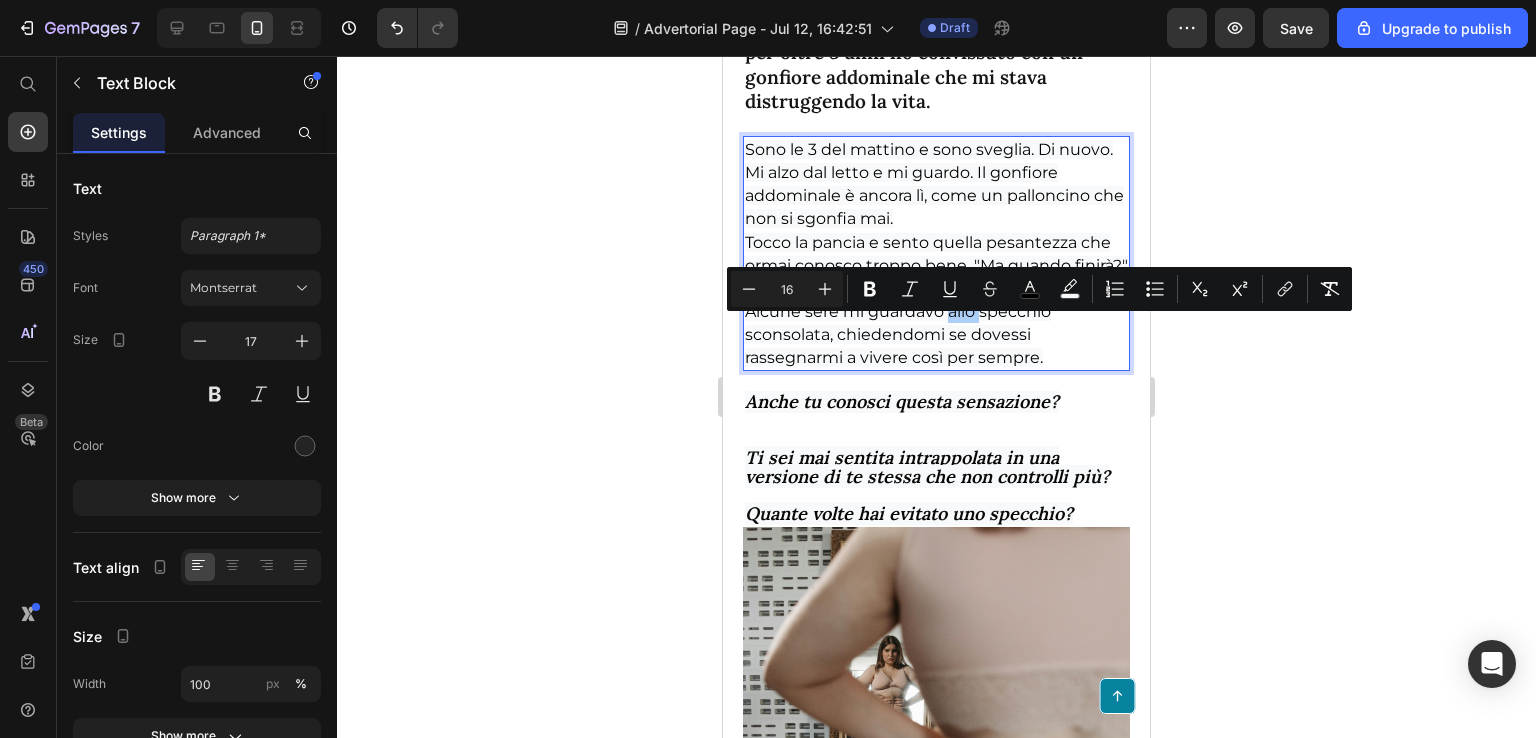 click 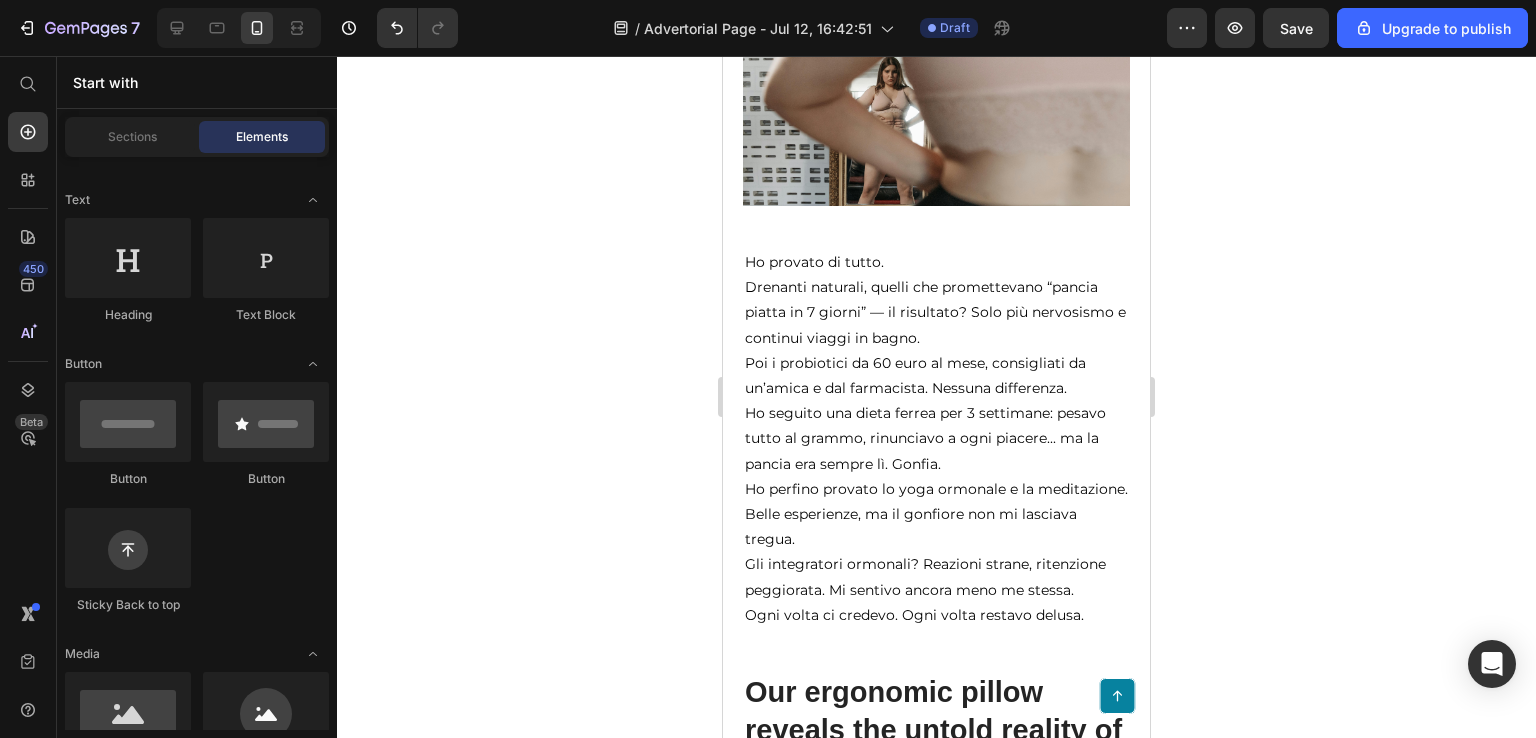 scroll, scrollTop: 1648, scrollLeft: 0, axis: vertical 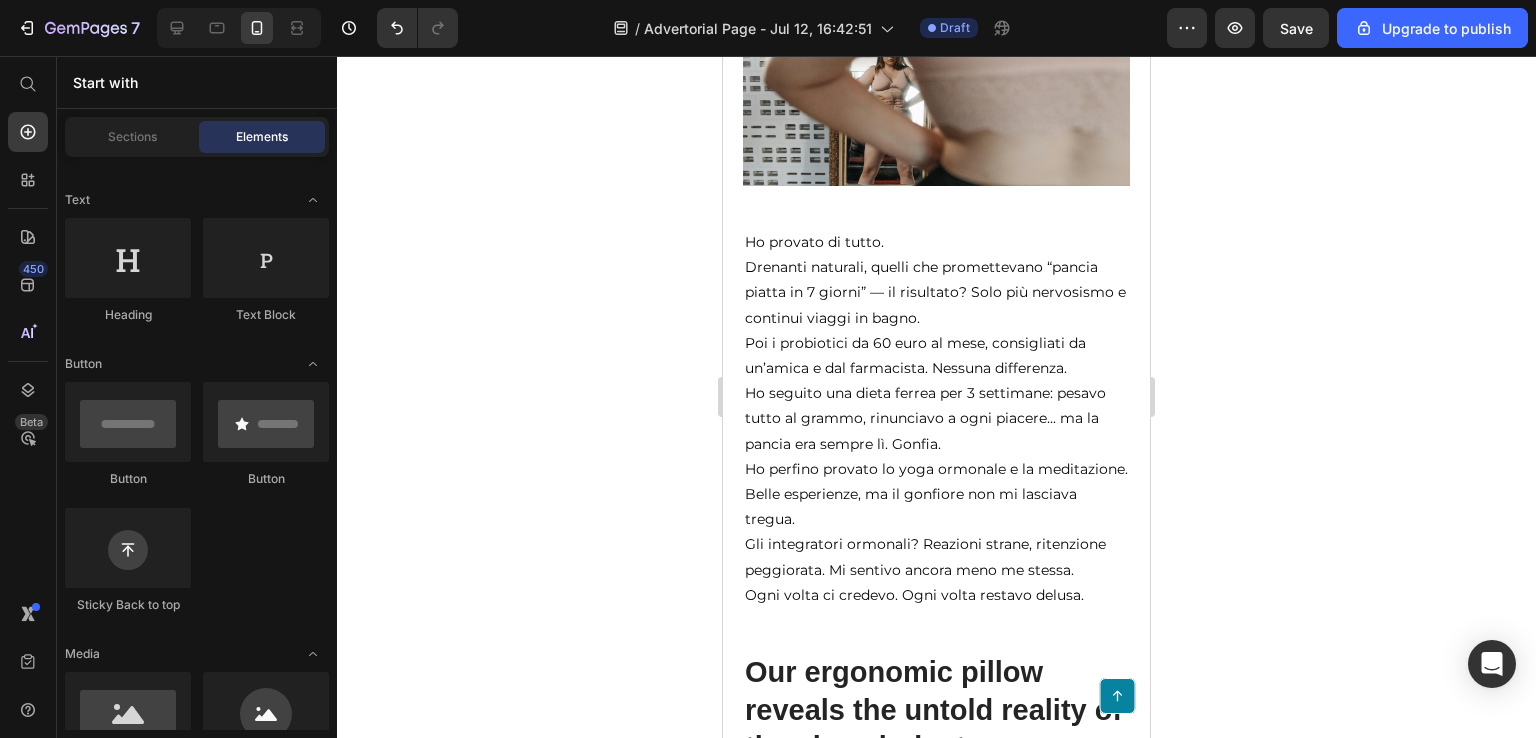 click on "Poi i probiotici da 60 euro al mese, consigliati da un’amica e dal farmacista. Nessuna differenza." at bounding box center [915, 355] 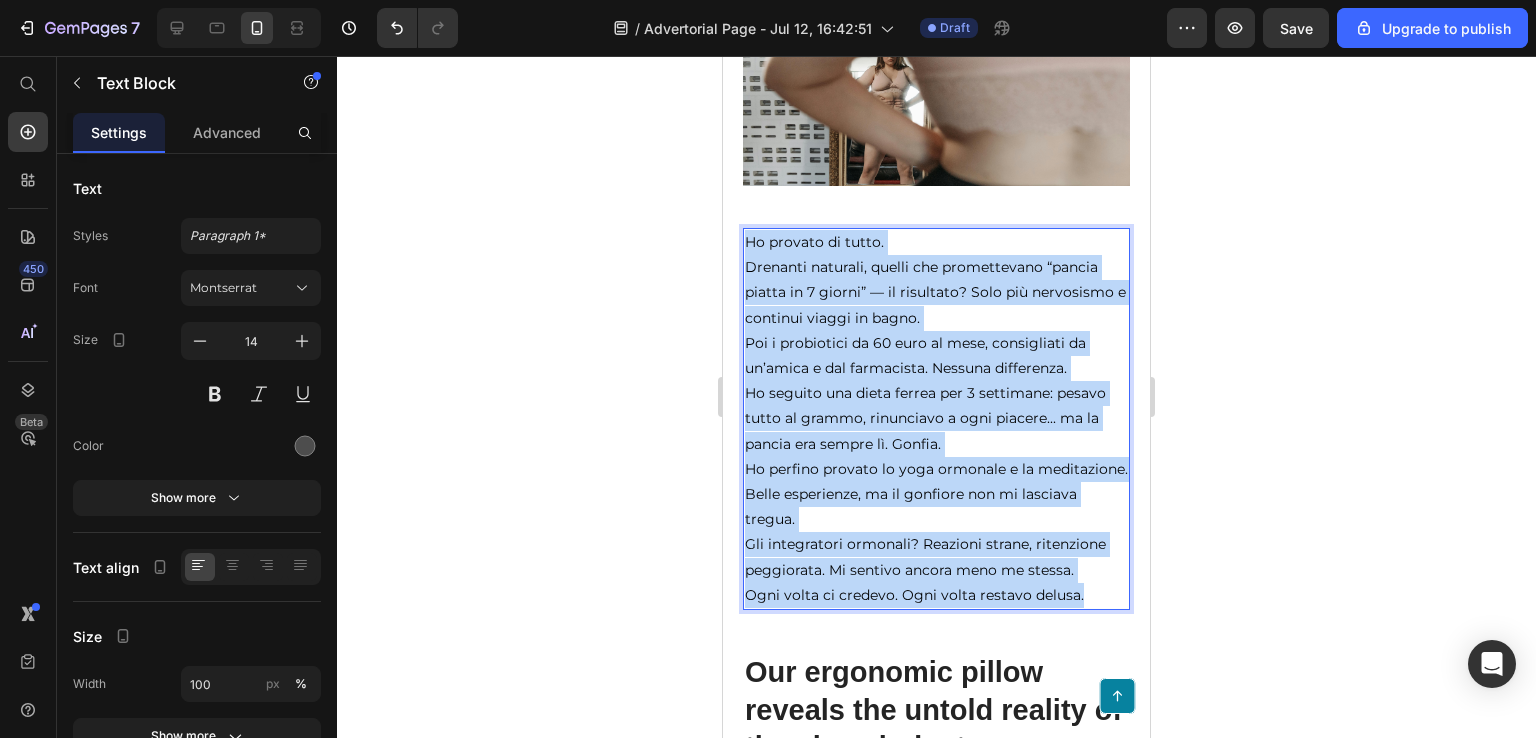 drag, startPoint x: 745, startPoint y: 249, endPoint x: 1091, endPoint y: 609, distance: 499.31552 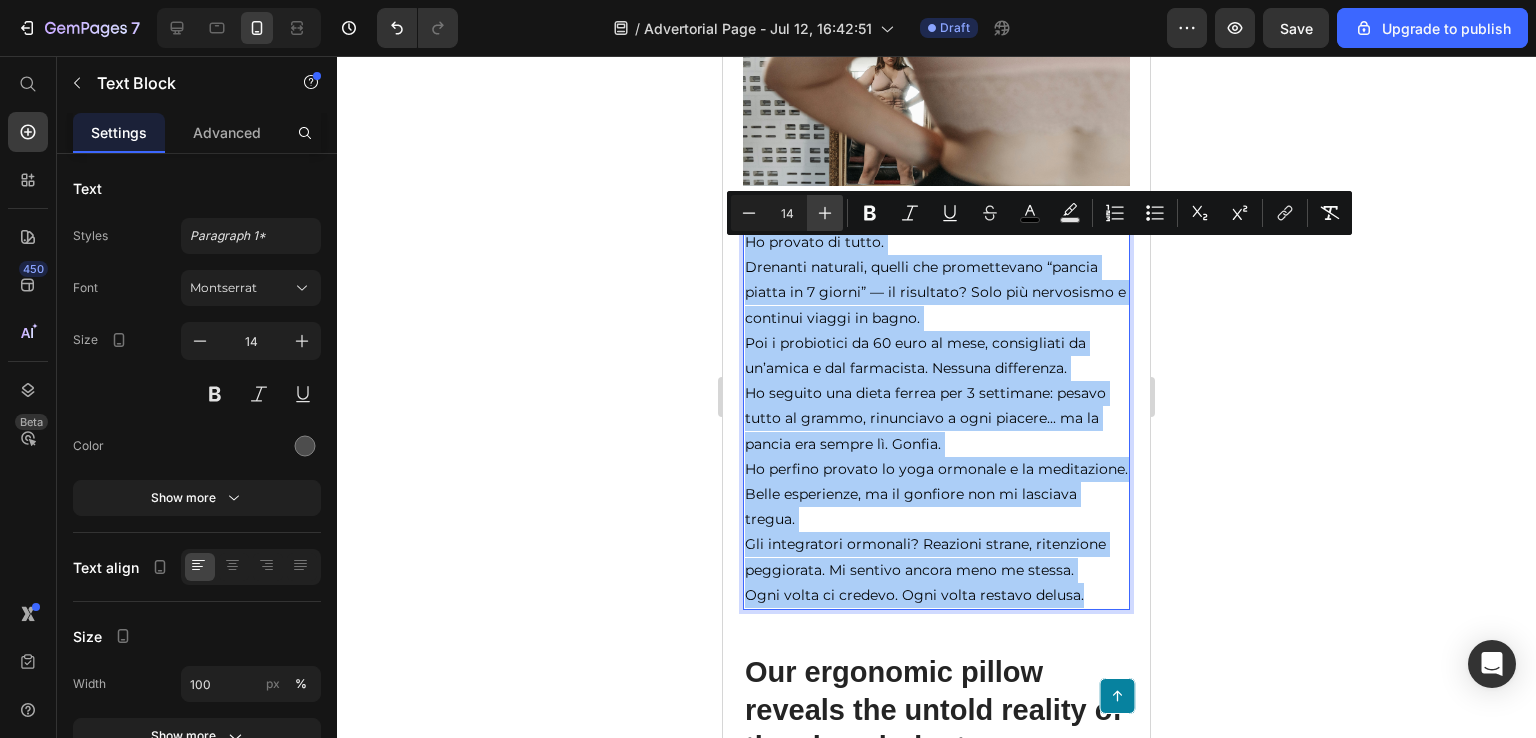 click 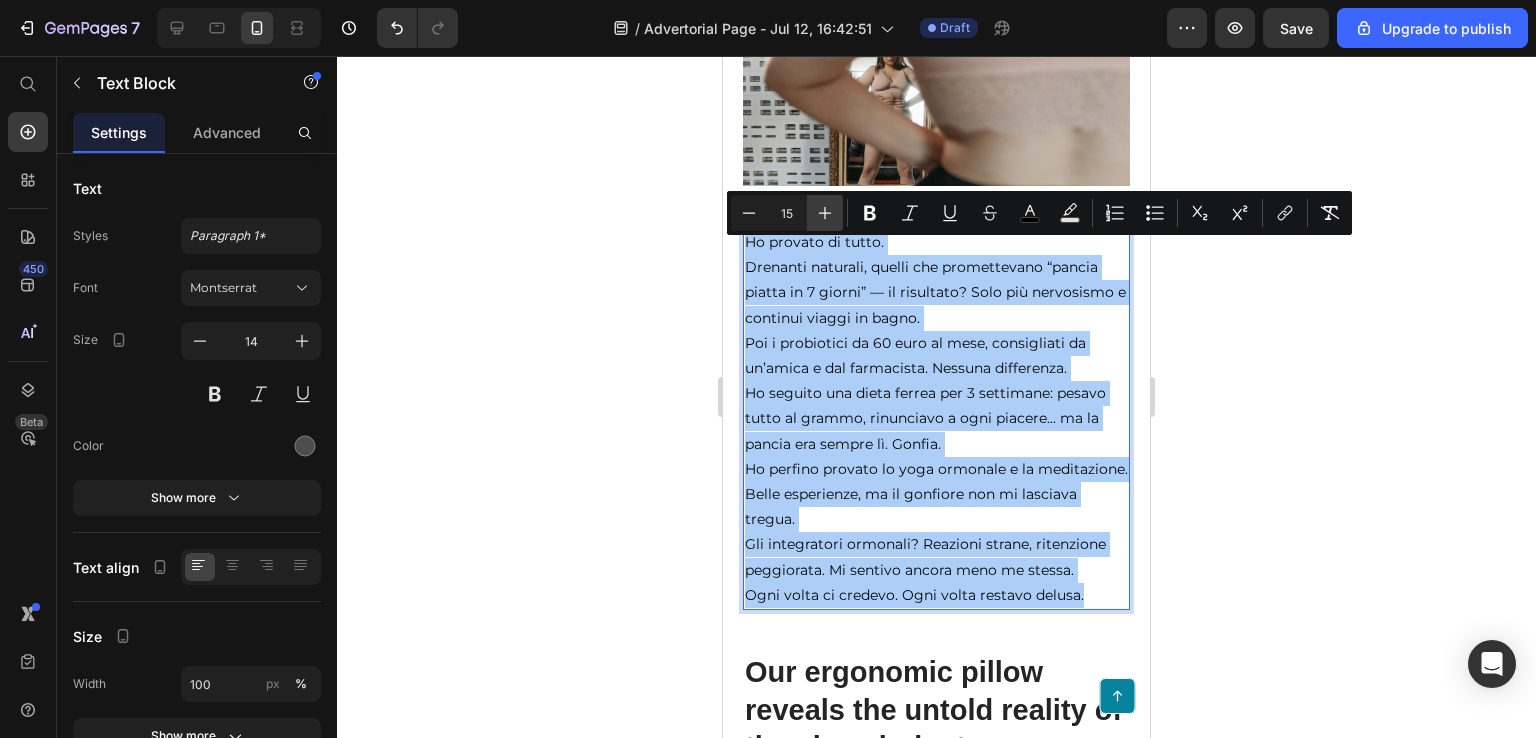 click 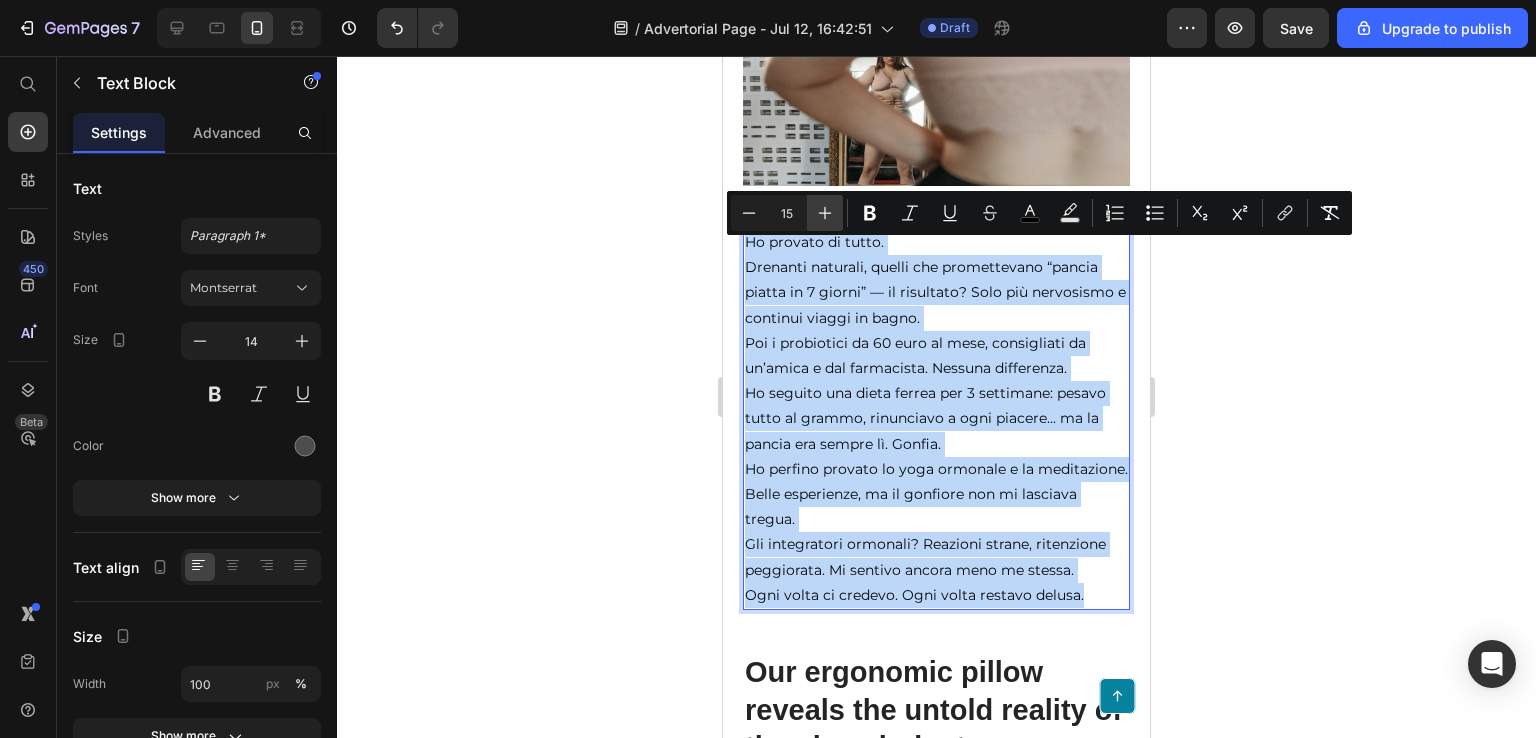 type on "16" 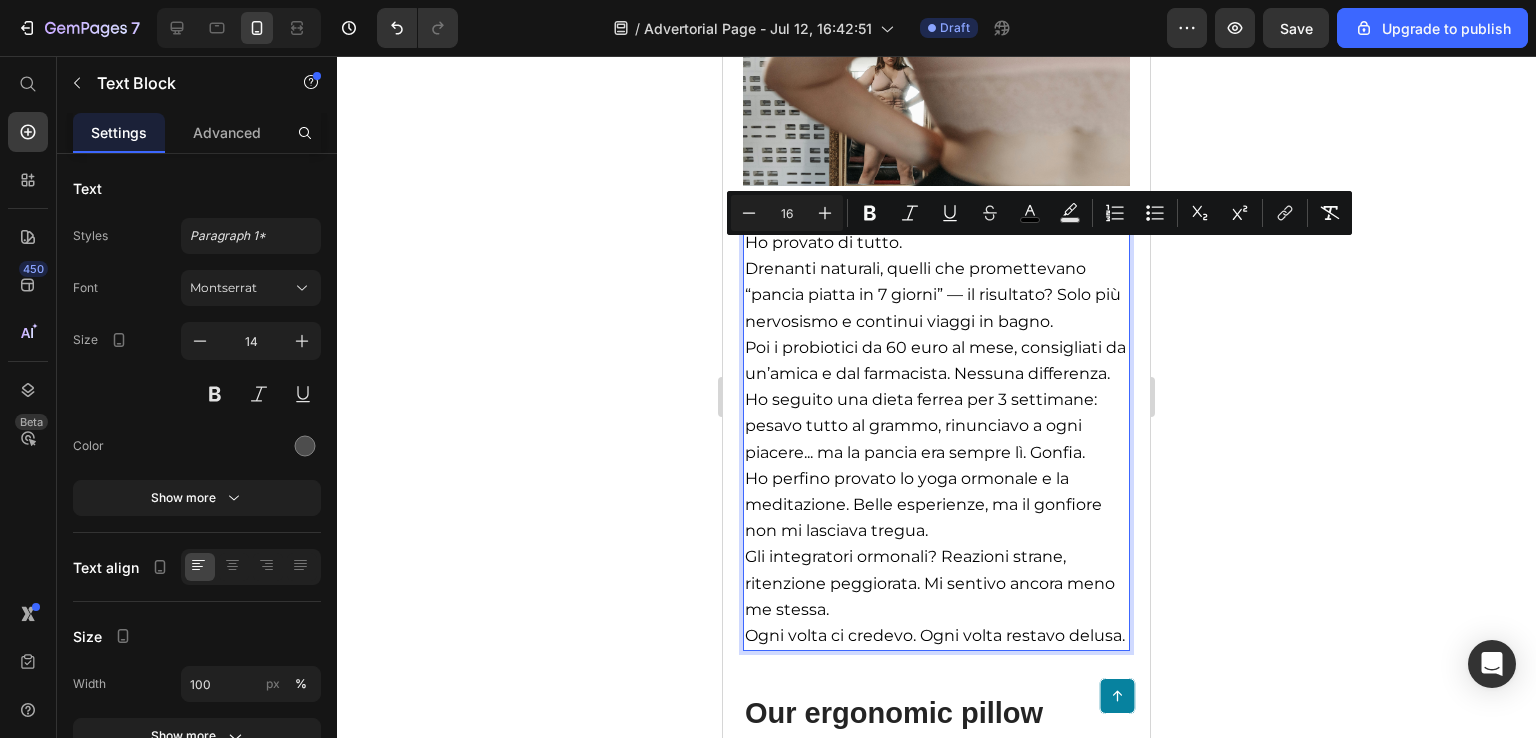 click 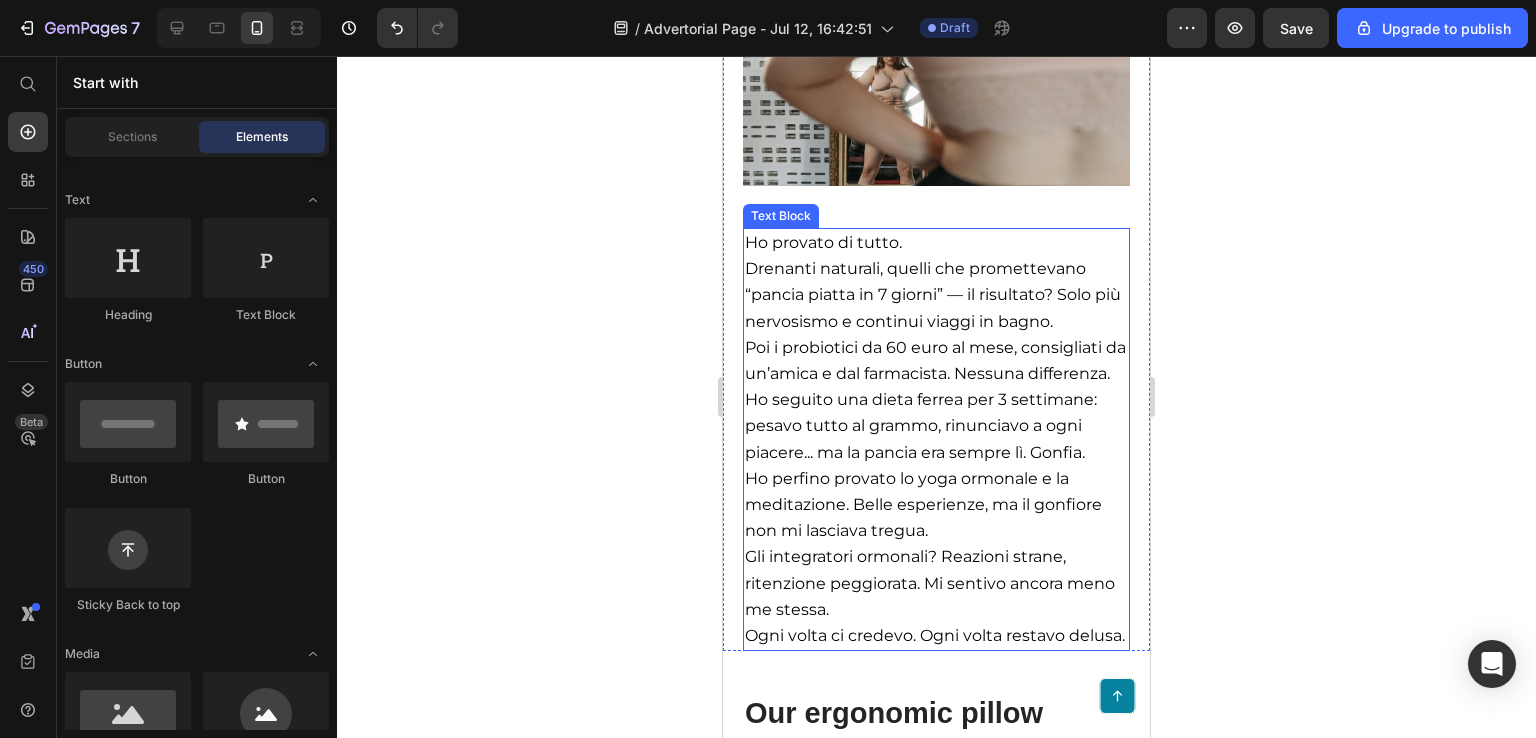 click on "Drenanti naturali, quelli che promettevano “pancia piatta in 7 giorni” — il risultato? Solo più nervosismo e continui viaggi in bagno." at bounding box center (933, 294) 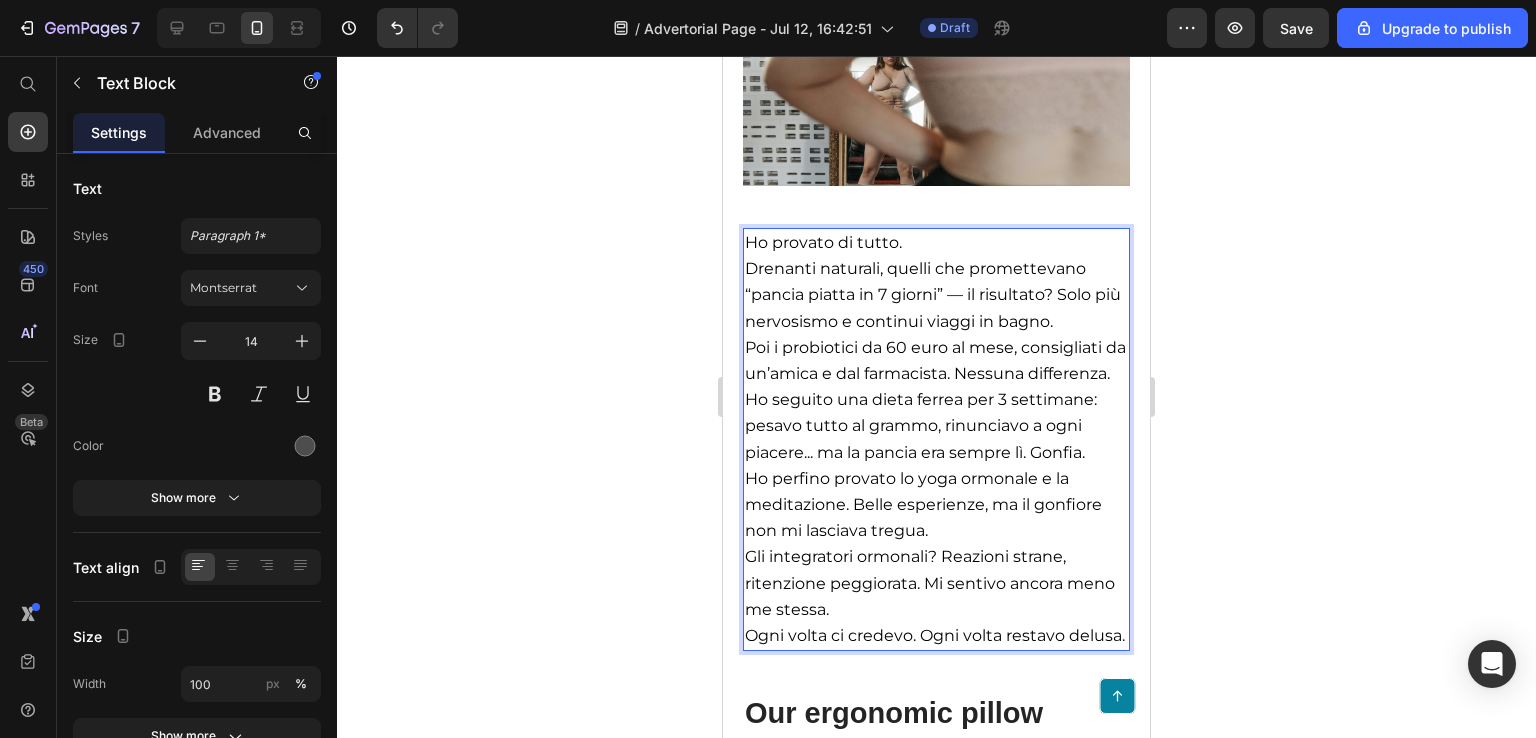 click on "Drenanti naturali, quelli che promettevano “pancia piatta in 7 giorni” — il risultato? Solo più nervosismo e continui viaggi in bagno." at bounding box center (933, 294) 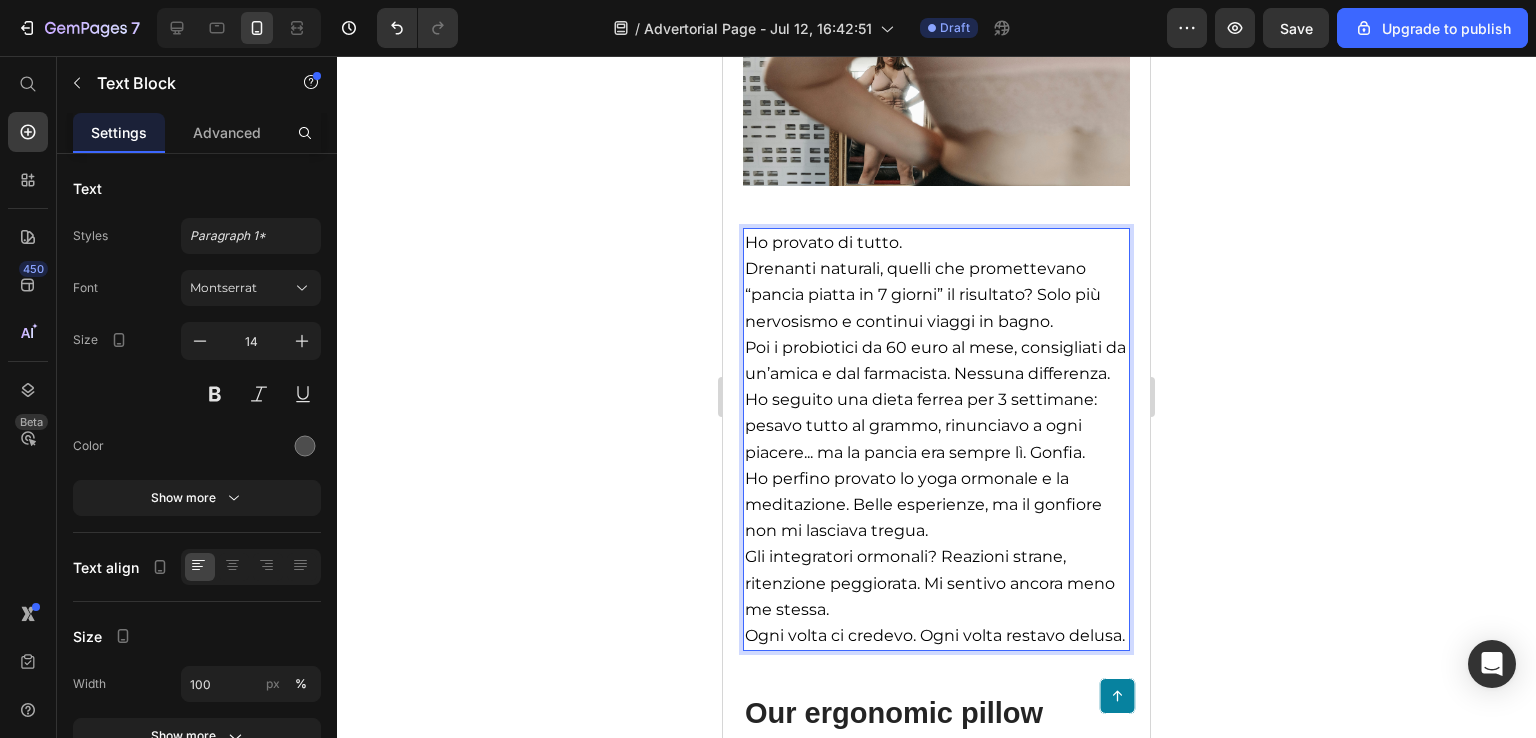 click 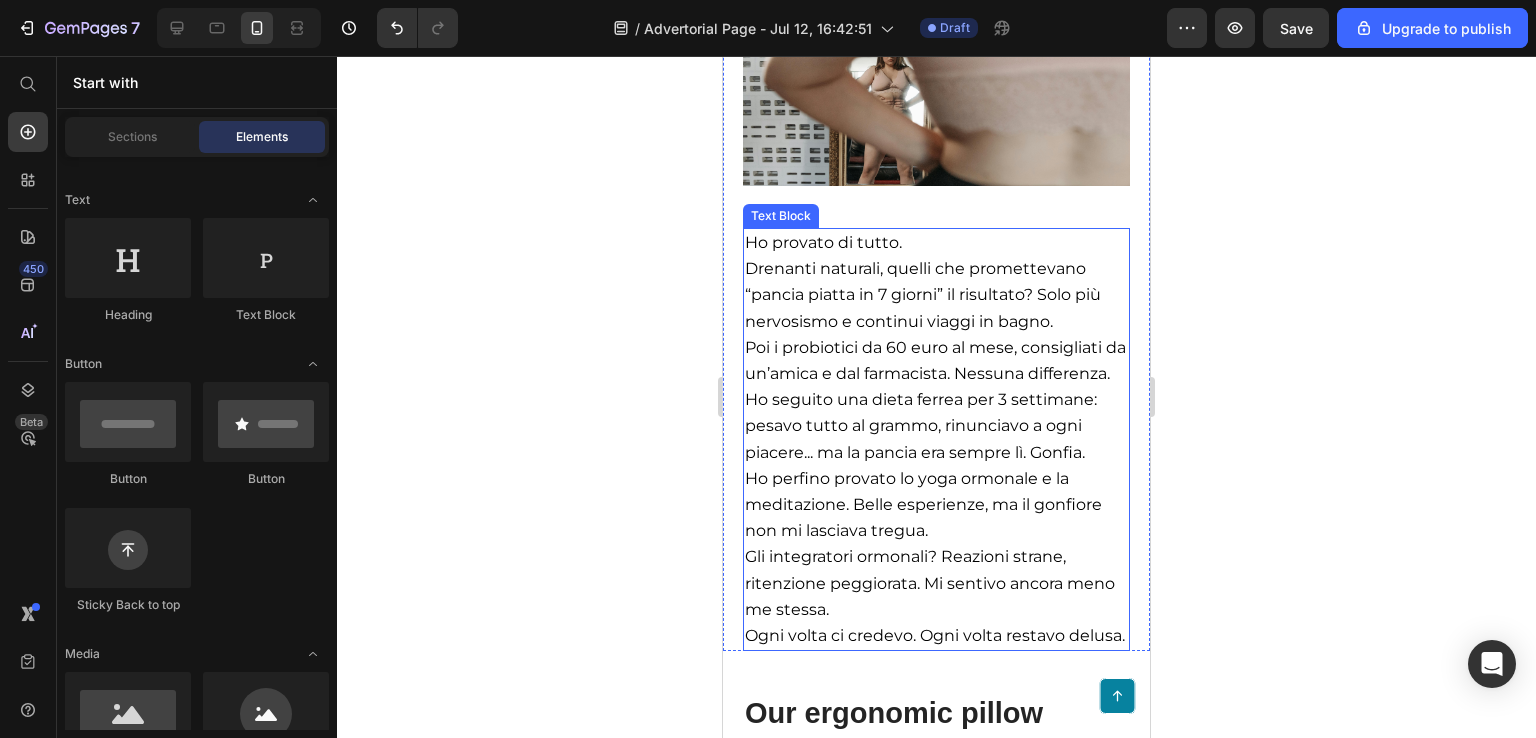click on "Ho provato di tutto. Drenanti naturali, quelli che promettevano “pancia piatta in 7 giorni” il risultato? Solo più nervosismo e continui viaggi in bagno." at bounding box center [936, 282] 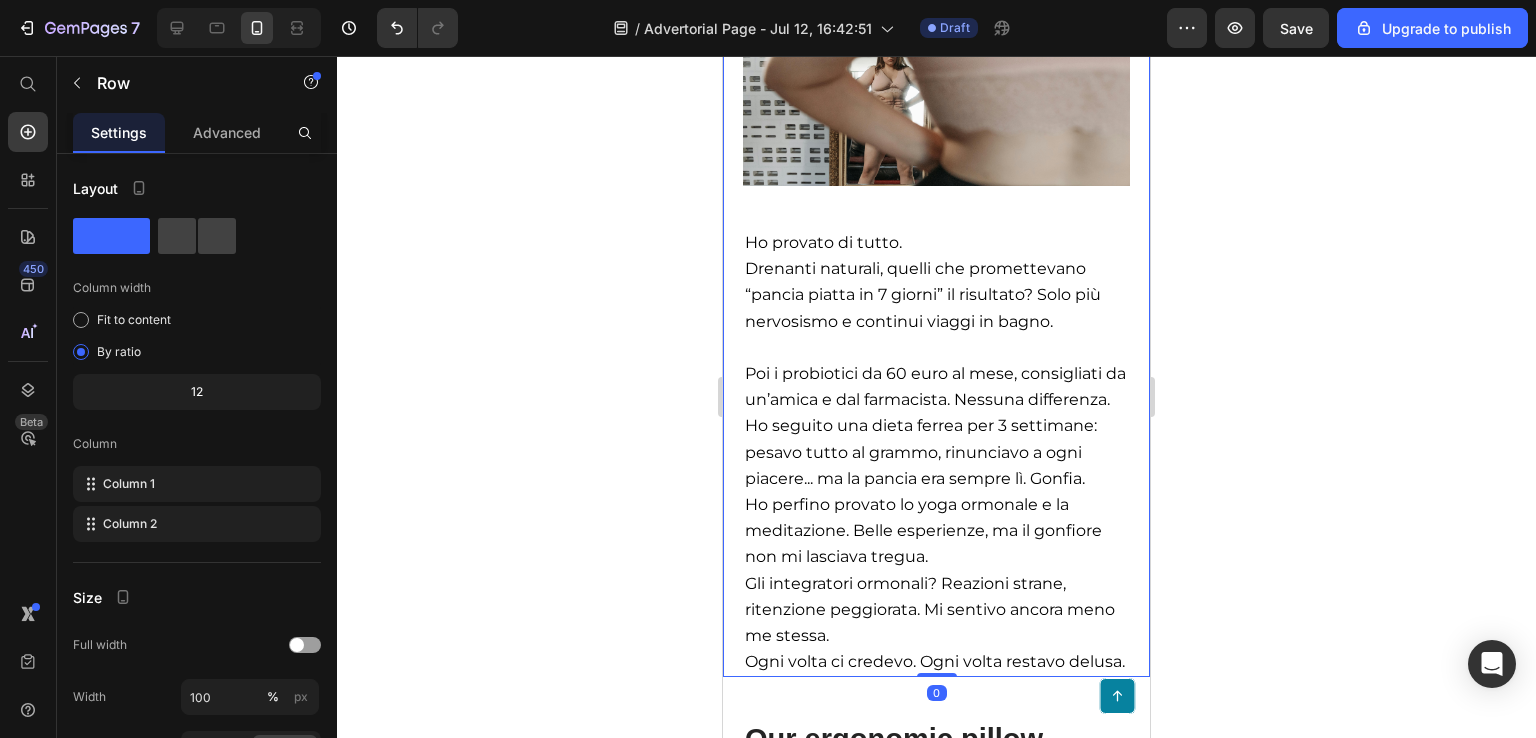 click 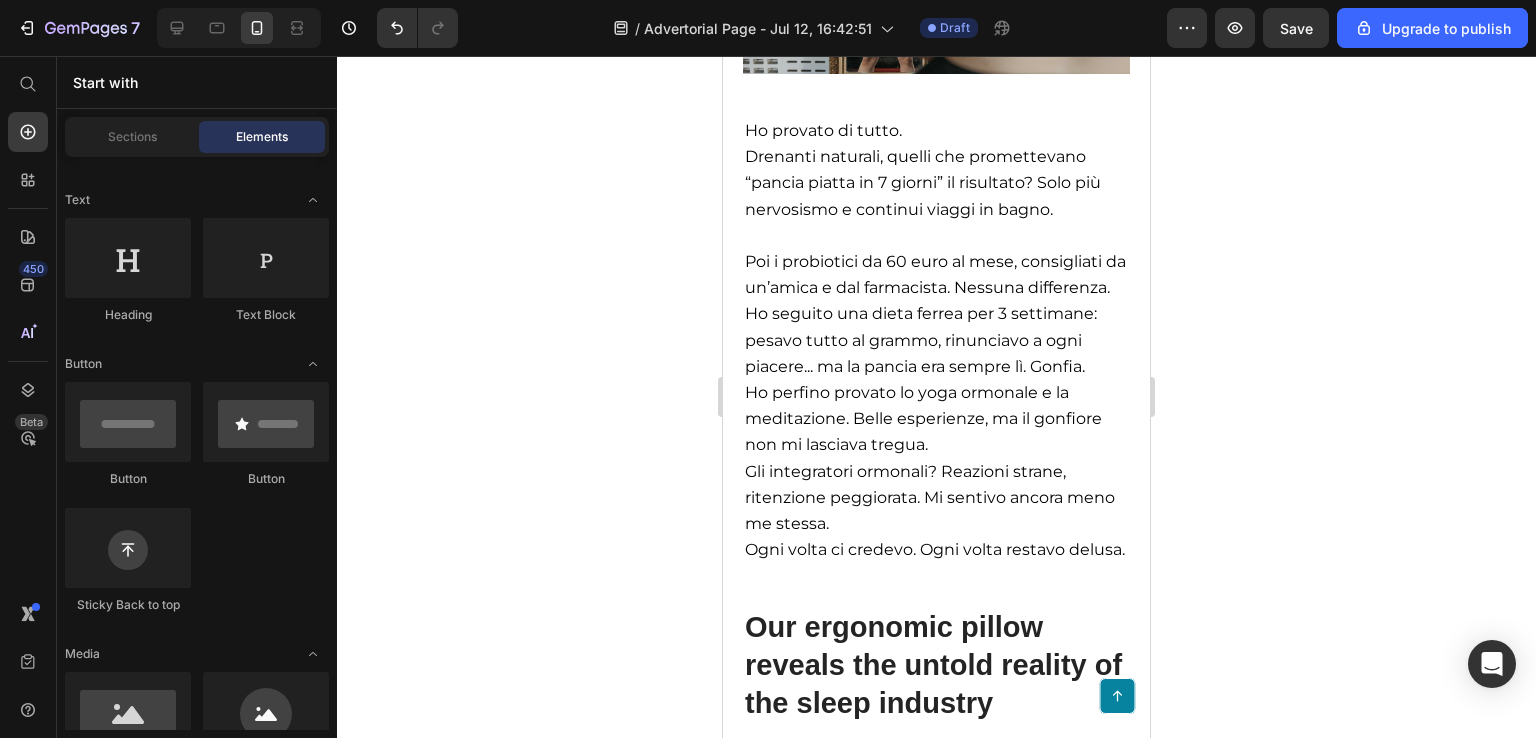 scroll, scrollTop: 1790, scrollLeft: 0, axis: vertical 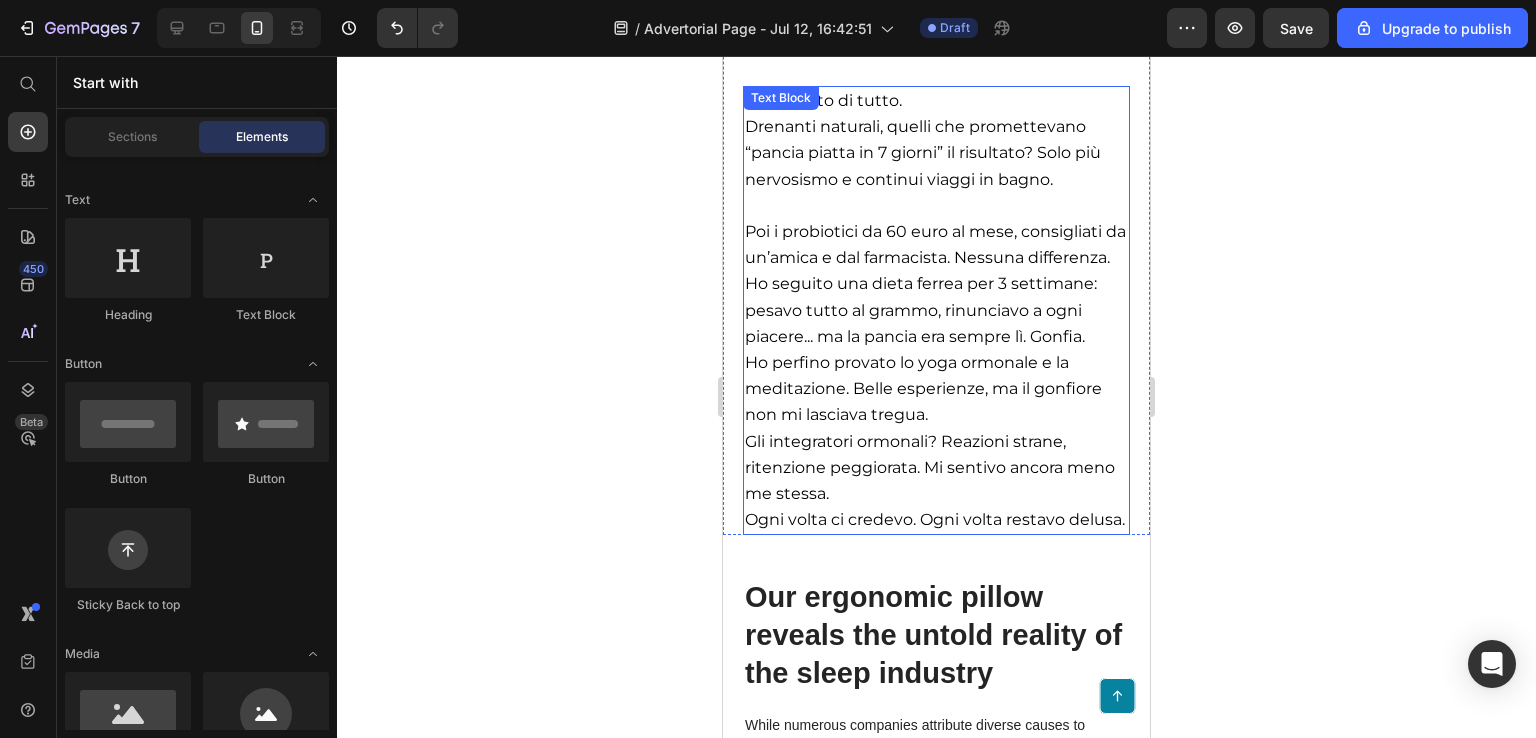 click on "Poi i probiotici da 60 euro al mese, consigliati da un’amica e dal farmacista. Nessuna differenza." at bounding box center [936, 245] 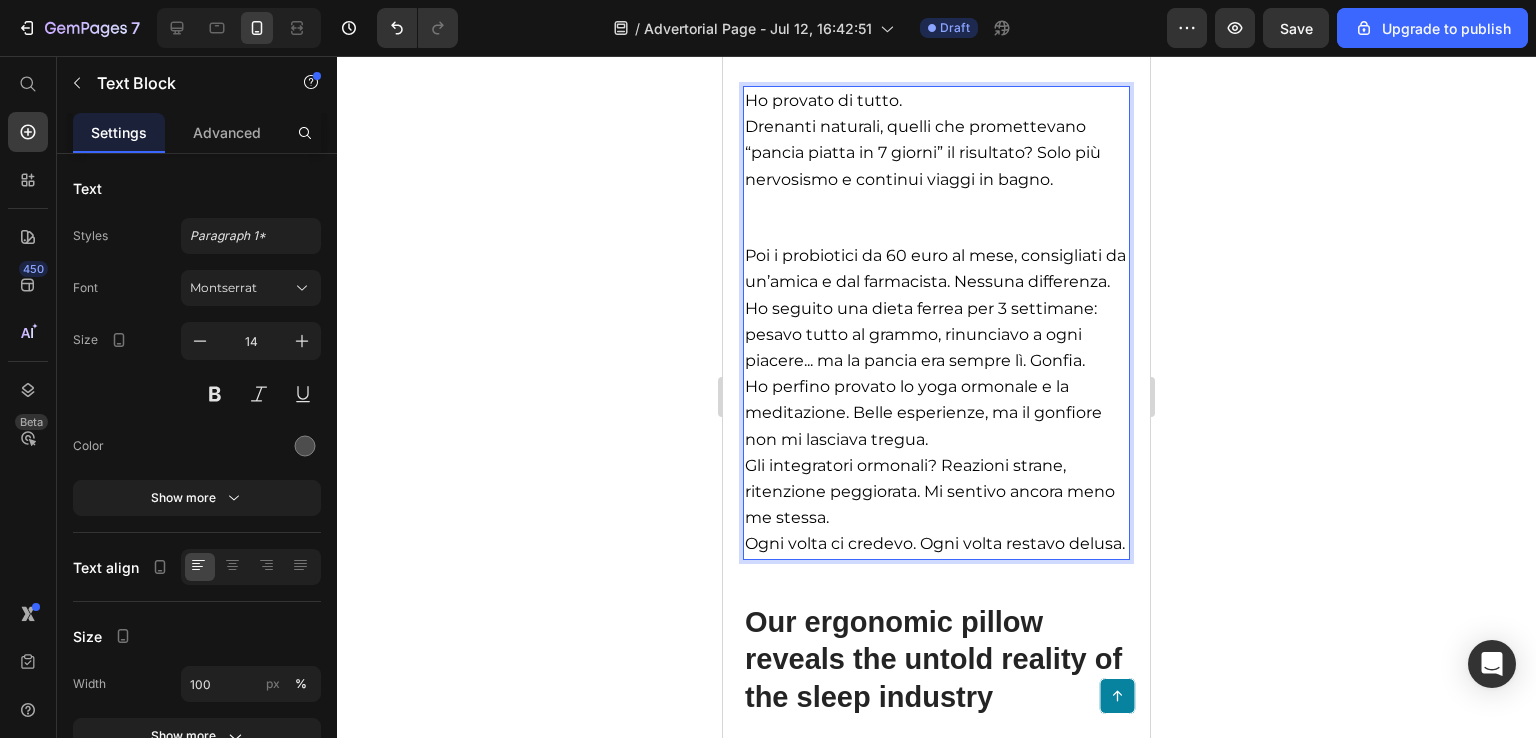 click on "Poi i probiotici da 60 euro al mese, consigliati da un’amica e dal farmacista. Nessuna differenza." at bounding box center (936, 269) 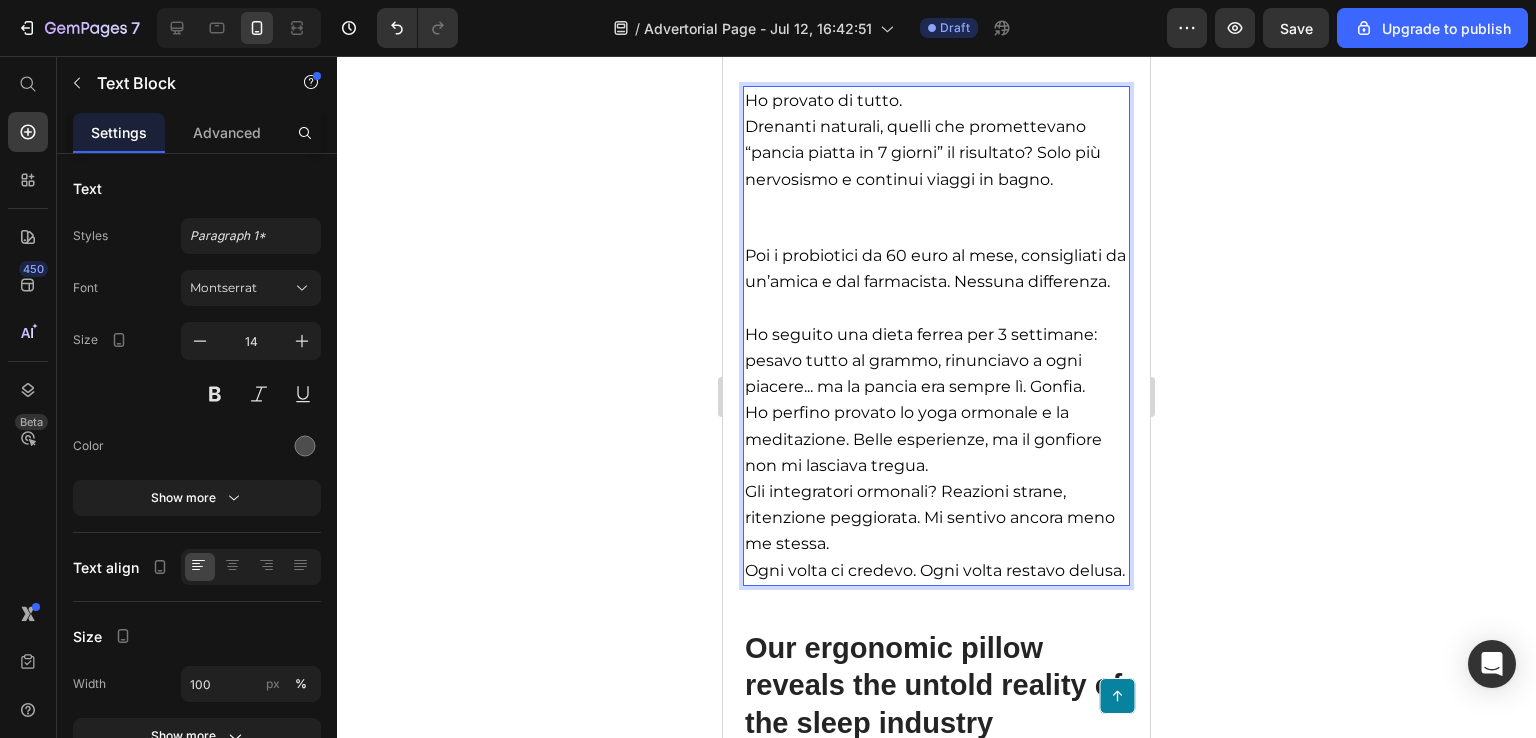 click 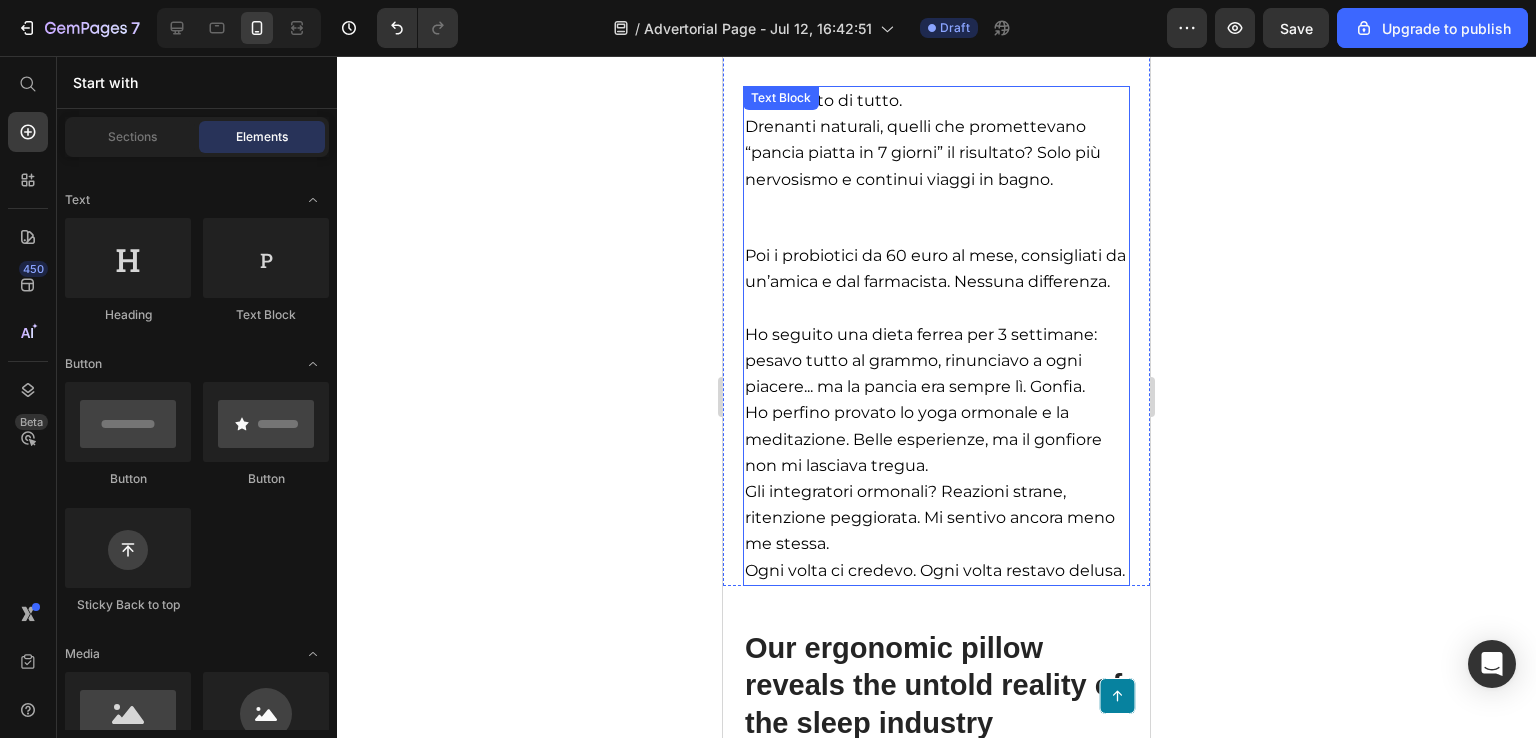 click on "Ho seguito una dieta ferrea per 3 settimane: pesavo tutto al grammo, rinunciavo a ogni piacere... ma la pancia era sempre lì. Gonfia." at bounding box center (936, 361) 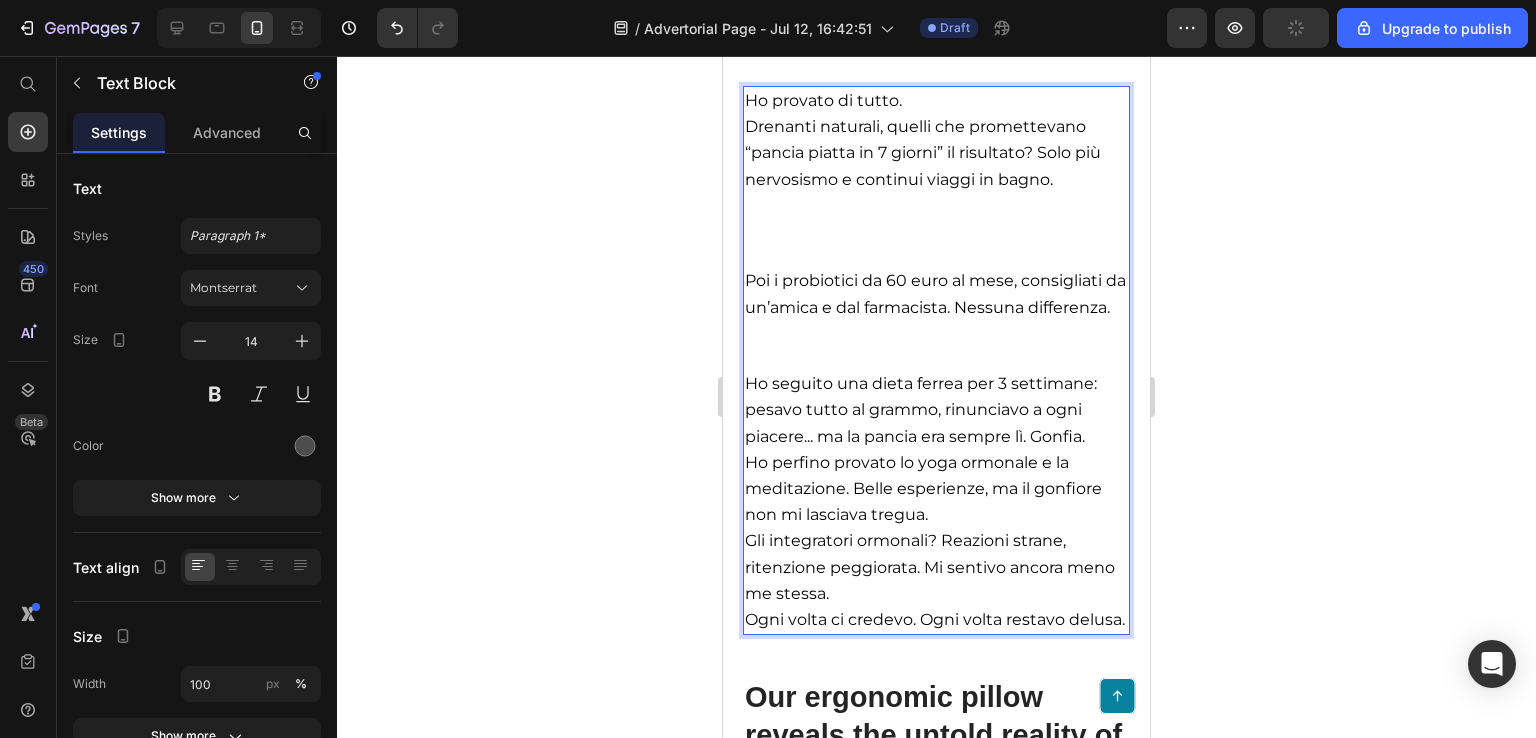 click on "Ho seguito una dieta ferrea per 3 settimane: pesavo tutto al grammo, rinunciavo a ogni piacere... ma la pancia era sempre lì. Gonfia." at bounding box center [936, 410] 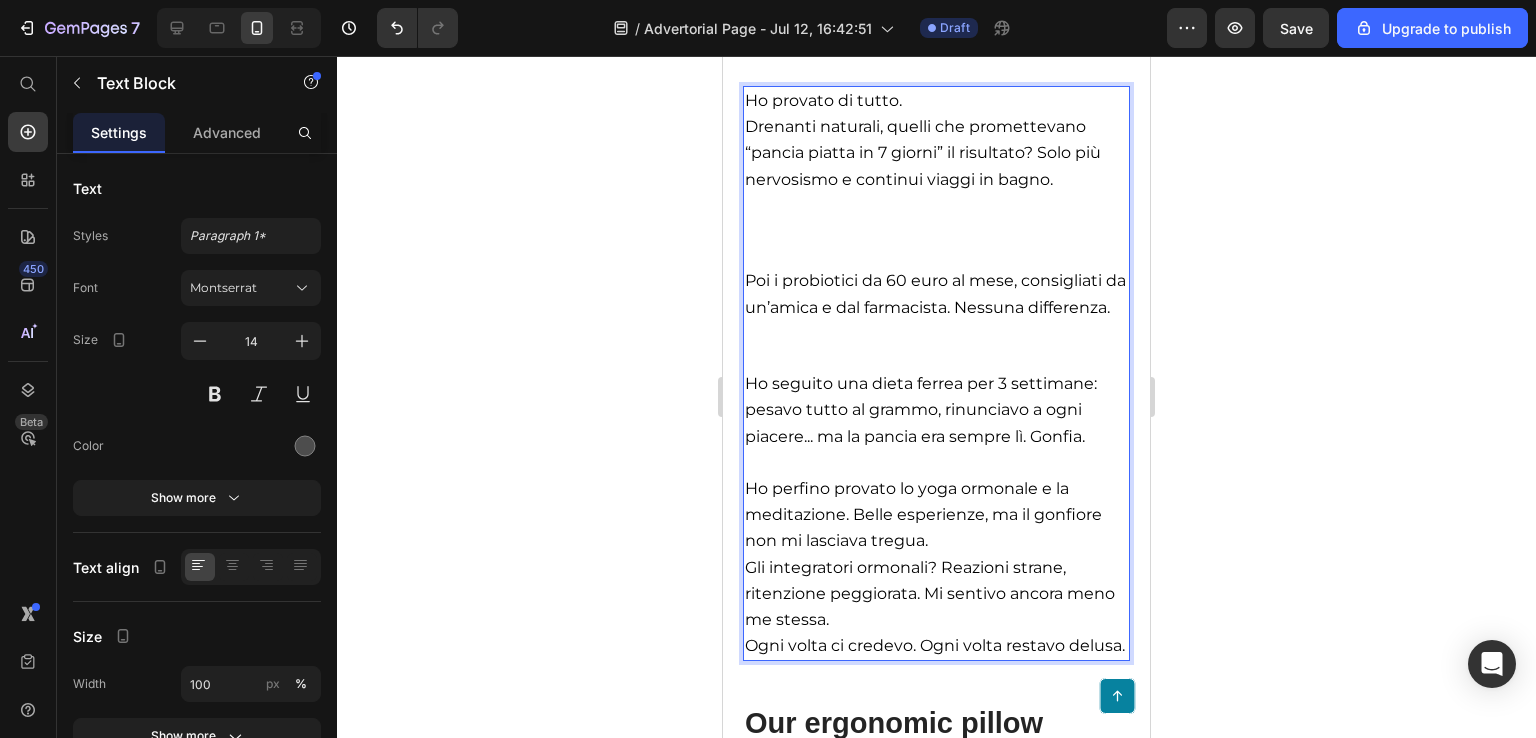 click on "Ho seguito una dieta ferrea per 3 settimane: pesavo tutto al grammo, rinunciavo a ogni piacere... ma la pancia era sempre lì. Gonfia." at bounding box center [921, 409] 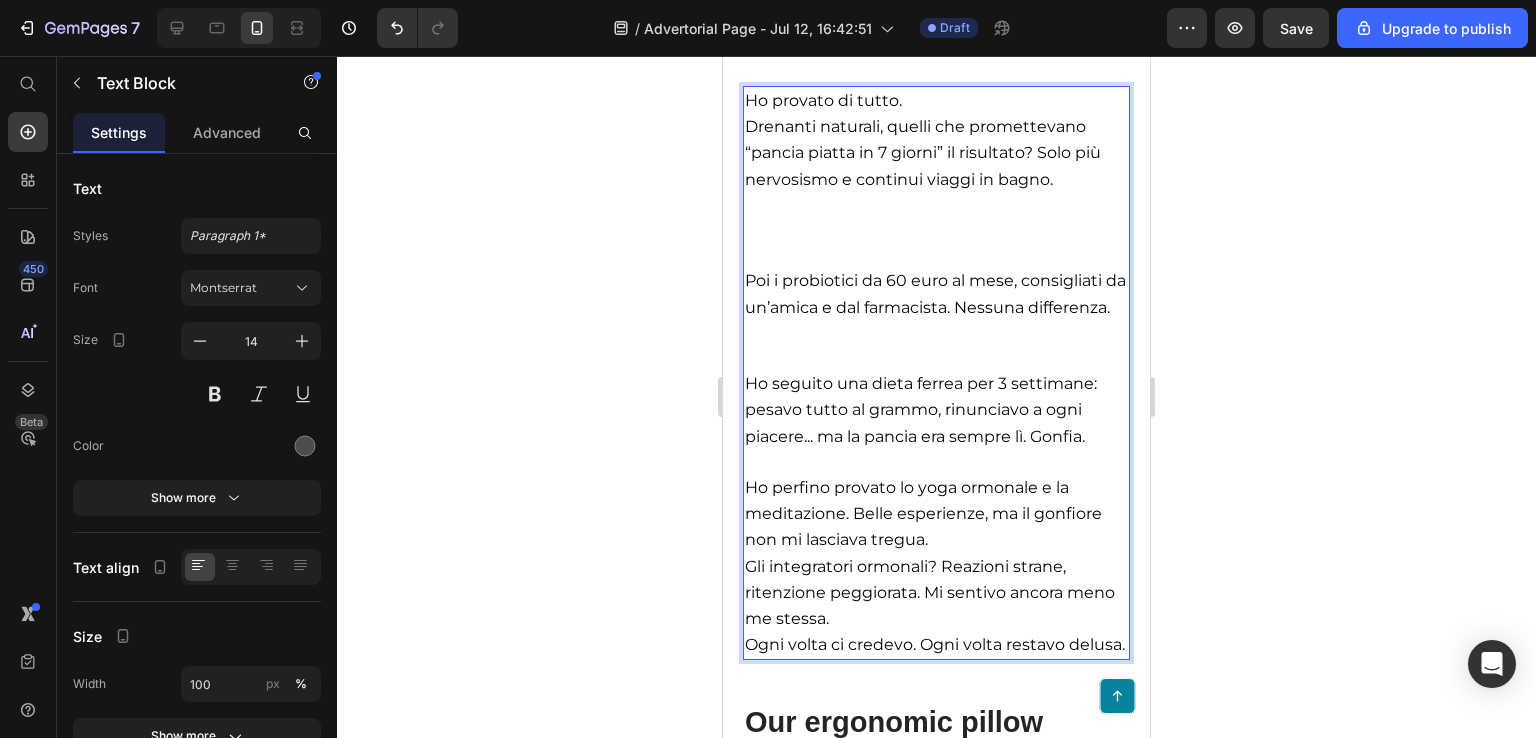 click on "Ho seguito una dieta ferrea per 3 settimane: pesavo tutto al grammo, rinunciavo a ogni piacere... ma la pancia era sempre lì. Gonfia." at bounding box center [921, 409] 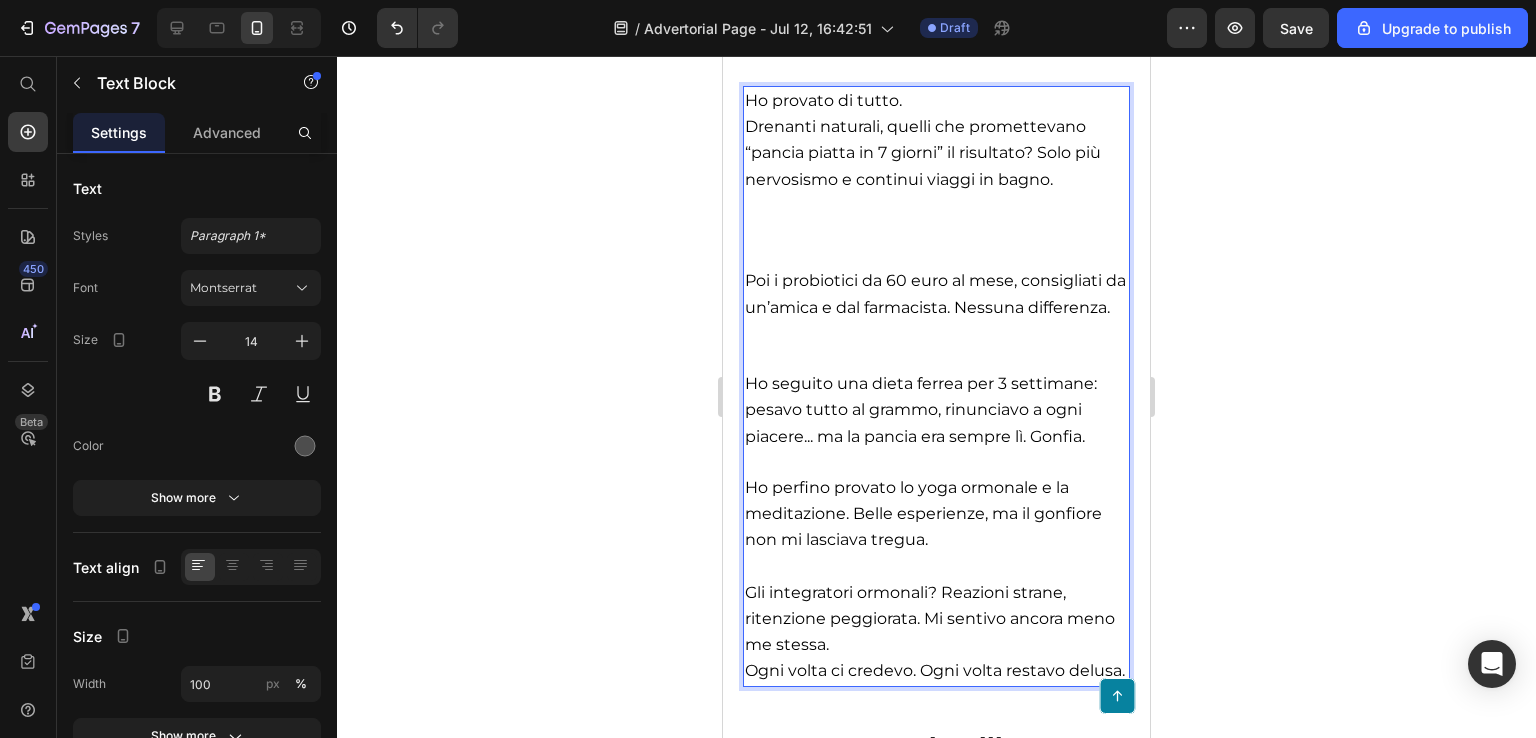 click 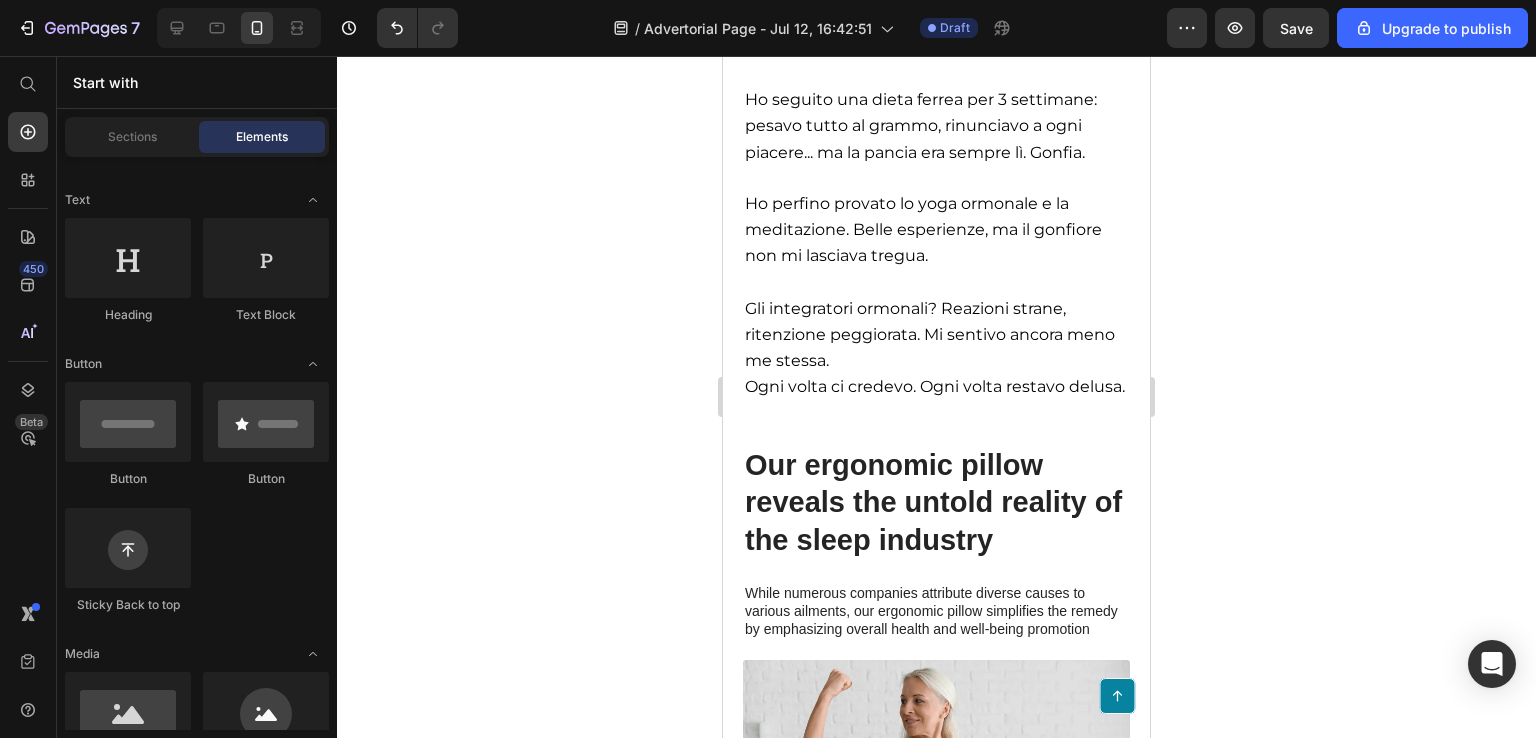 scroll, scrollTop: 2105, scrollLeft: 0, axis: vertical 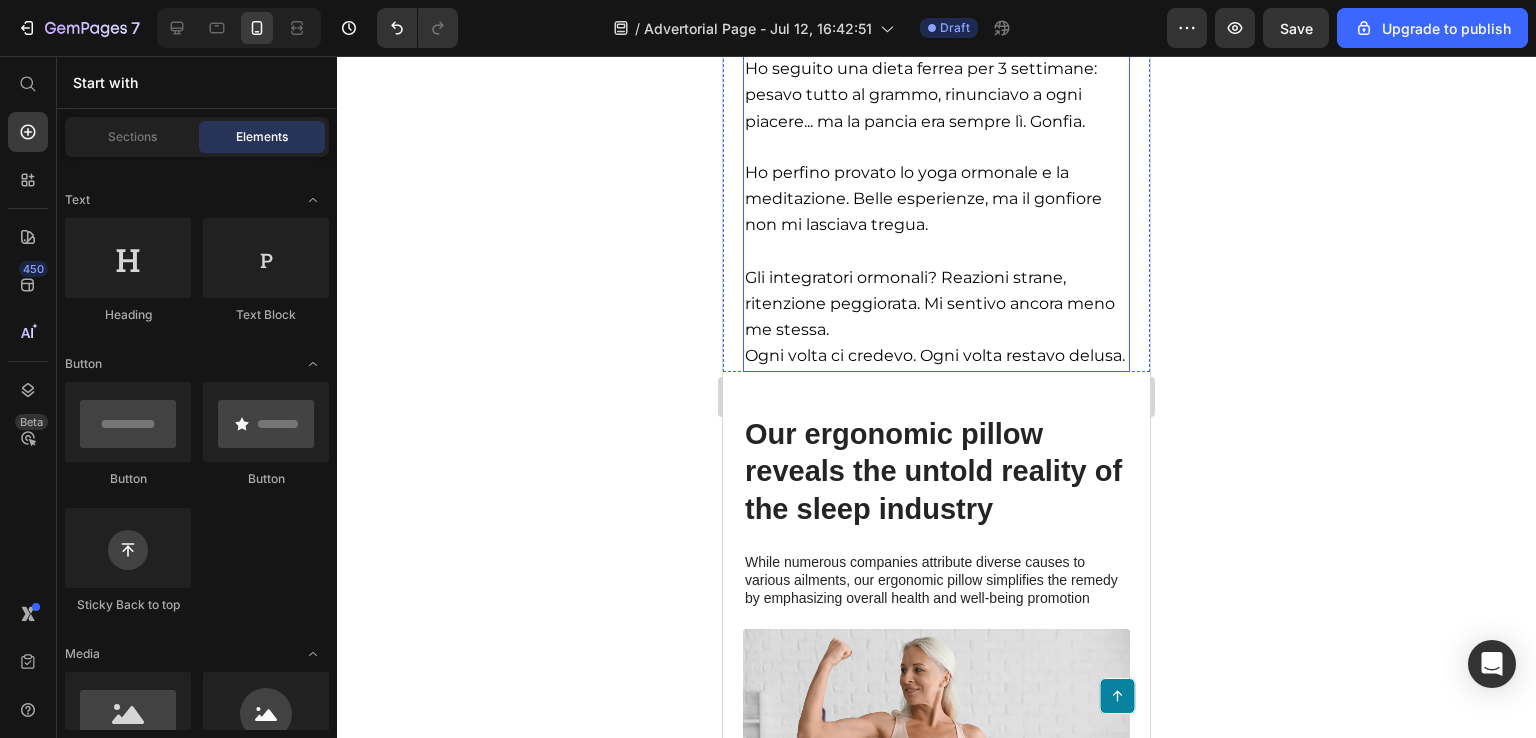 click on "Ogni volta ci credevo. Ogni volta restavo delusa." at bounding box center (935, 355) 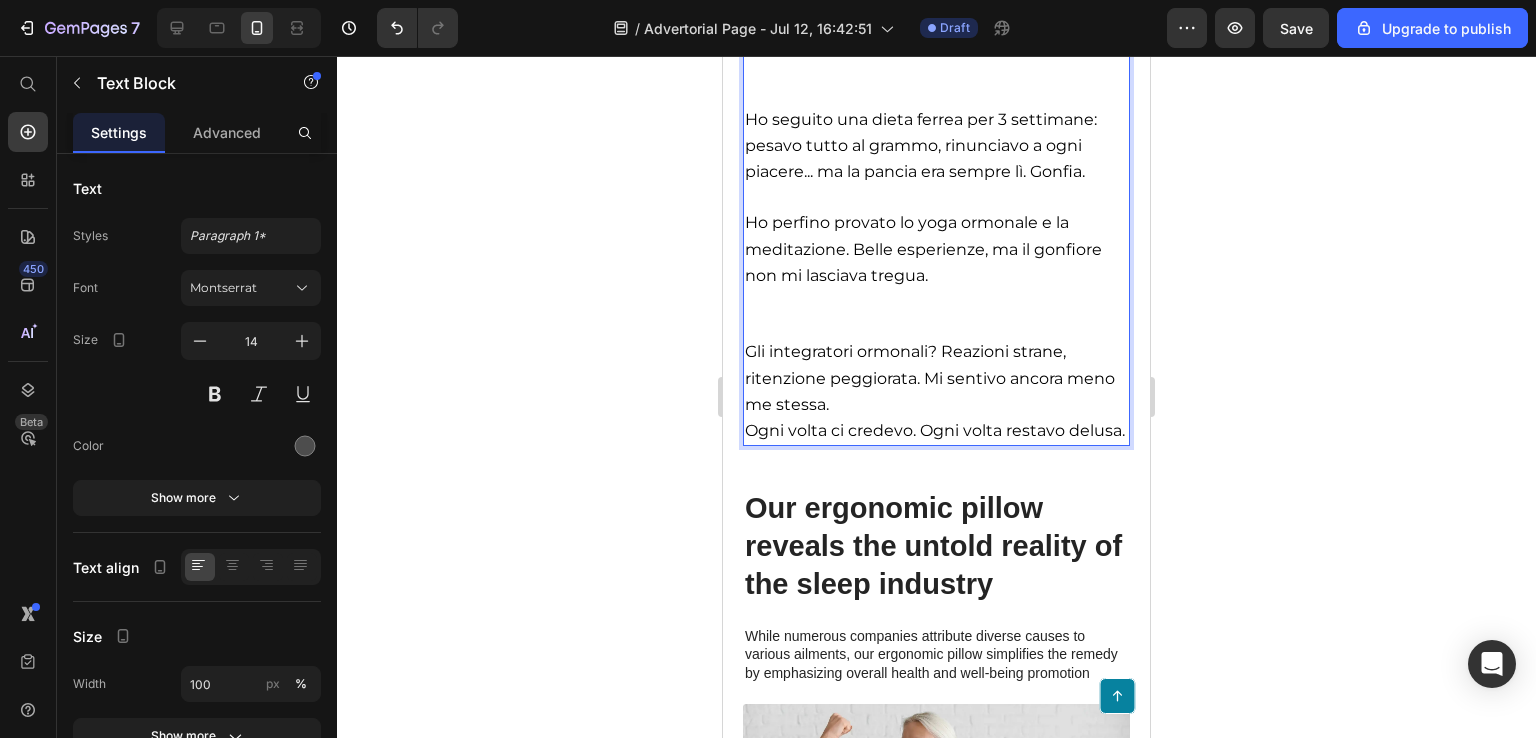 click on "Ogni volta ci credevo. Ogni volta restavo delusa." at bounding box center [935, 430] 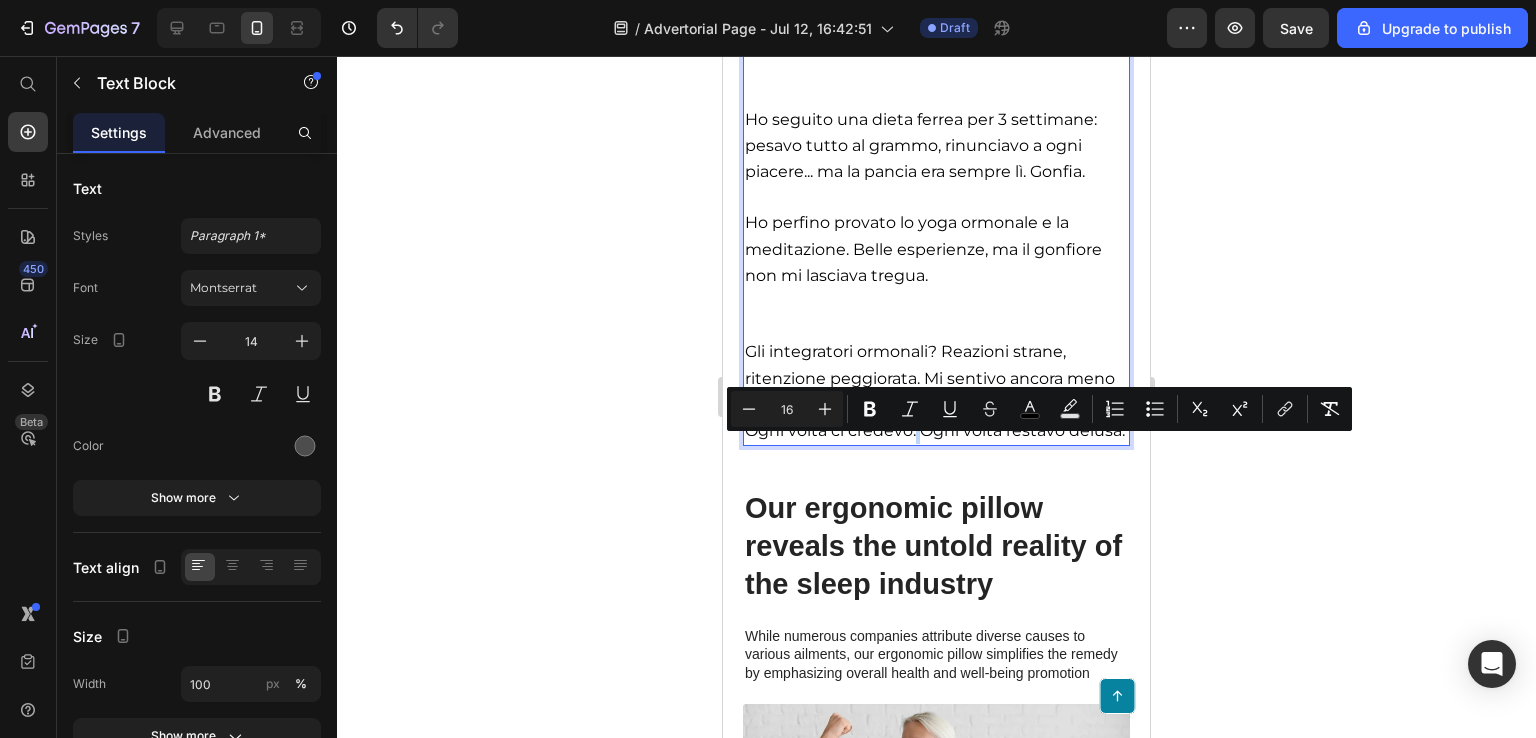 click on "Ogni volta ci credevo. Ogni volta restavo delusa." at bounding box center (935, 430) 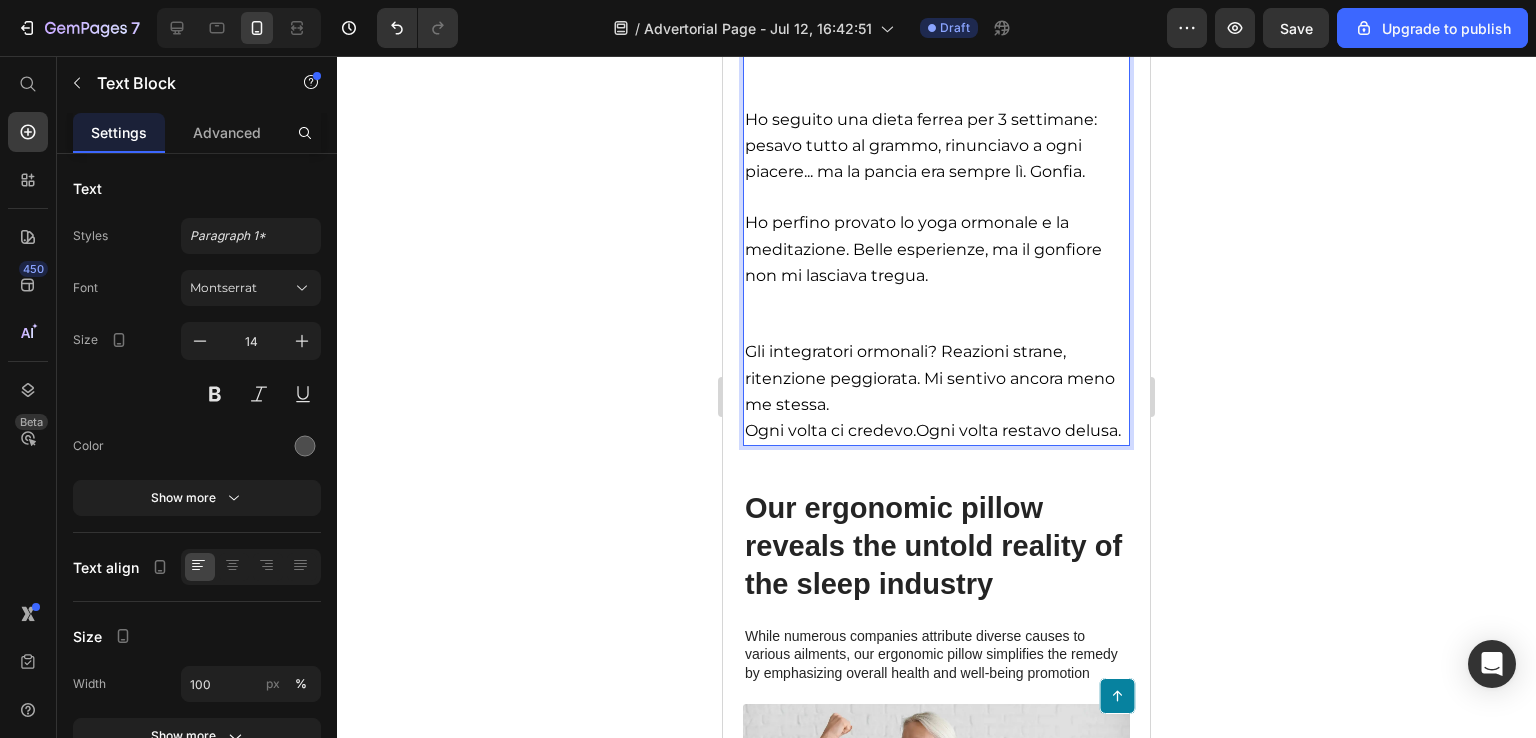 click on "Ogni volta ci credevo.Ogni volta restavo delusa." at bounding box center [933, 430] 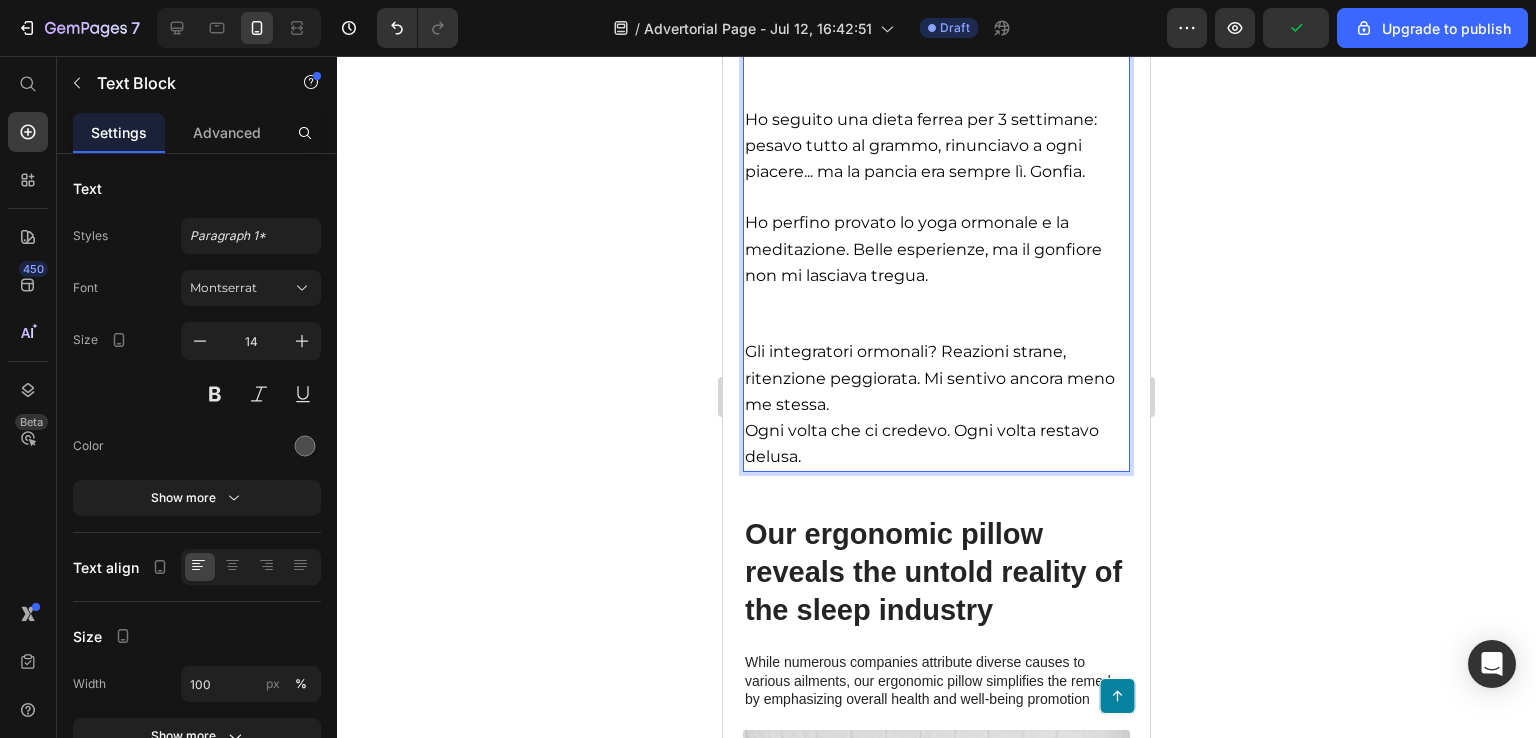 click on "Ogni volta che ci credevo. Ogni volta restavo delusa." at bounding box center (922, 443) 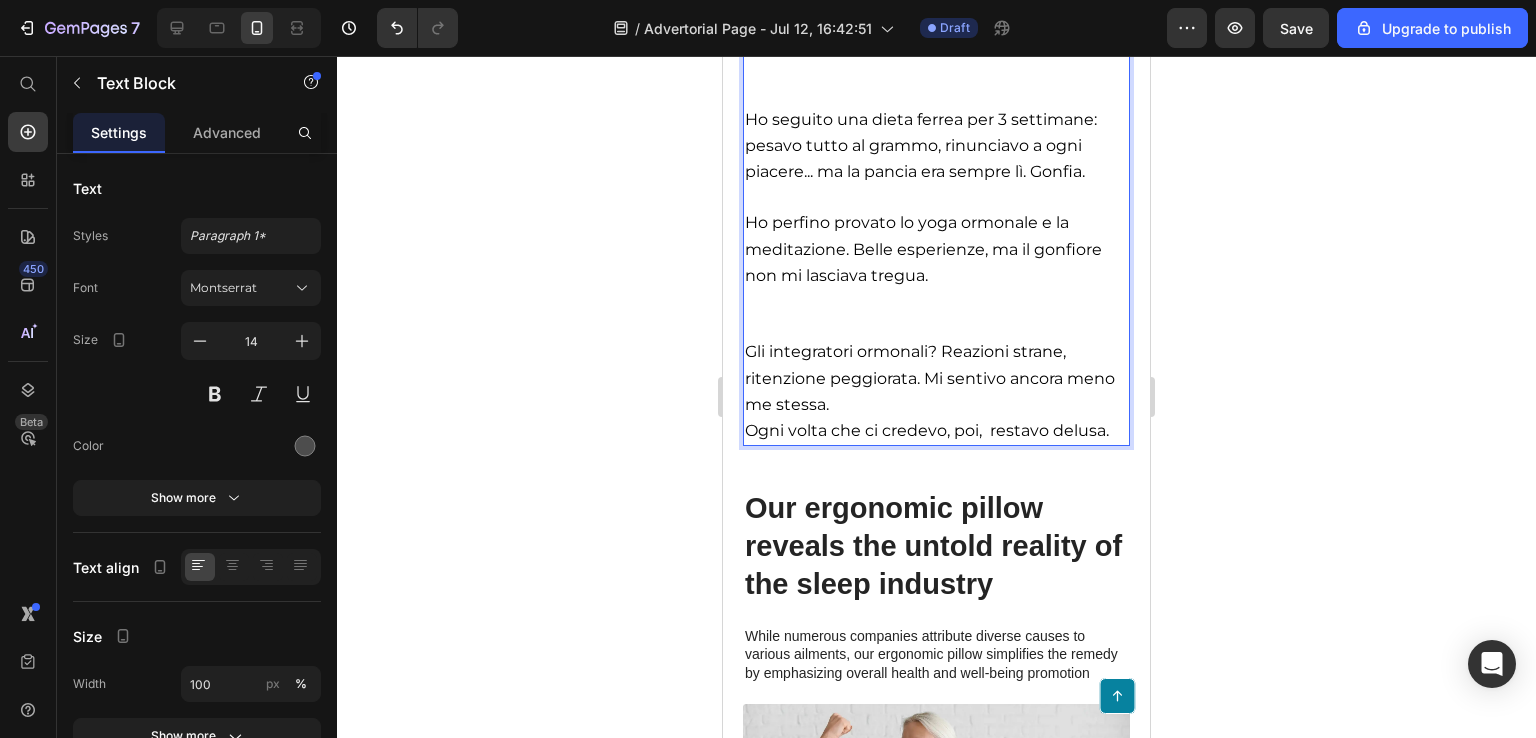 click 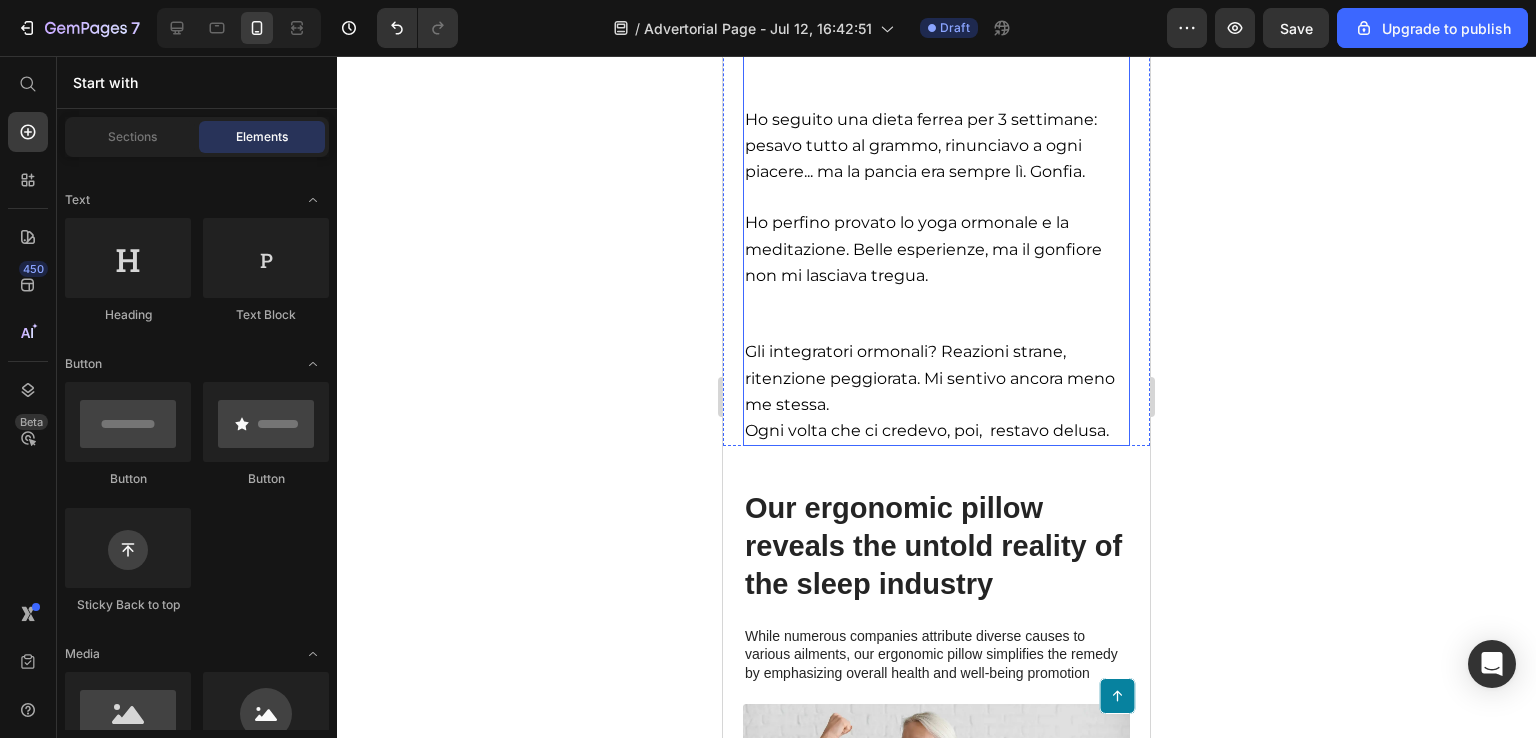 click on "Ogni volta che ci credevo, poi,  restavo delusa." at bounding box center [927, 430] 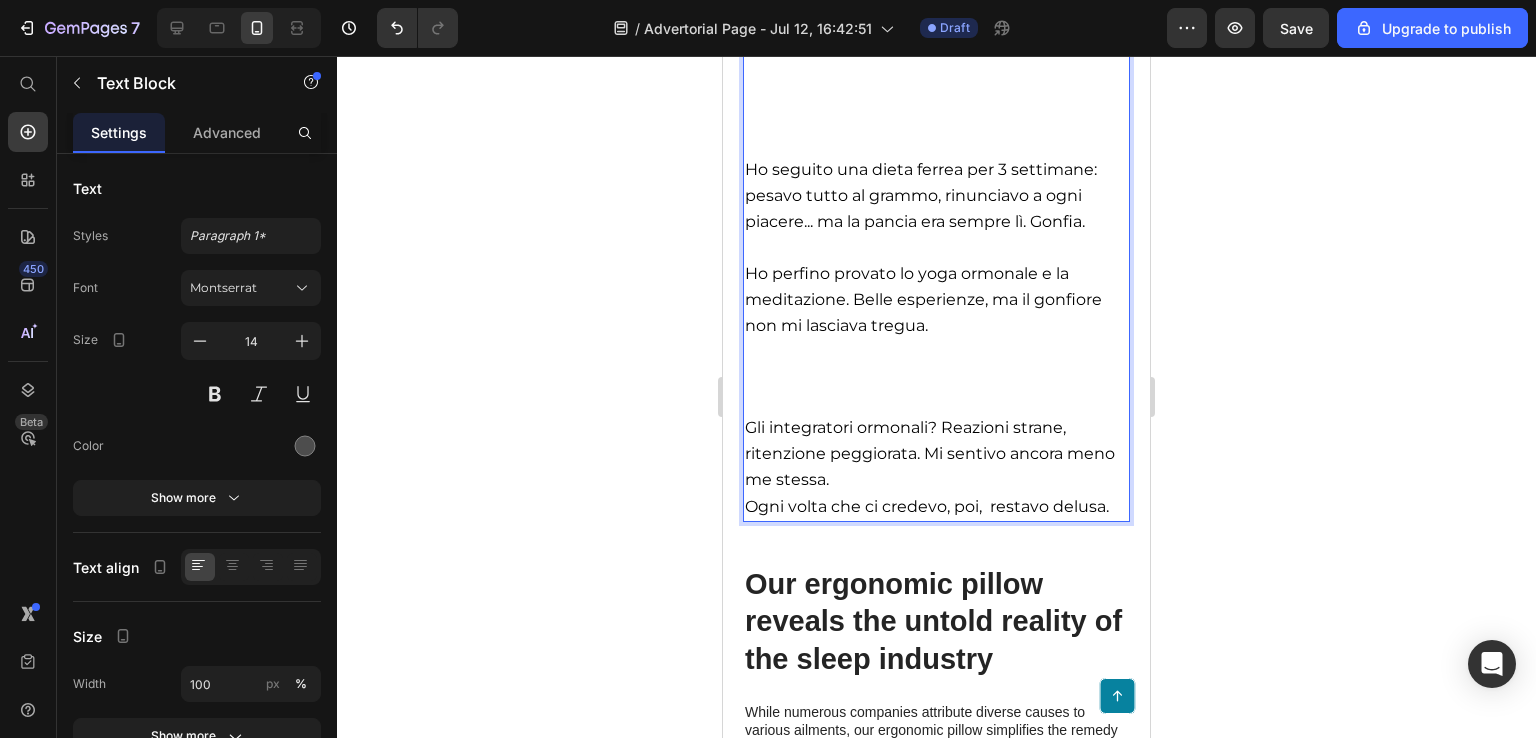 click on "Ogni volta che ci credevo, poi,  restavo delusa." at bounding box center [927, 506] 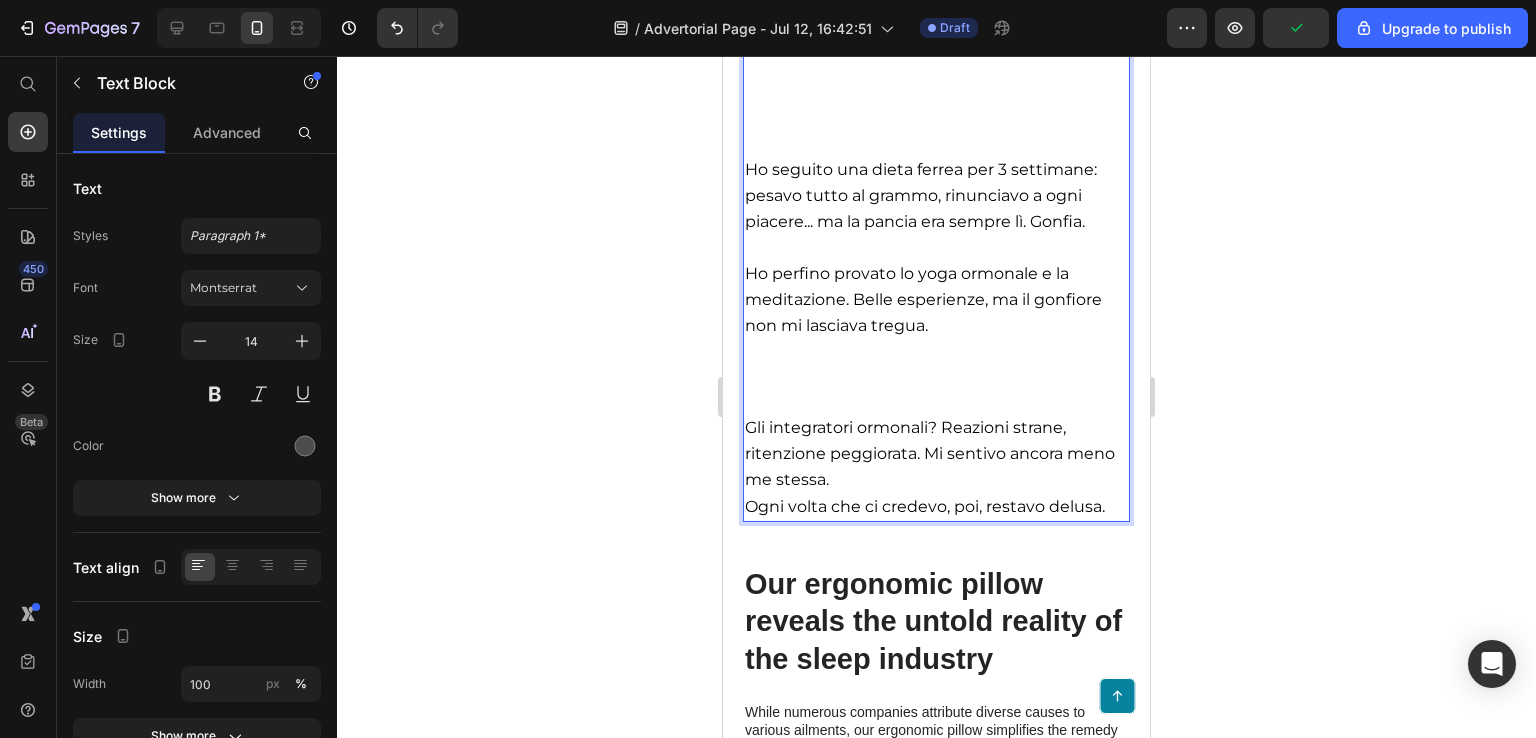 click 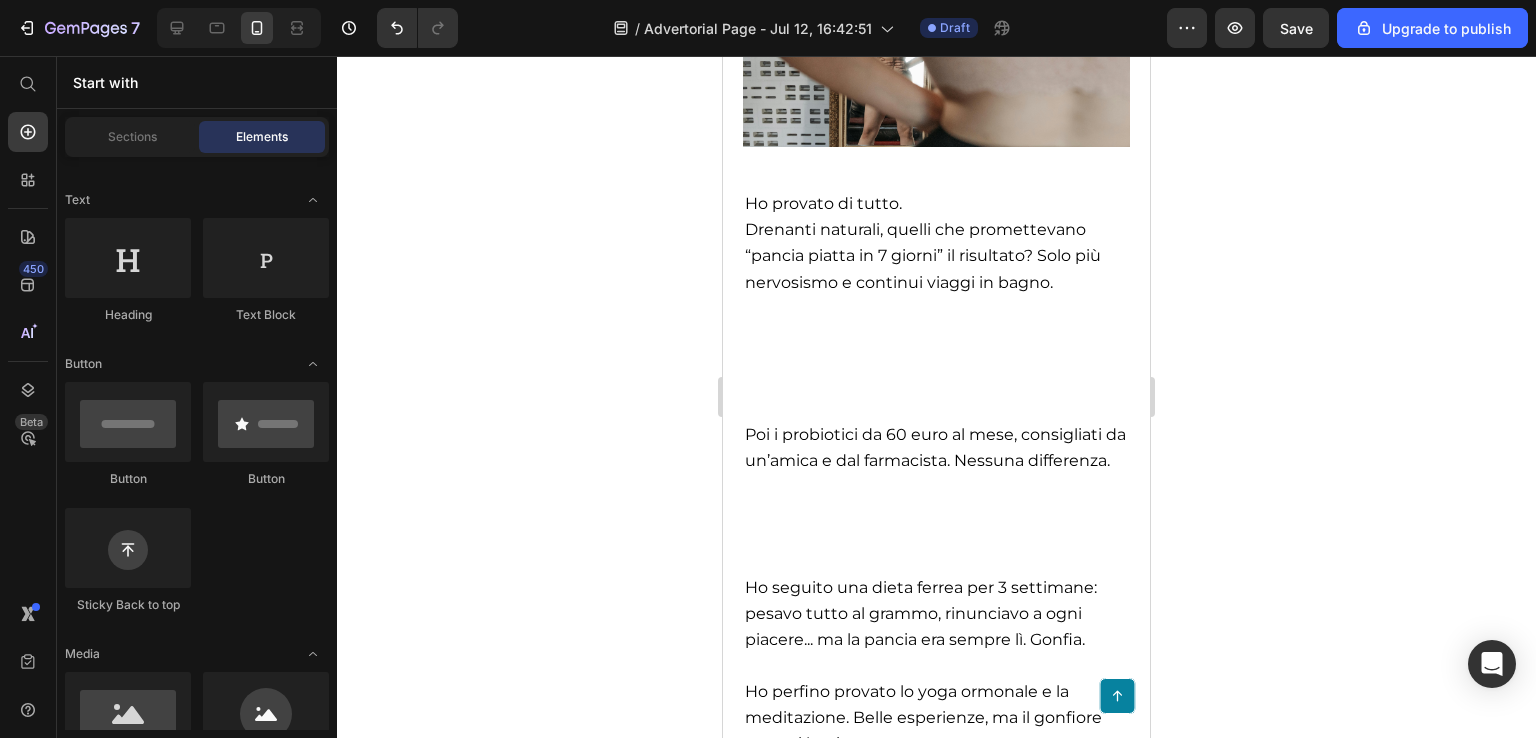 scroll, scrollTop: 1730, scrollLeft: 0, axis: vertical 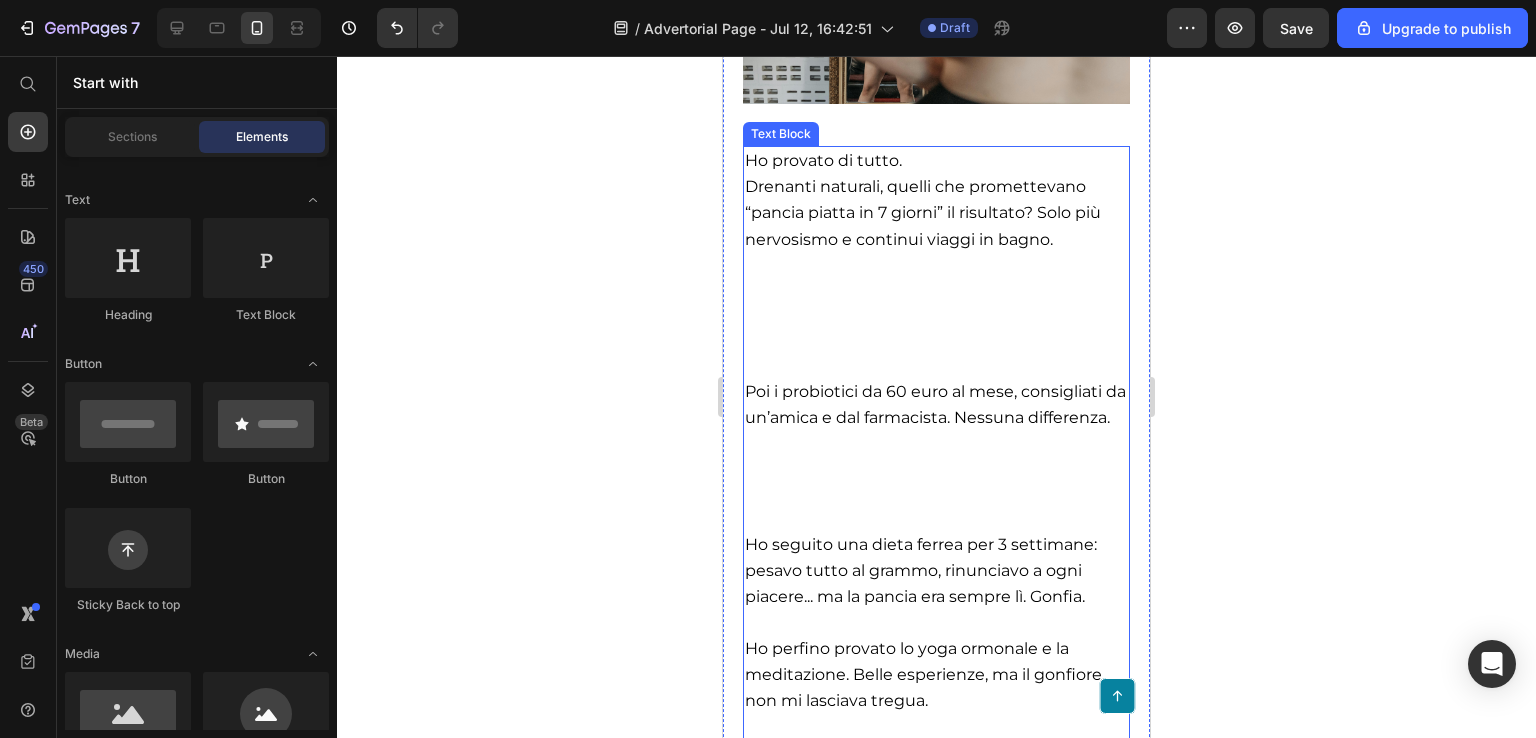 click at bounding box center (936, 316) 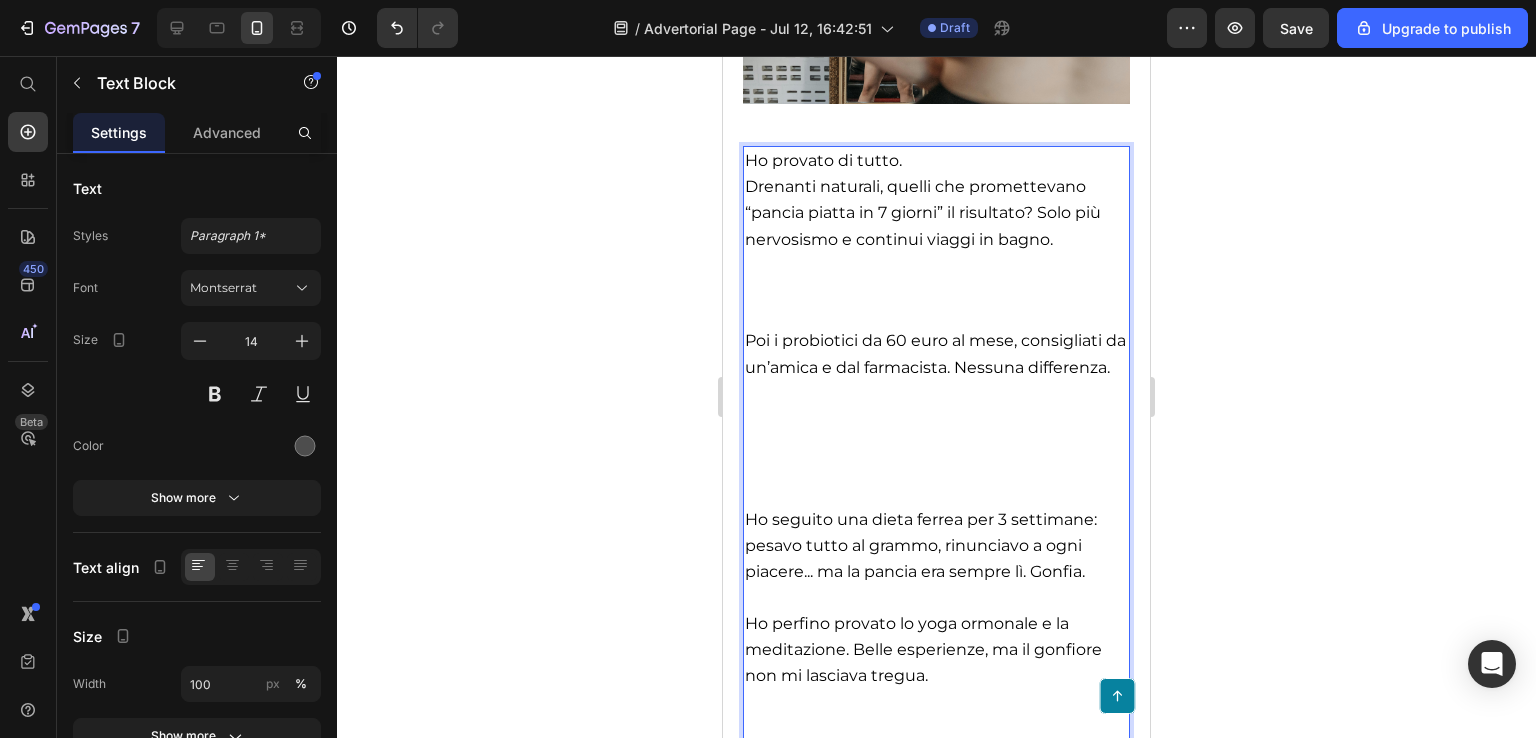 click on "⁠⁠⁠⁠⁠⁠⁠" at bounding box center (936, 291) 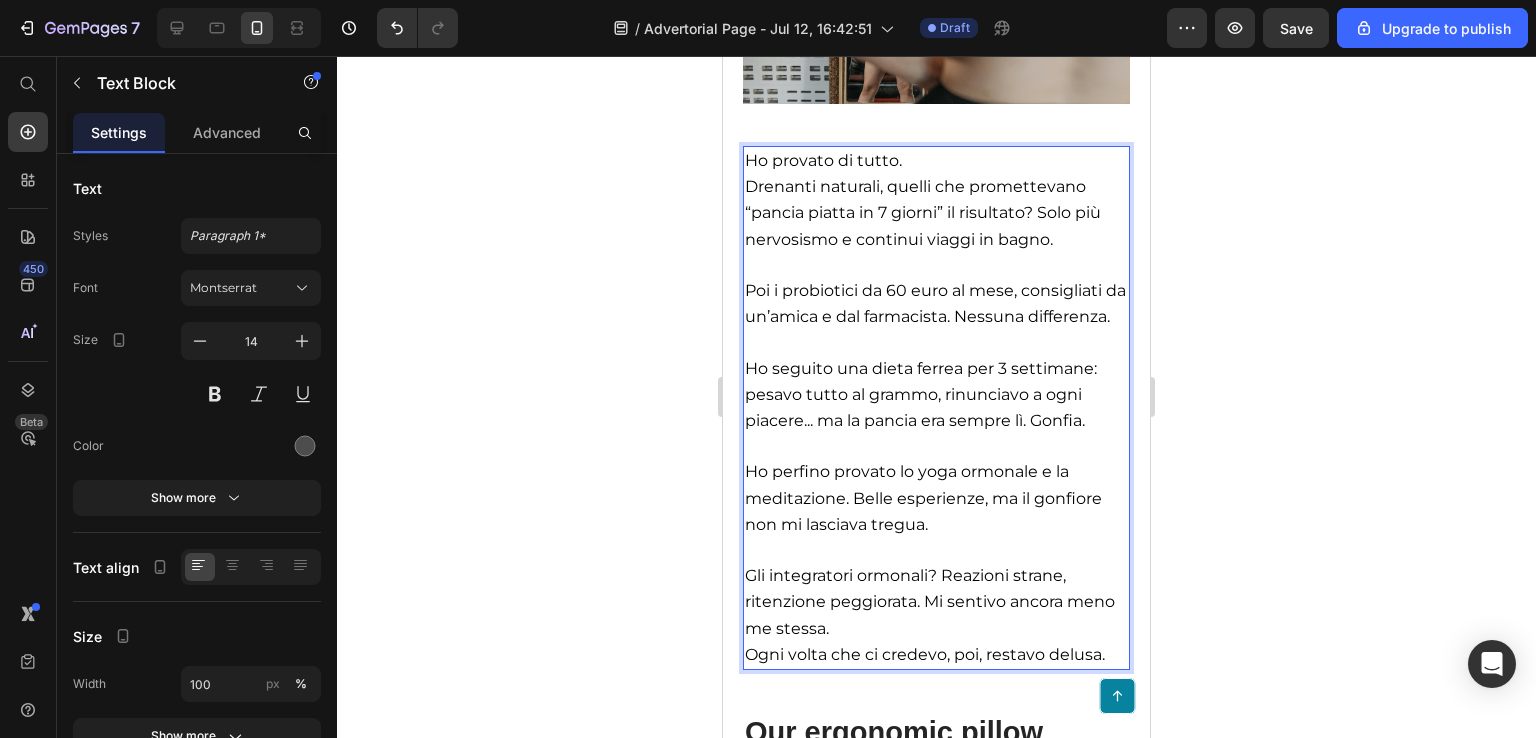 click 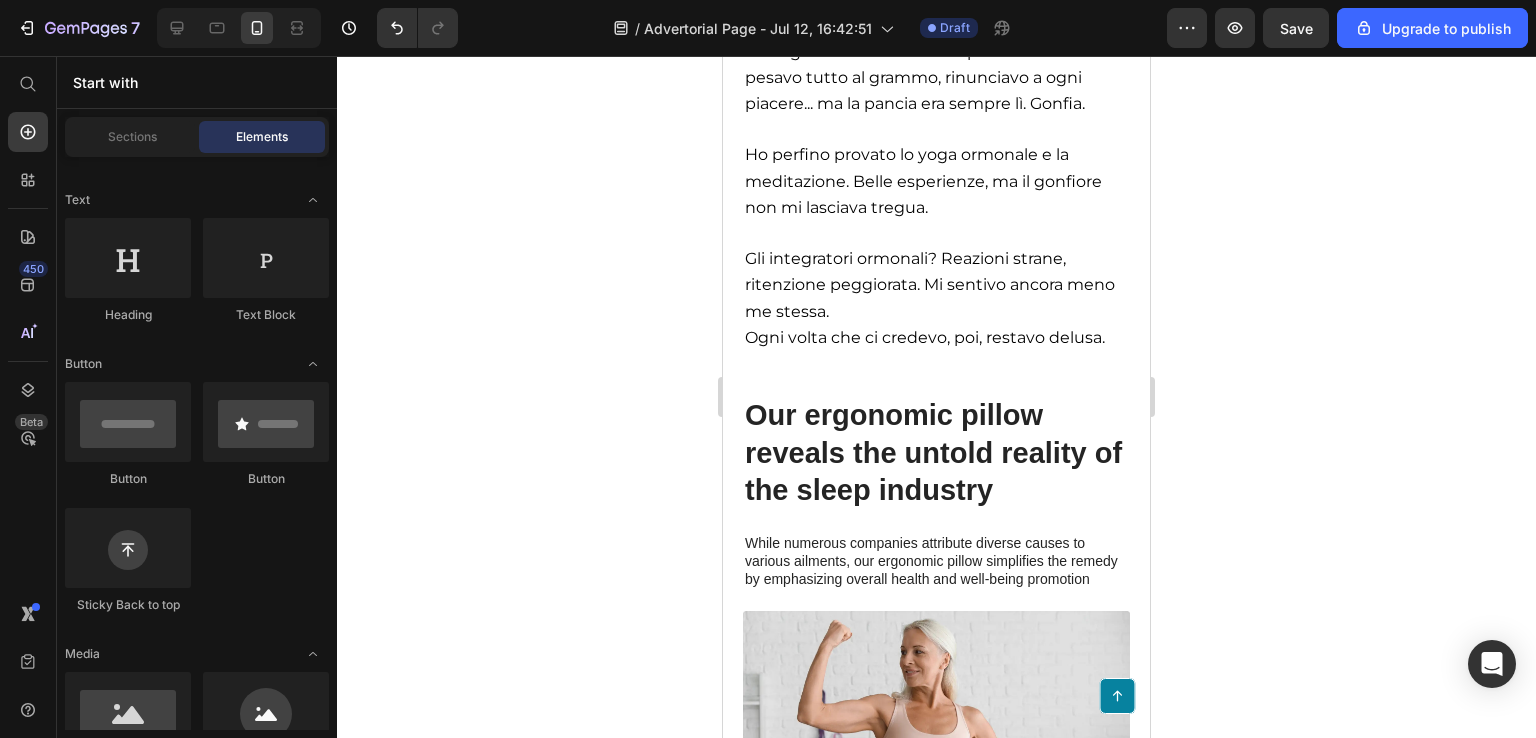 scroll, scrollTop: 2068, scrollLeft: 0, axis: vertical 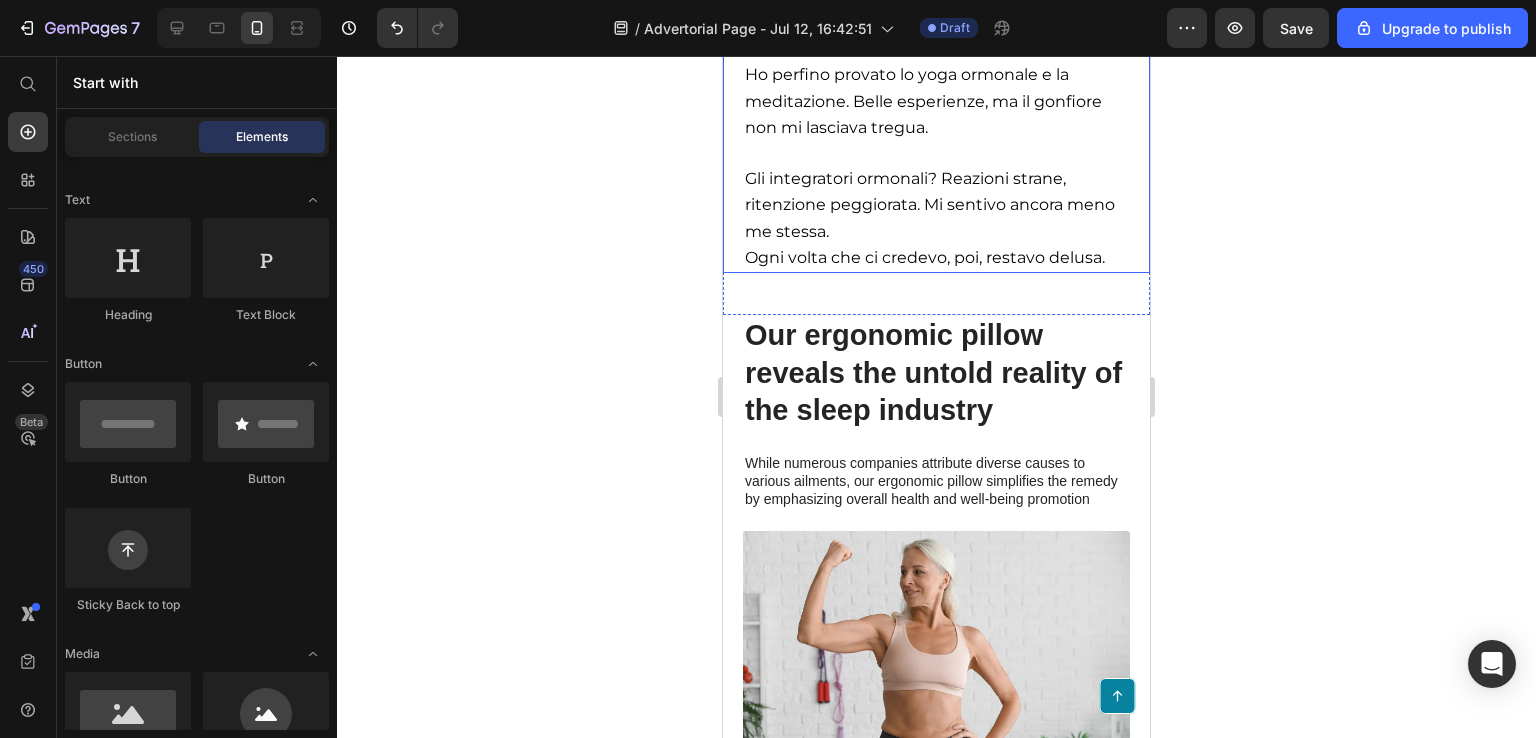 click on "Ogni volta che ci credevo, poi, restavo delusa." at bounding box center (936, 258) 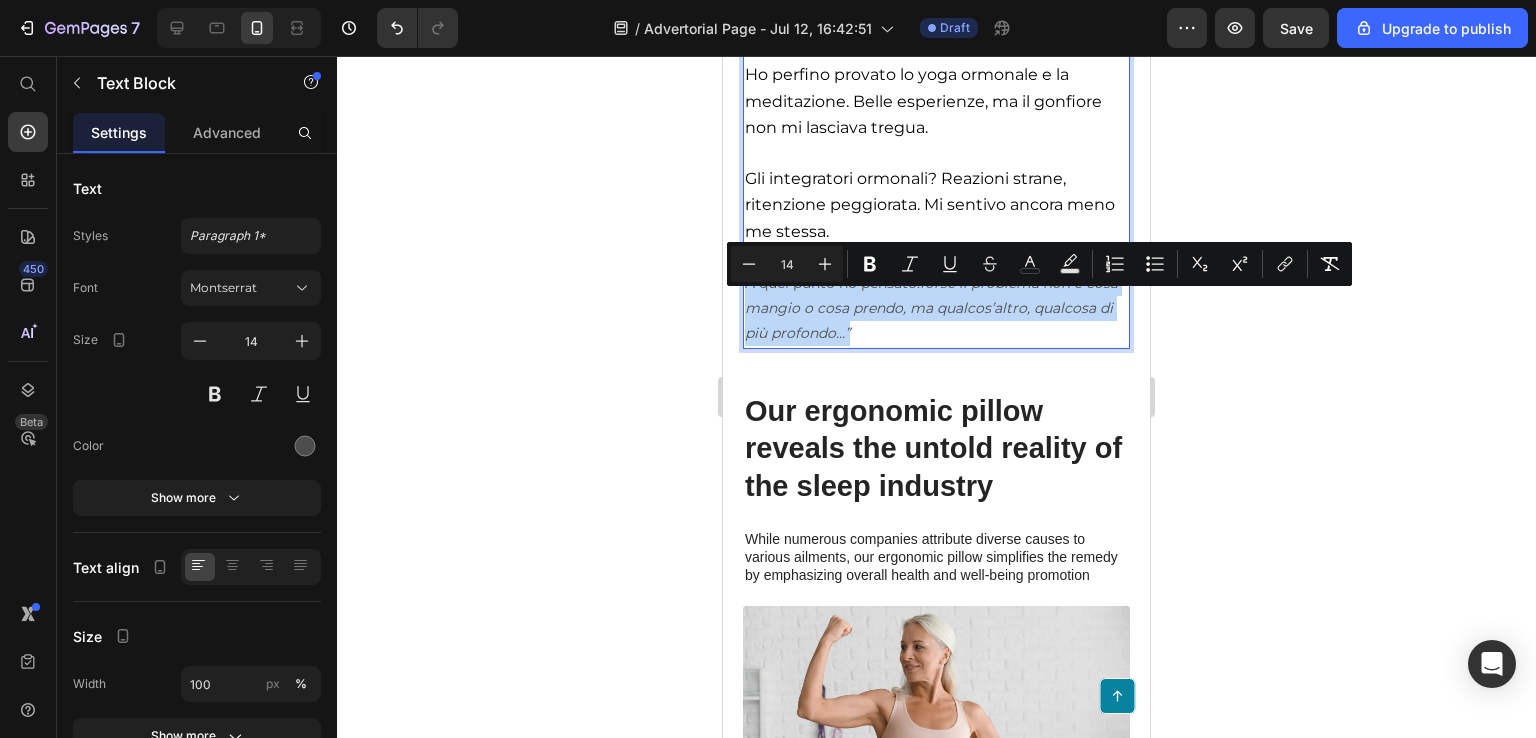 drag, startPoint x: 941, startPoint y: 353, endPoint x: 745, endPoint y: 303, distance: 202.27704 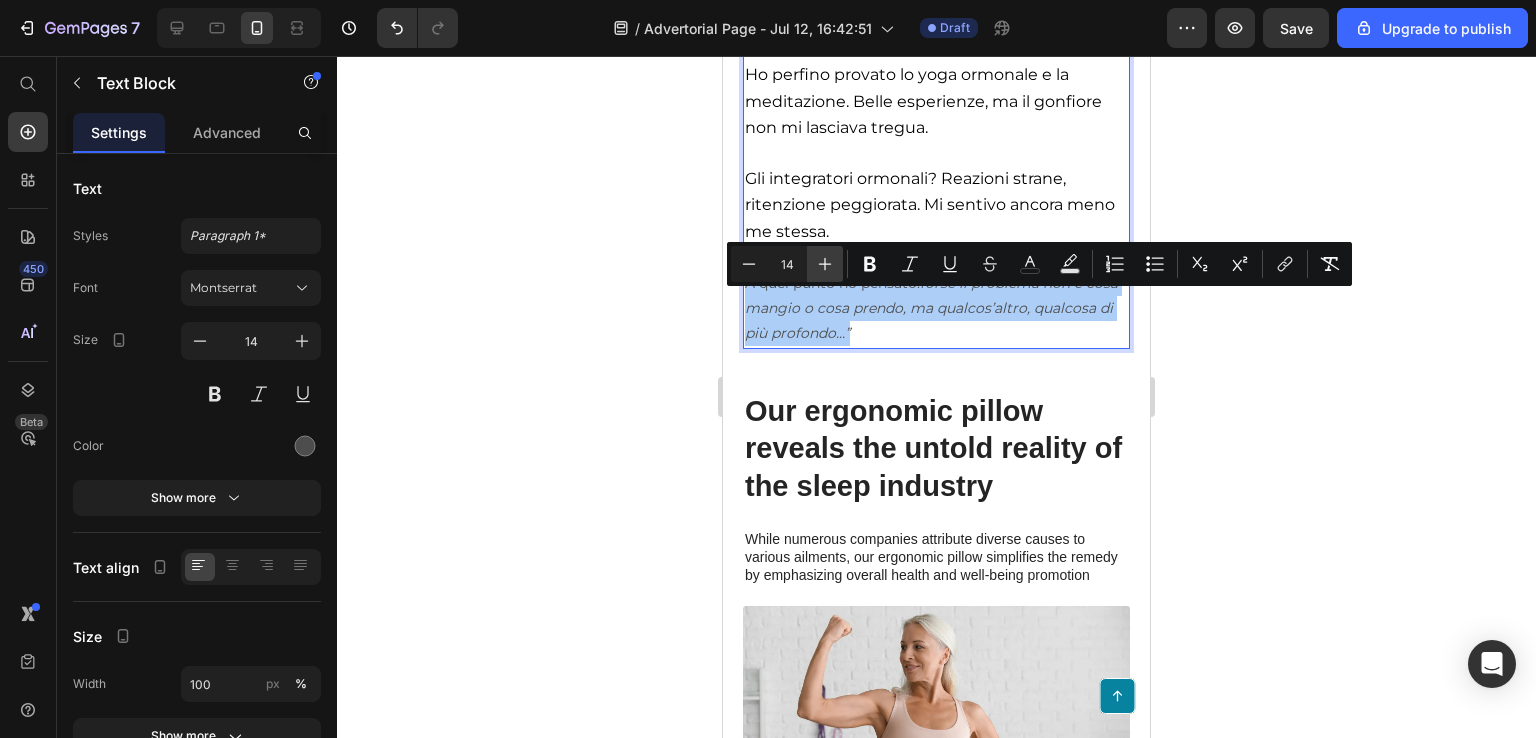 click on "Plus" at bounding box center [825, 264] 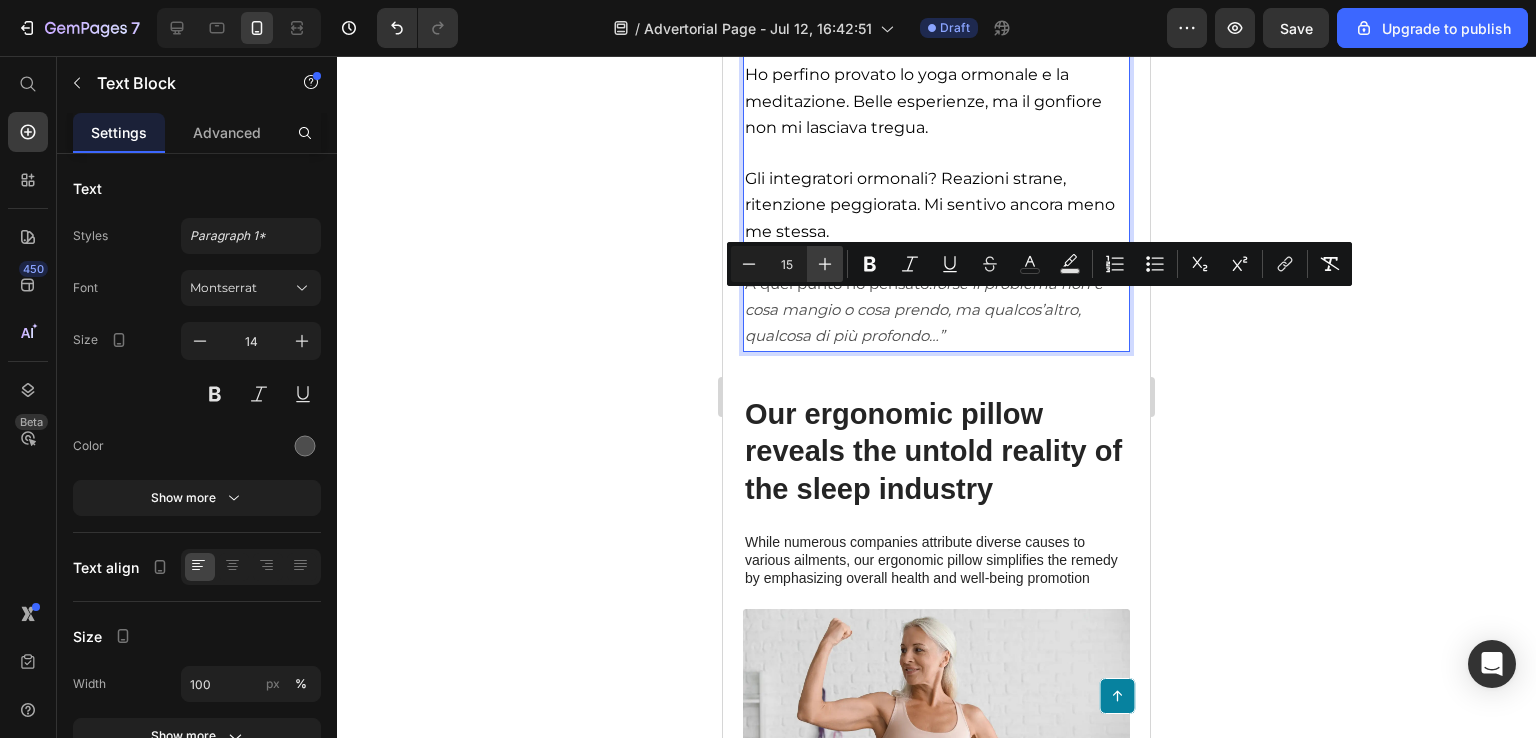 click on "Plus" at bounding box center (825, 264) 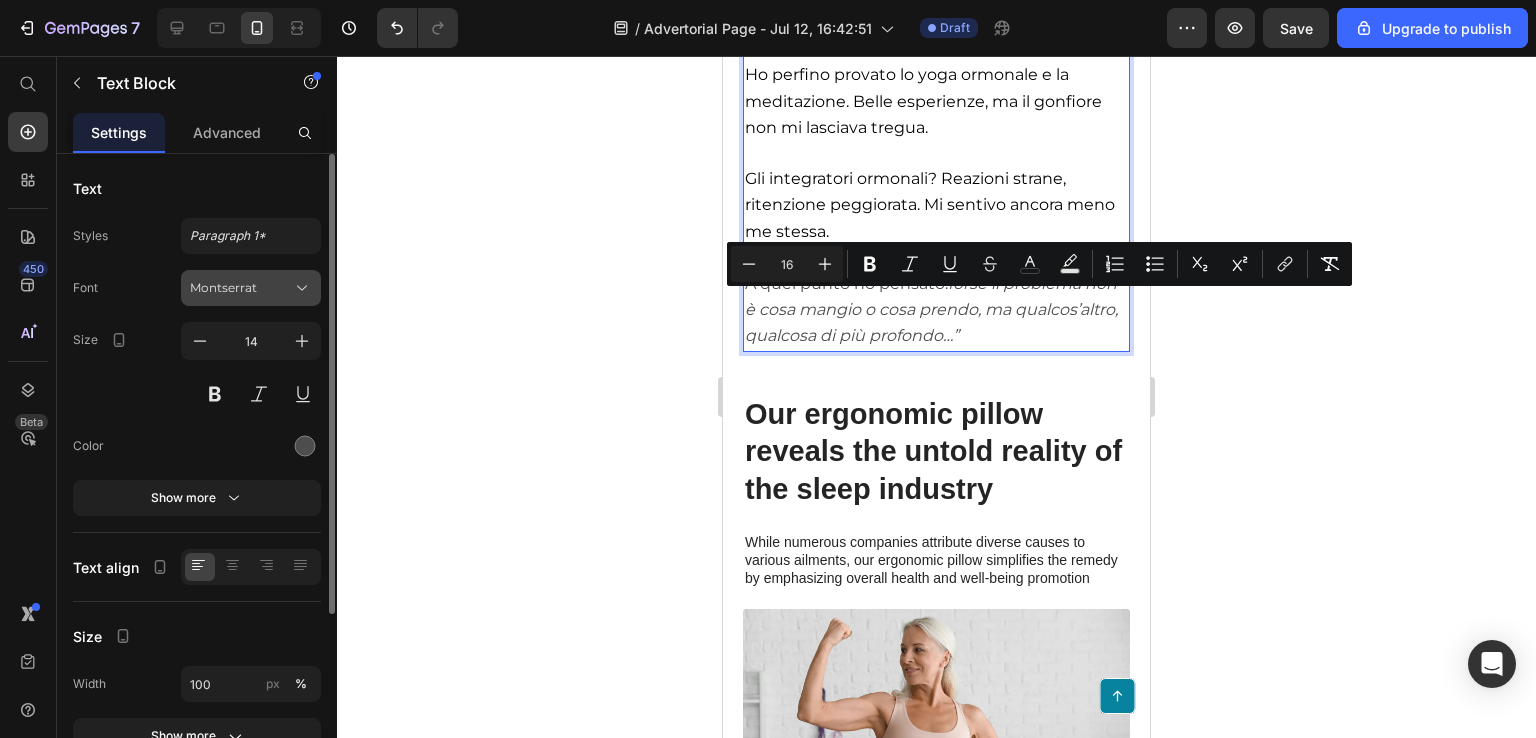 click 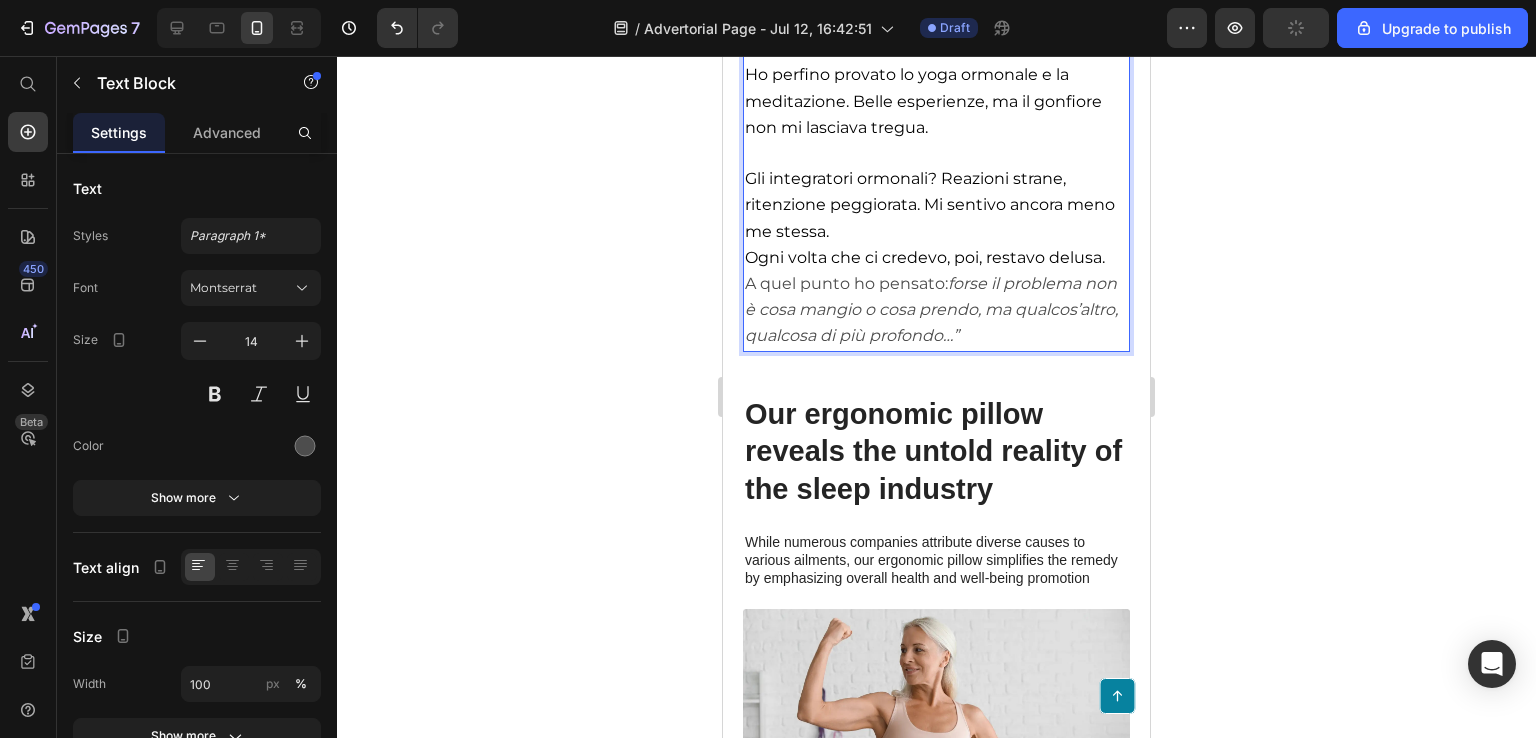 click on "Ogni volta che ci credevo, poi, restavo delusa." at bounding box center (925, 257) 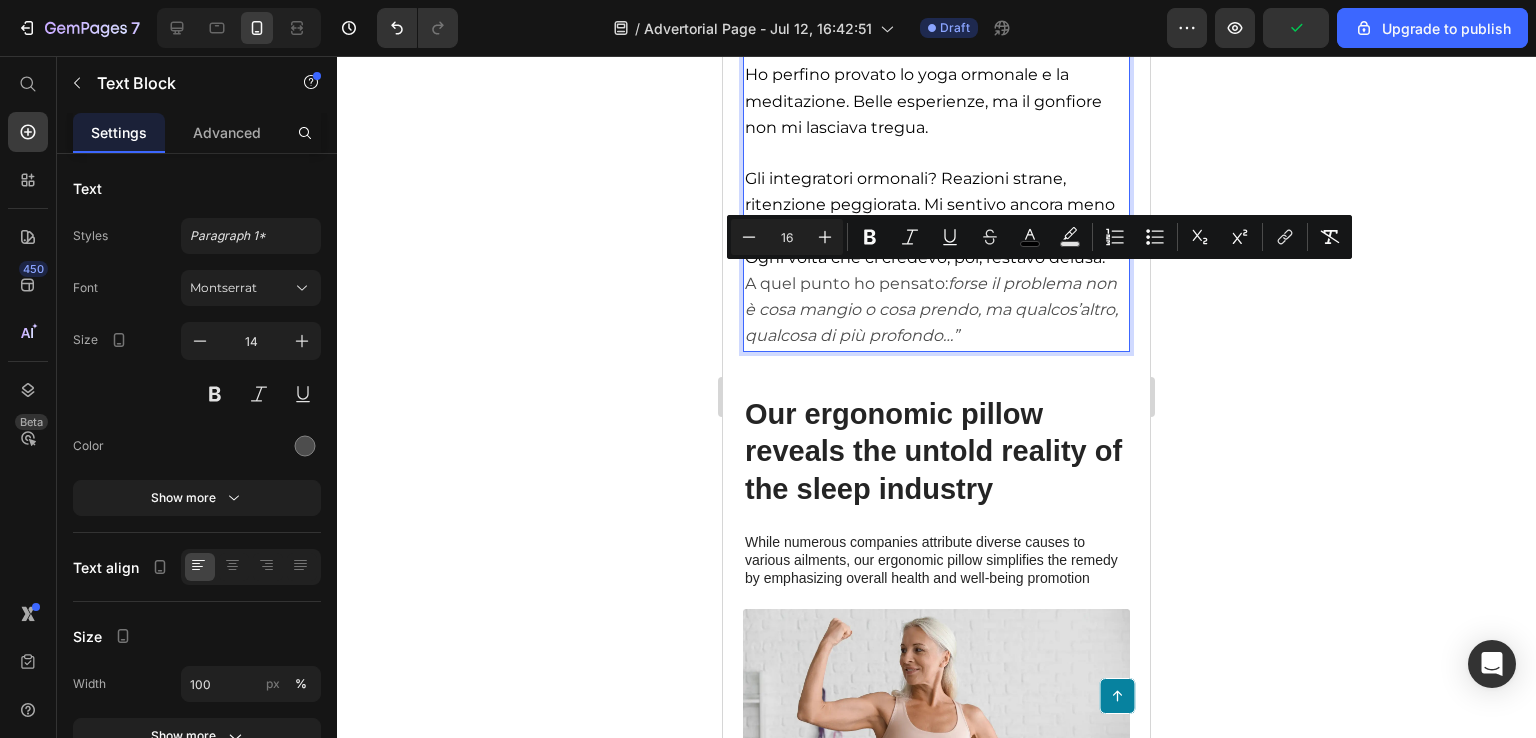 click on "forse il problema non è cosa mangio o cosa prendo, ma qualcos’altro, qualcosa di più profondo…”" at bounding box center [931, 309] 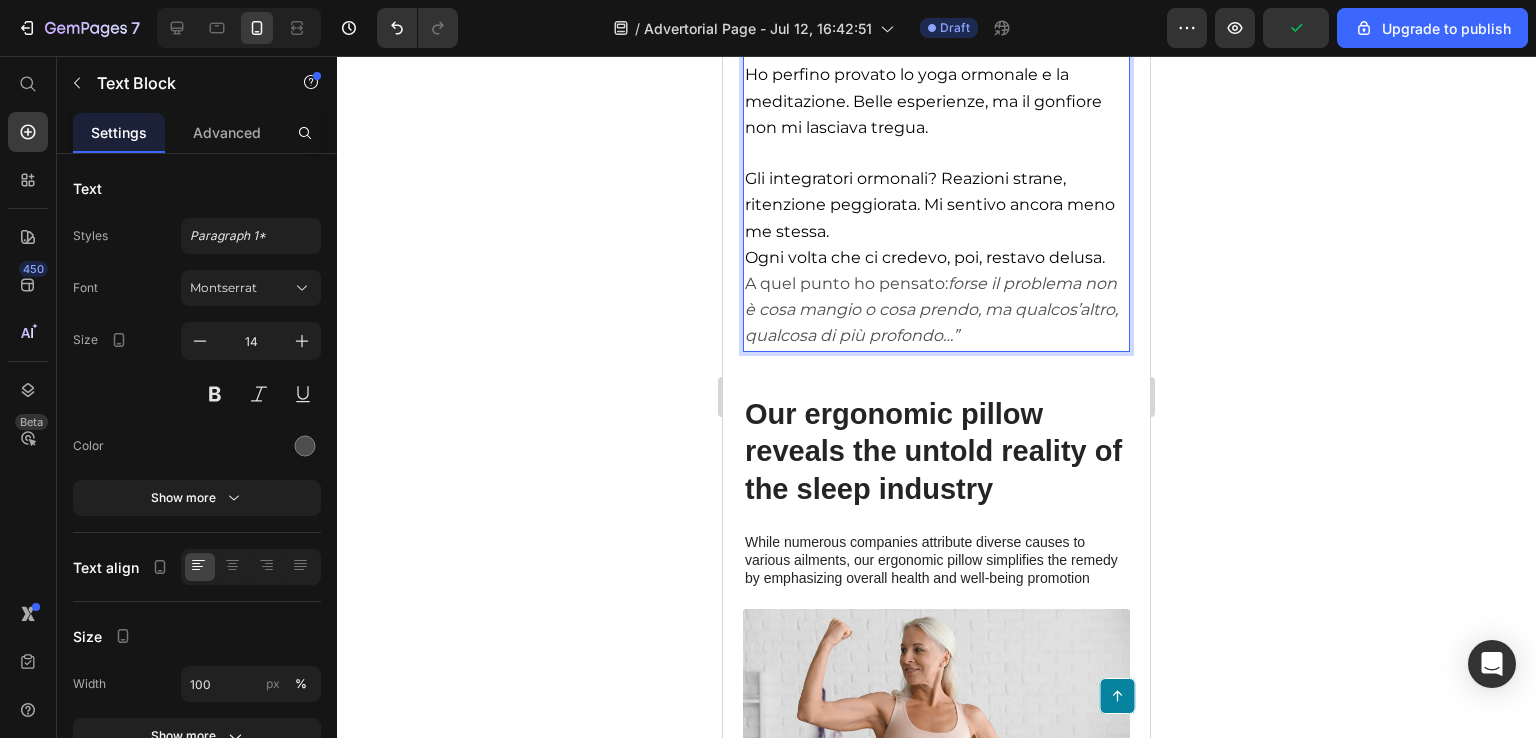 click on "A quel punto ho pensato:  forse il problema non è cosa mangio o cosa prendo, ma qualcos’altro, qualcosa di più profondo…”" at bounding box center [936, 310] 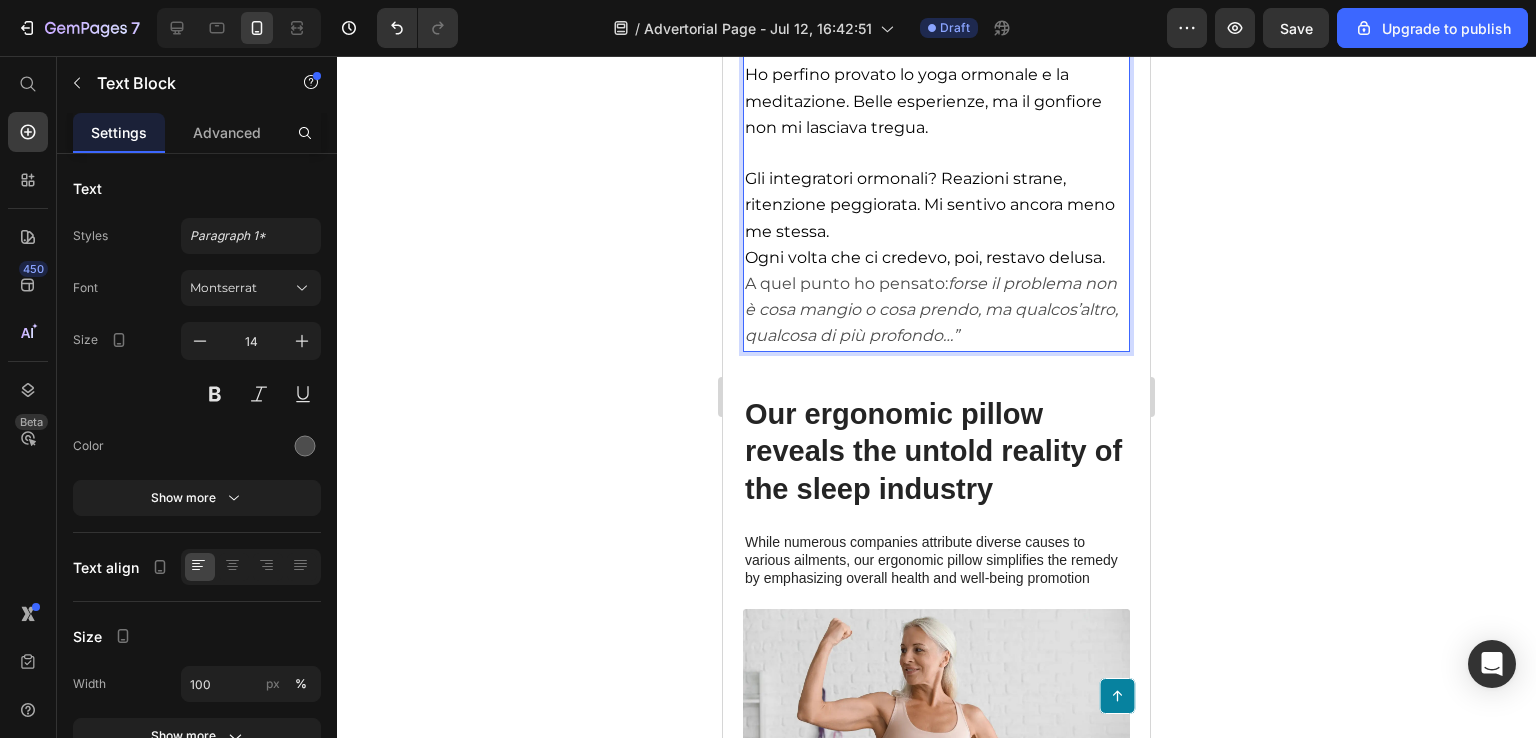 click on "Ogni volta che ci credevo, poi, restavo delusa." at bounding box center (936, 258) 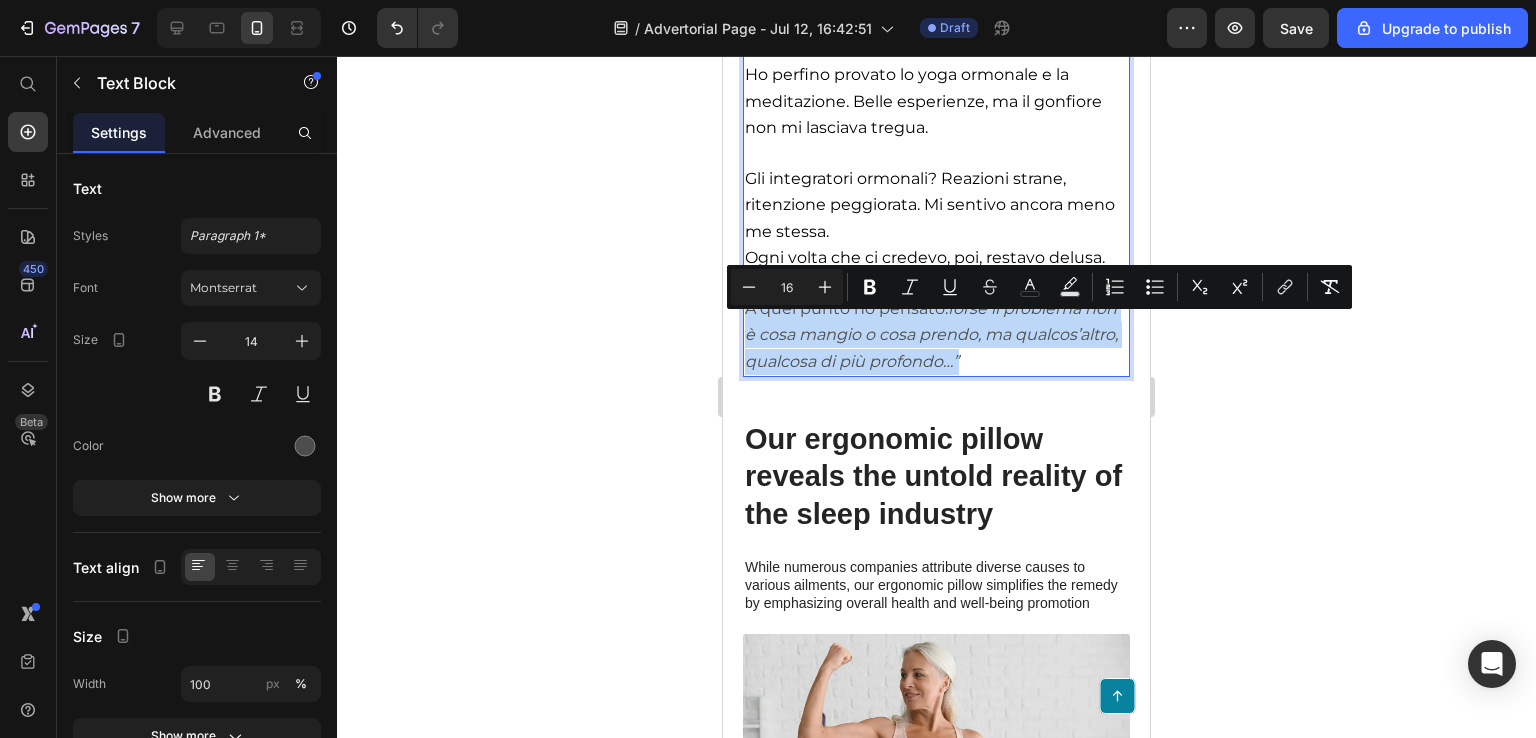 drag, startPoint x: 1078, startPoint y: 377, endPoint x: 744, endPoint y: 329, distance: 337.4315 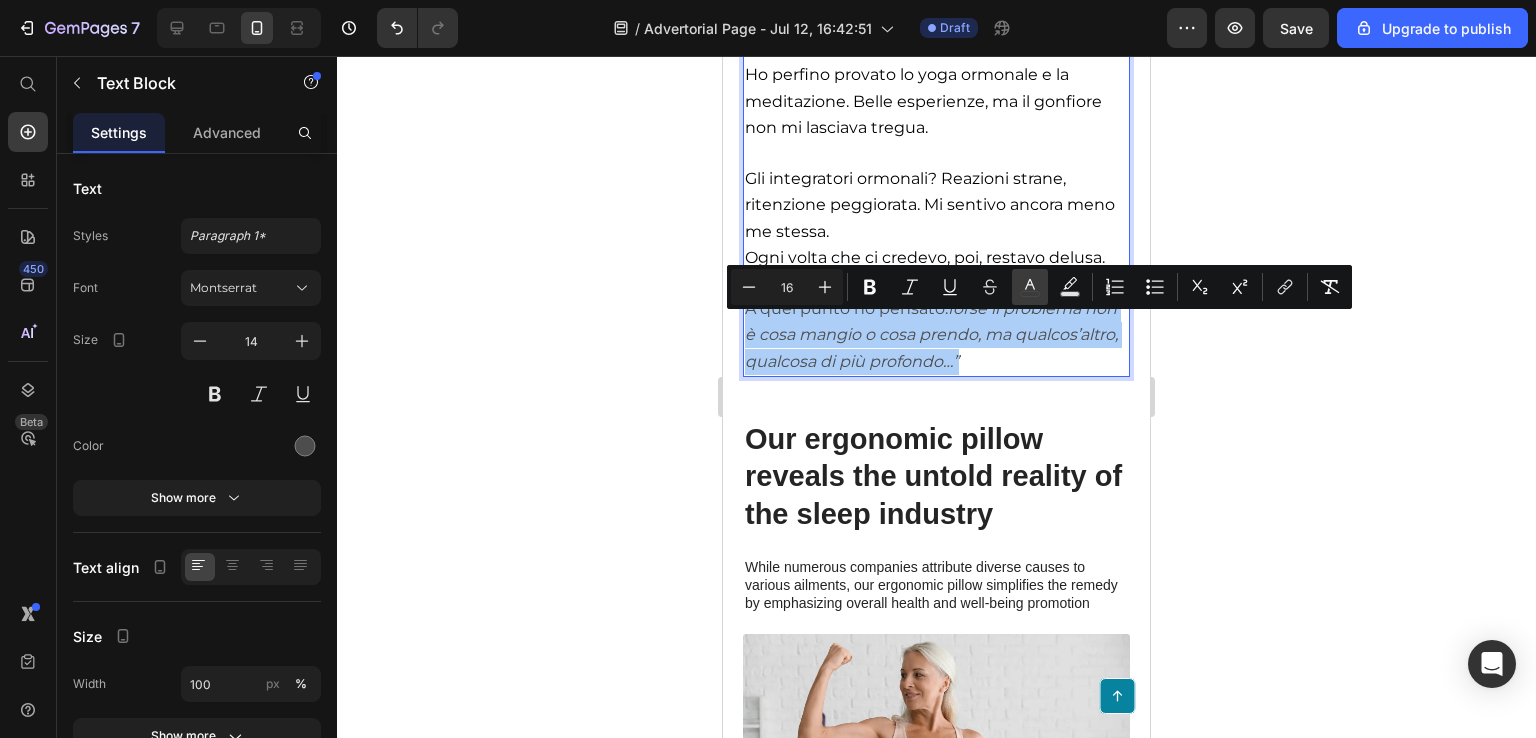 click 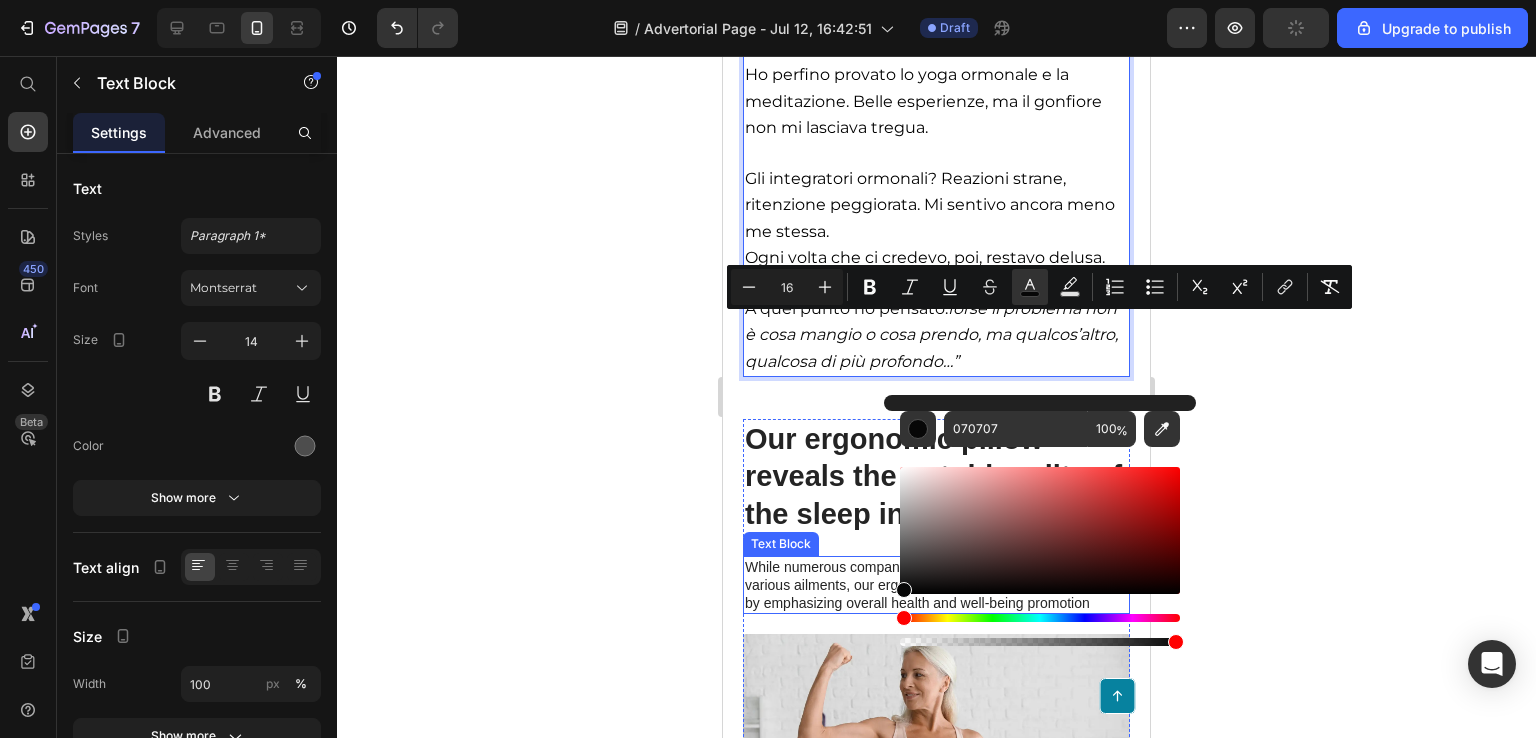 drag, startPoint x: 1623, startPoint y: 615, endPoint x: 870, endPoint y: 601, distance: 753.1301 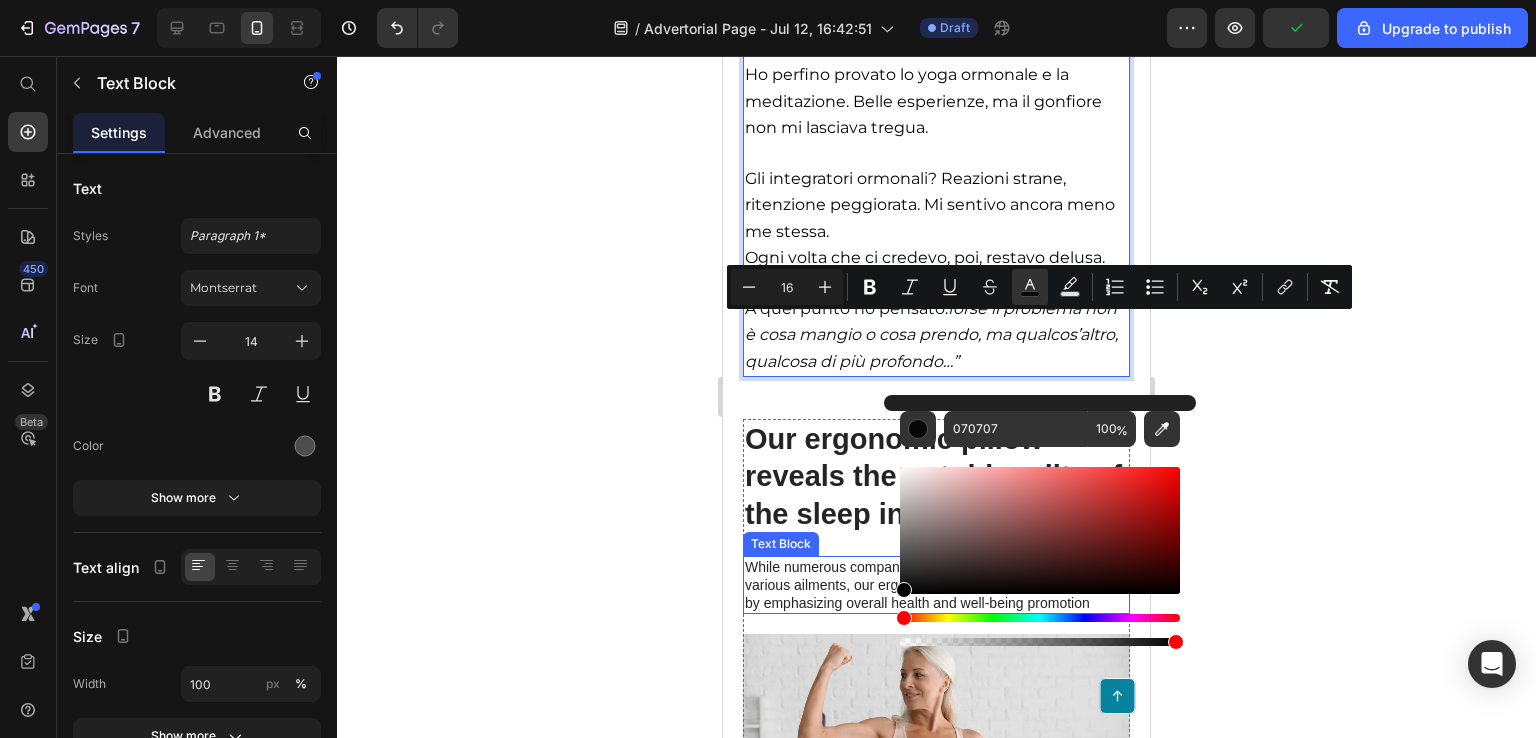 type on "000000" 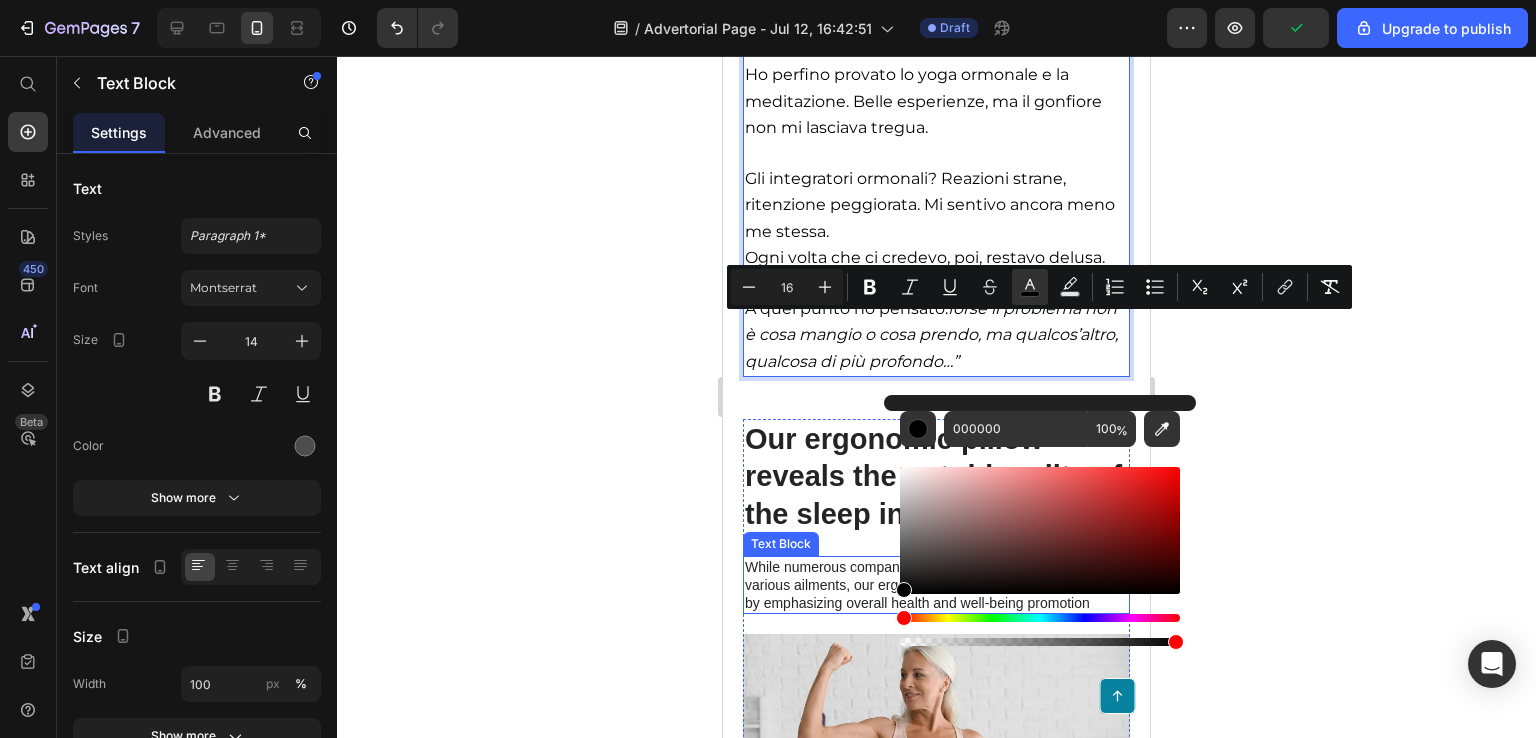 drag, startPoint x: 1623, startPoint y: 643, endPoint x: 842, endPoint y: 614, distance: 781.5382 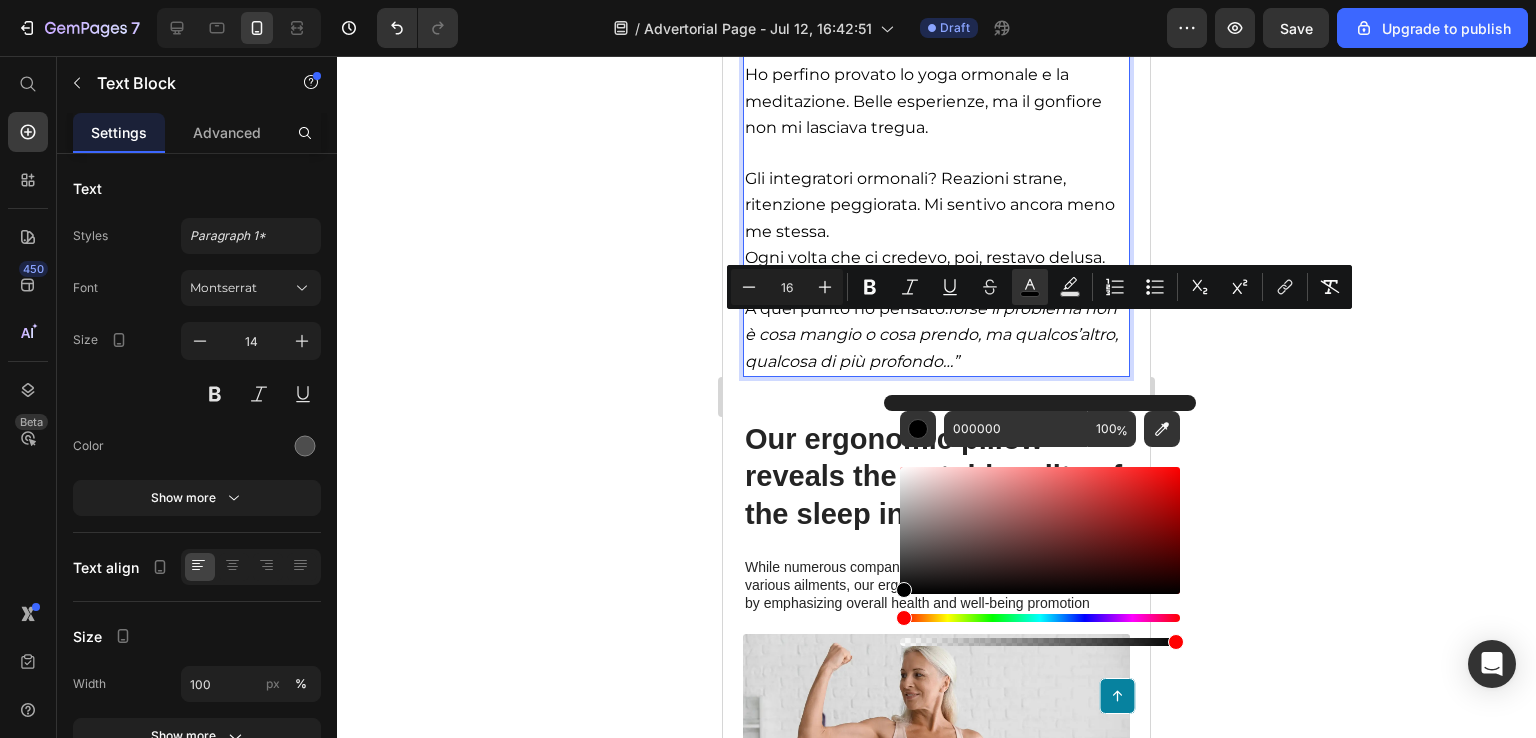 click 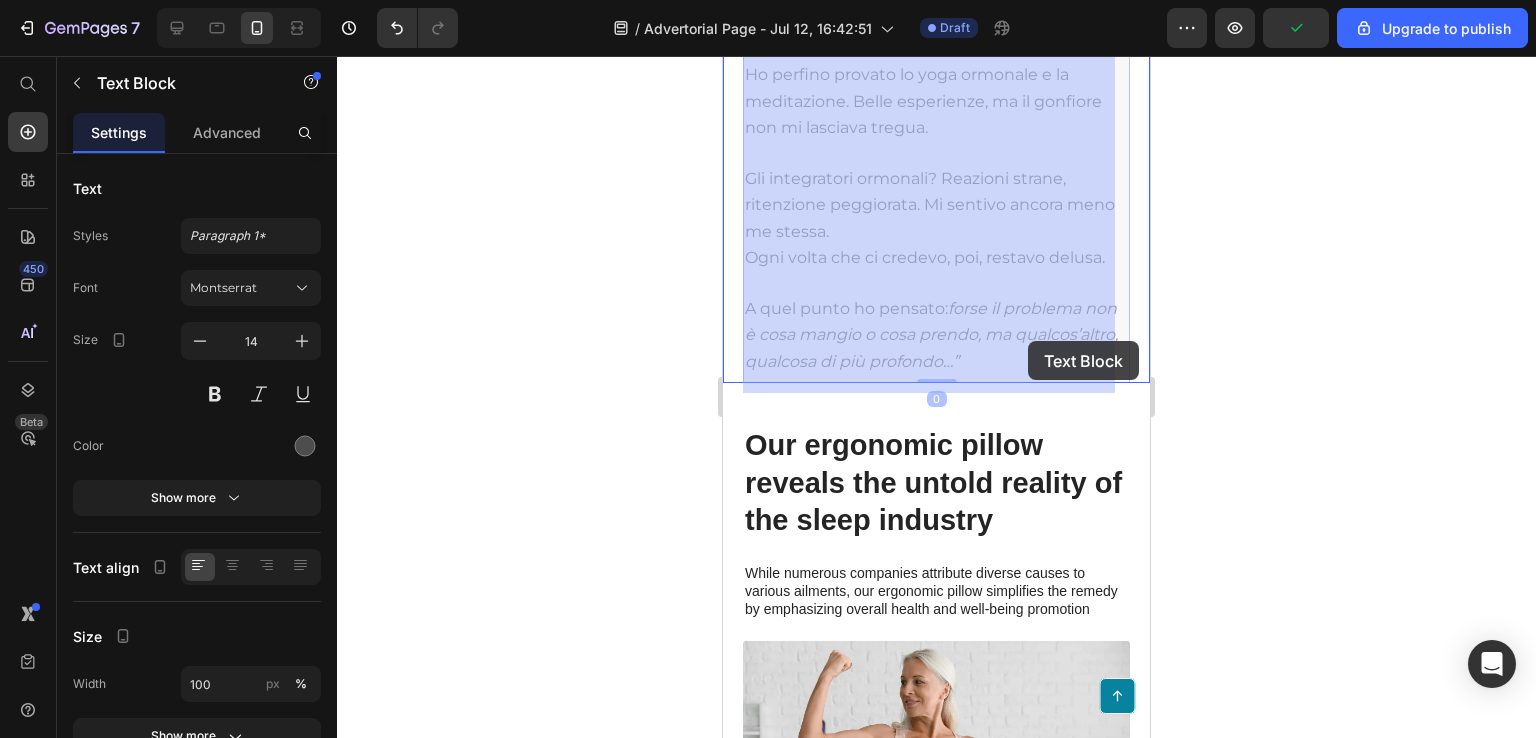 drag, startPoint x: 951, startPoint y: 327, endPoint x: 1024, endPoint y: 341, distance: 74.330345 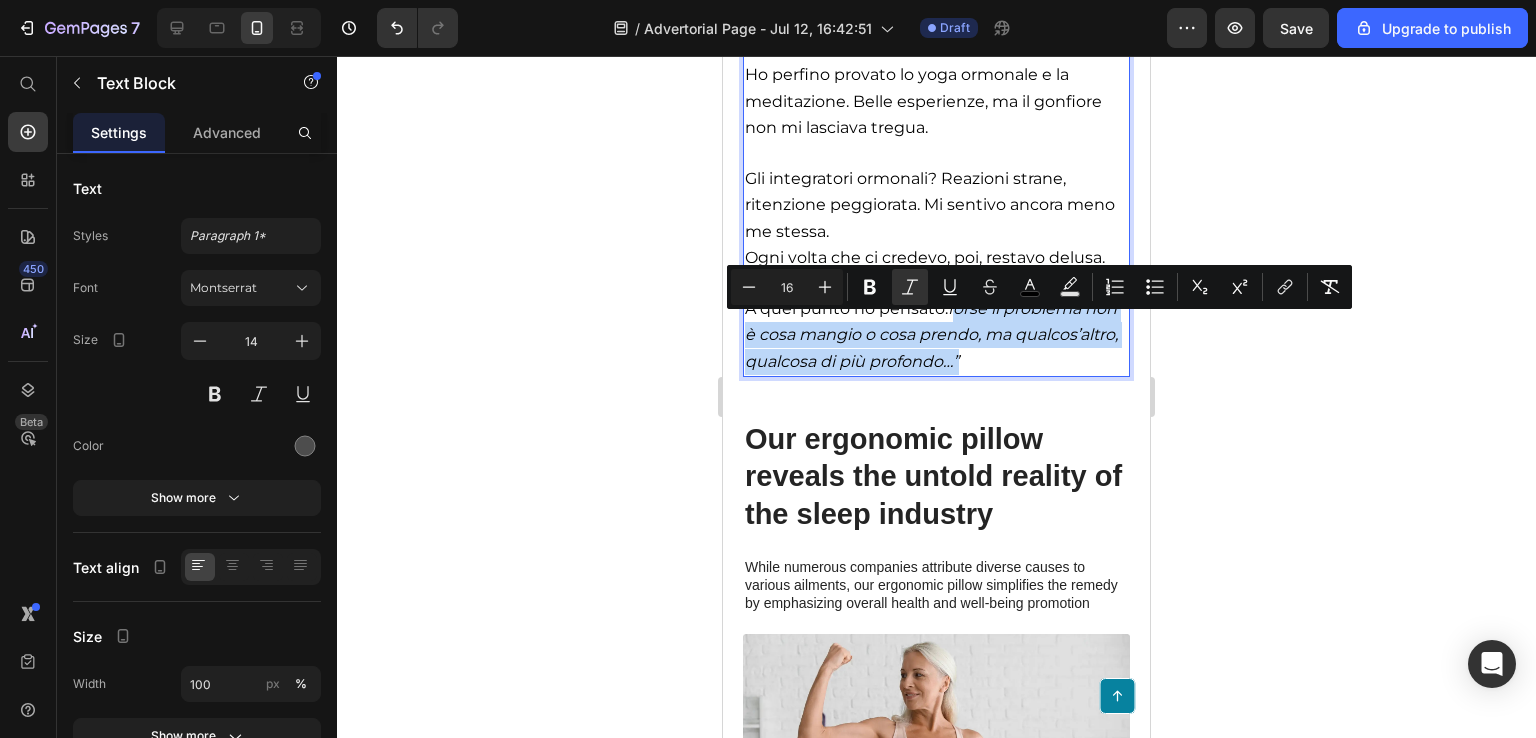 drag, startPoint x: 1079, startPoint y: 373, endPoint x: 953, endPoint y: 329, distance: 133.46161 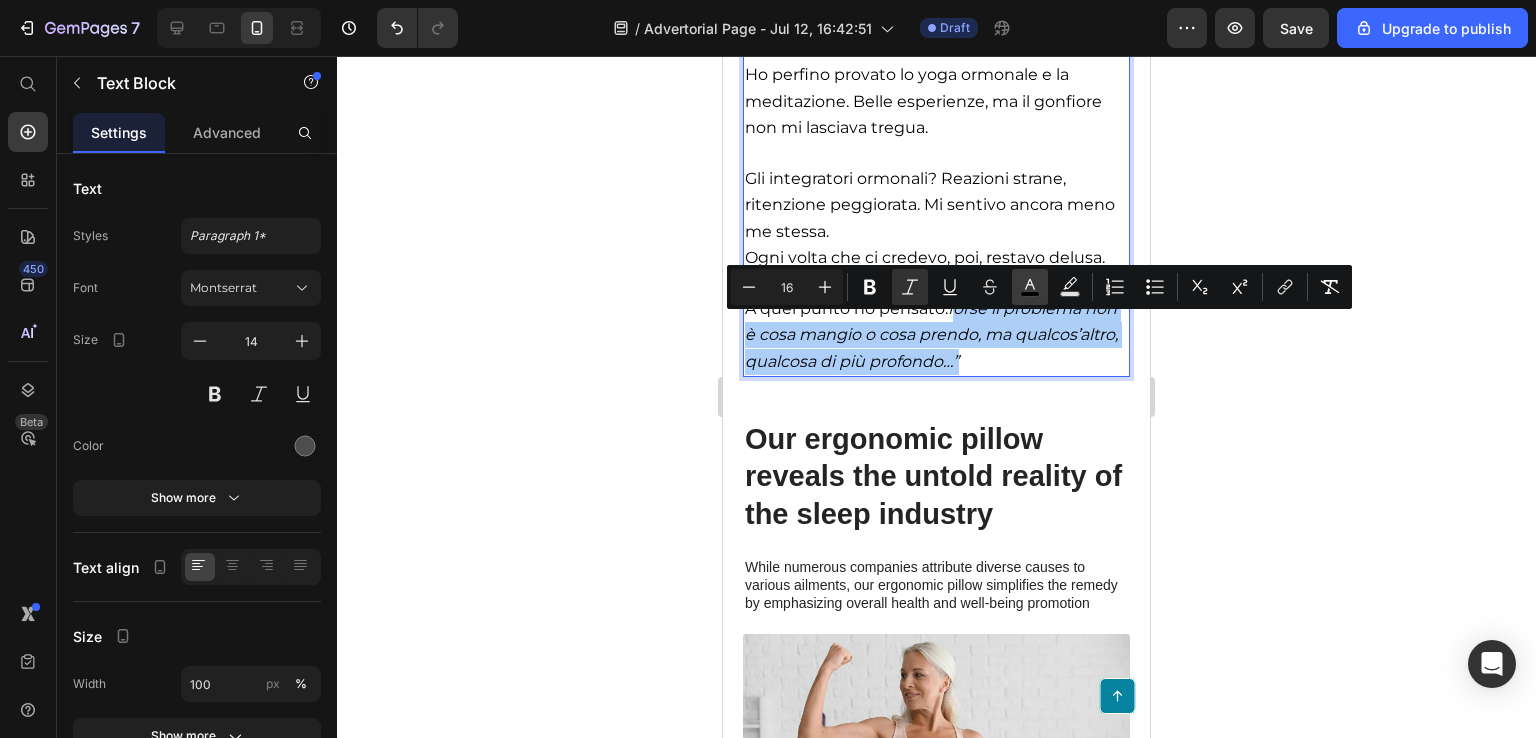 click on "color" at bounding box center [1030, 287] 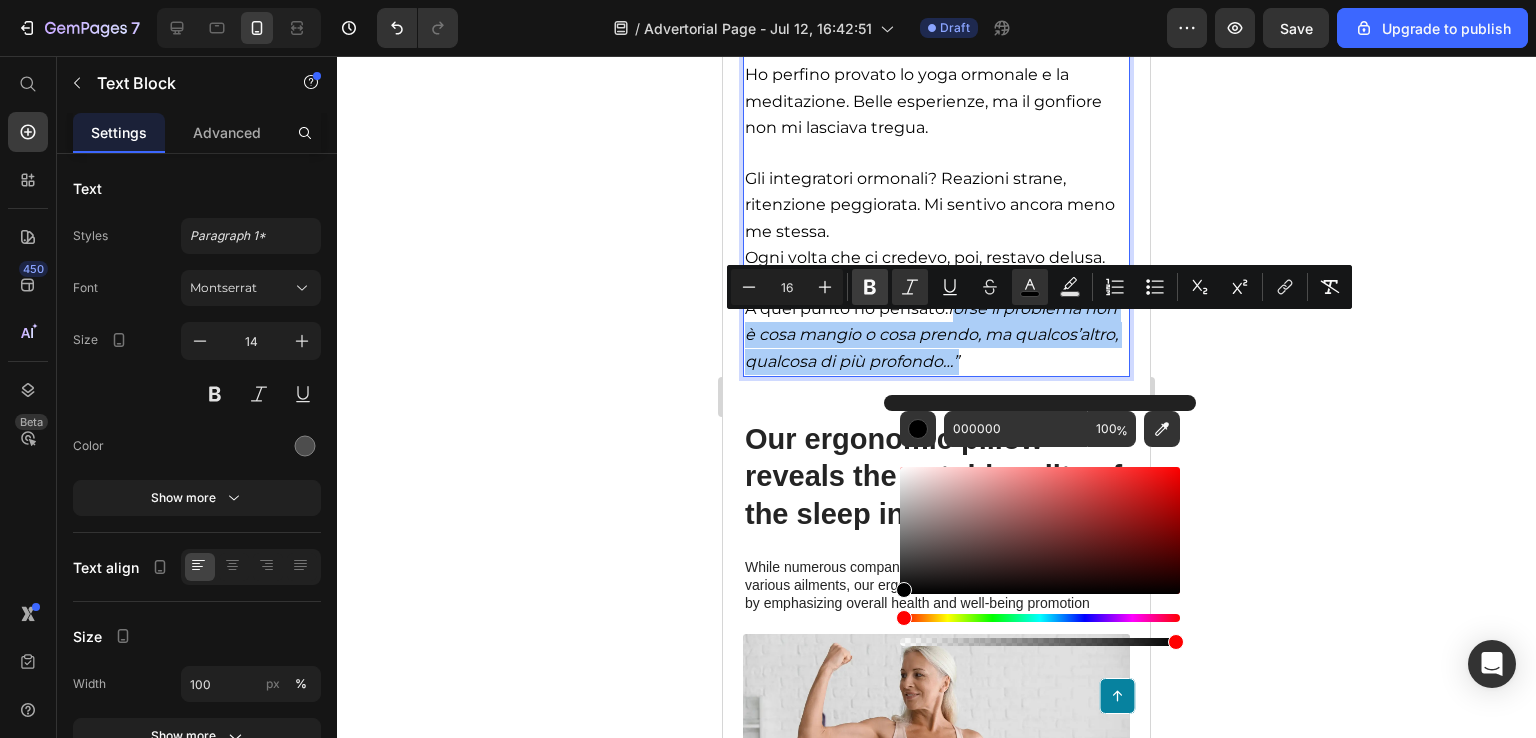 click 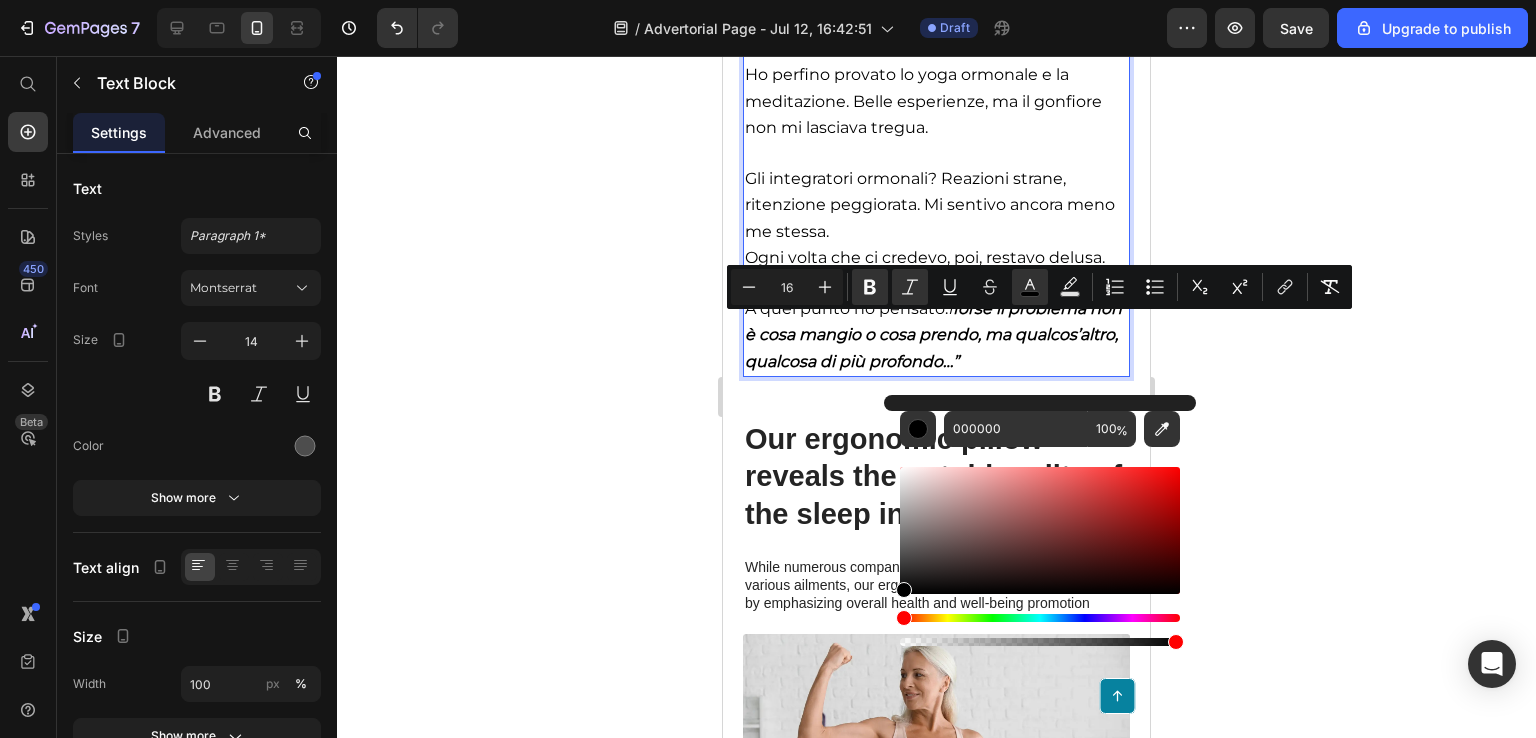 click 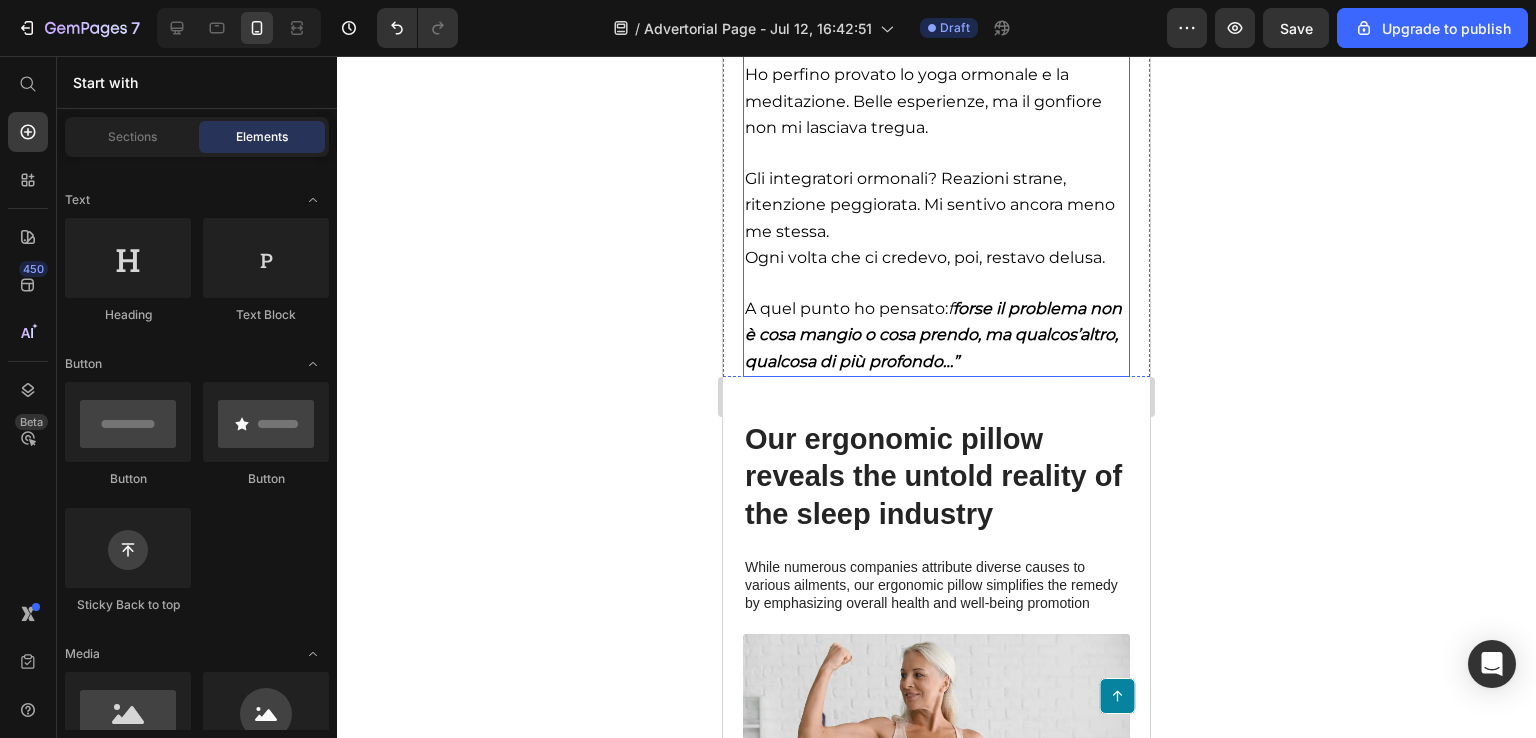 click on "forse il problema non è cosa mangio o cosa prendo, ma qualcos’altro, qualcosa di più profondo…”" at bounding box center (933, 334) 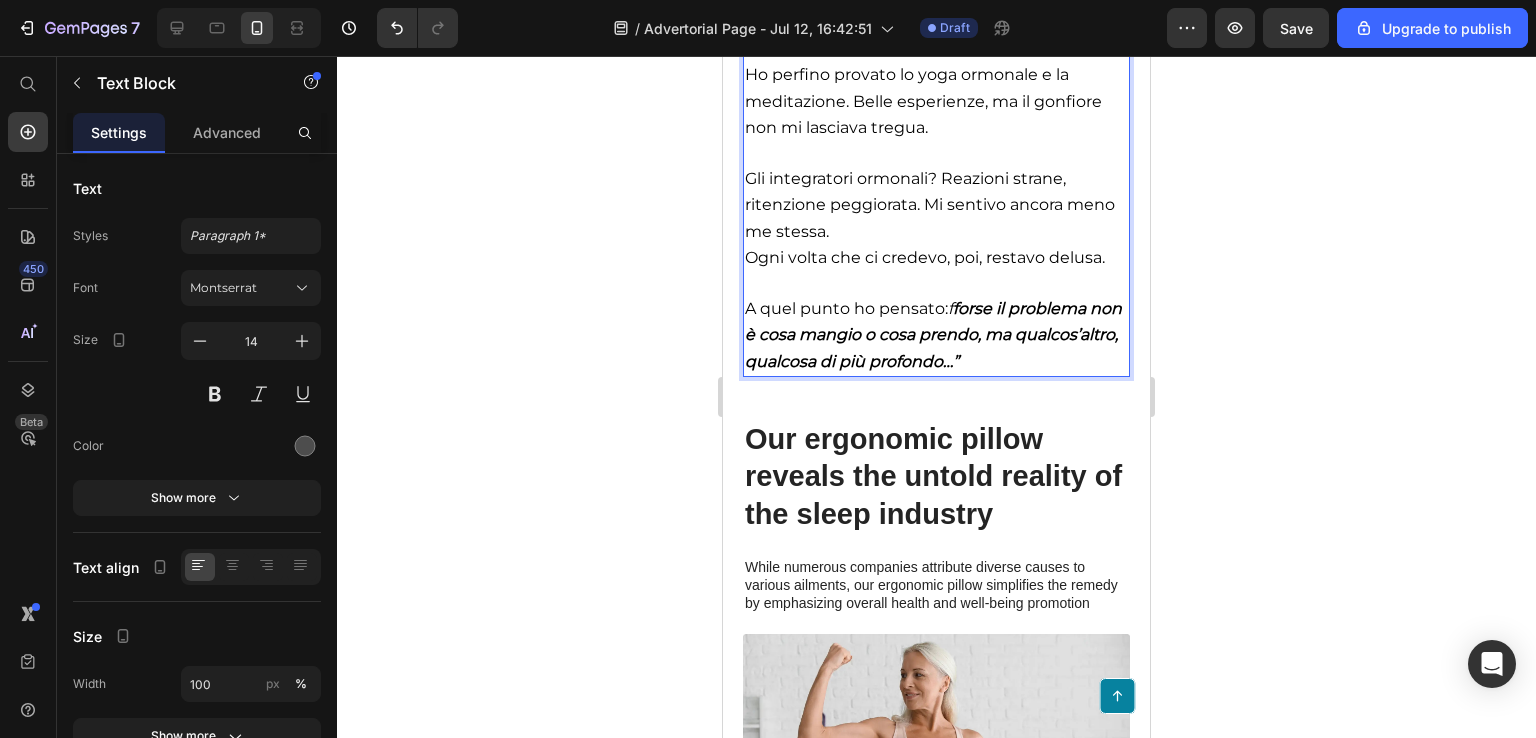 click on "forse il problema non è cosa mangio o cosa prendo, ma qualcos’altro, qualcosa di più profondo…”" at bounding box center (933, 334) 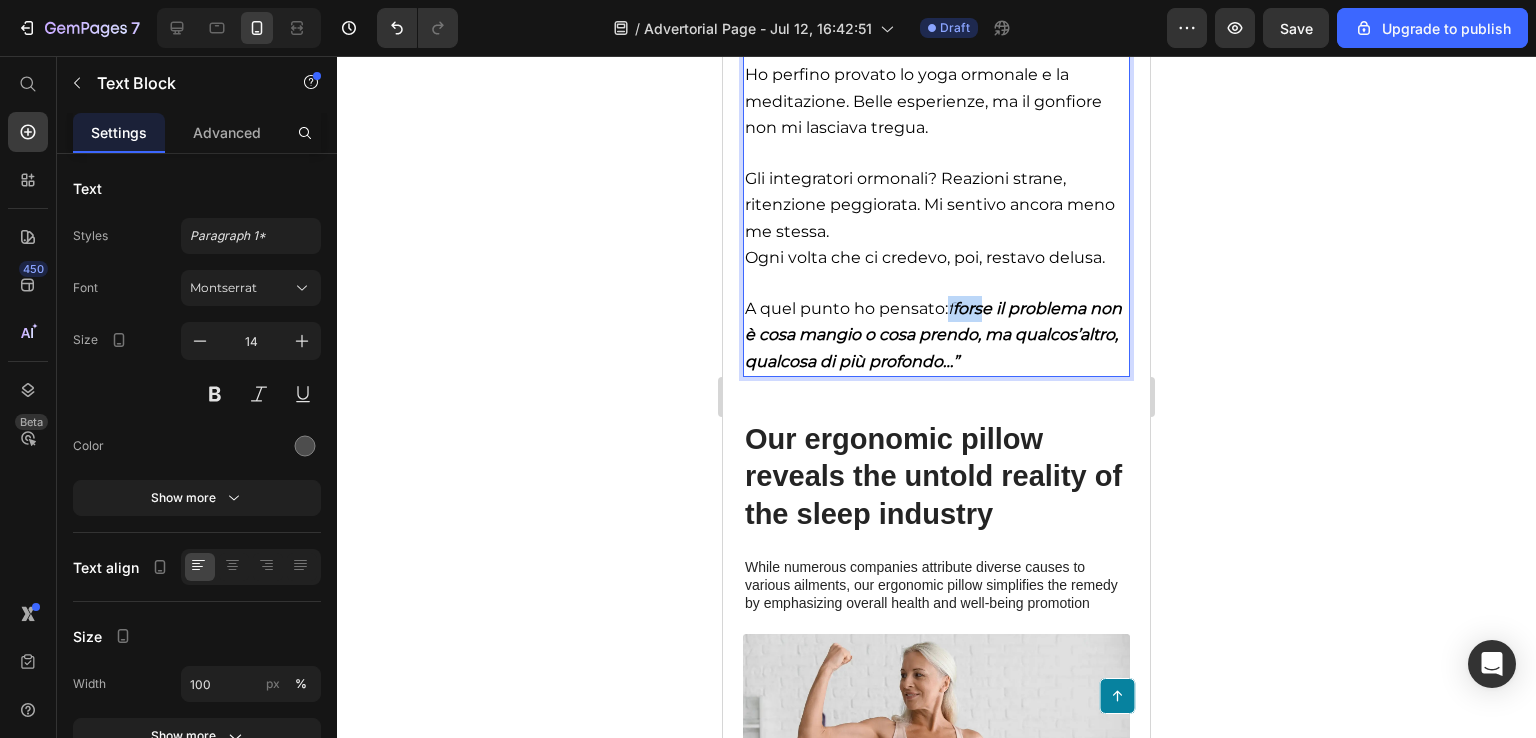 click on "forse il problema non è cosa mangio o cosa prendo, ma qualcos’altro, qualcosa di più profondo…”" at bounding box center (933, 334) 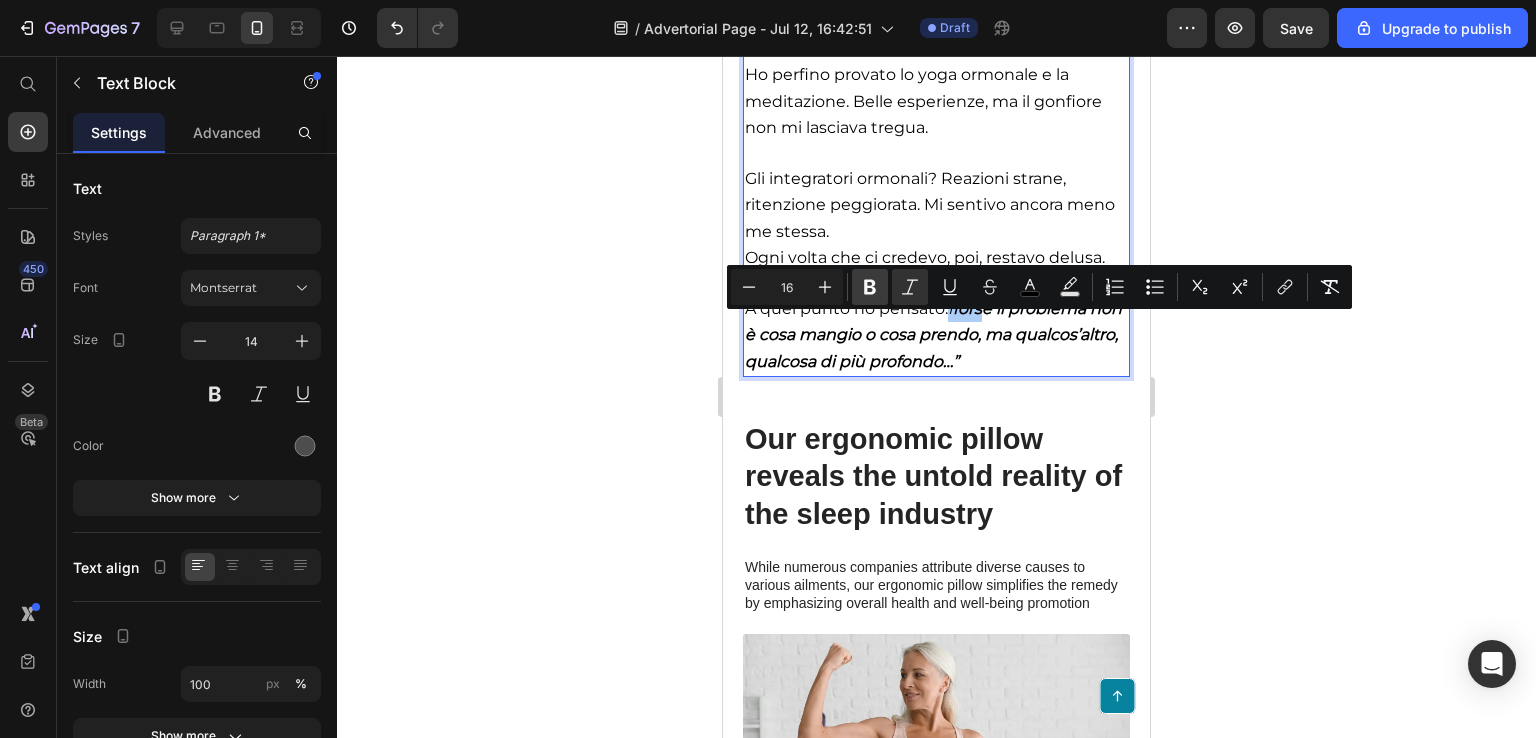 click on "Bold" at bounding box center (870, 287) 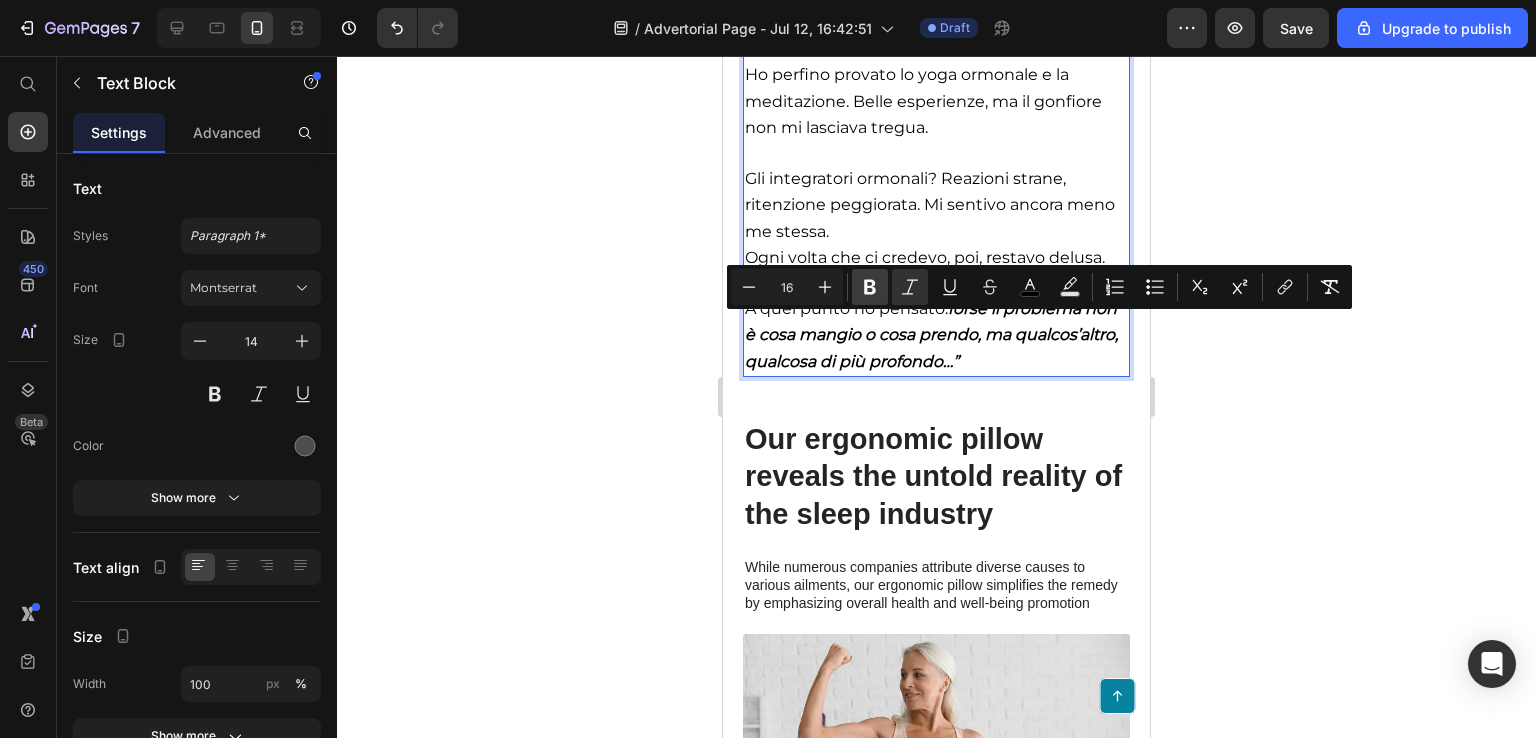click on "Bold" at bounding box center (870, 287) 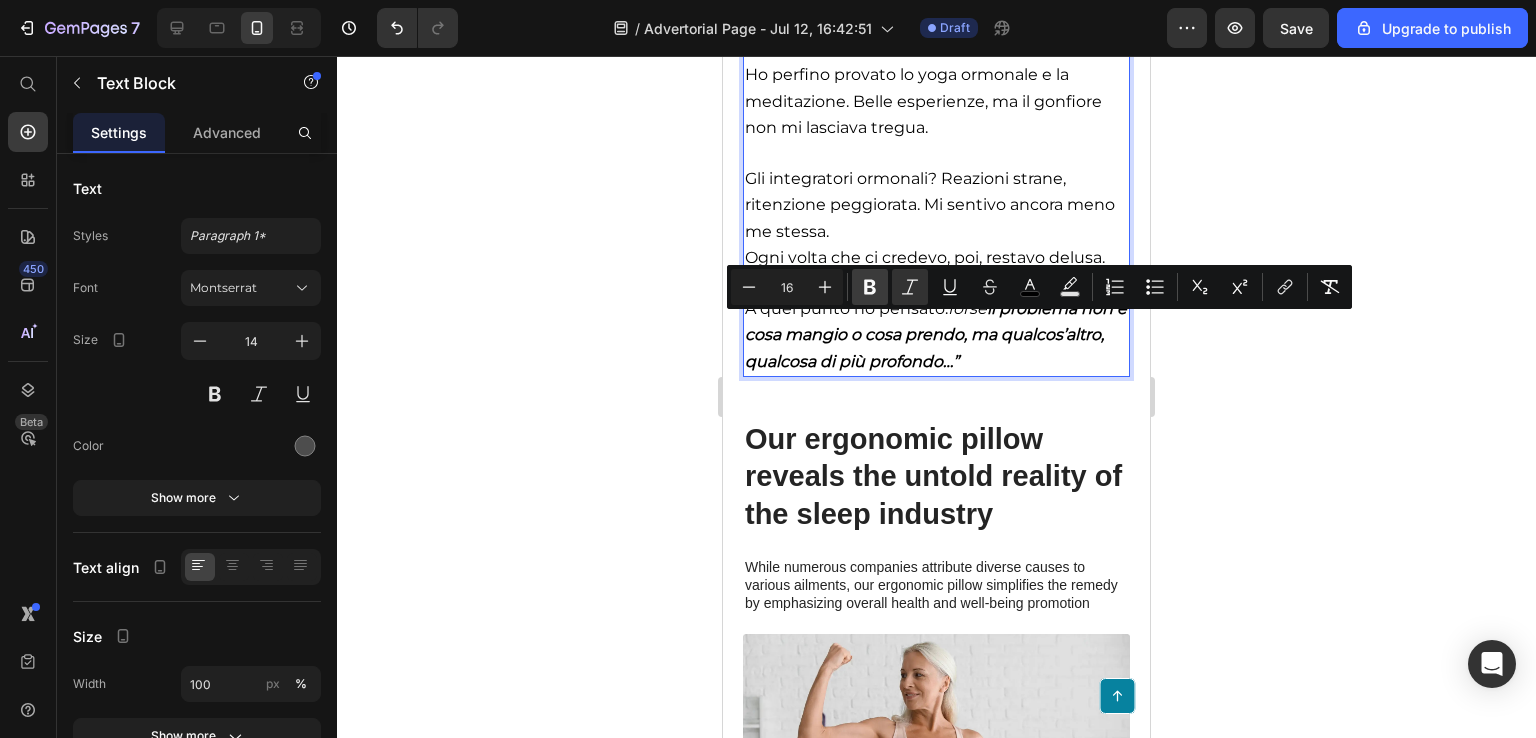 click on "Bold" at bounding box center [870, 287] 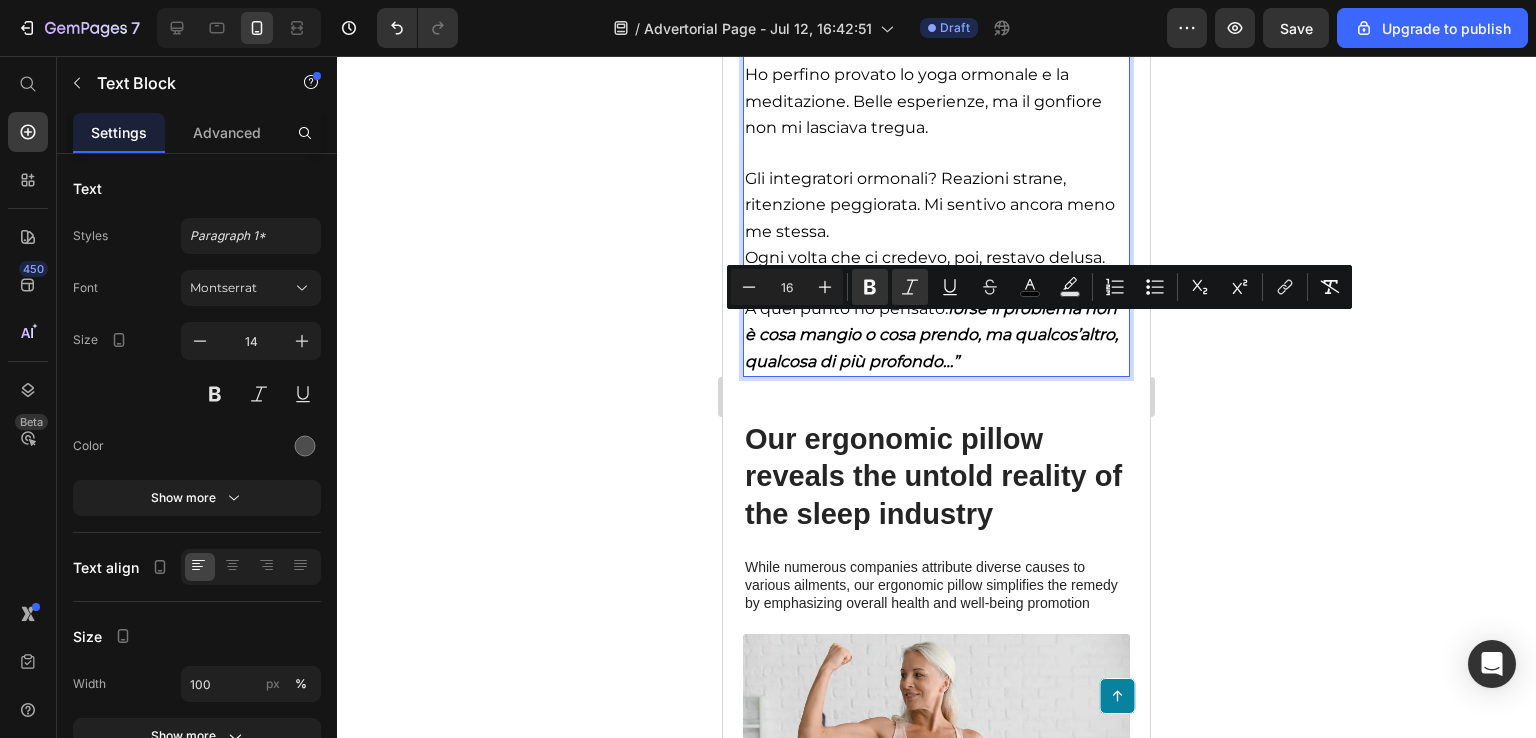 click 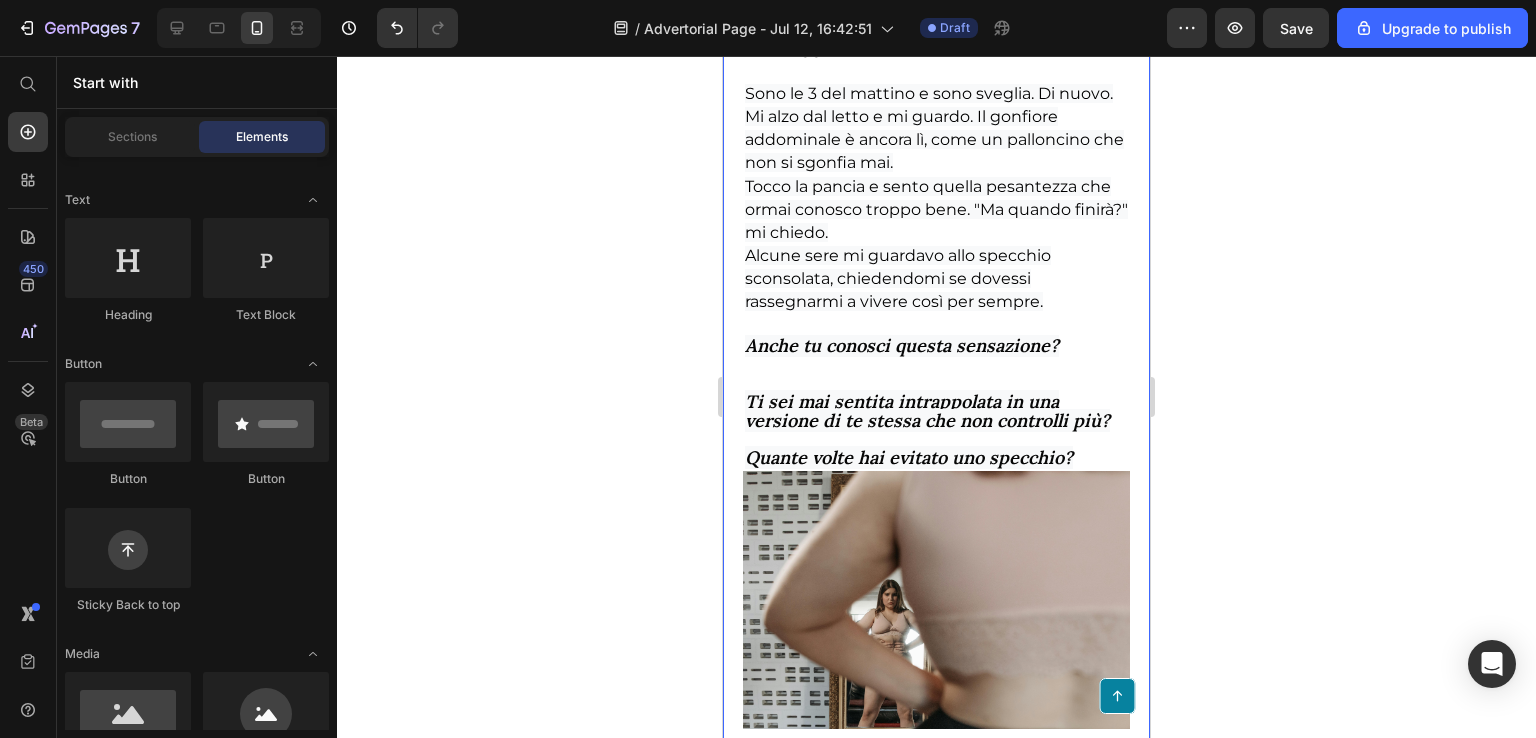 scroll, scrollTop: 1095, scrollLeft: 0, axis: vertical 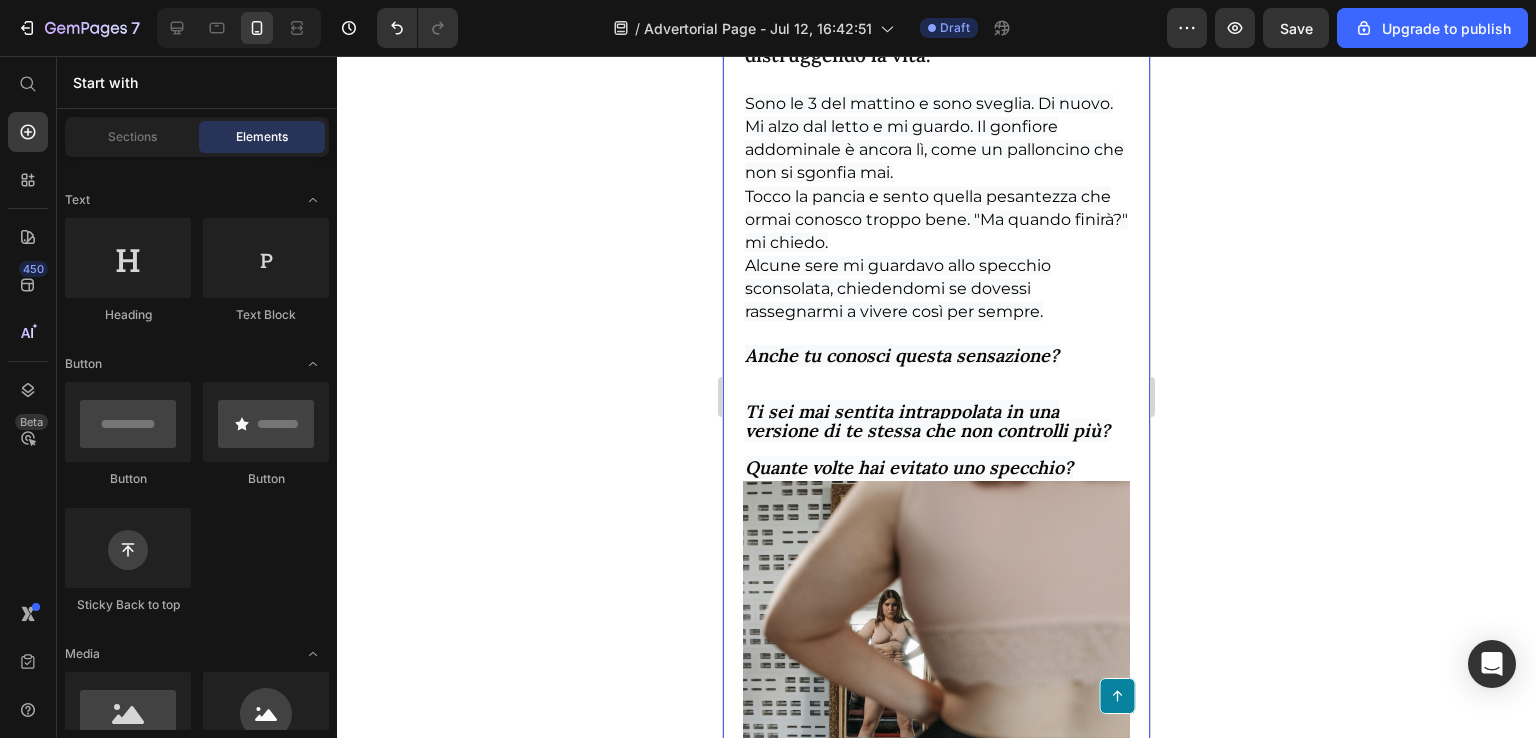 click on "Tocco la pancia e sento quella pesantezza che ormai conosco troppo bene. "Ma quando finirà?" mi chiedo." at bounding box center [936, 219] 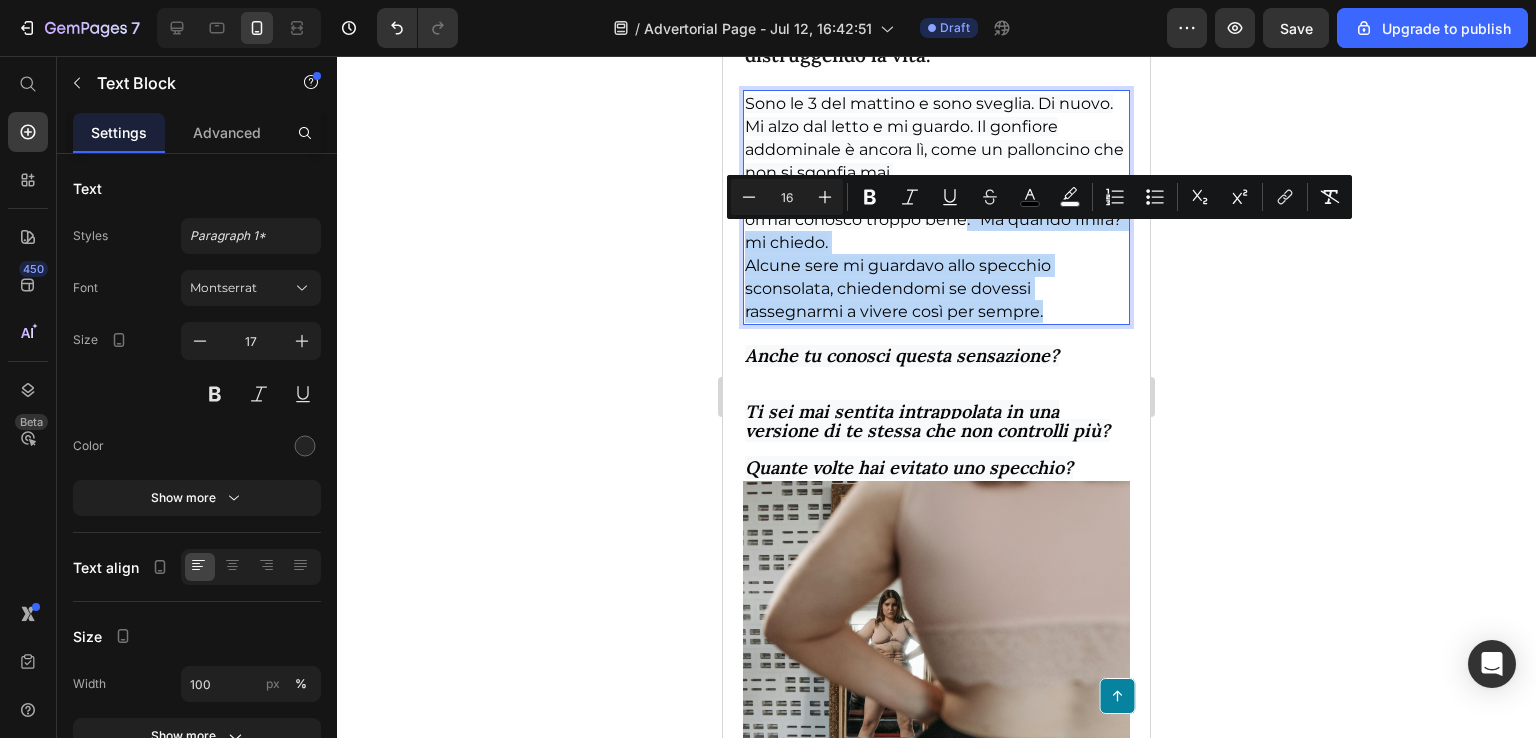 drag, startPoint x: 963, startPoint y: 229, endPoint x: 1068, endPoint y: 335, distance: 149.2012 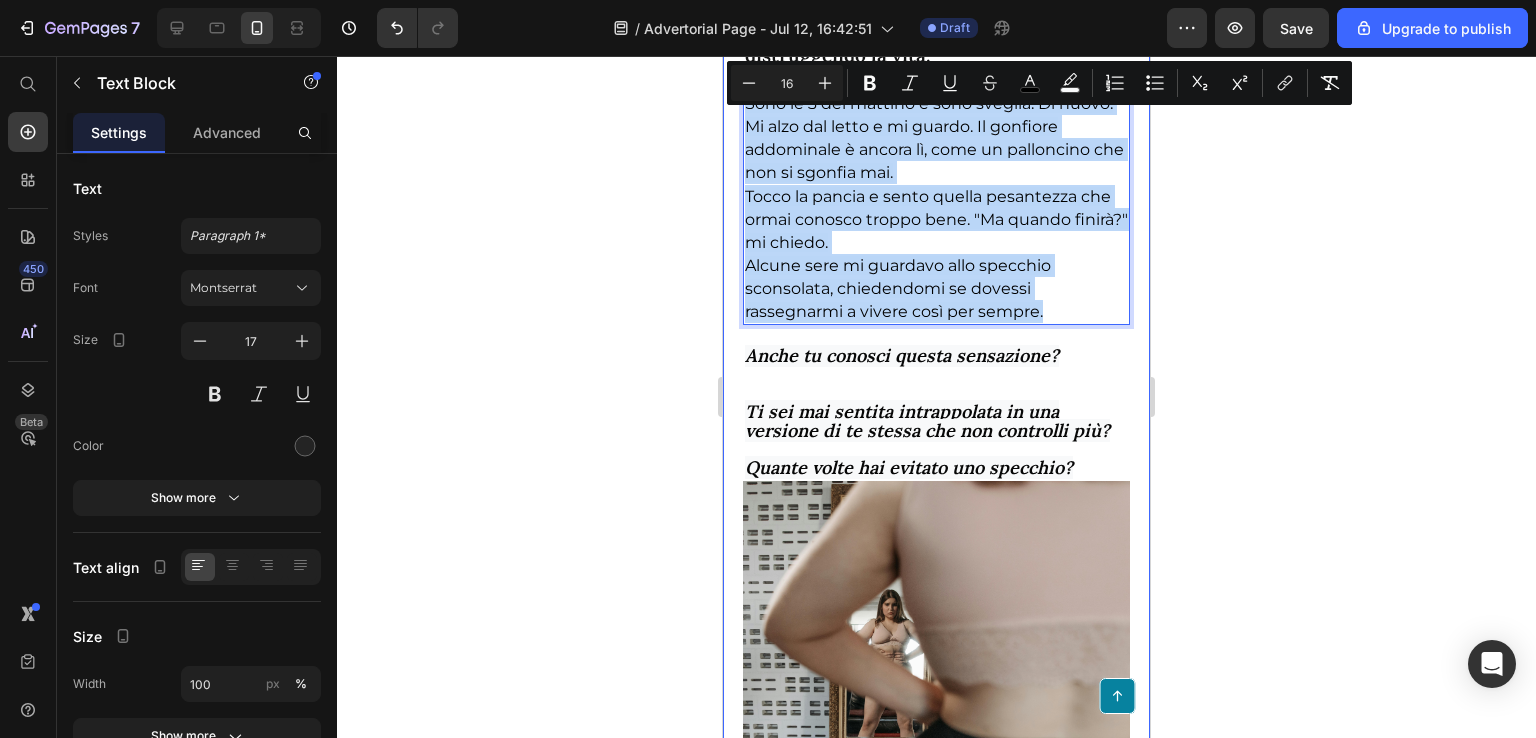 drag, startPoint x: 1064, startPoint y: 325, endPoint x: 727, endPoint y: 106, distance: 401.90796 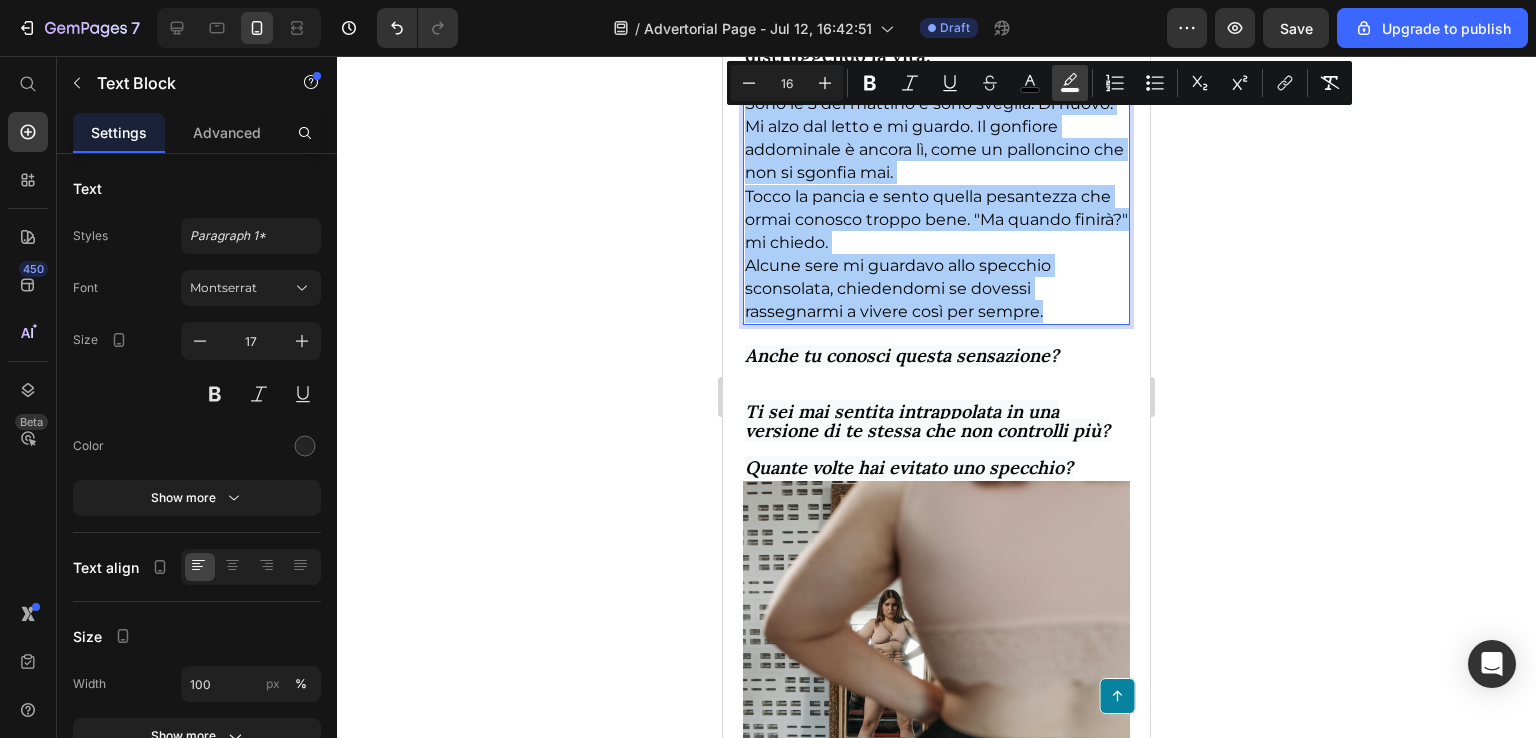 click 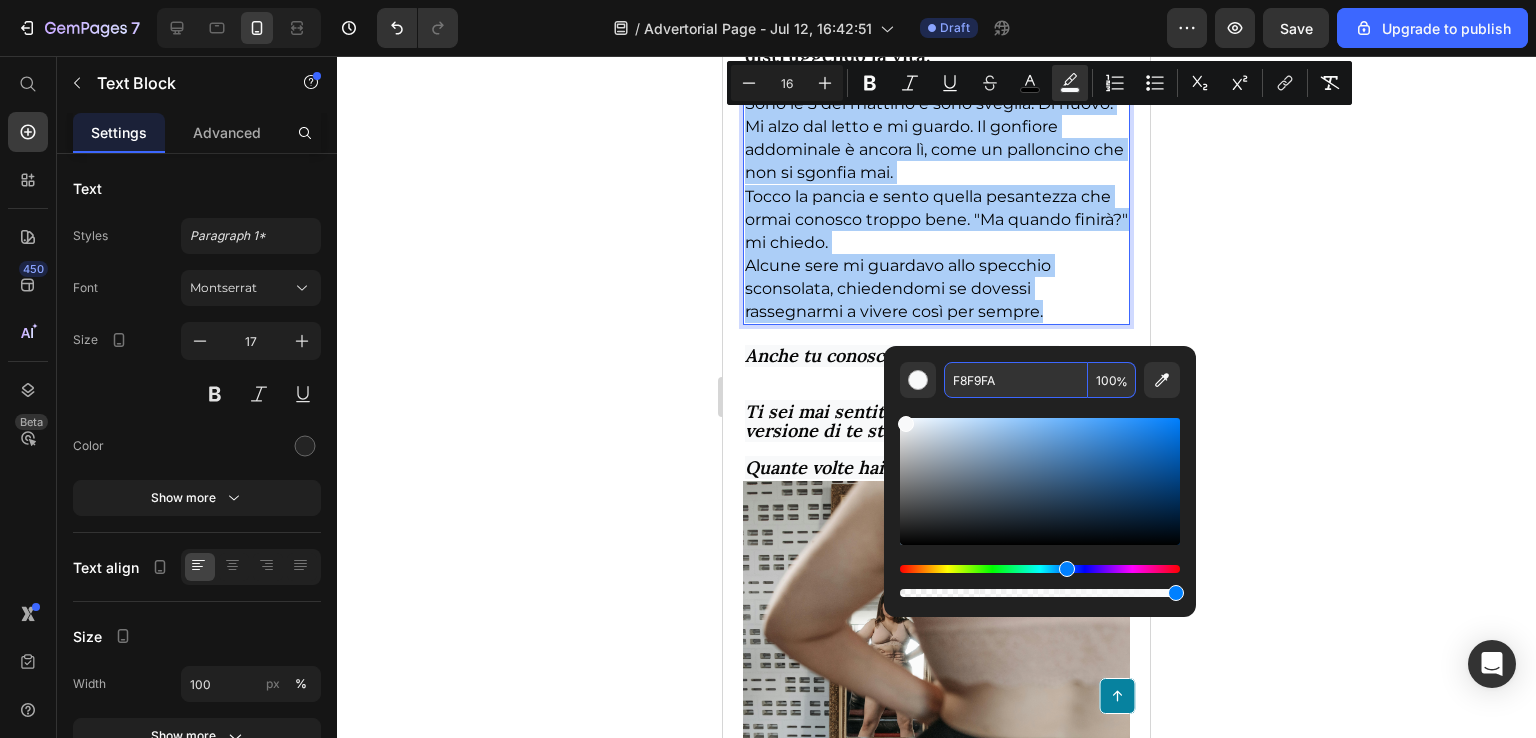 click on "100" at bounding box center [1112, 380] 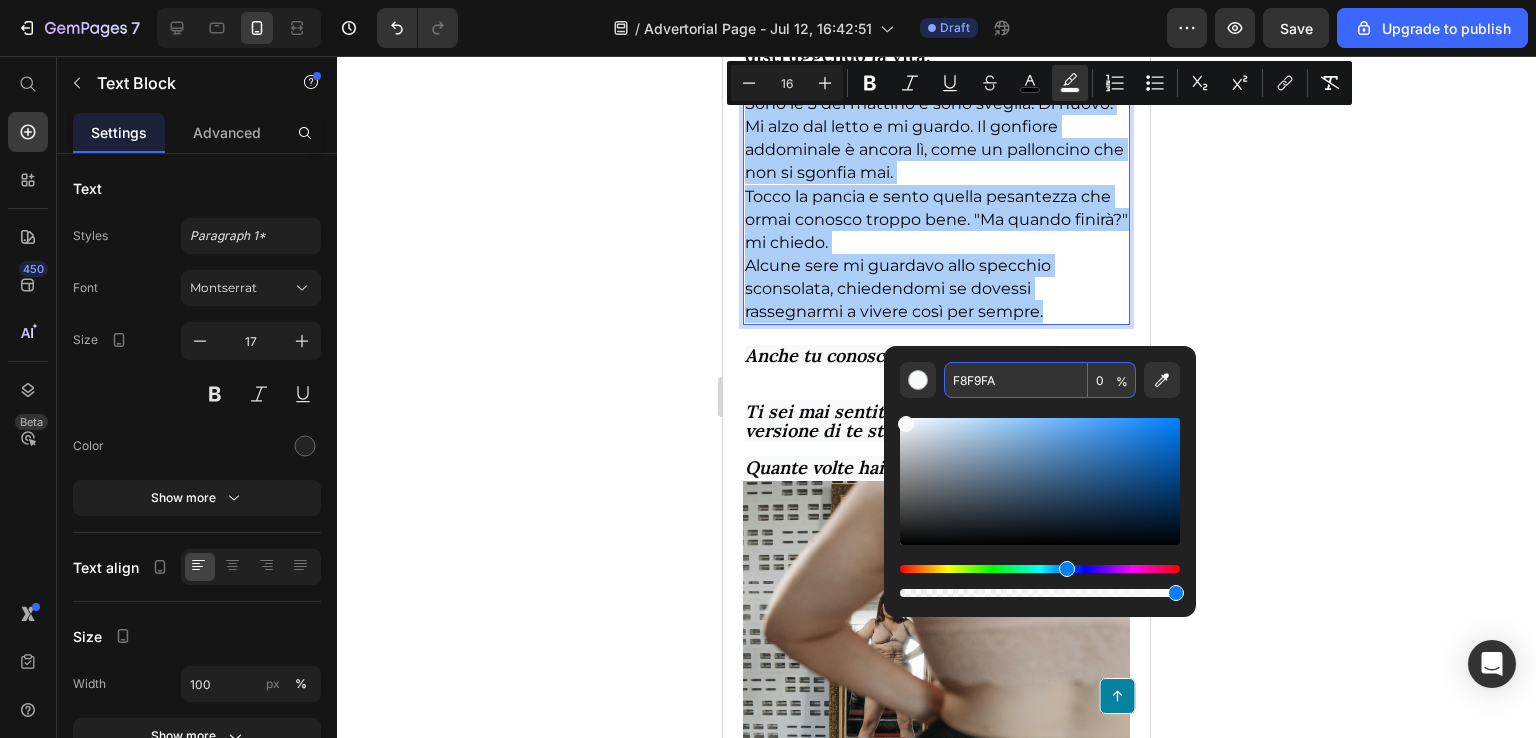 type on "0" 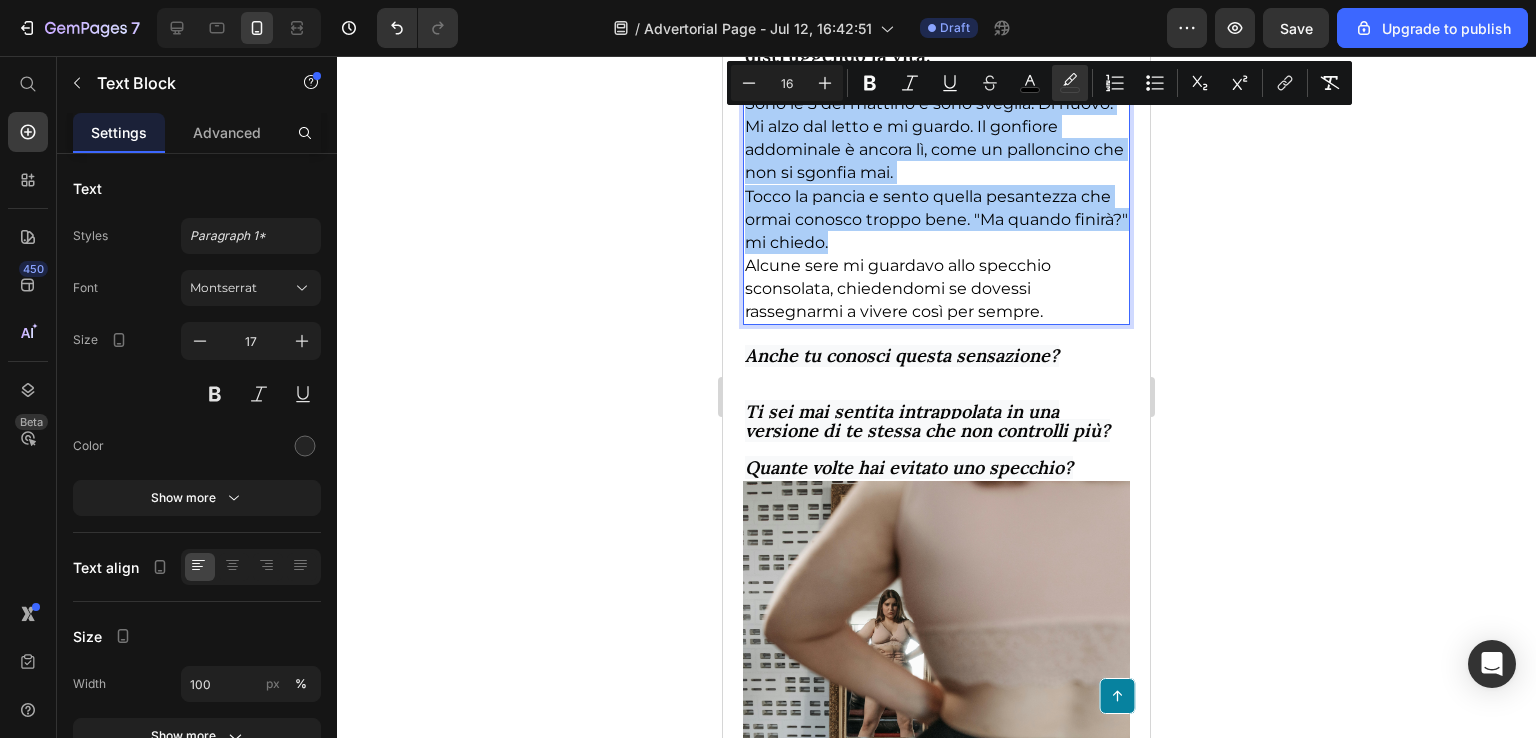 click 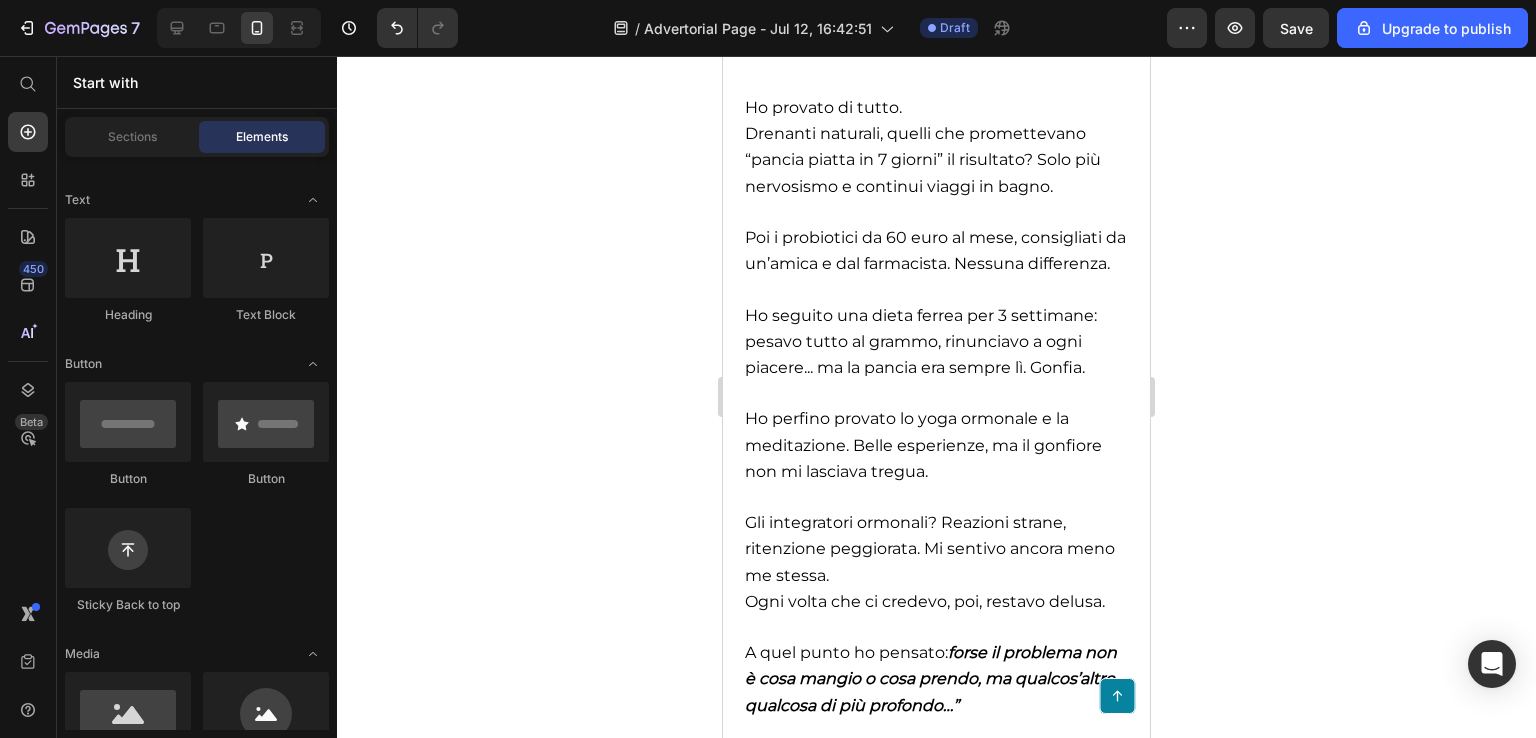 scroll, scrollTop: 1814, scrollLeft: 0, axis: vertical 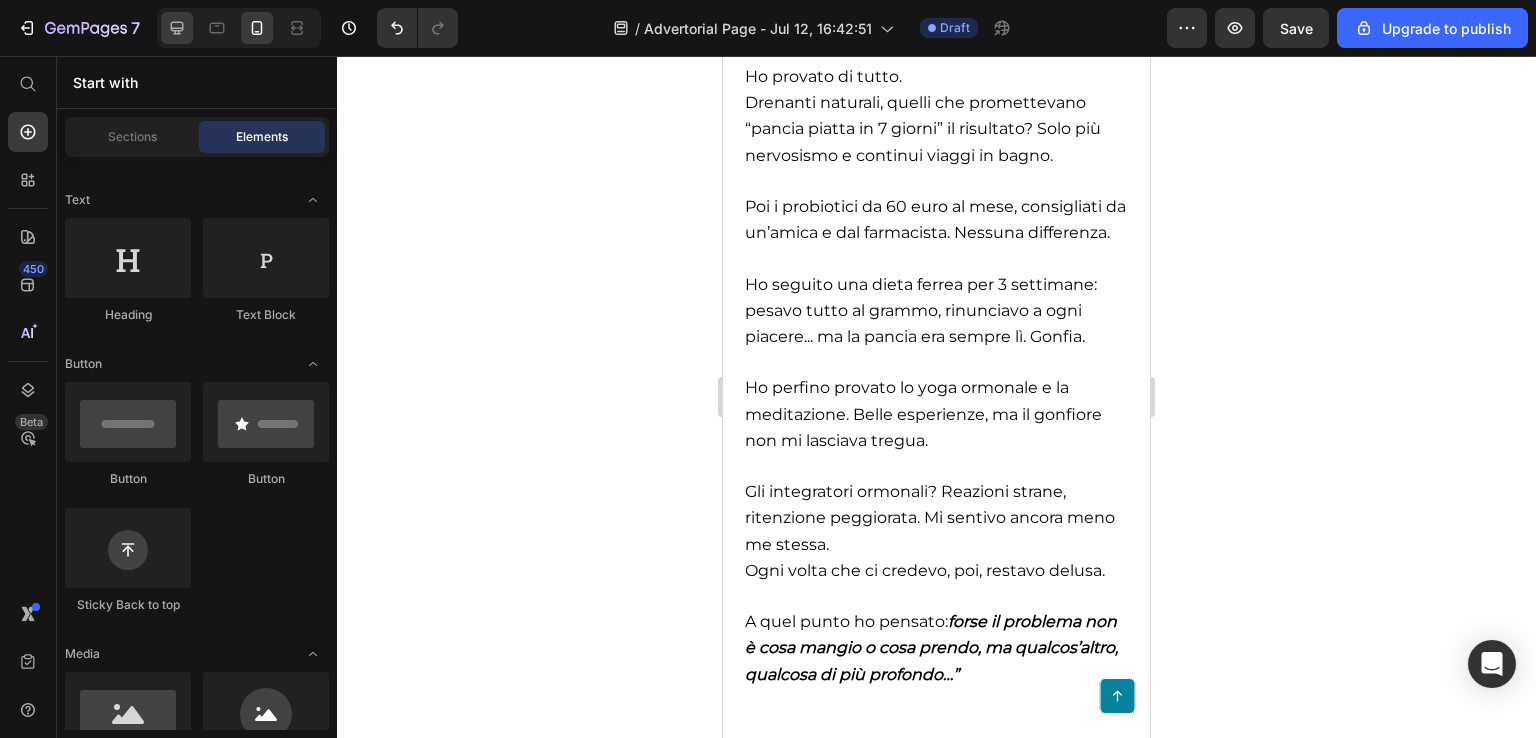 click 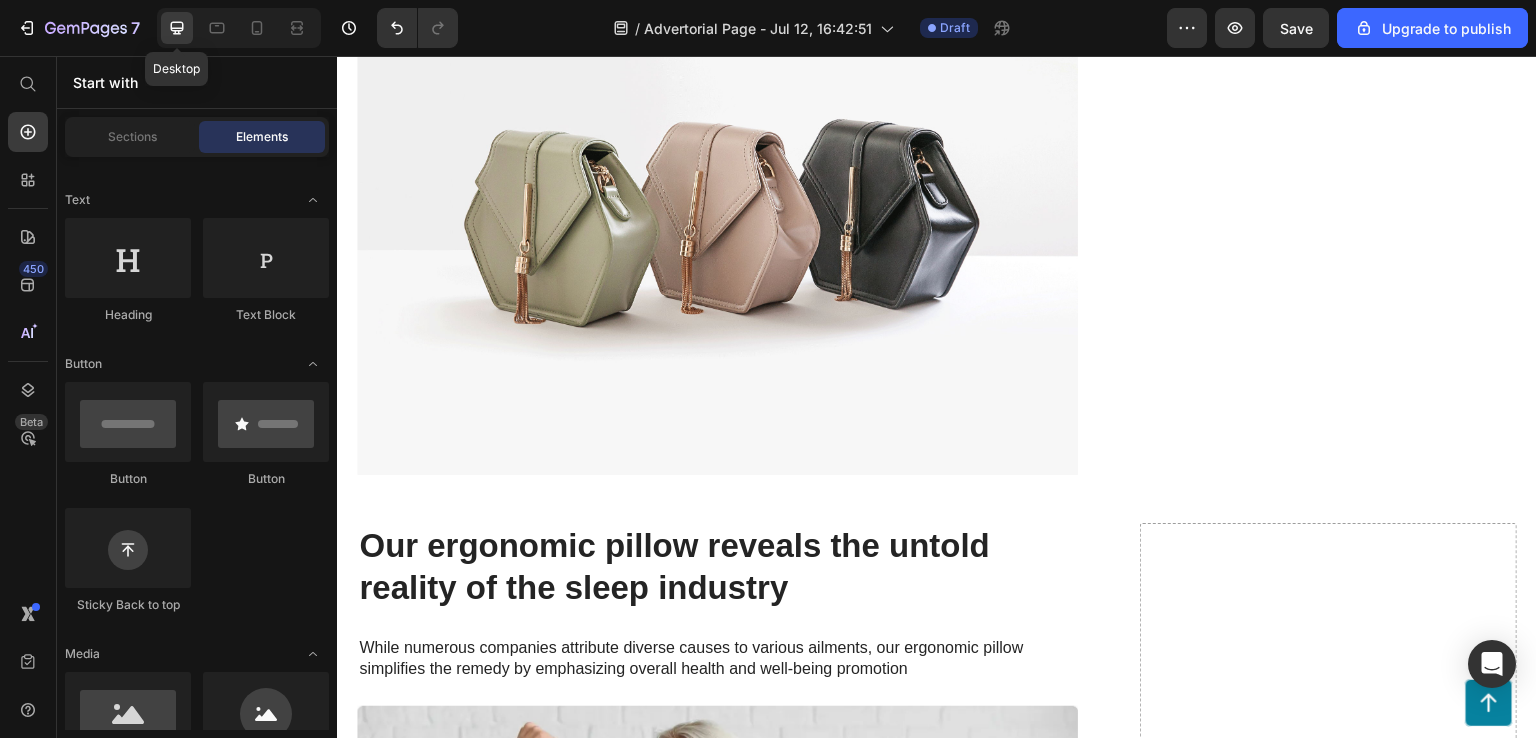 scroll, scrollTop: 1824, scrollLeft: 0, axis: vertical 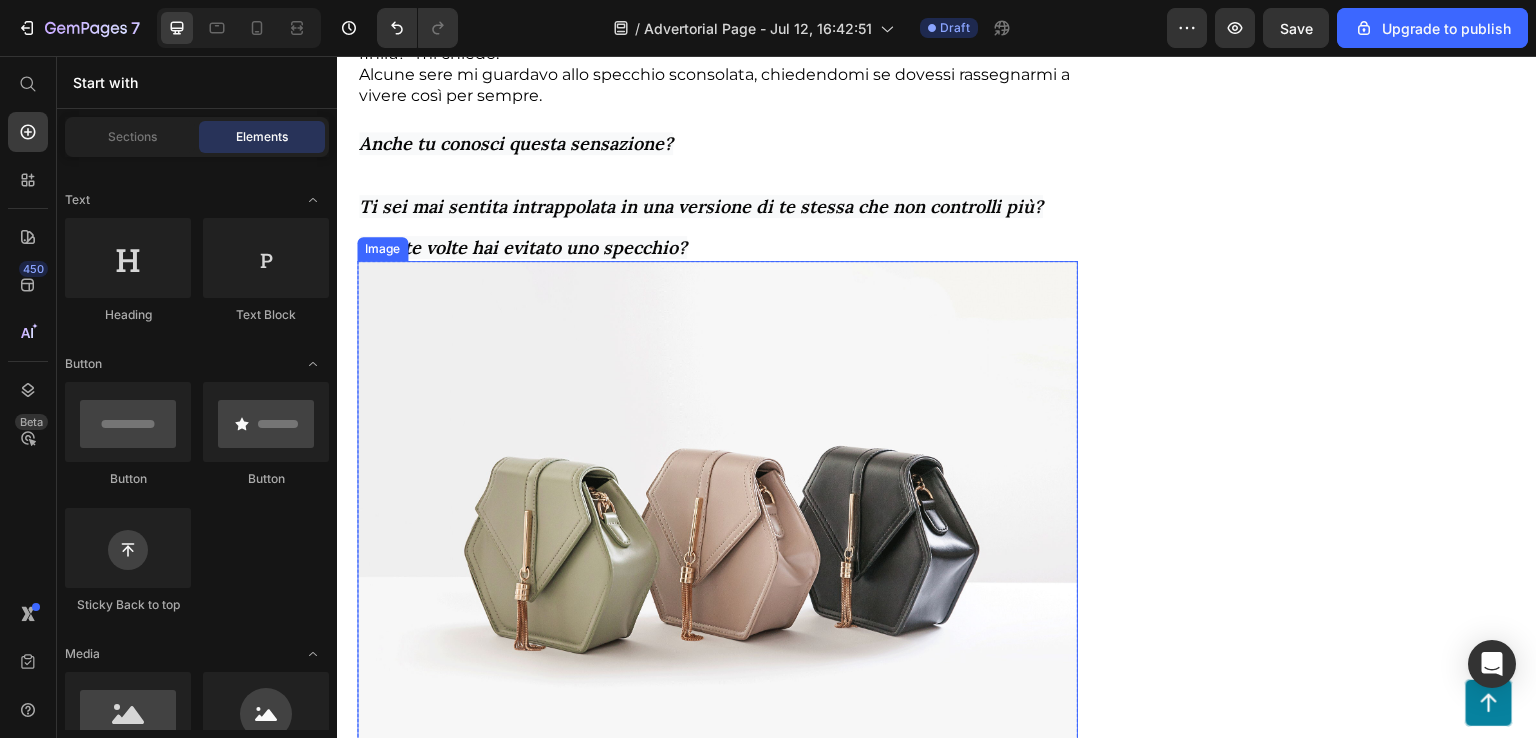 click at bounding box center [717, 531] 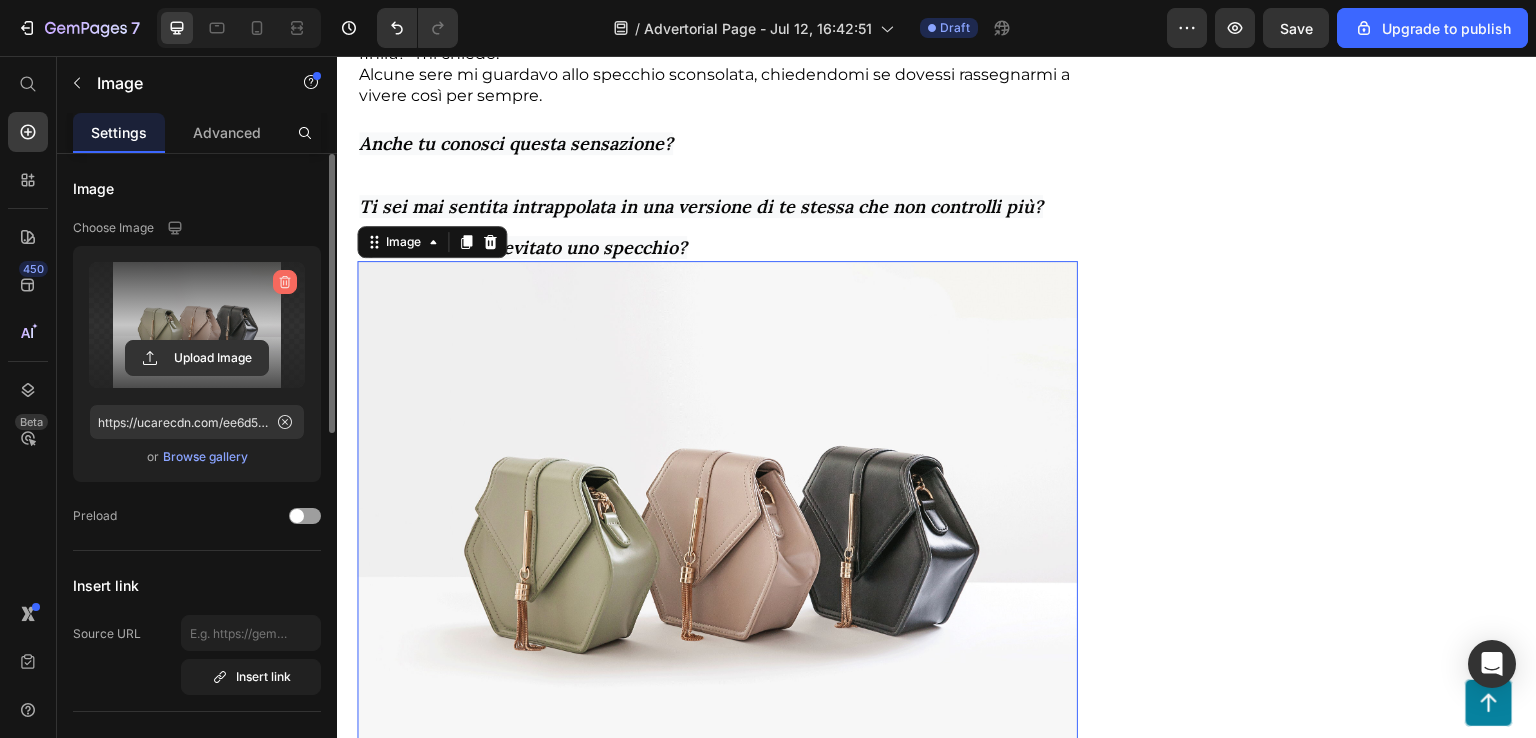 click 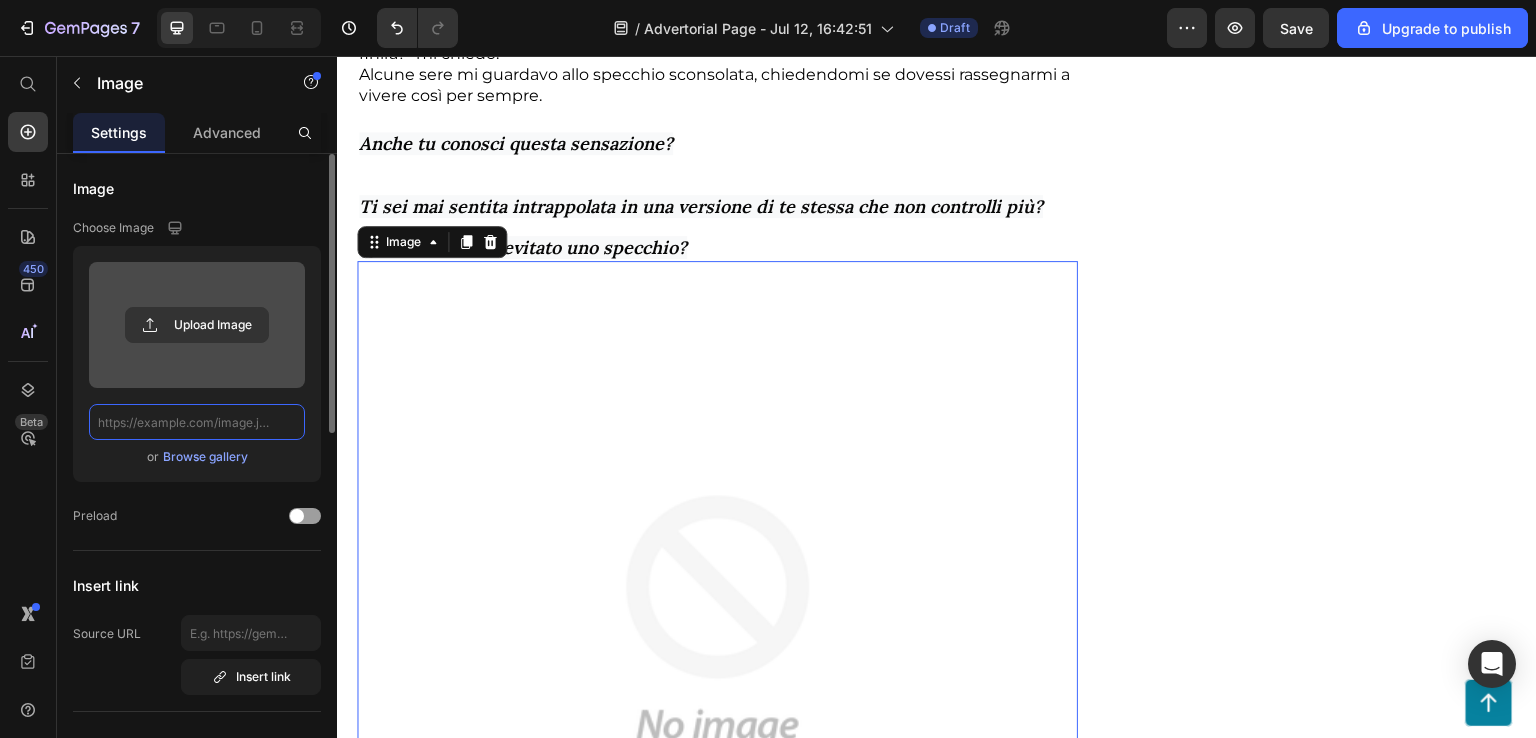 scroll, scrollTop: 0, scrollLeft: 0, axis: both 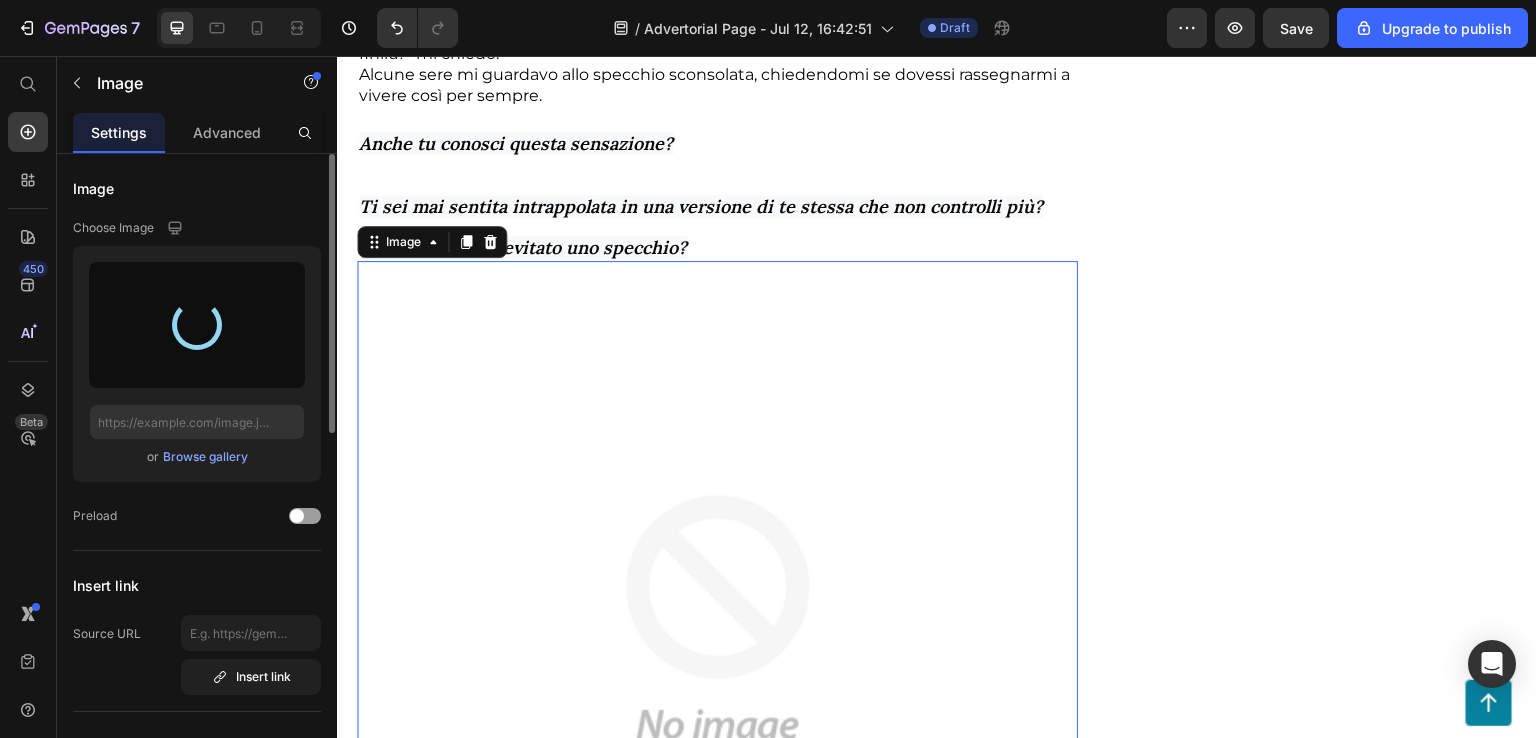 type on "https://cdn.shopify.com/s/files/1/0890/3239/3036/files/gempages_563917941087666995-a9db9f3a-027f-4a30-8da2-c5df8e95a954.jpg" 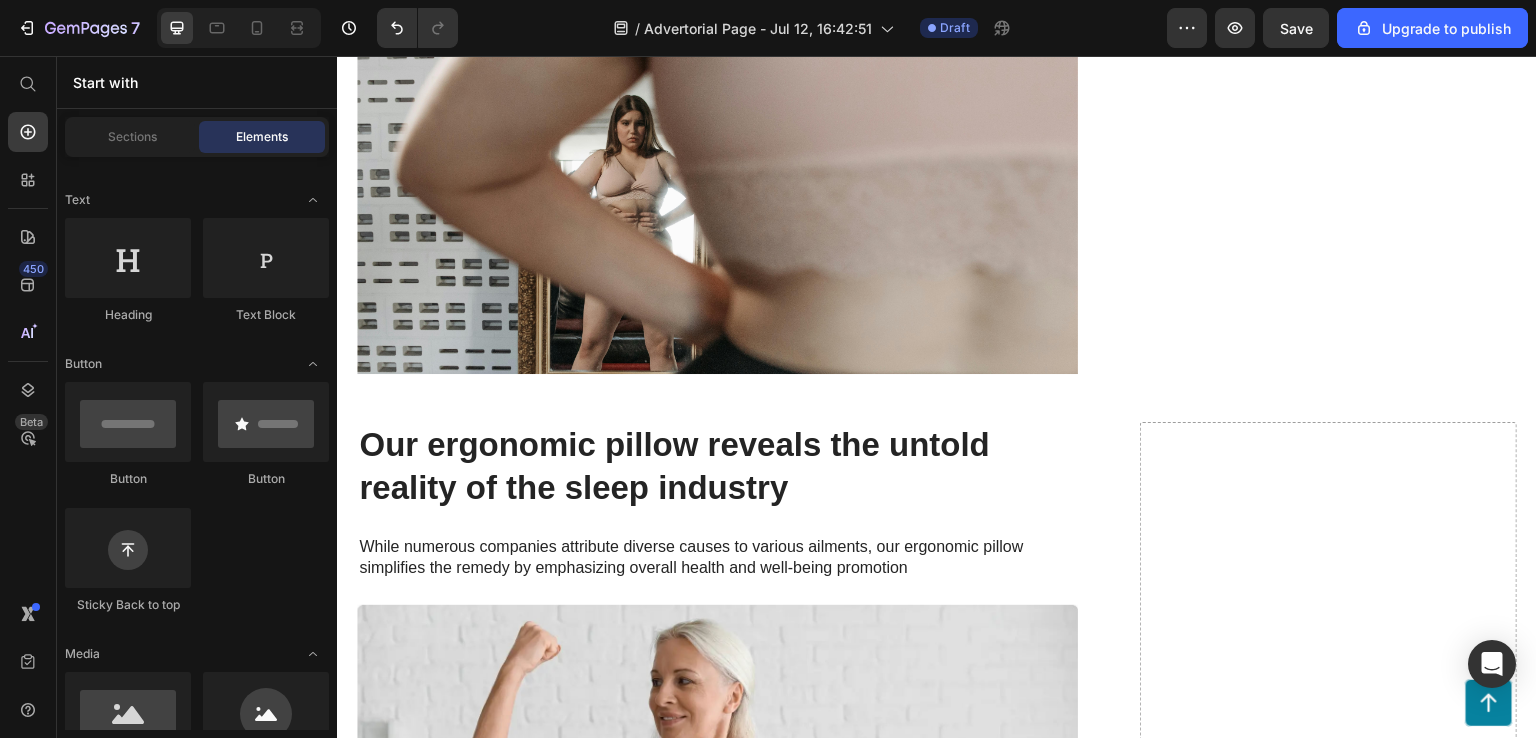 scroll, scrollTop: 1922, scrollLeft: 0, axis: vertical 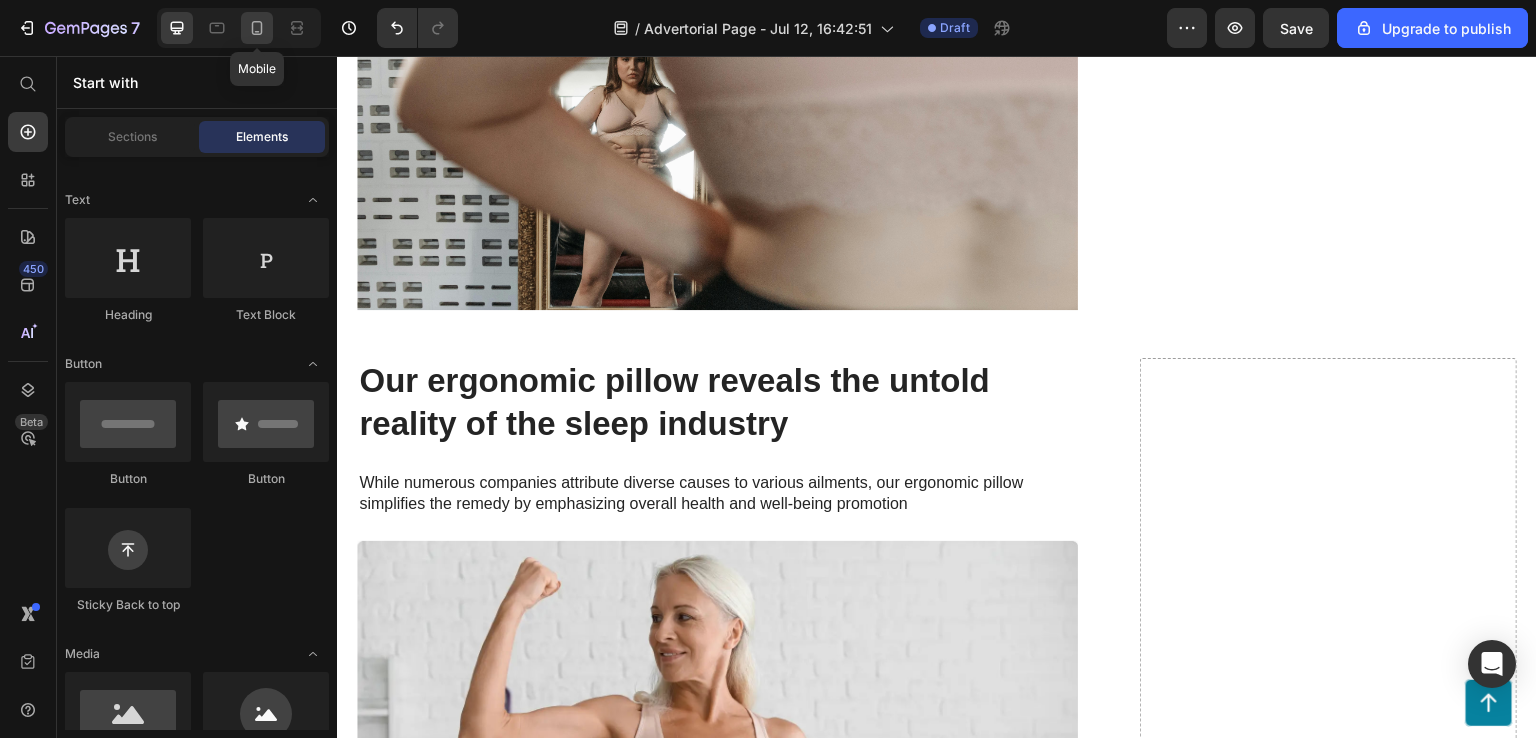 click 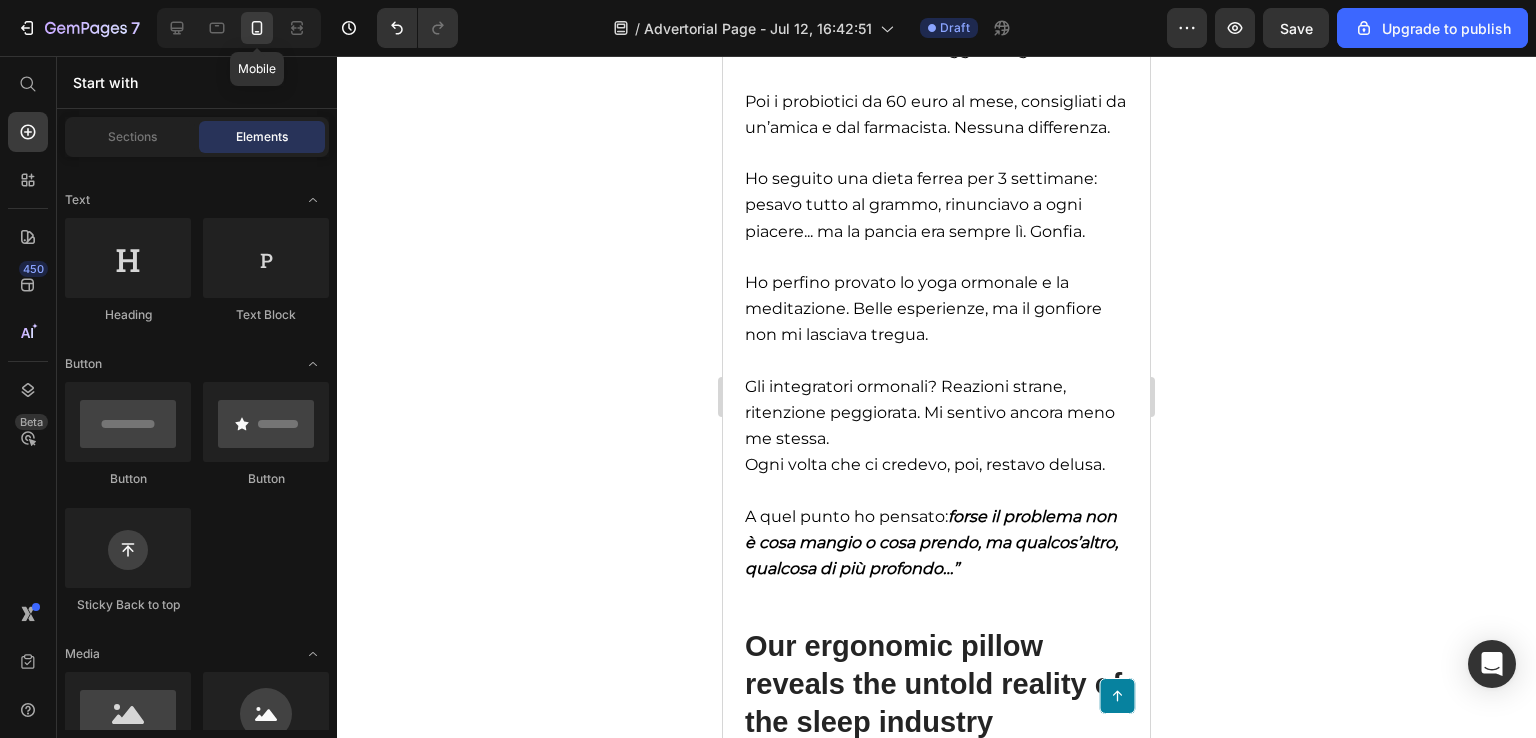 scroll, scrollTop: 1826, scrollLeft: 0, axis: vertical 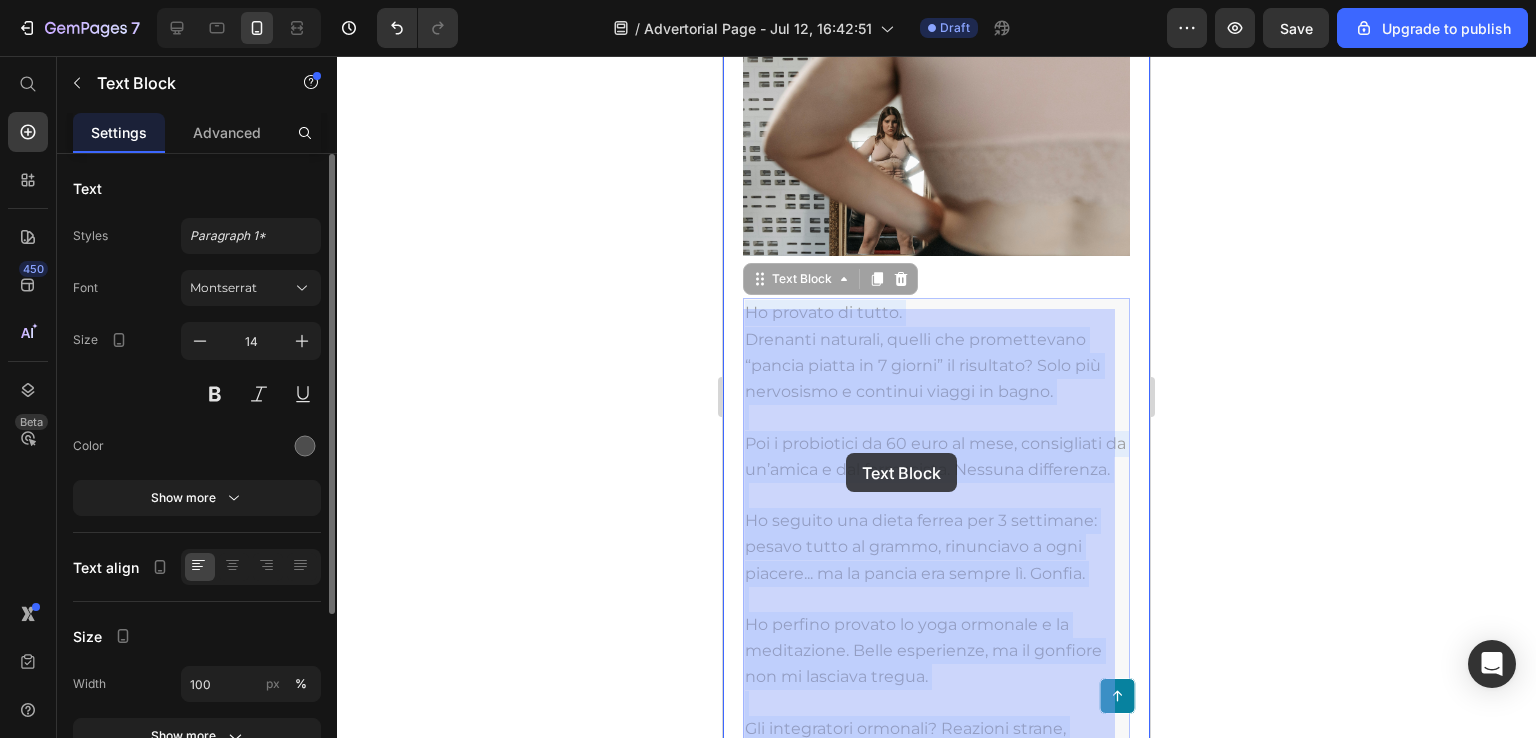 drag, startPoint x: 746, startPoint y: 325, endPoint x: 845, endPoint y: 454, distance: 162.60997 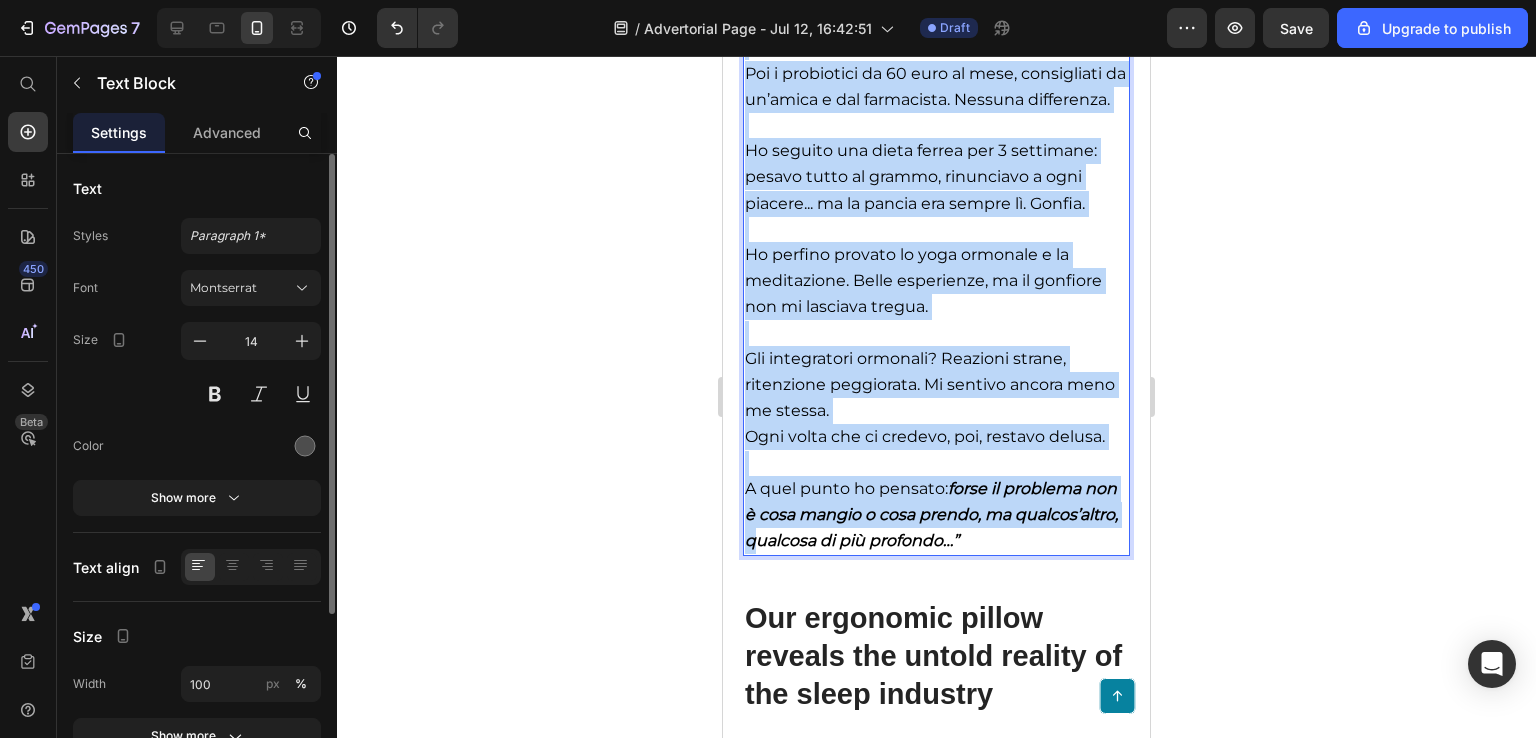 scroll, scrollTop: 2140, scrollLeft: 0, axis: vertical 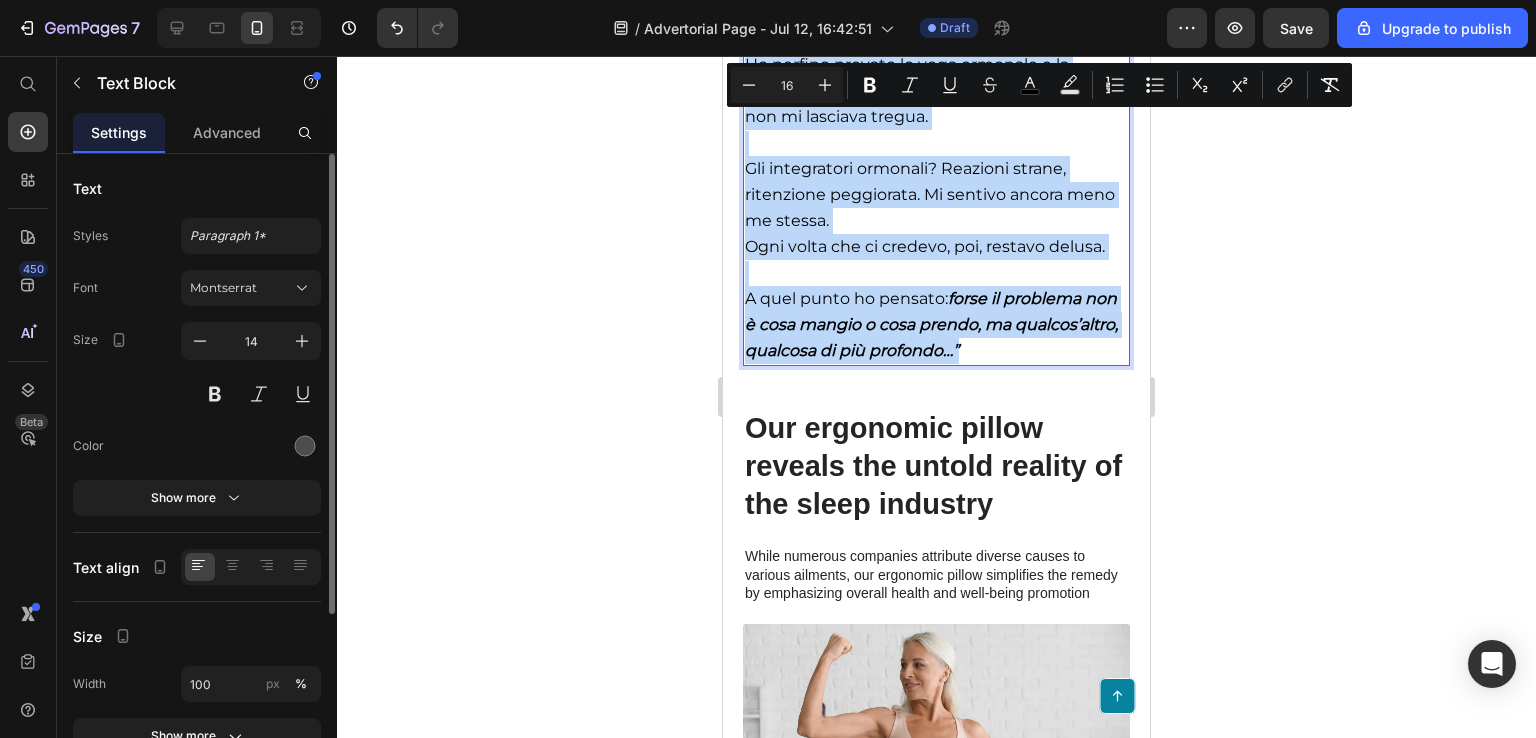 drag, startPoint x: 746, startPoint y: 322, endPoint x: 1075, endPoint y: 376, distance: 333.40216 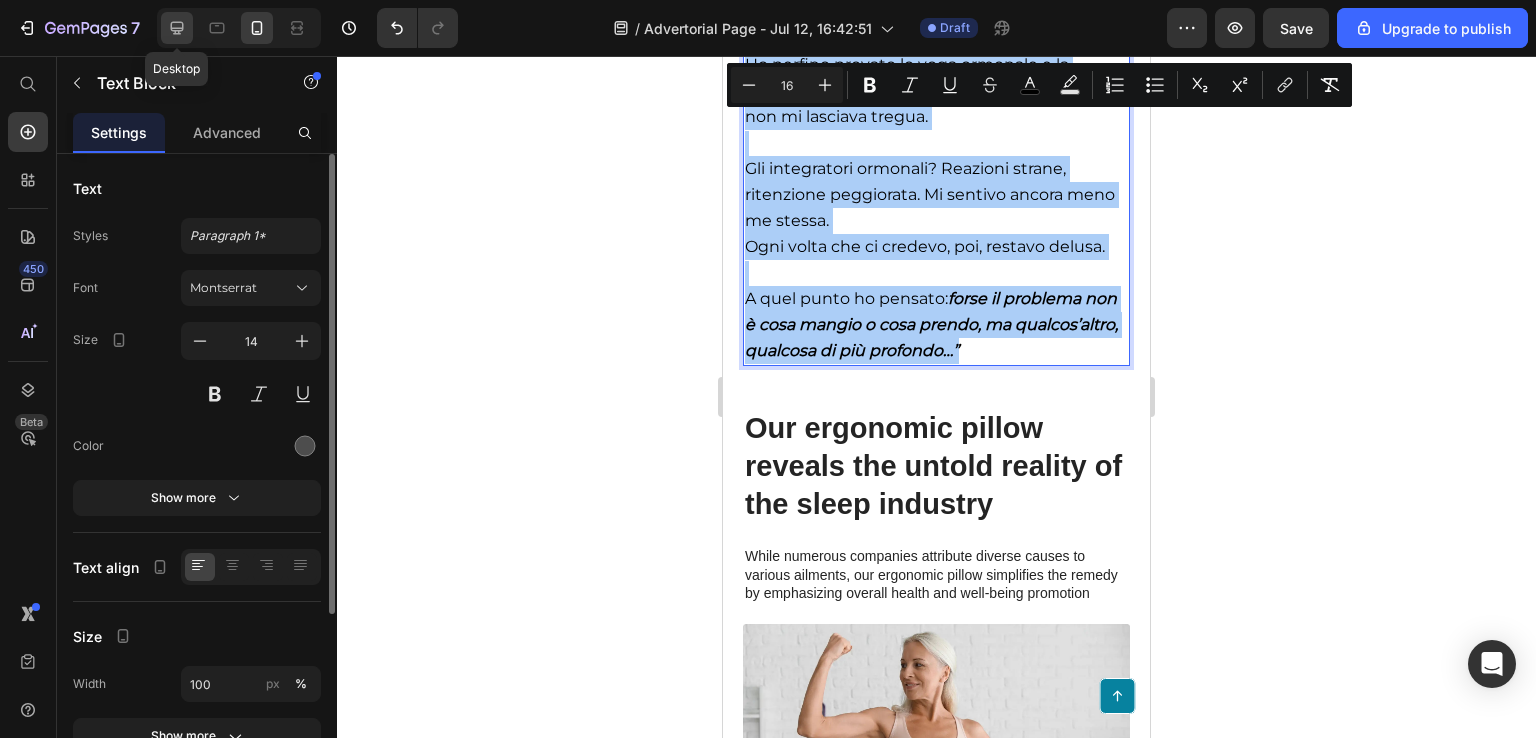 click 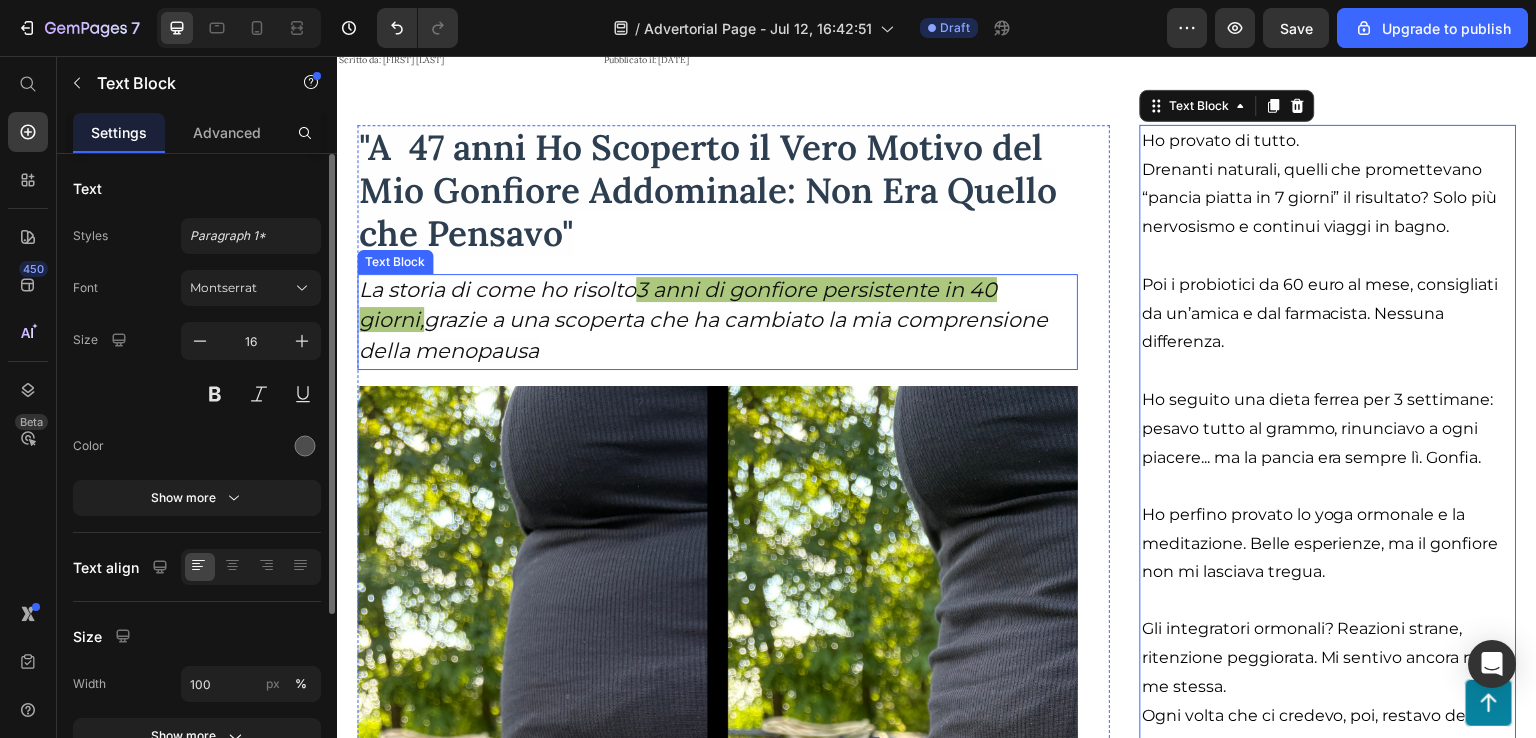 scroll, scrollTop: 86, scrollLeft: 0, axis: vertical 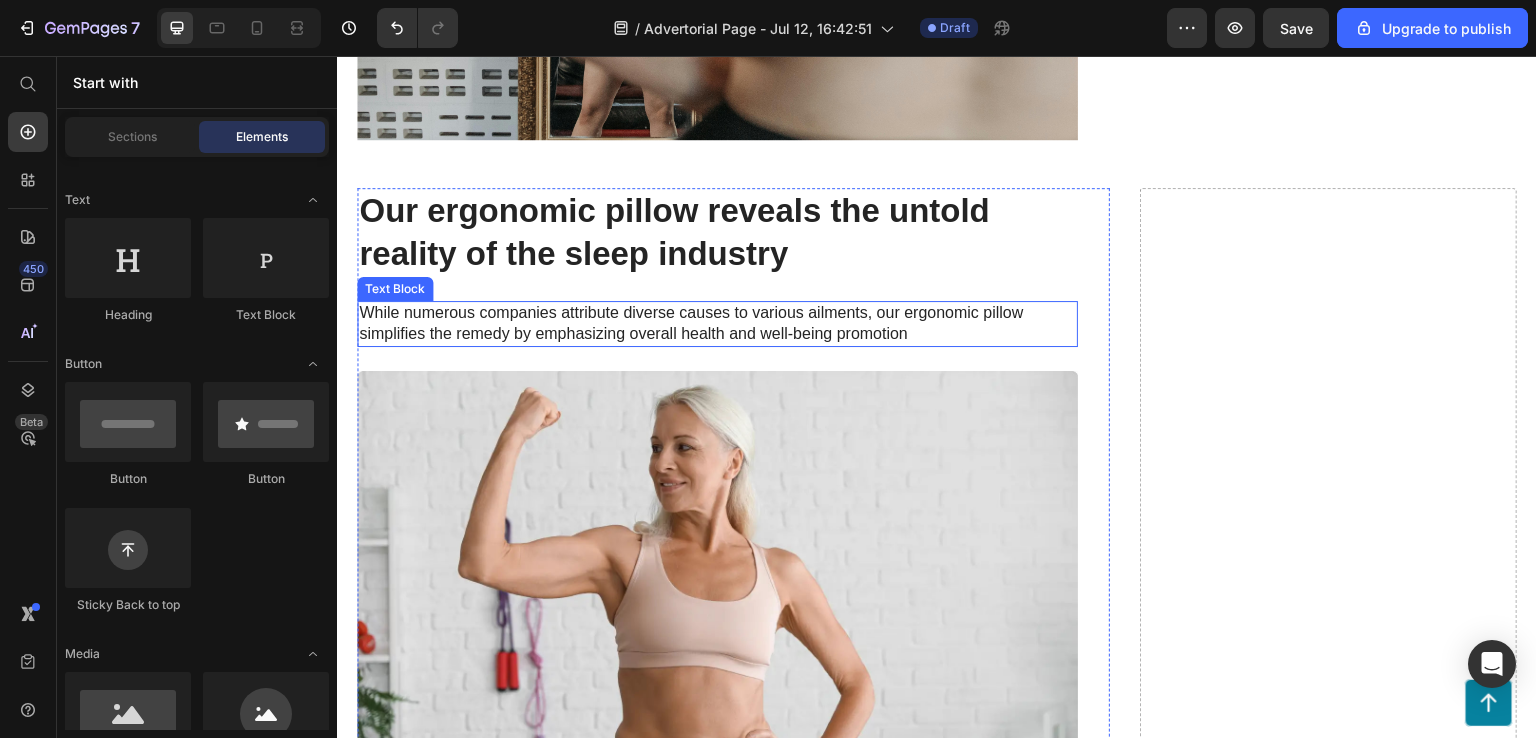click on "While numerous companies attribute diverse causes to various ailments, our ergonomic pillow simplifies the remedy by emphasizing overall health and well-being promotion" at bounding box center (717, 324) 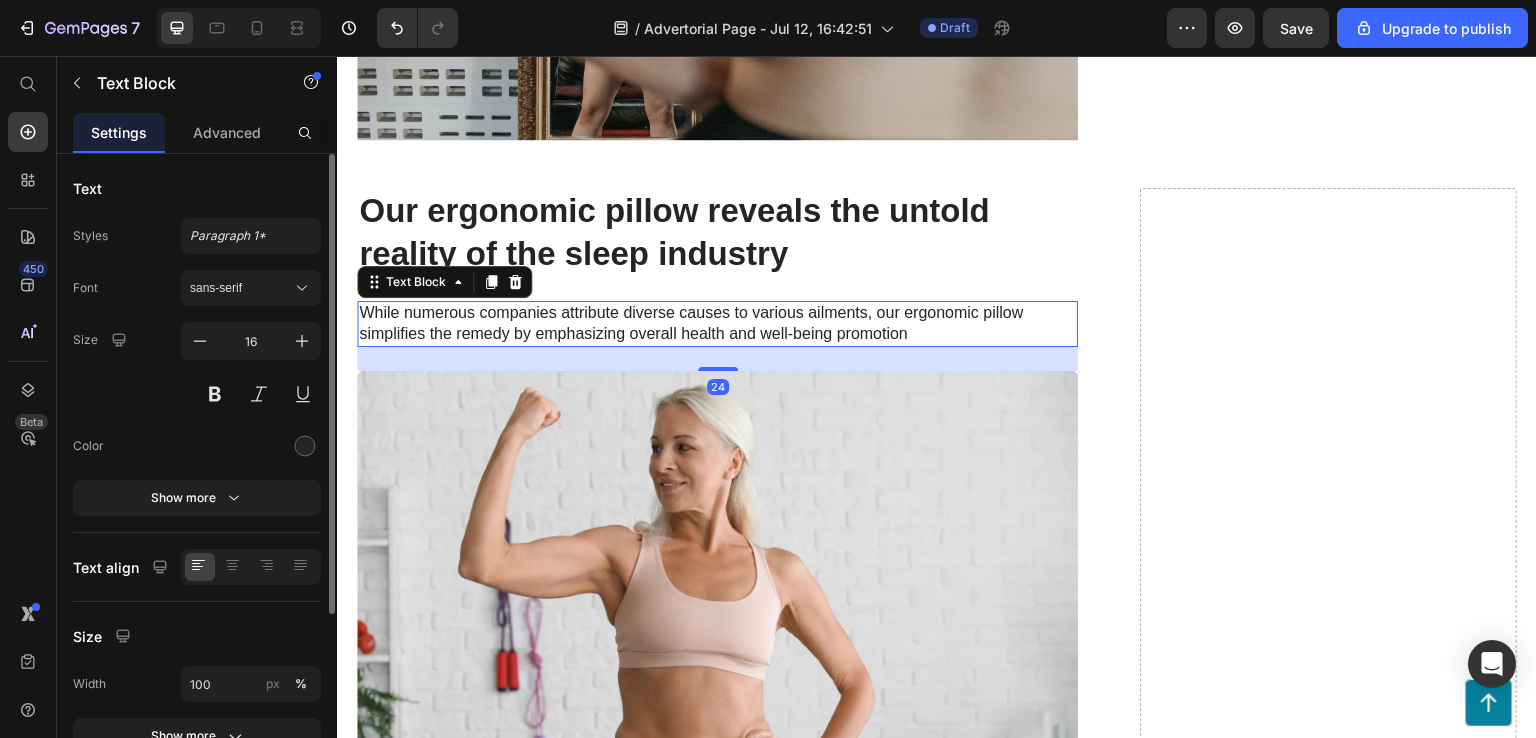 click on "While numerous companies attribute diverse causes to various ailments, our ergonomic pillow simplifies the remedy by emphasizing overall health and well-being promotion" at bounding box center (717, 324) 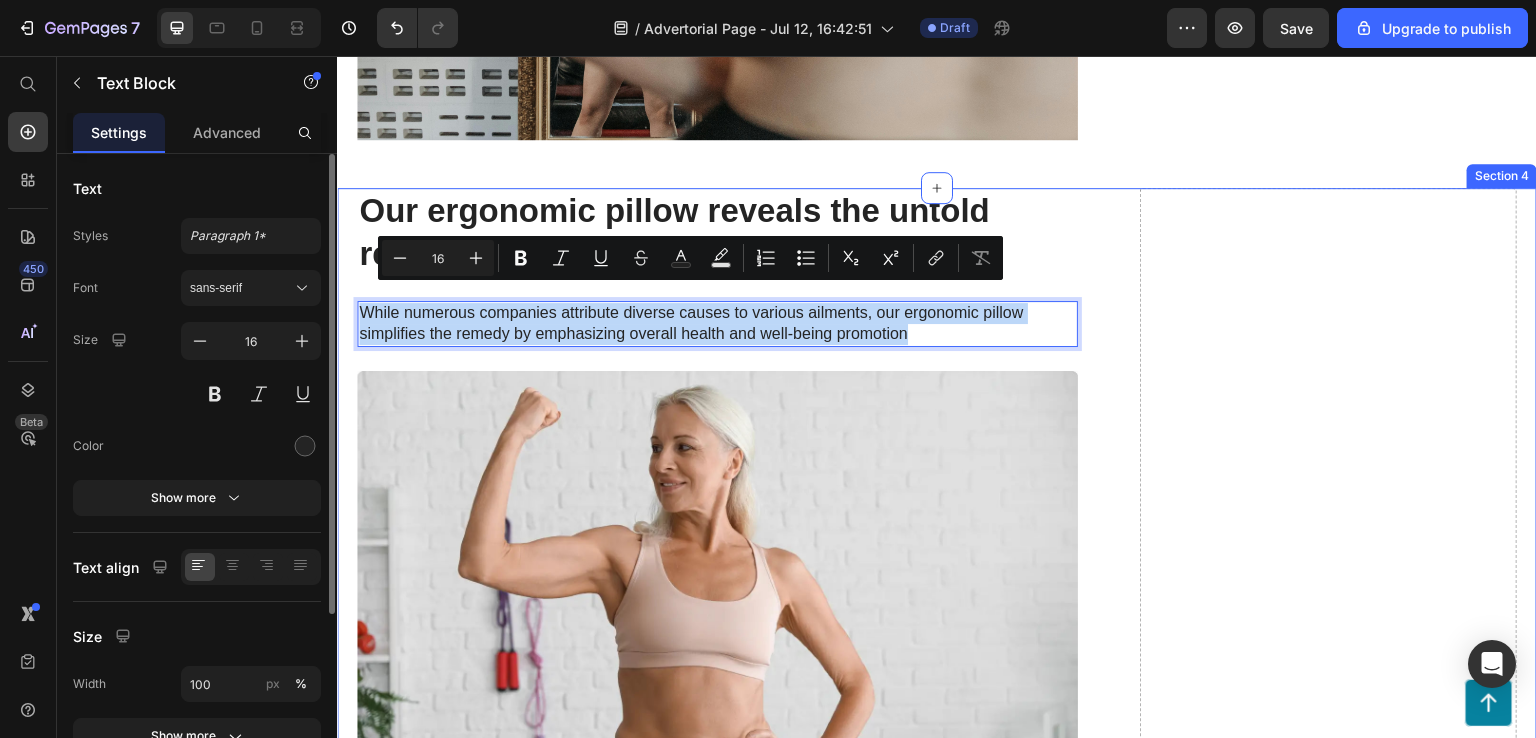 drag, startPoint x: 937, startPoint y: 315, endPoint x: 354, endPoint y: 285, distance: 583.77136 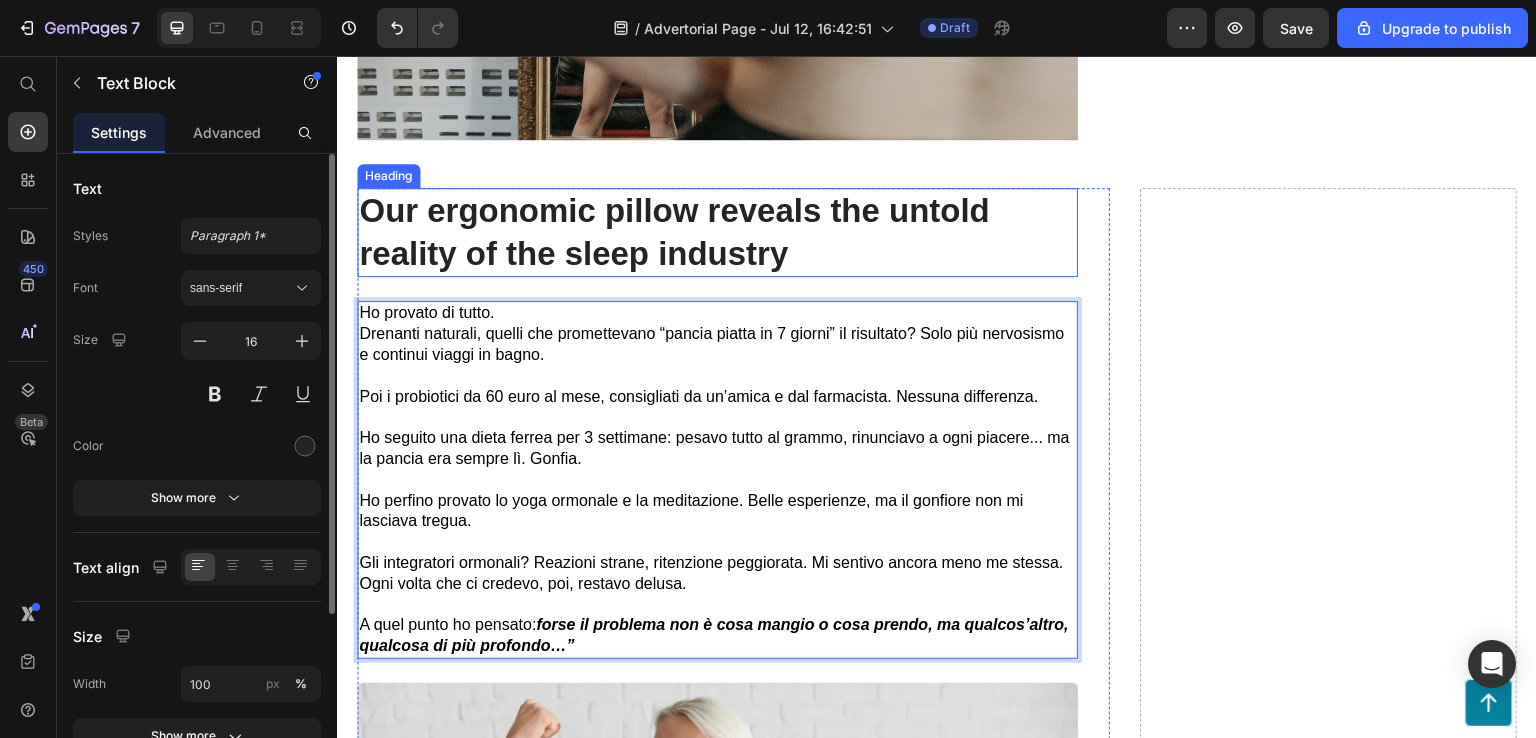 click on "Our ergonomic pillow reveals the untold reality of the sleep industry" at bounding box center (717, 233) 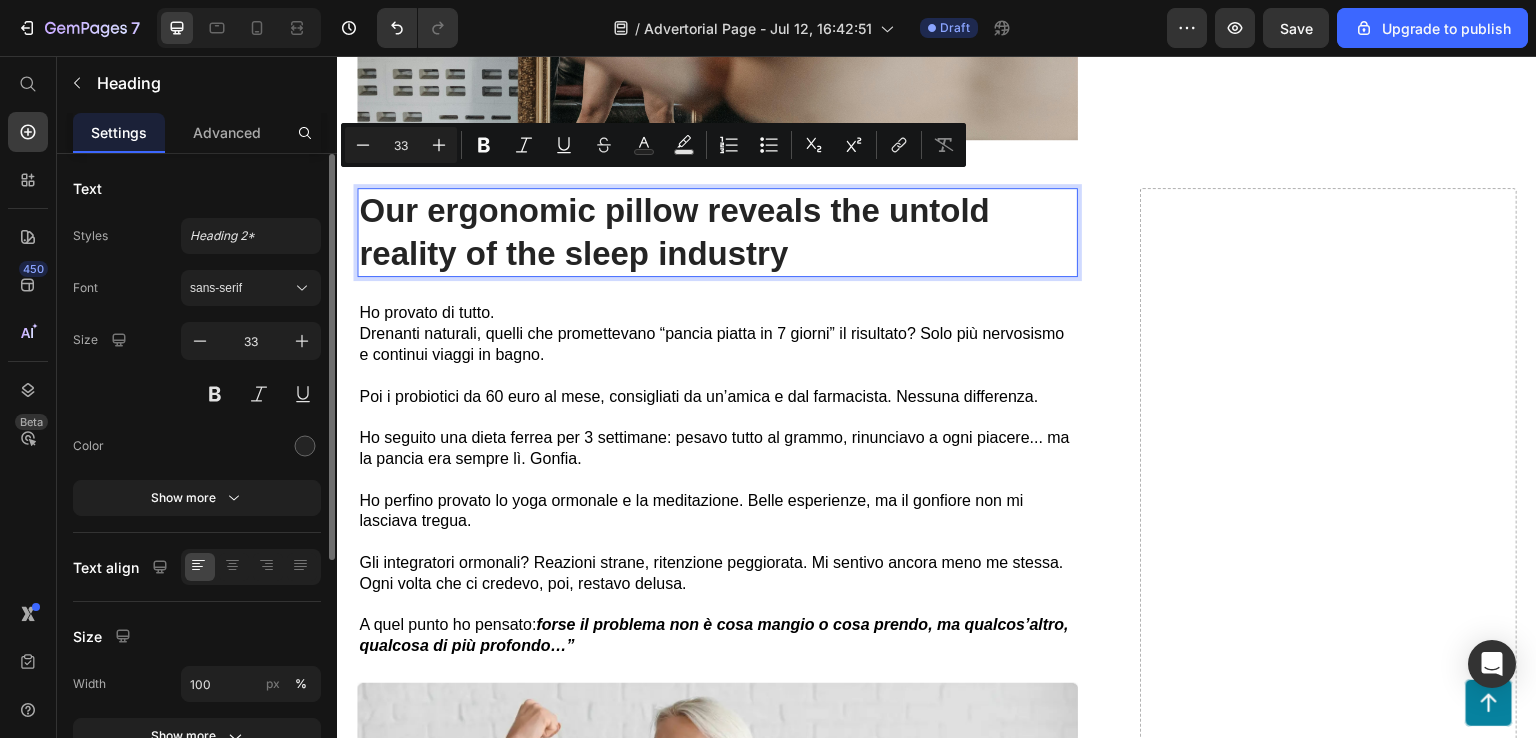 click on "Our ergonomic pillow reveals the untold reality of the sleep industry" at bounding box center (717, 233) 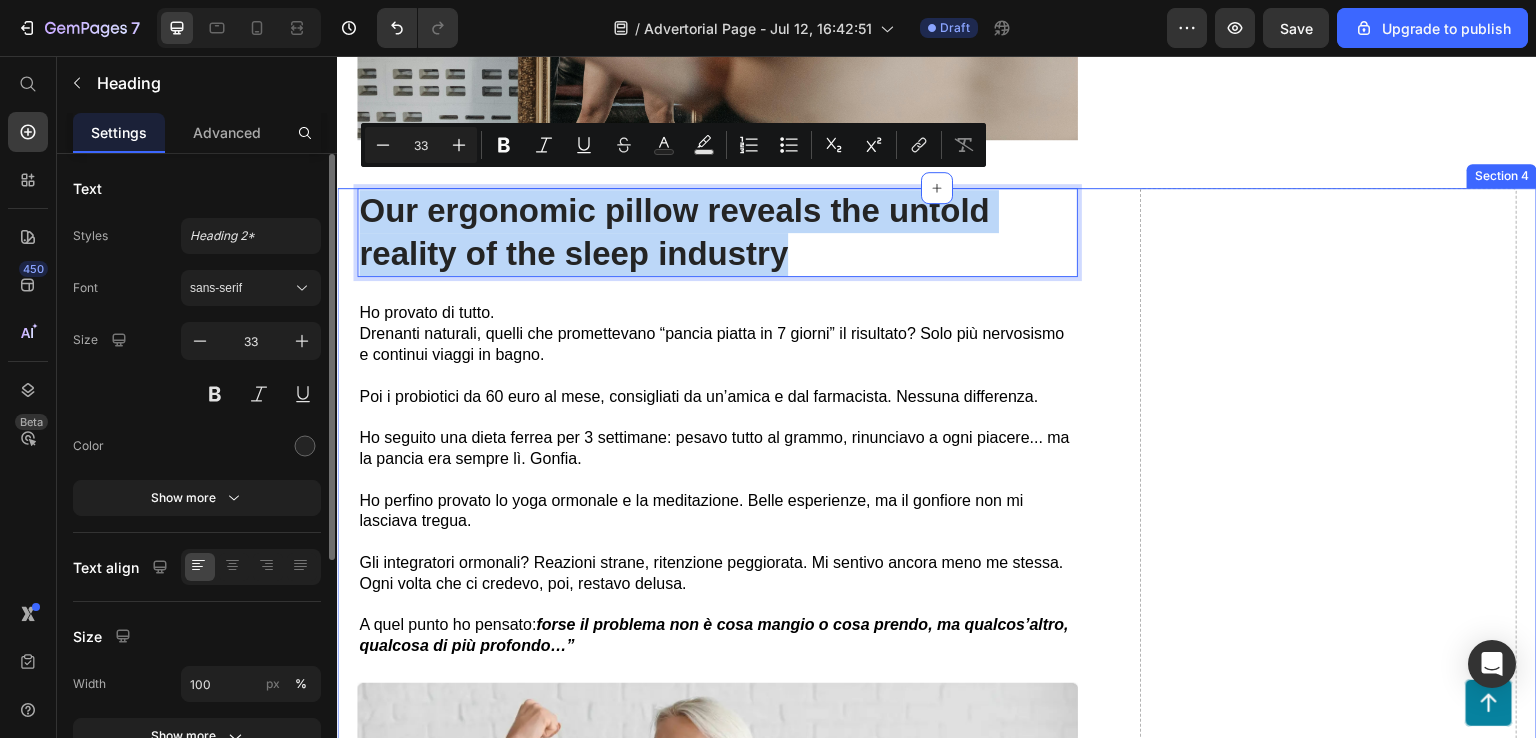 drag, startPoint x: 808, startPoint y: 233, endPoint x: 355, endPoint y: 193, distance: 454.76257 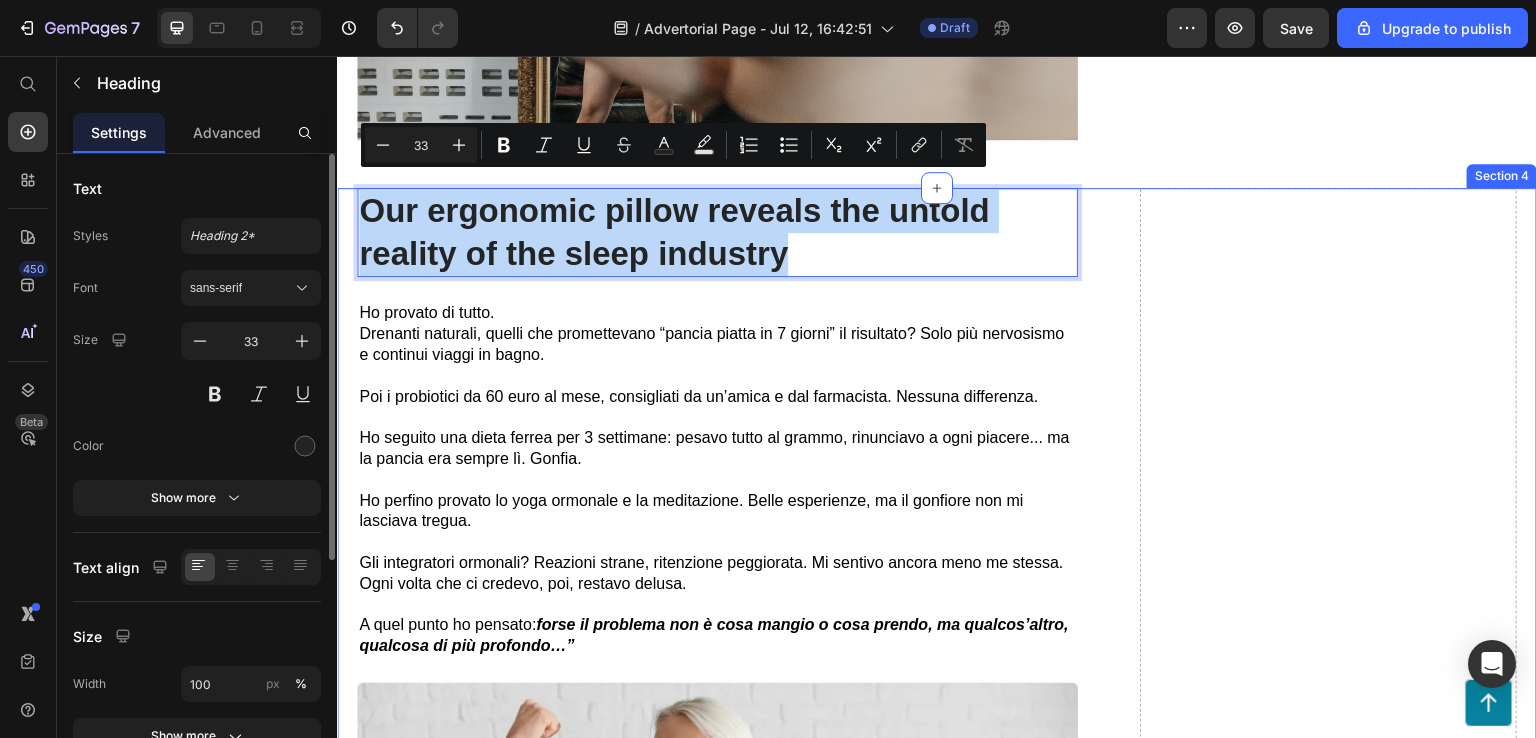 click on "Our ergonomic pillow reveals the untold reality of the sleep industry Heading   24 Ho provato di tutto. Drenanti naturali, quelli che promettevano “pancia piatta in 7 giorni” il risultato? Solo più nervosismo e continui viaggi in bagno. Poi i probiotici da 60 euro al mese, consigliati da un’amica e dal farmacista. Nessuna differenza. Ho seguito una dieta ferrea per 3 settimane: pesavo tutto al grammo, rinunciavo a ogni piacere... ma la pancia era sempre lì. Gonfia. Ho perfino provato lo yoga ormonale e la meditazione. Belle esperienze, ma il gonfiore non mi lasciava tregua. Gli integratori ormonali? Reazioni strane, ritenzione peggiorata. Mi sentivo ancora meno me stessa. Ogni volta che ci credevo, poi, restavo delusa. A quel punto ho pensato:  forse il problema non è cosa mangio o cosa prendo, ma qualcos’altro, qualcosa di più profondo…” Text Block Image Row Unleashing the Power of Optimal Sleep with Our Ergonomic Pillow Heading Text Block Image Row Heading Text Block Image Row Recommended |" at bounding box center (937, 1820) 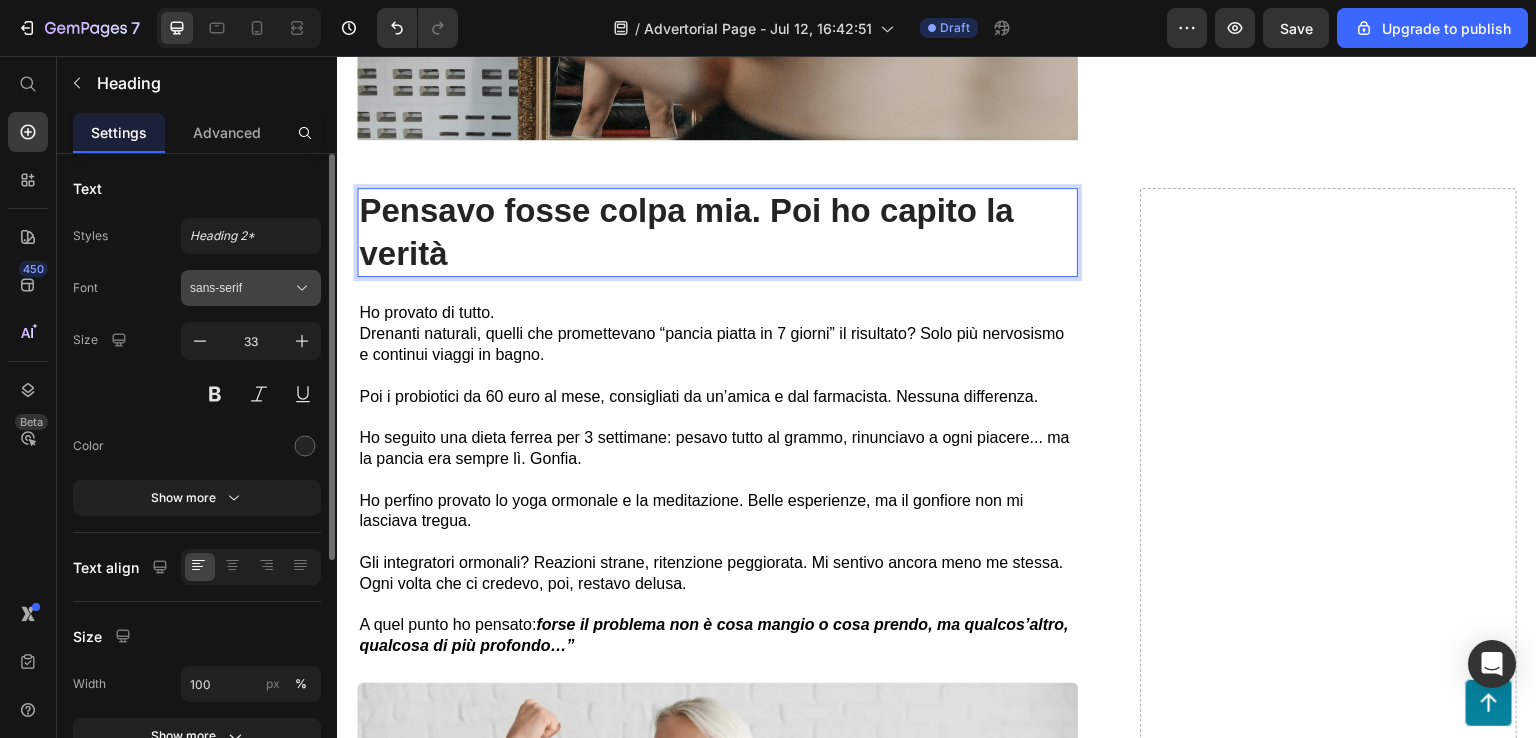 click on "sans-serif" at bounding box center [241, 288] 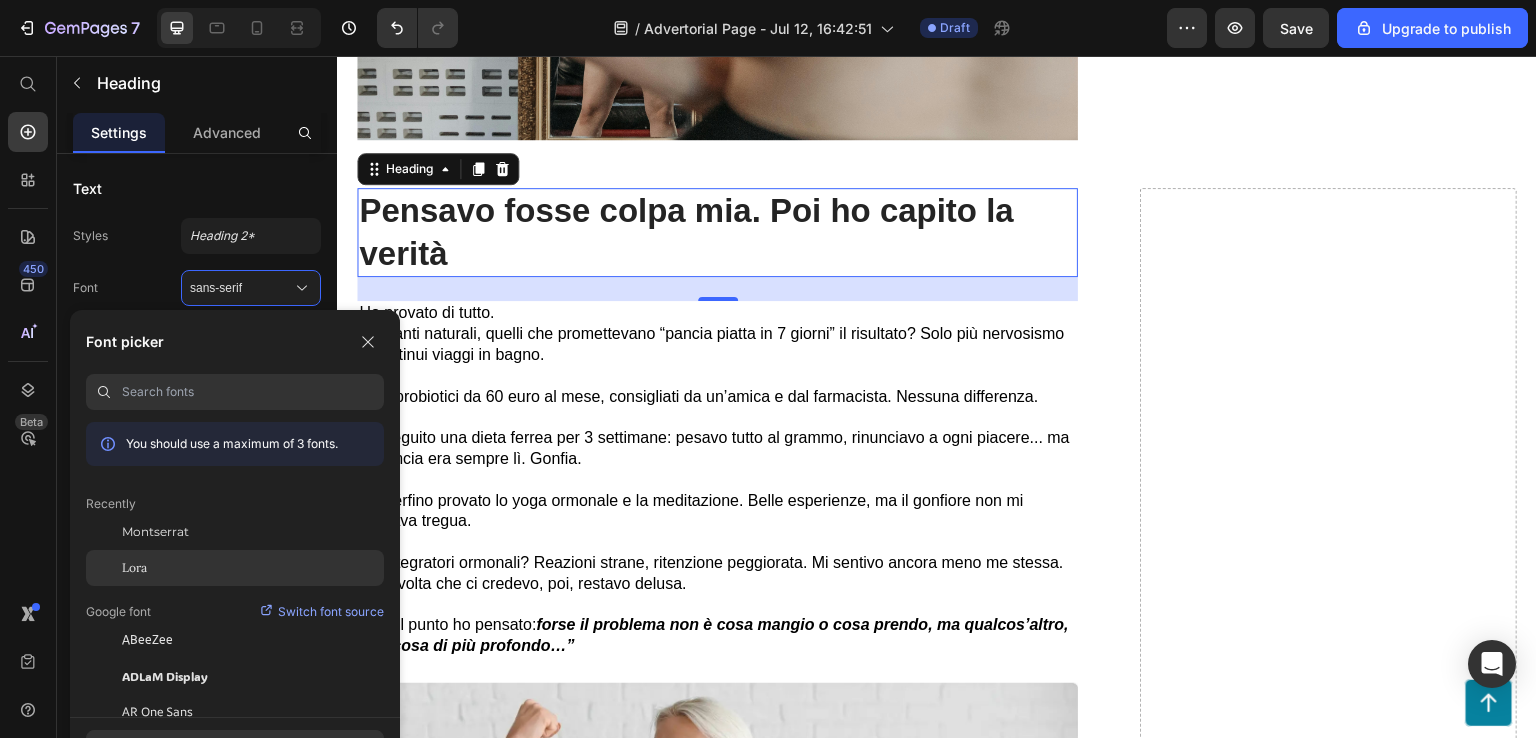 click on "Lora" 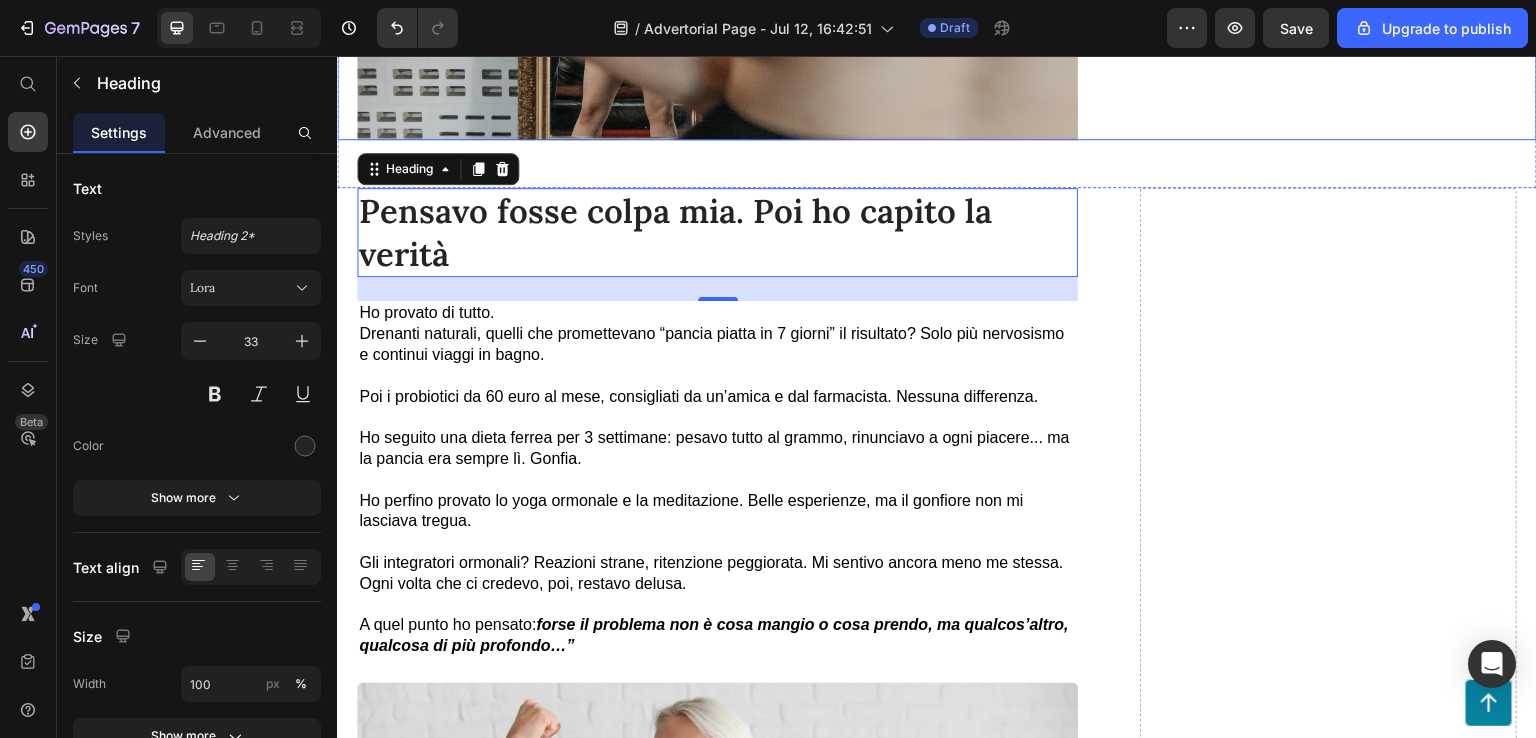 click on "Ho provato di tutto. Drenanti naturali, quelli che promettevano “pancia piatta in 7 giorni” il risultato? Solo più nervosismo e continui viaggi in bagno. Poi i probiotici da 60 euro al mese, consigliati da un’amica e dal farmacista. Nessuna differenza. Ho seguito una dieta ferrea per 3 settimane: pesavo tutto al grammo, rinunciavo a ogni piacere... ma la pancia era sempre lì. Gonfia. Ho perfino provato lo yoga ormonale e la meditazione. Belle esperienze, ma il gonfiore non mi lasciava tregua. Gli integratori ormonali? Reazioni strane, ritenzione peggiorata. Mi sentivo ancora meno me stessa. Ogni volta che ci credevo, poi, restavo delusa. A quel punto ho pensato:  forse il problema non è cosa mangio o cosa prendo, ma qualcos’altro, qualcosa di più profondo…” Text Block" at bounding box center (1328, -871) 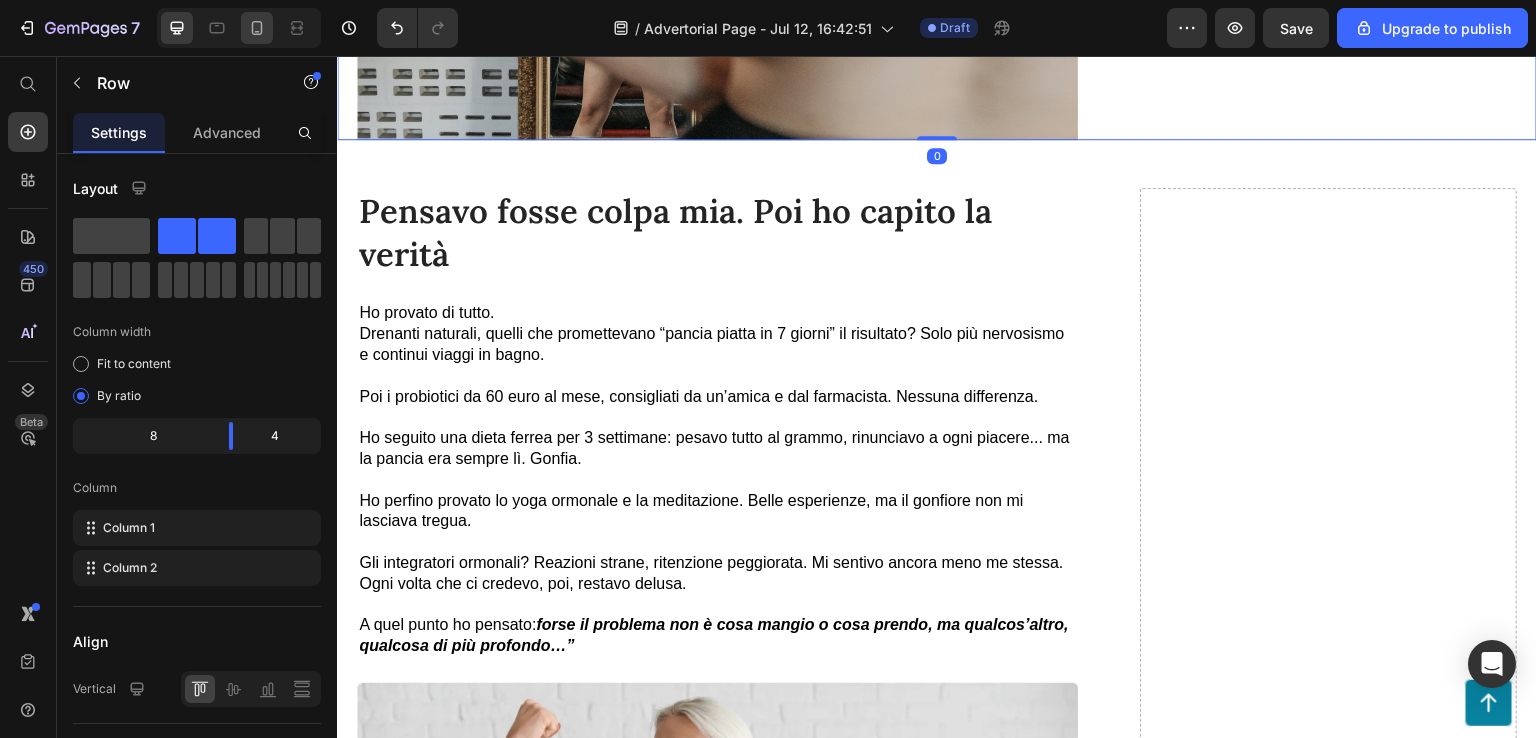 click 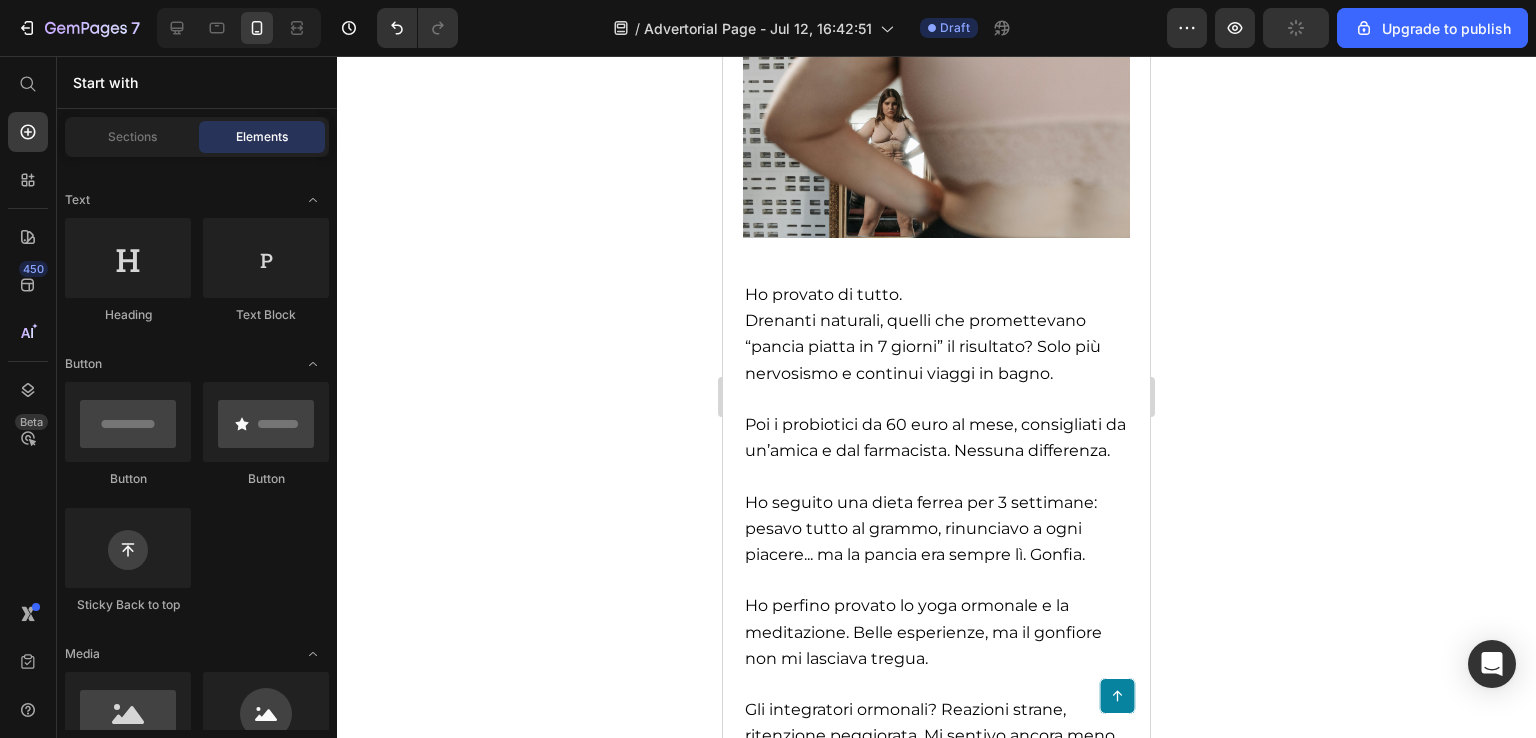 scroll, scrollTop: 1608, scrollLeft: 0, axis: vertical 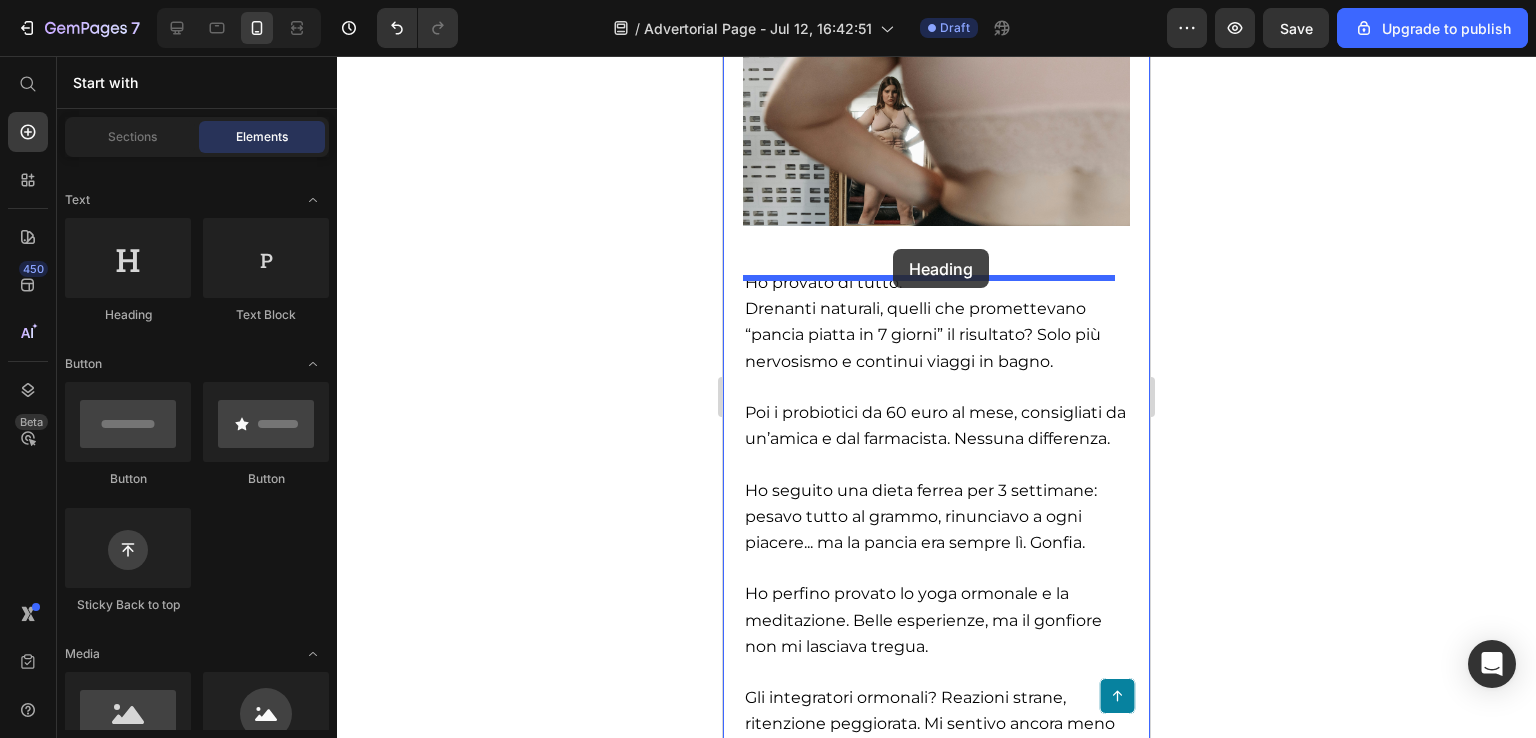 drag, startPoint x: 867, startPoint y: 327, endPoint x: 893, endPoint y: 250, distance: 81.27115 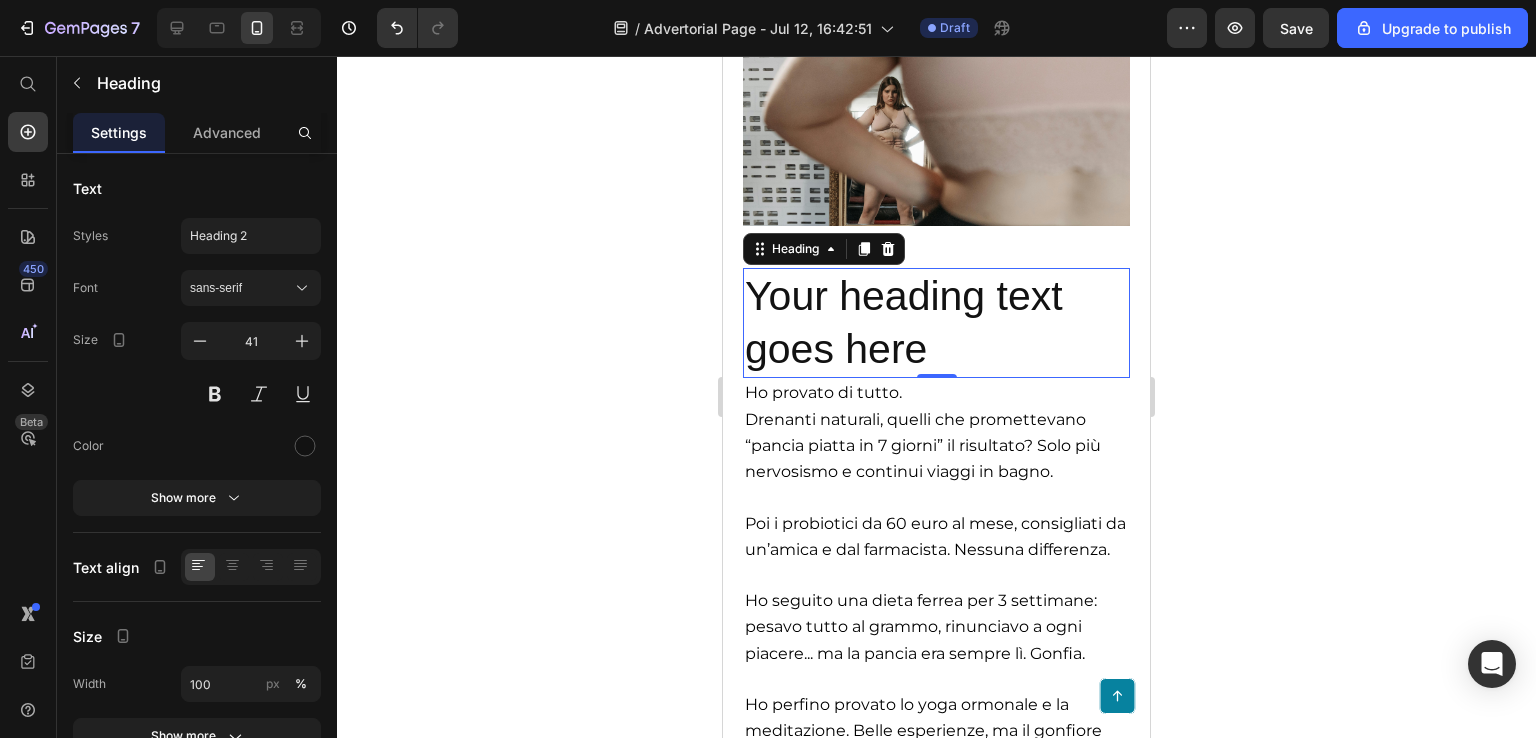 click on "Your heading text goes here" at bounding box center [936, 323] 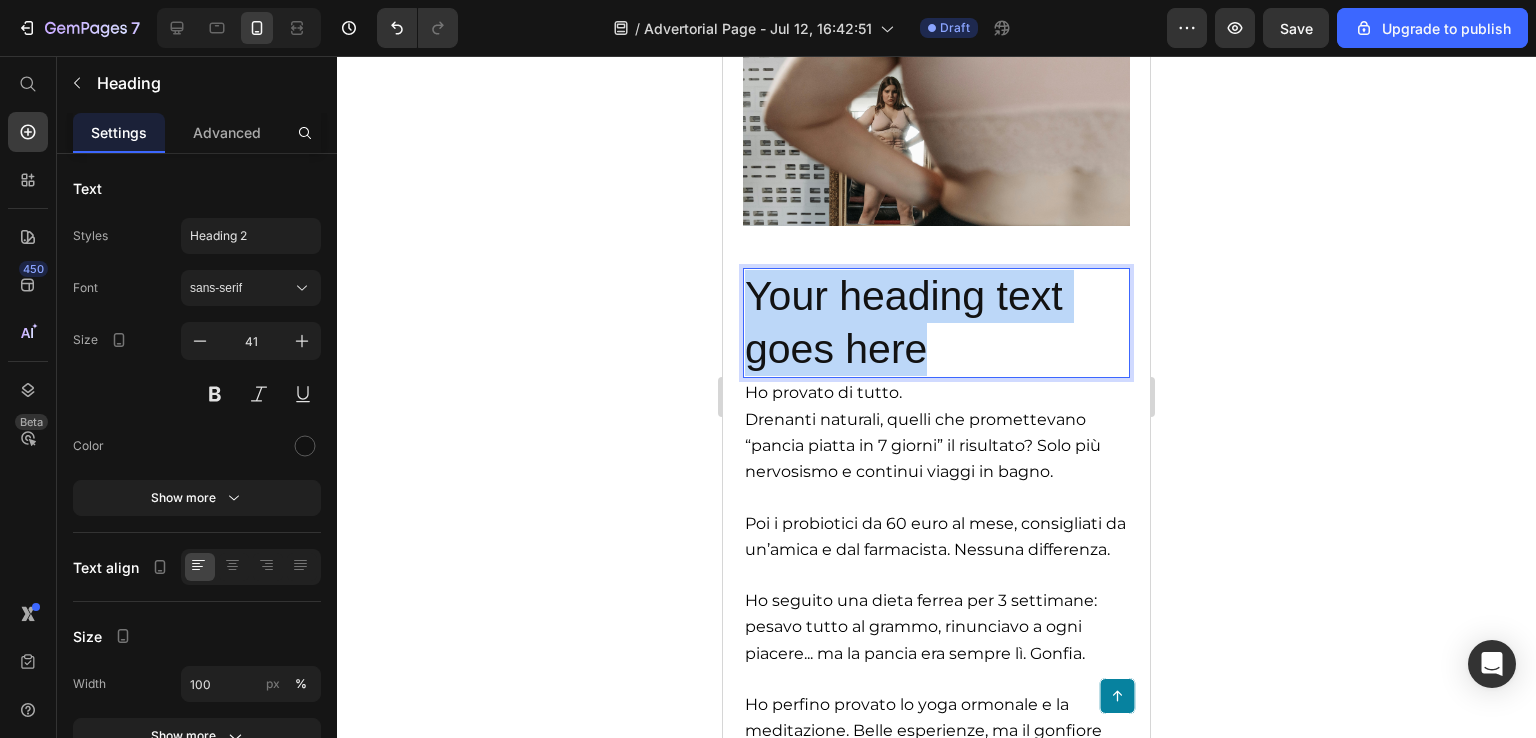 drag, startPoint x: 932, startPoint y: 362, endPoint x: 1427, endPoint y: 353, distance: 495.08182 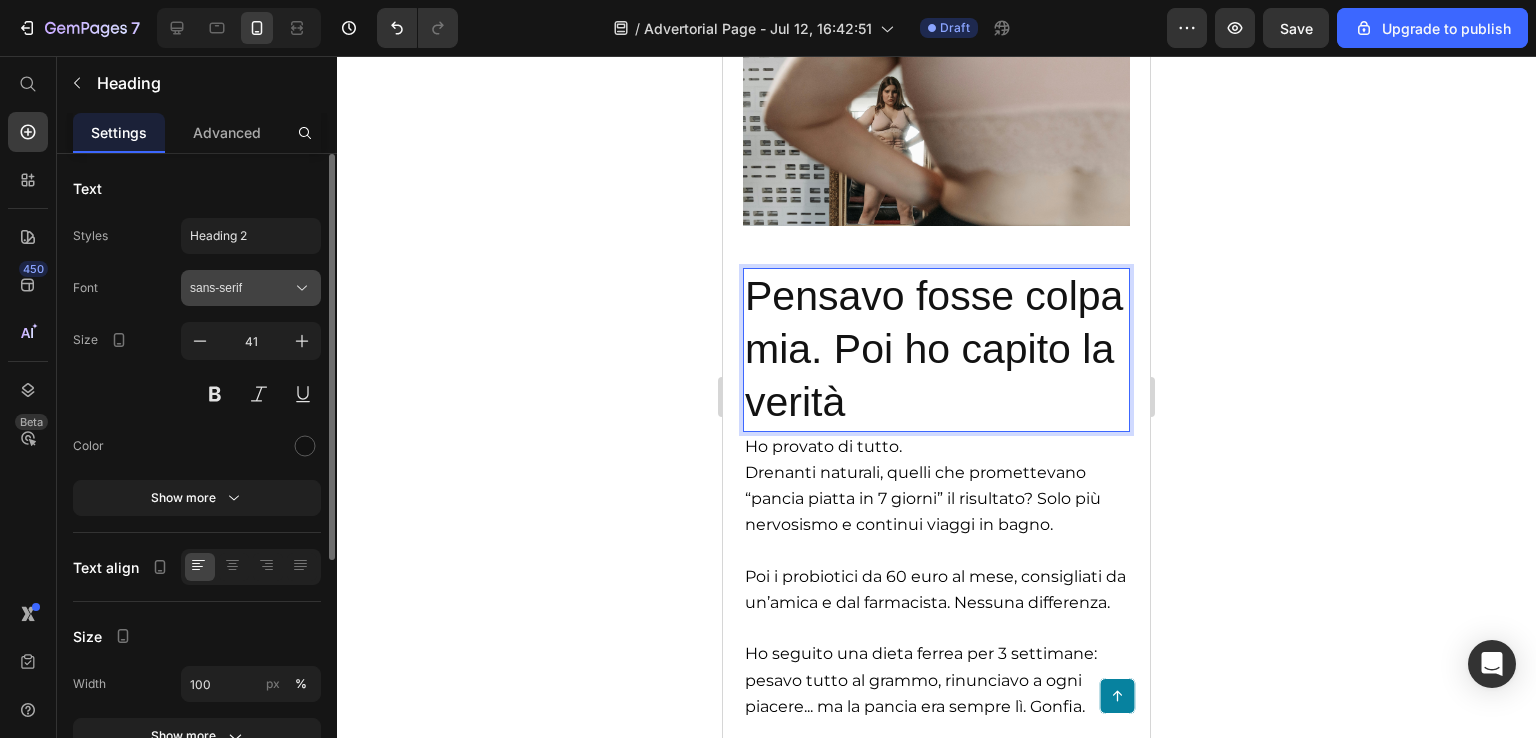 click 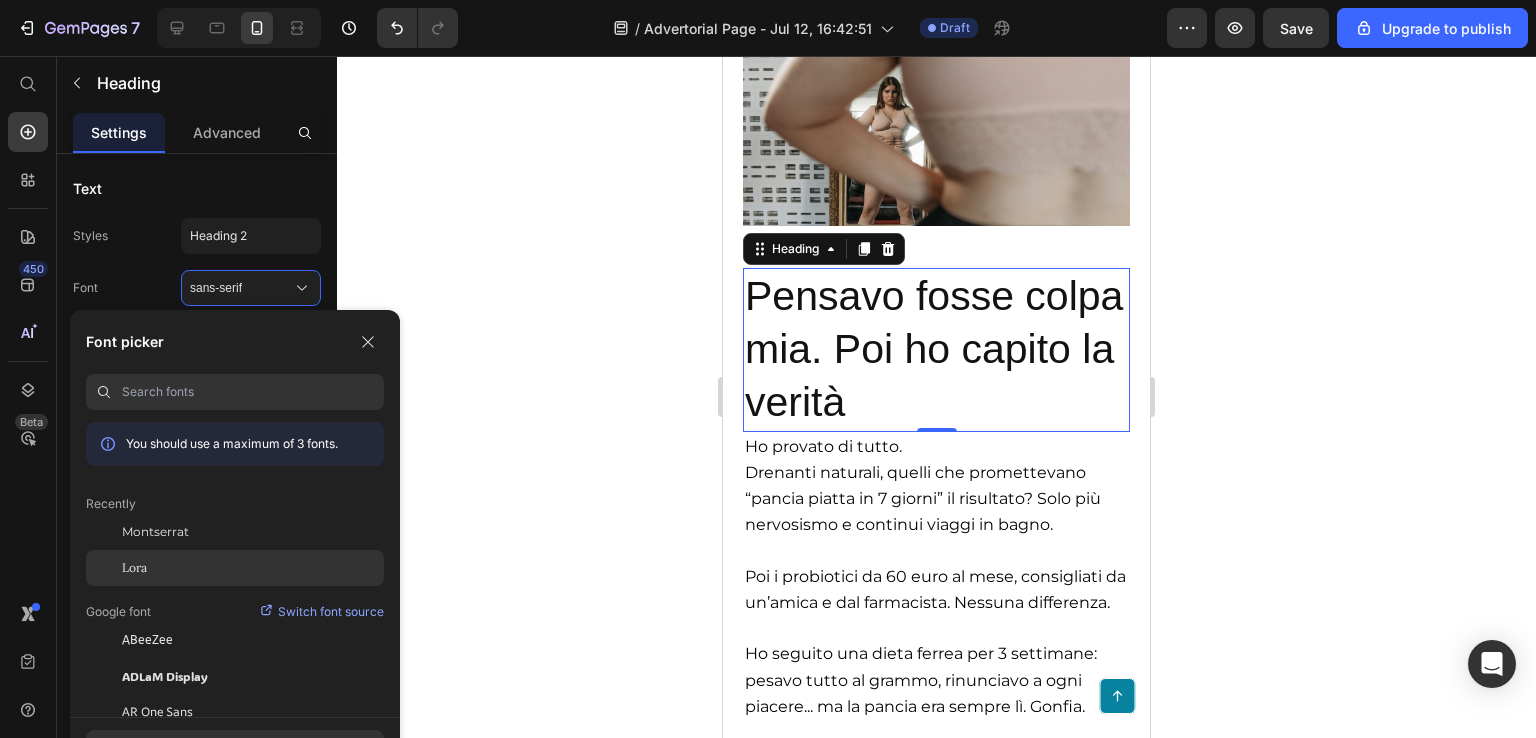 click on "Lora" 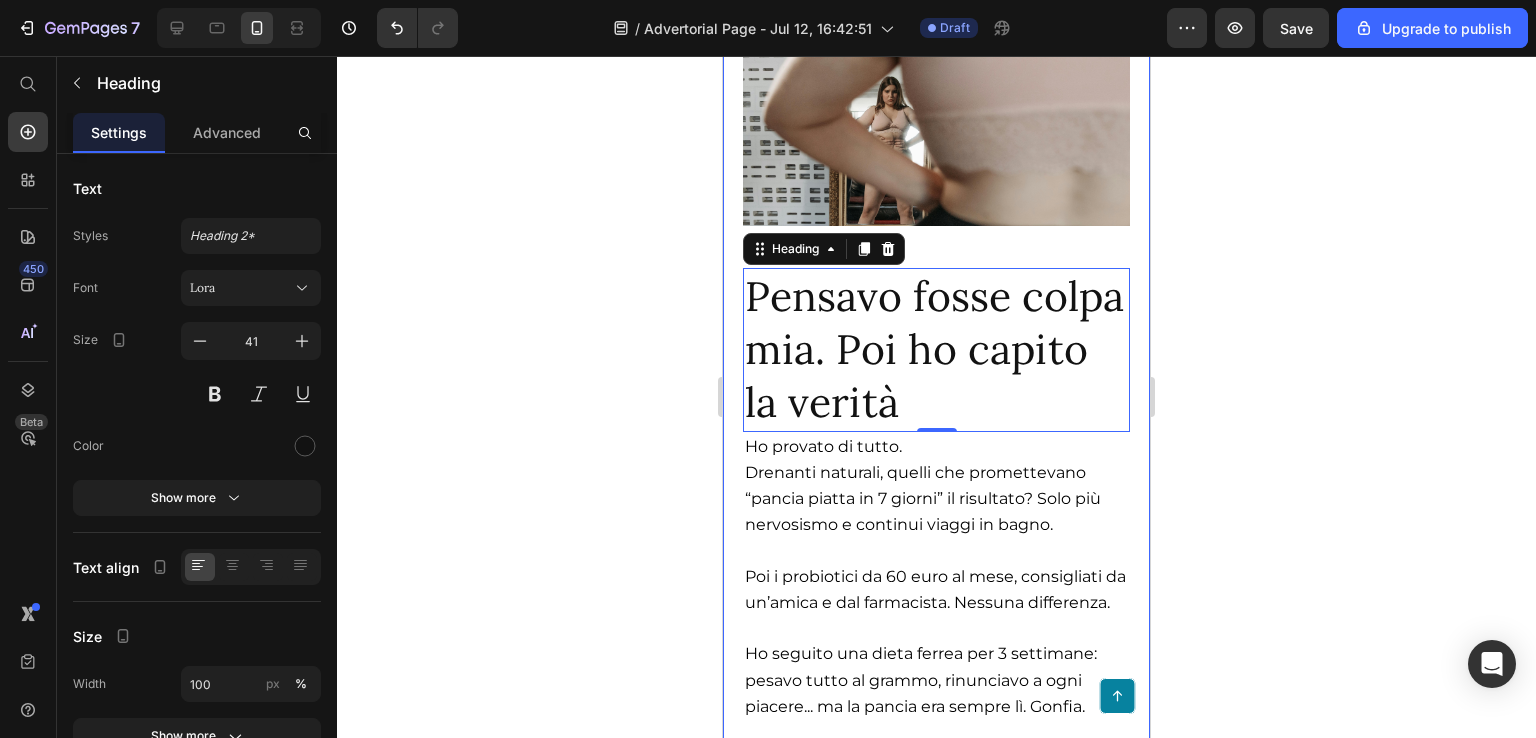 click 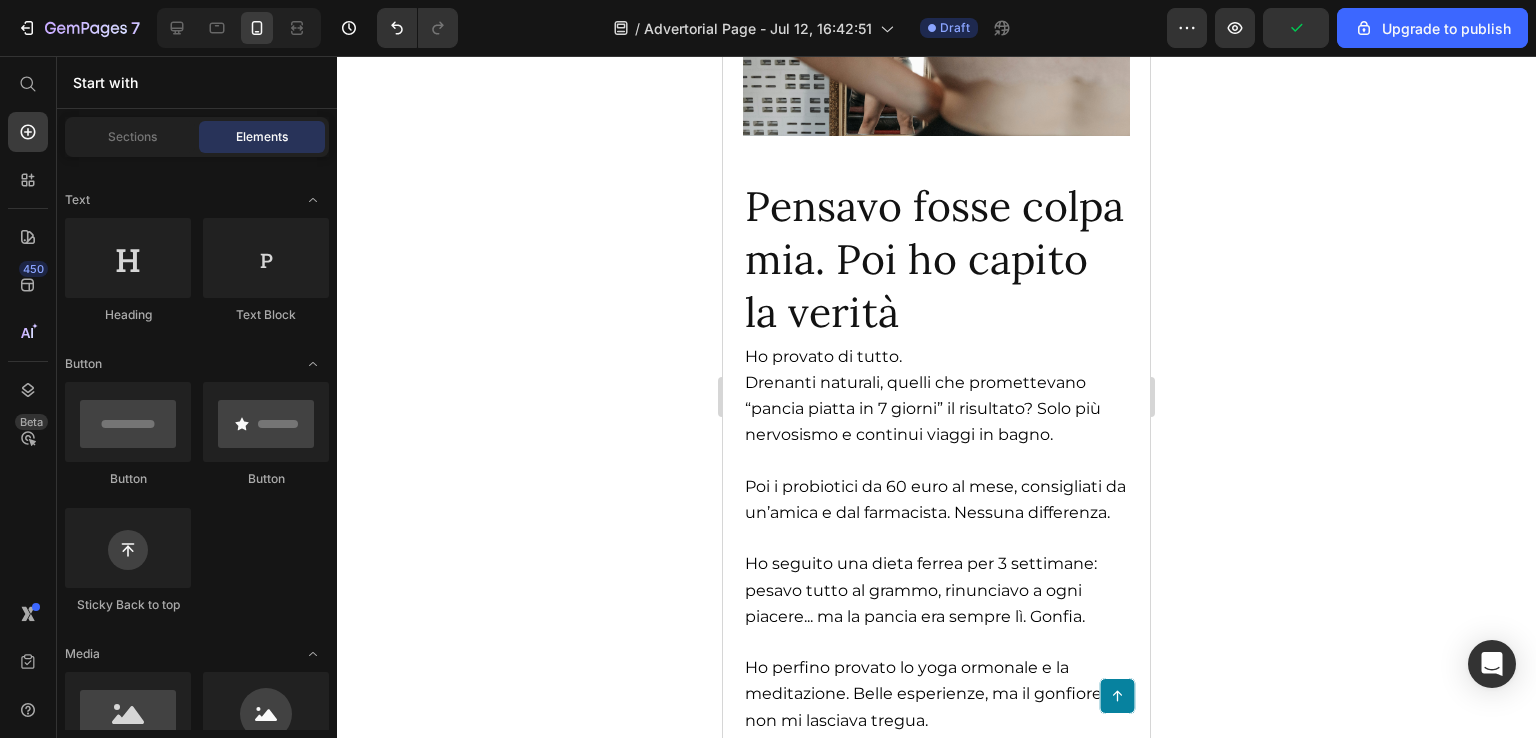 scroll, scrollTop: 1687, scrollLeft: 0, axis: vertical 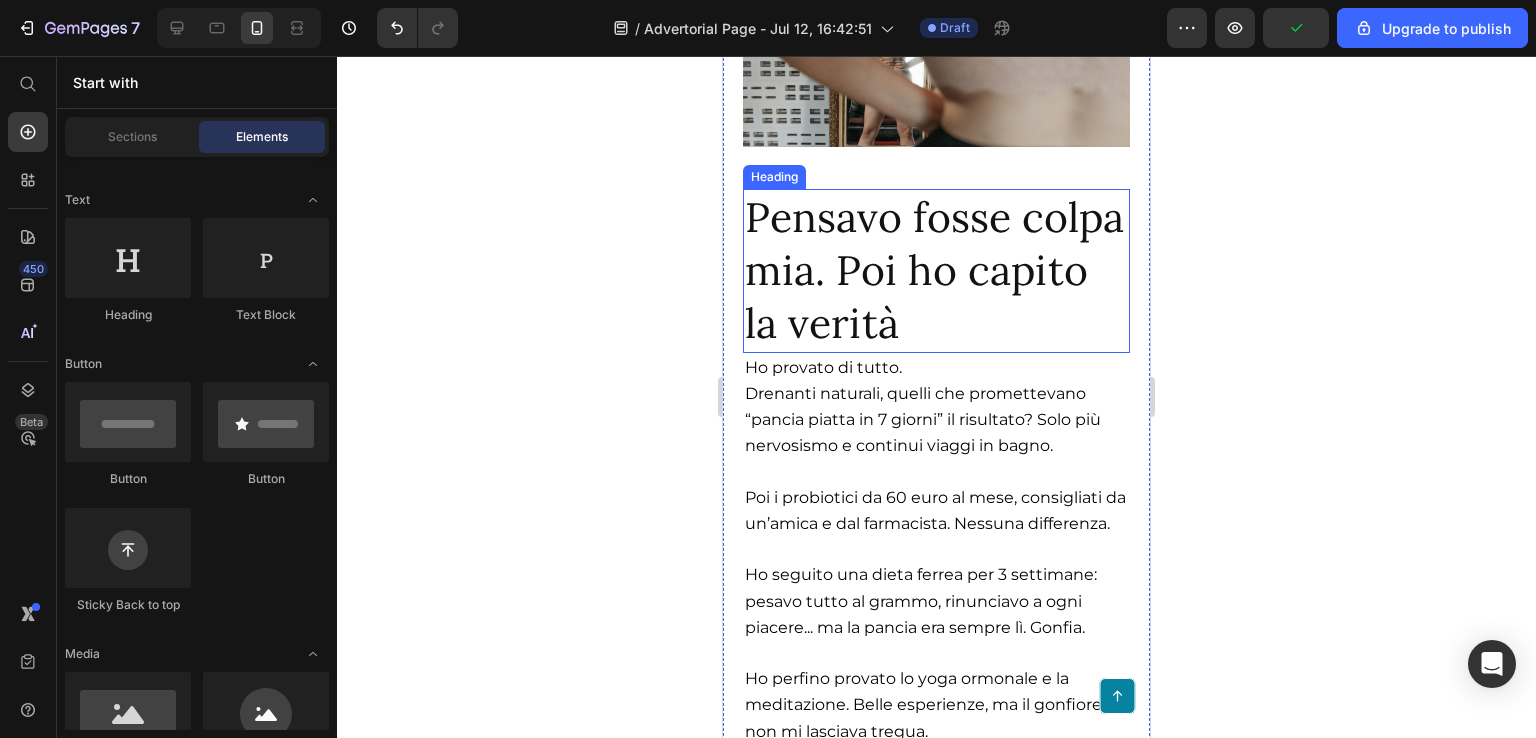 click on "Pensavo fosse colpa mia. Poi ho capito la verità" at bounding box center (936, 271) 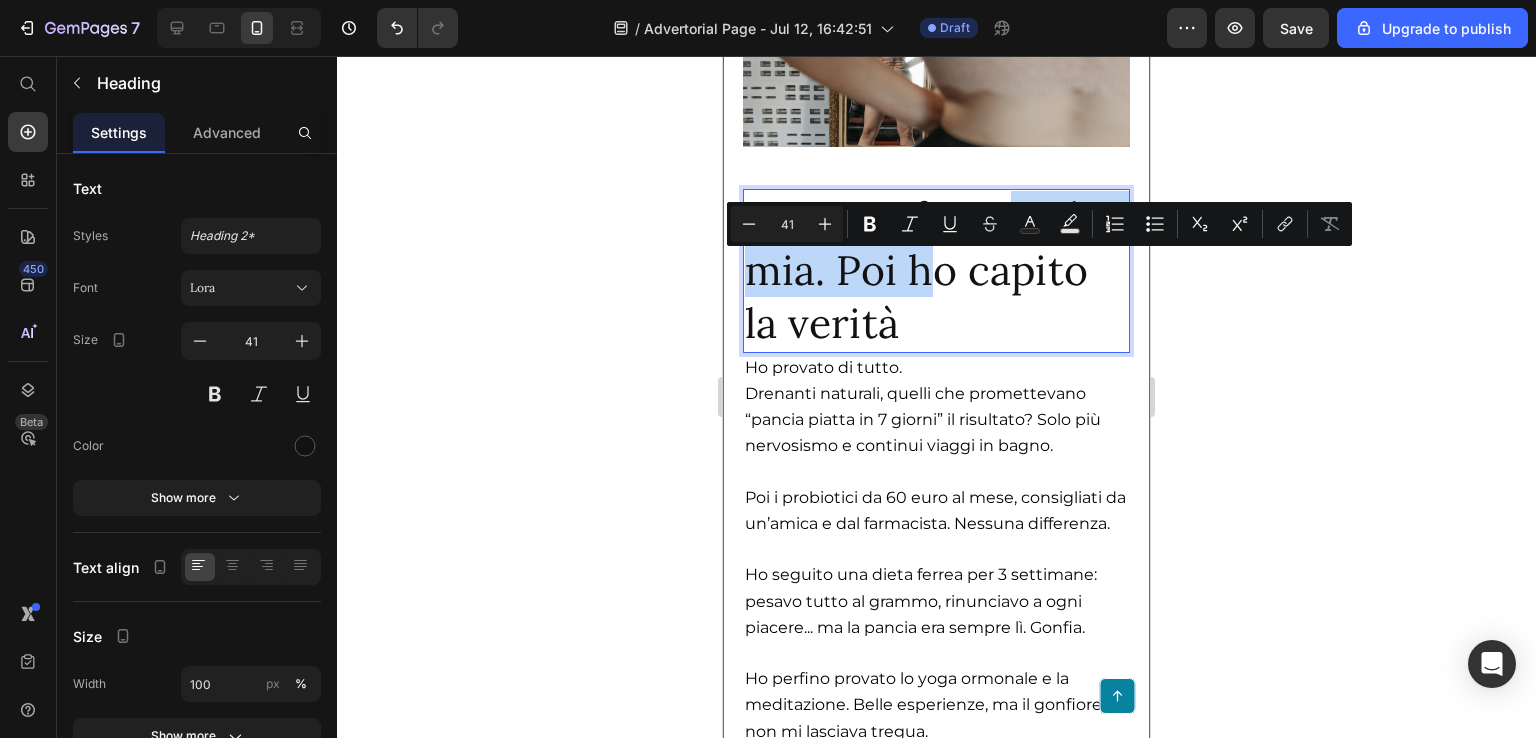 drag, startPoint x: 1052, startPoint y: 307, endPoint x: 1035, endPoint y: 177, distance: 131.10683 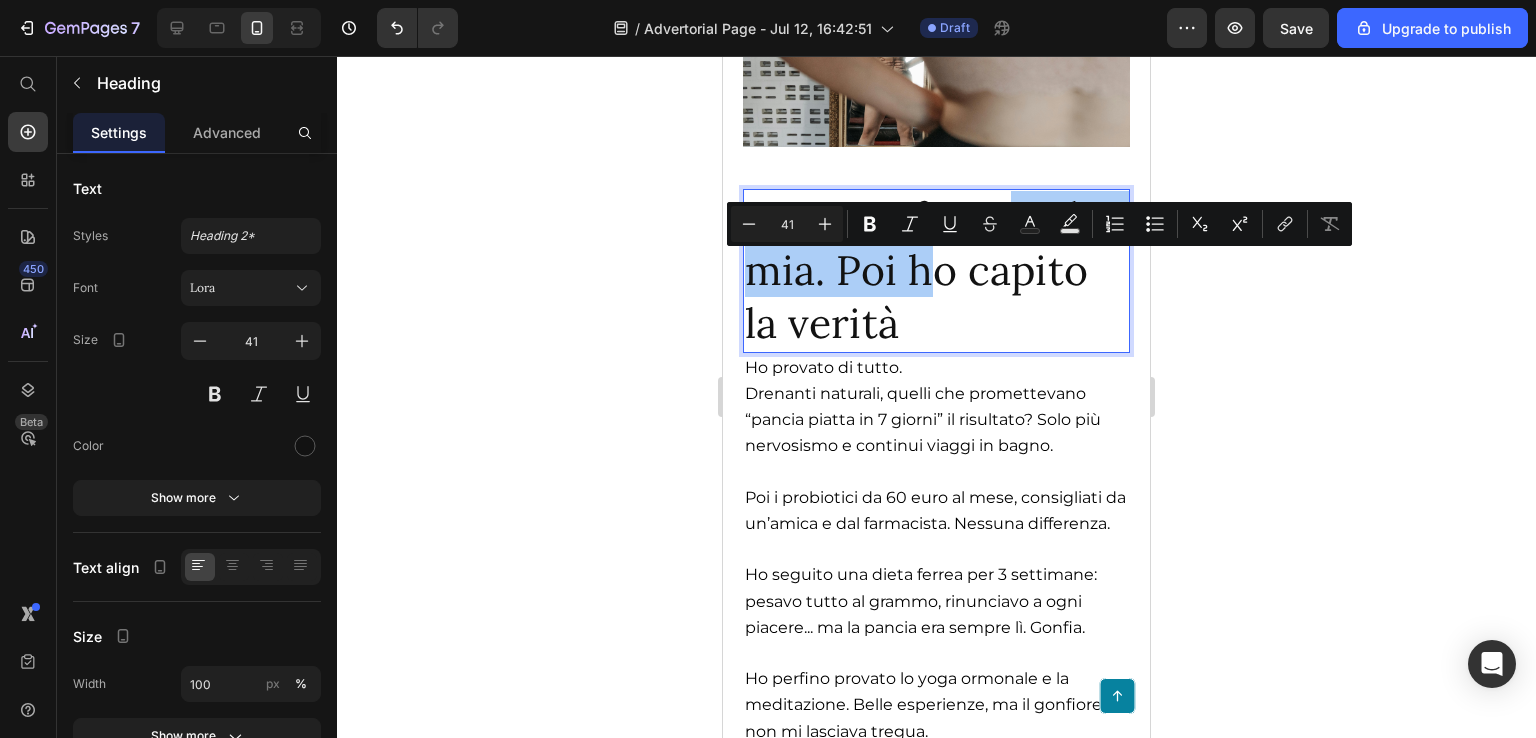 click 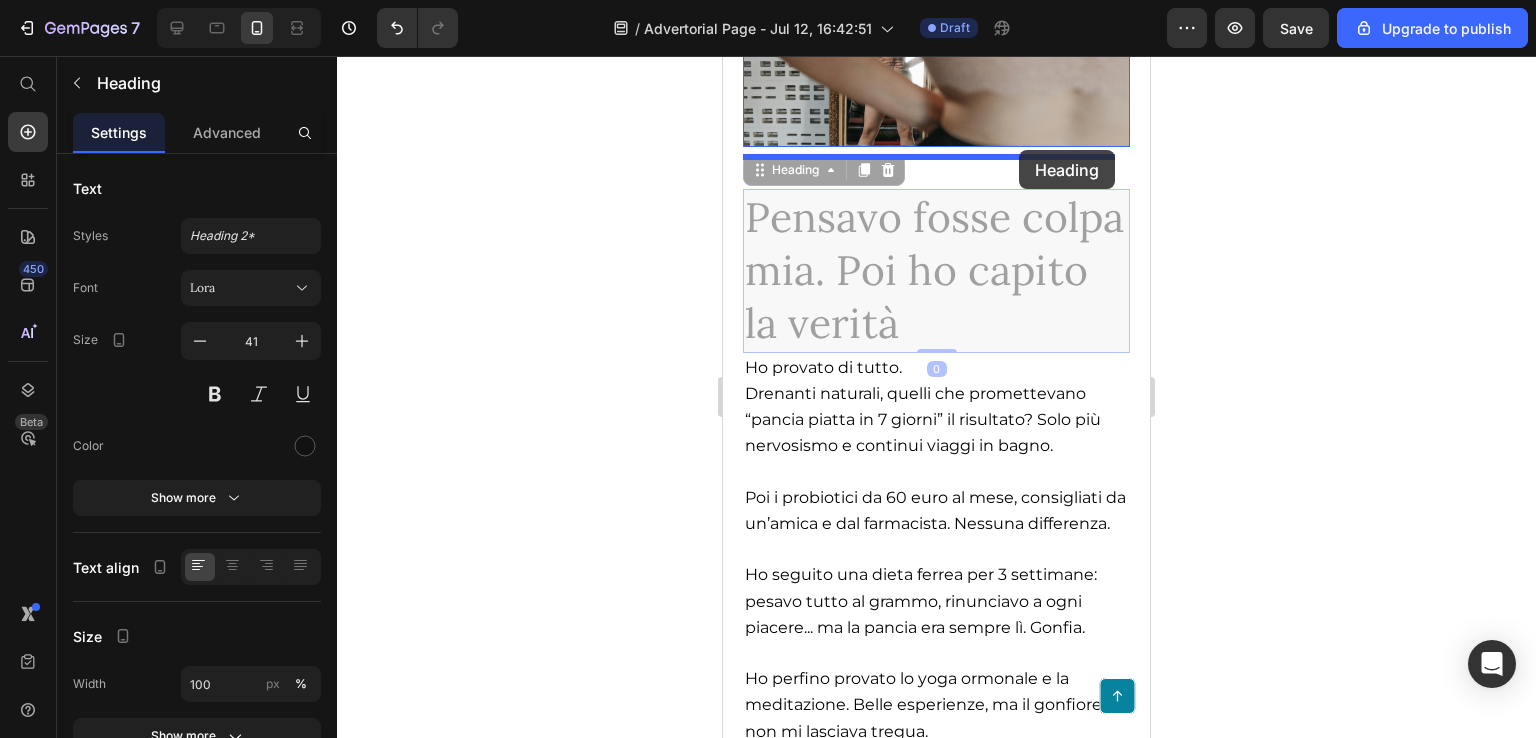 drag, startPoint x: 1111, startPoint y: 320, endPoint x: 1019, endPoint y: 150, distance: 193.2977 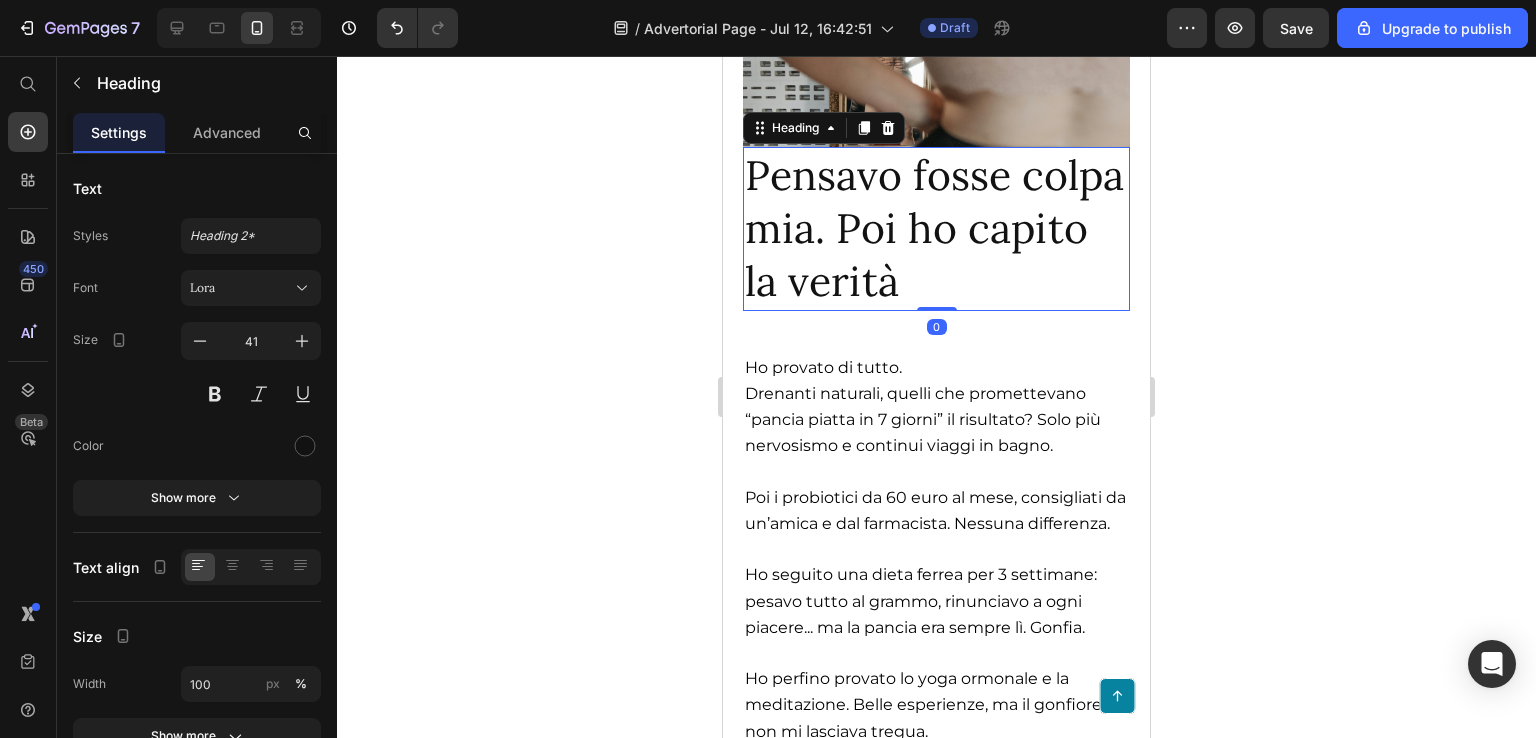 click 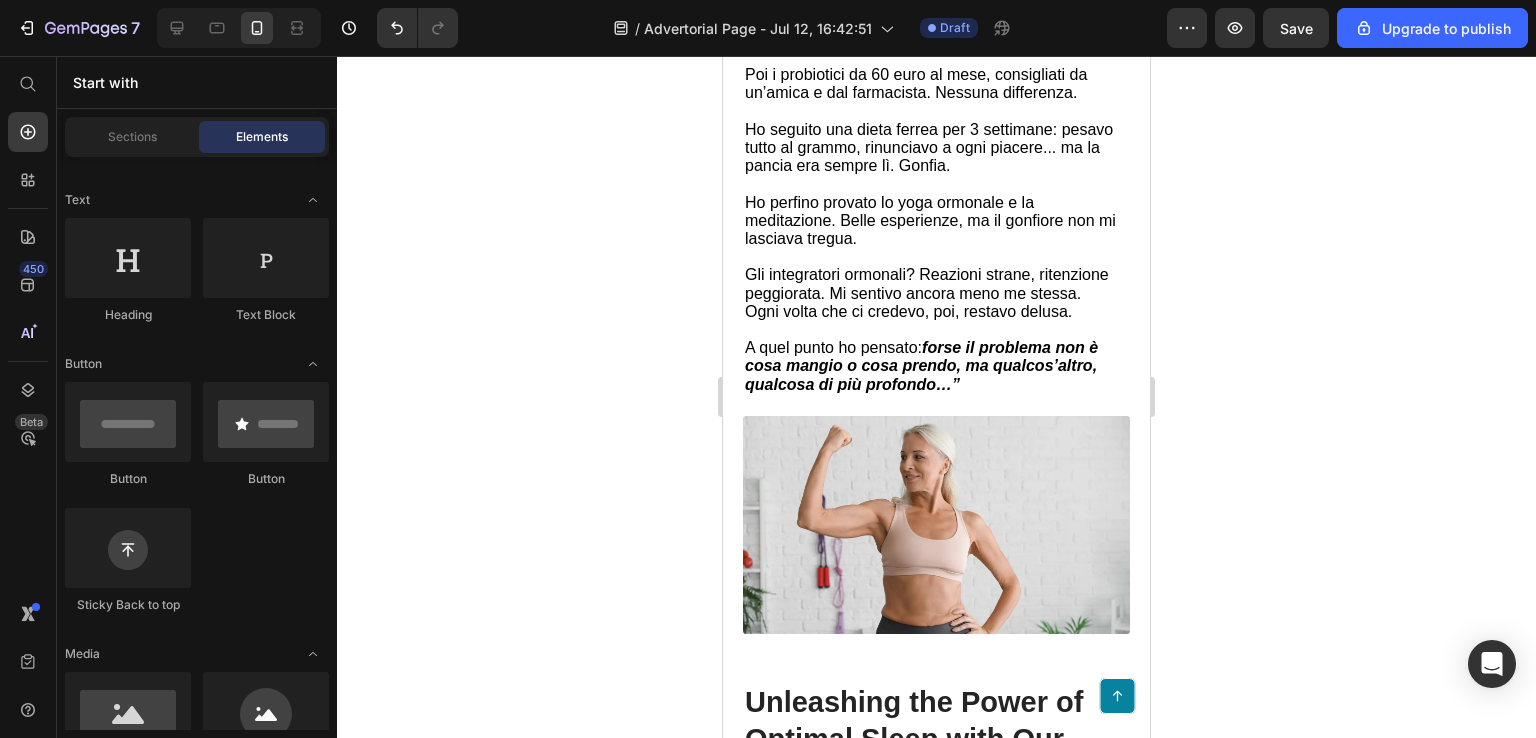 scroll, scrollTop: 2813, scrollLeft: 0, axis: vertical 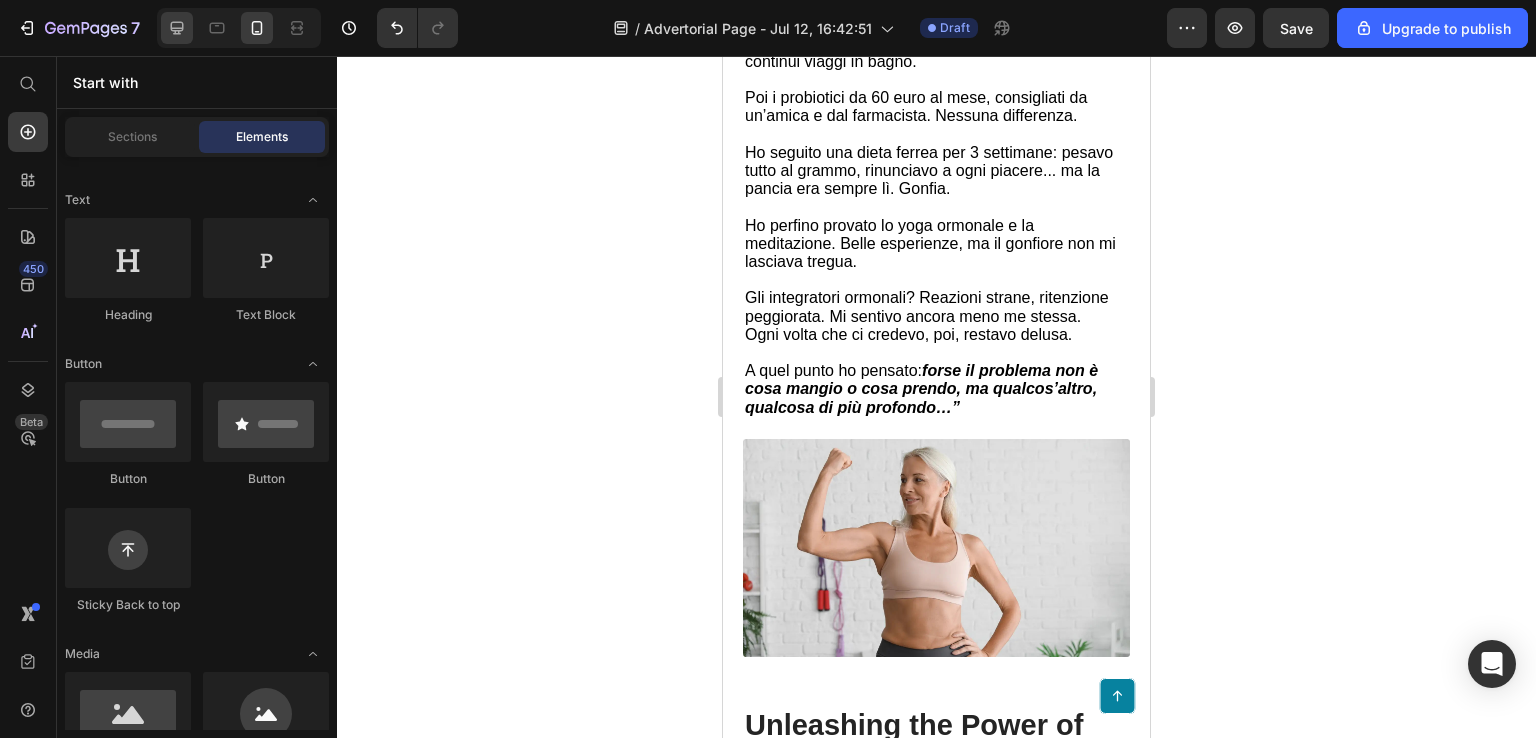 click 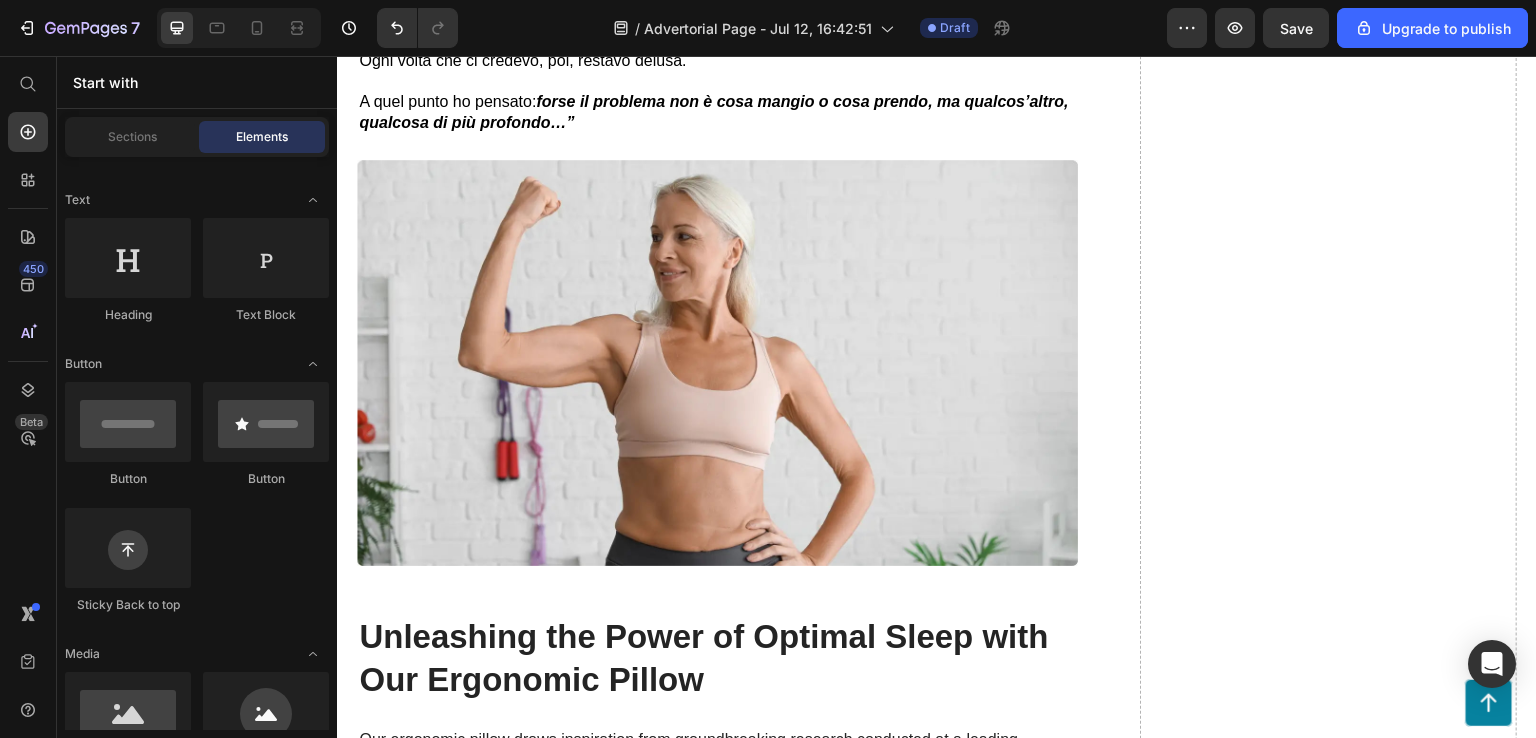 scroll, scrollTop: 2666, scrollLeft: 0, axis: vertical 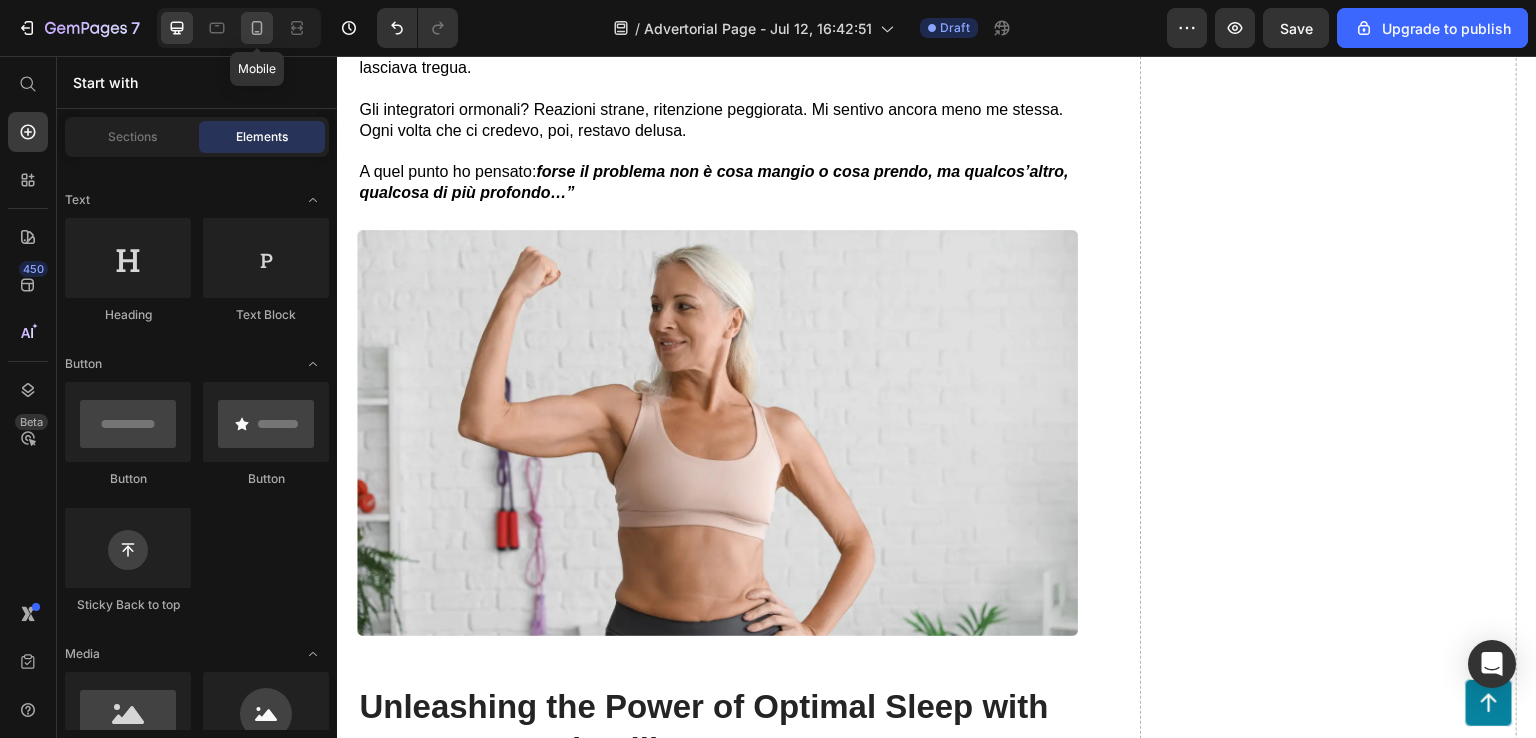 click 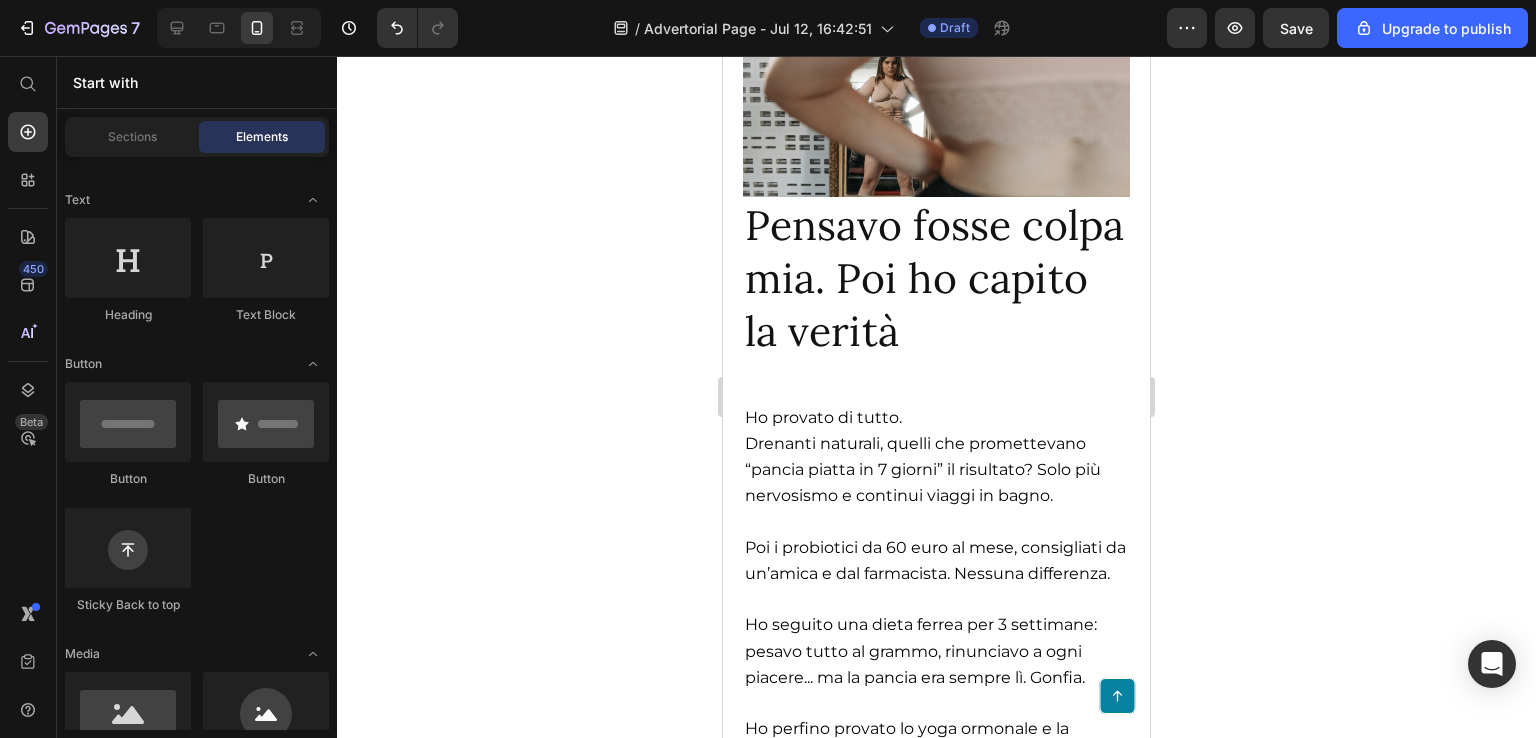 scroll, scrollTop: 1660, scrollLeft: 0, axis: vertical 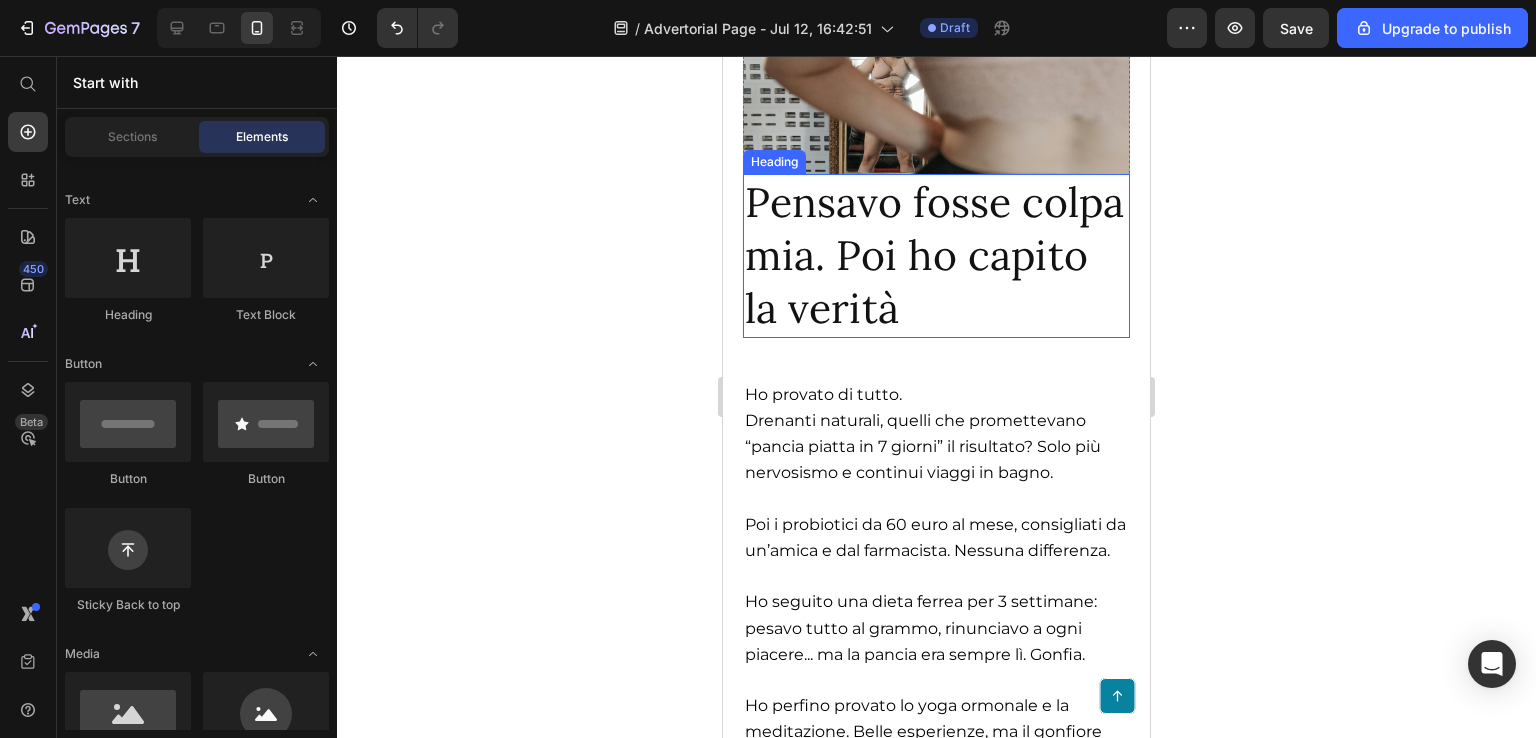 click on "Pensavo fosse colpa mia. Poi ho capito la verità" at bounding box center (936, 256) 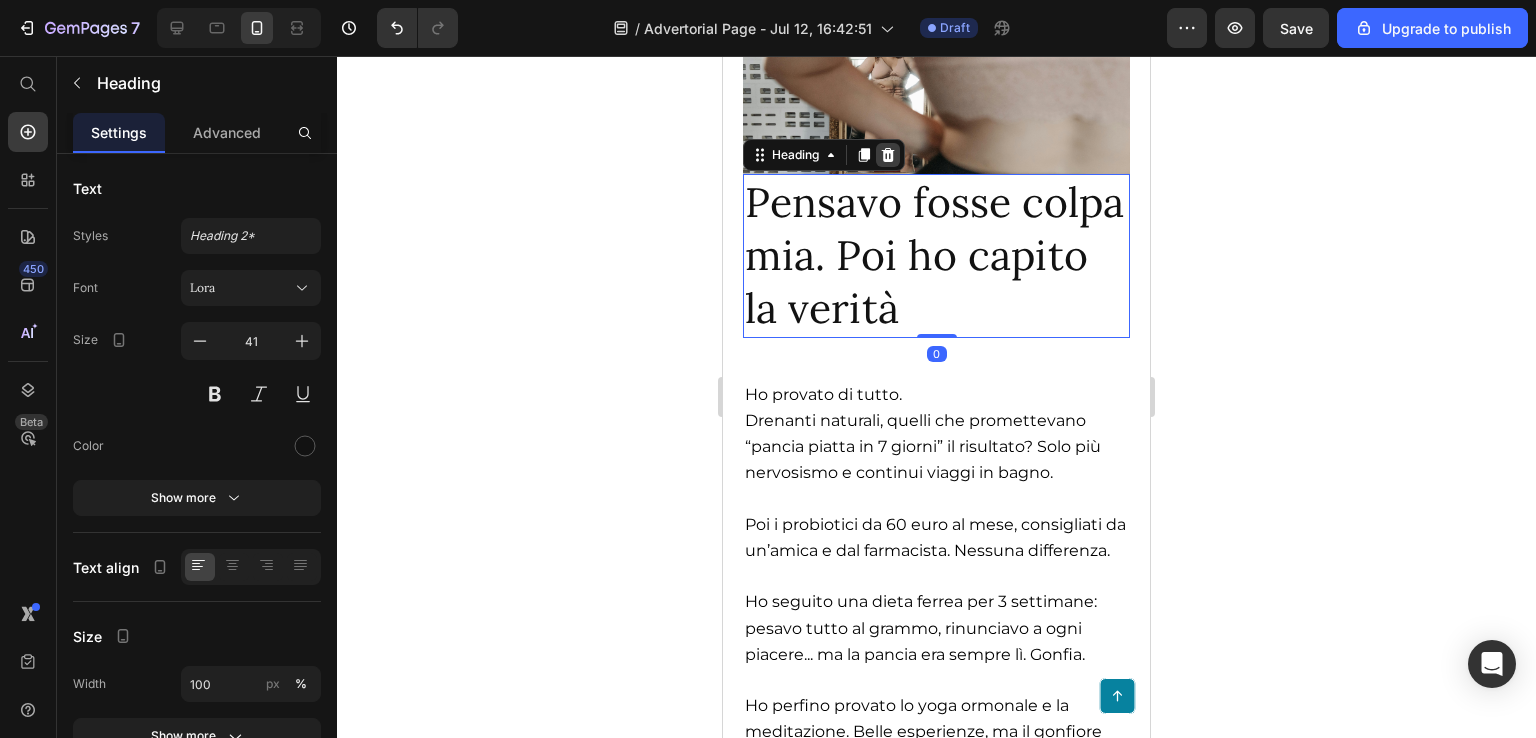 click 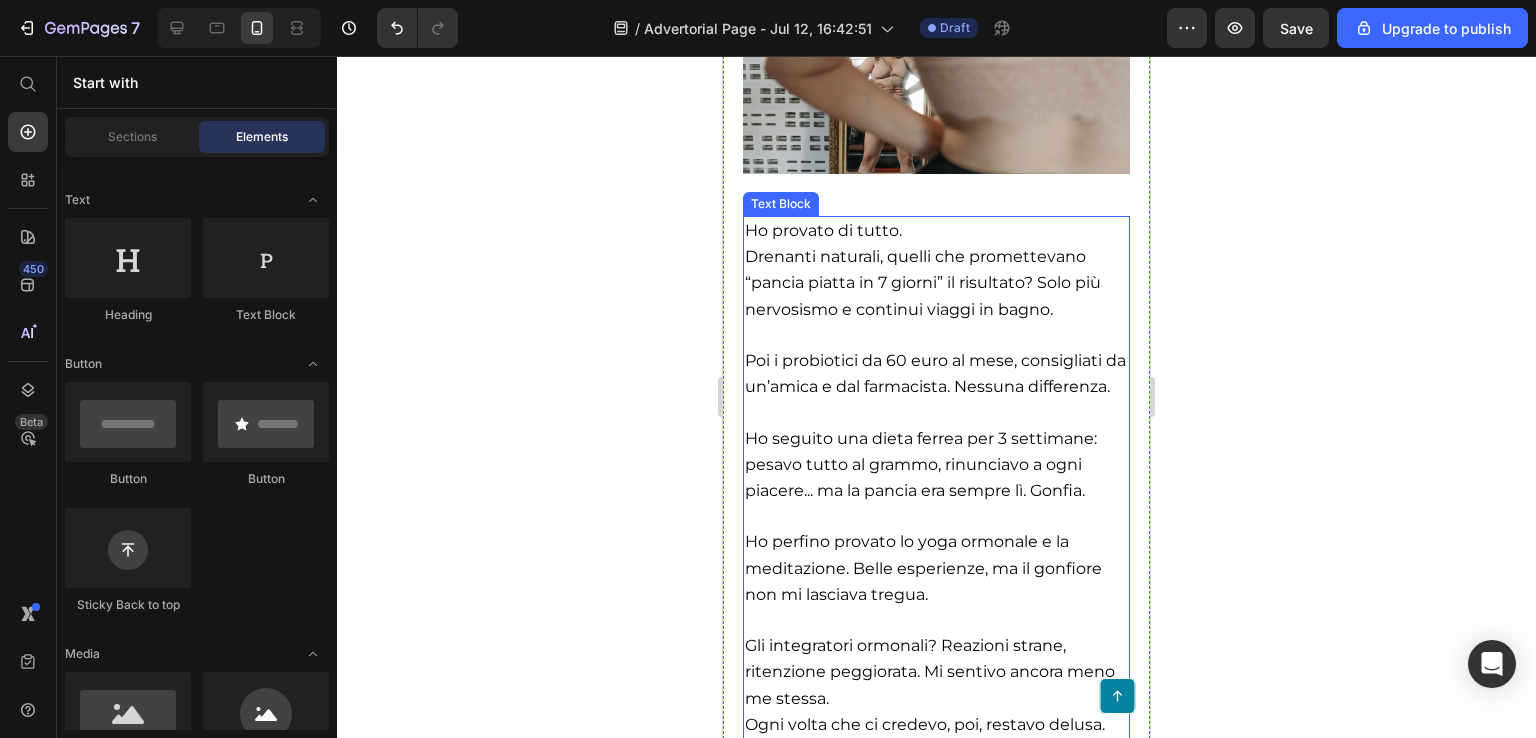 click on "Ho provato di tutto. Drenanti naturali, quelli che promettevano “pancia piatta in 7 giorni” il risultato? Solo più nervosismo e continui viaggi in bagno." at bounding box center (936, 270) 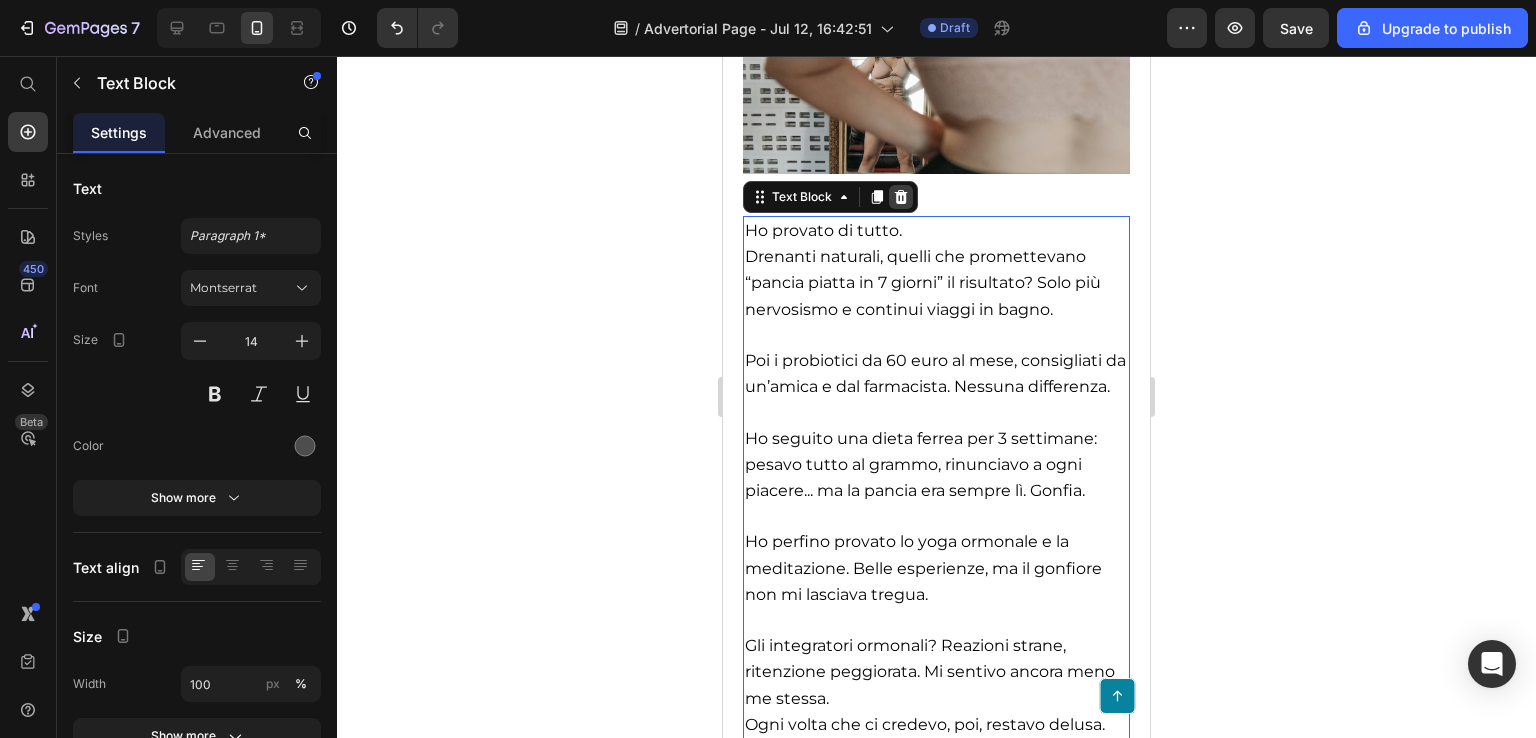 click 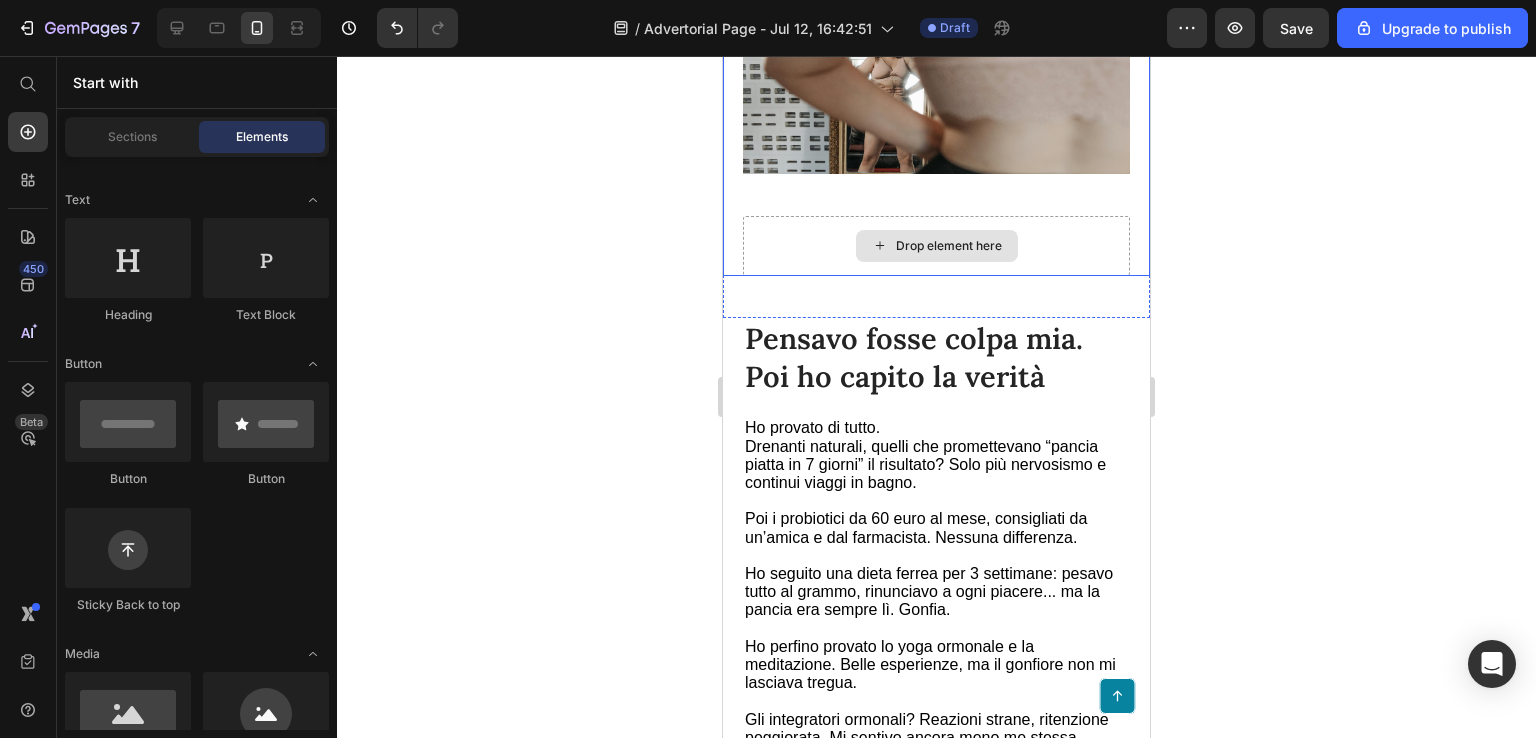 click on "Drop element here" at bounding box center [936, 246] 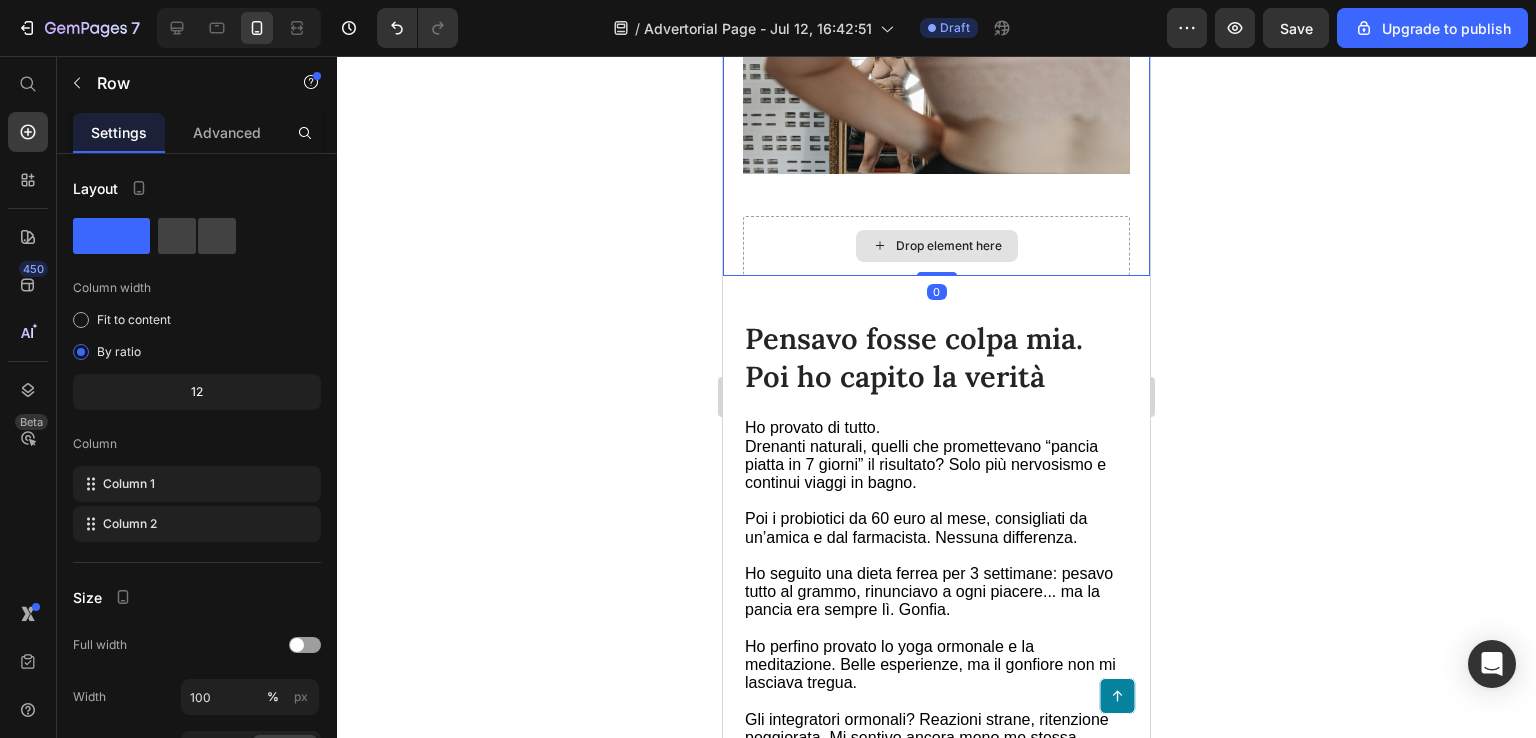 click on "Drop element here" at bounding box center [936, 246] 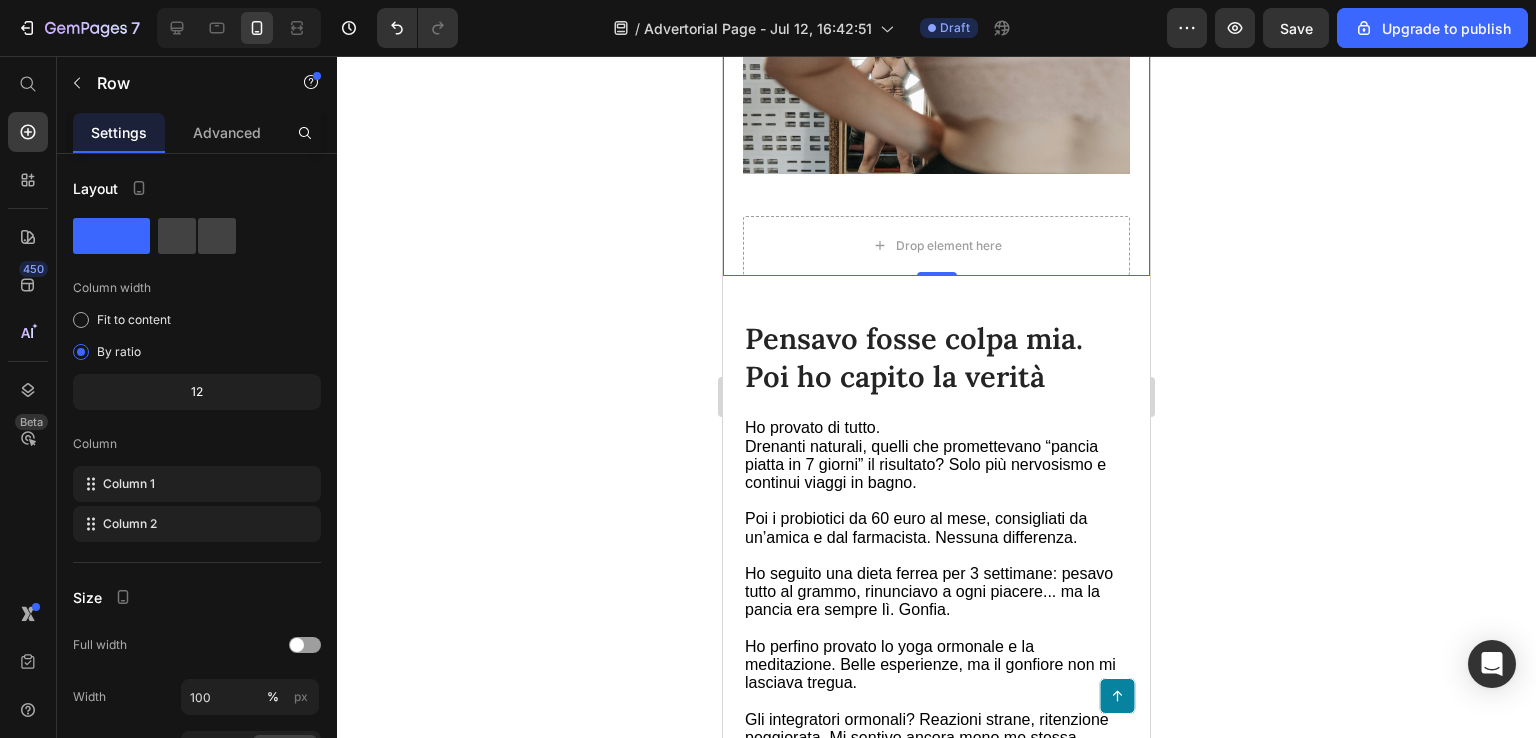 click 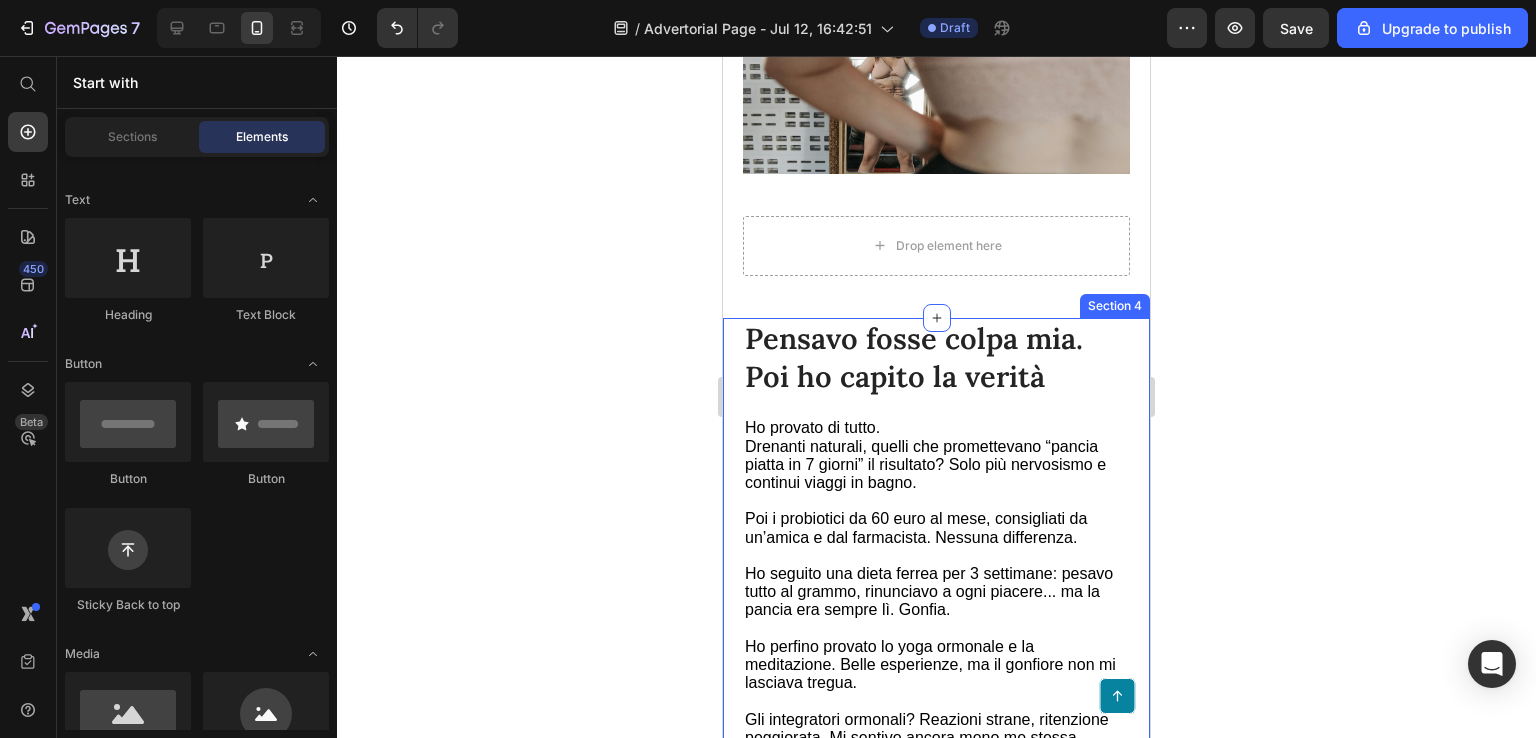 click on "Pensavo fosse colpa mia. Poi ho capito la verità Heading Ho provato di tutto. Drenanti naturali, quelli che promettevano “pancia piatta in 7 giorni” il risultato? Solo più nervosismo e continui viaggi in bagno.   Poi i probiotici da 60 euro al mese, consigliati da un’amica e dal farmacista. Nessuna differenza.   Ho seguito una dieta ferrea per 3 settimane: pesavo tutto al grammo, rinunciavo a ogni piacere... ma la pancia era sempre lì. Gonfia.   Ho perfino provato lo yoga ormonale e la meditazione. Belle esperienze, ma il gonfiore non mi lasciava tregua.   Gli integratori ormonali? Reazioni strane, ritenzione peggiorata. Mi sentivo ancora meno me stessa. Ogni volta che ci credevo, poi, restavo delusa.   A quel punto ho pensato:  forse il problema non è cosa mangio o cosa prendo, ma qualcos’altro, qualcosa di più profondo…” Text Block Image Row Unleashing the Power of Optimal Sleep with Our Ergonomic Pillow Heading Text Block Image Row Heading Text Block Image Row Recommended Heading Icon" at bounding box center (936, 2524) 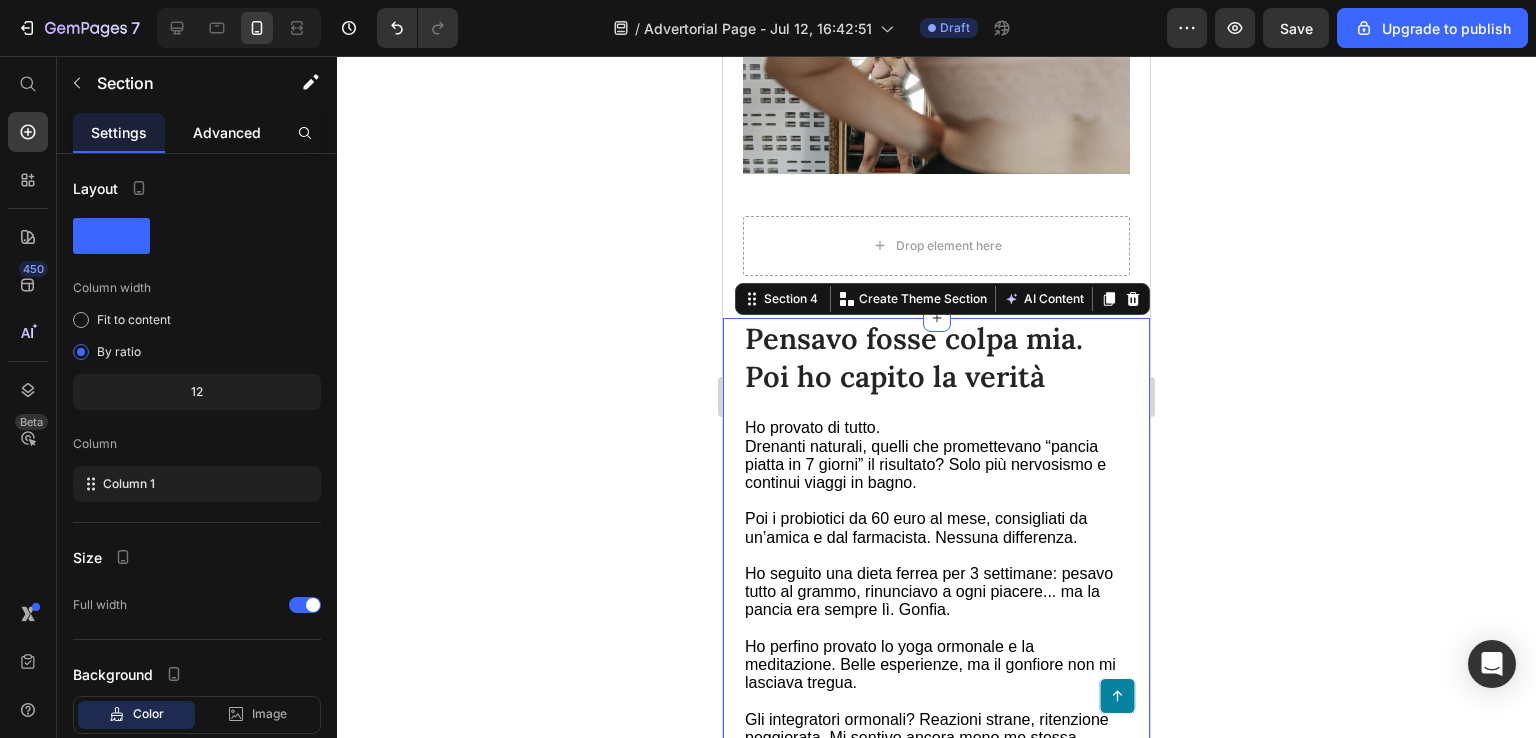 click on "Advanced" at bounding box center (227, 132) 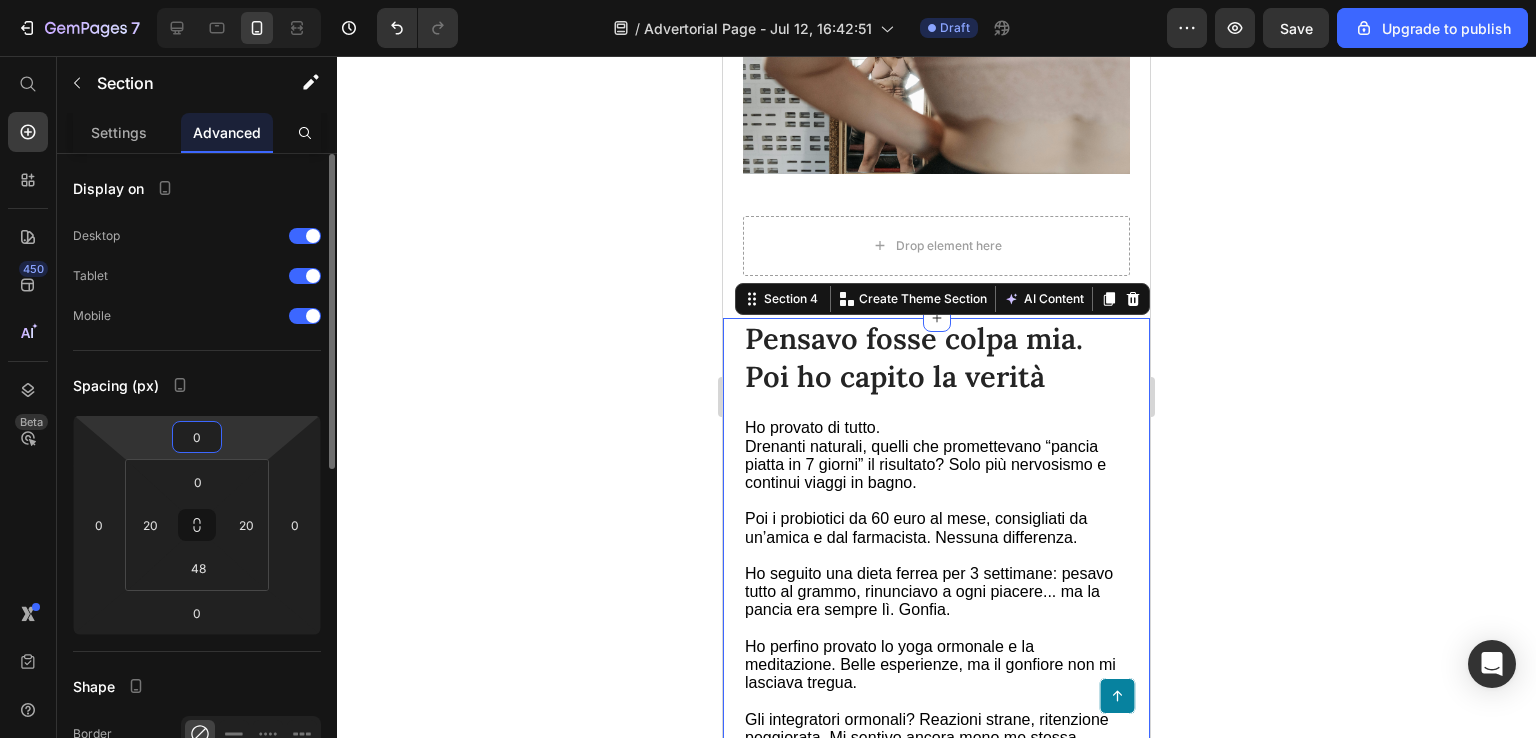 click on "0" at bounding box center [197, 437] 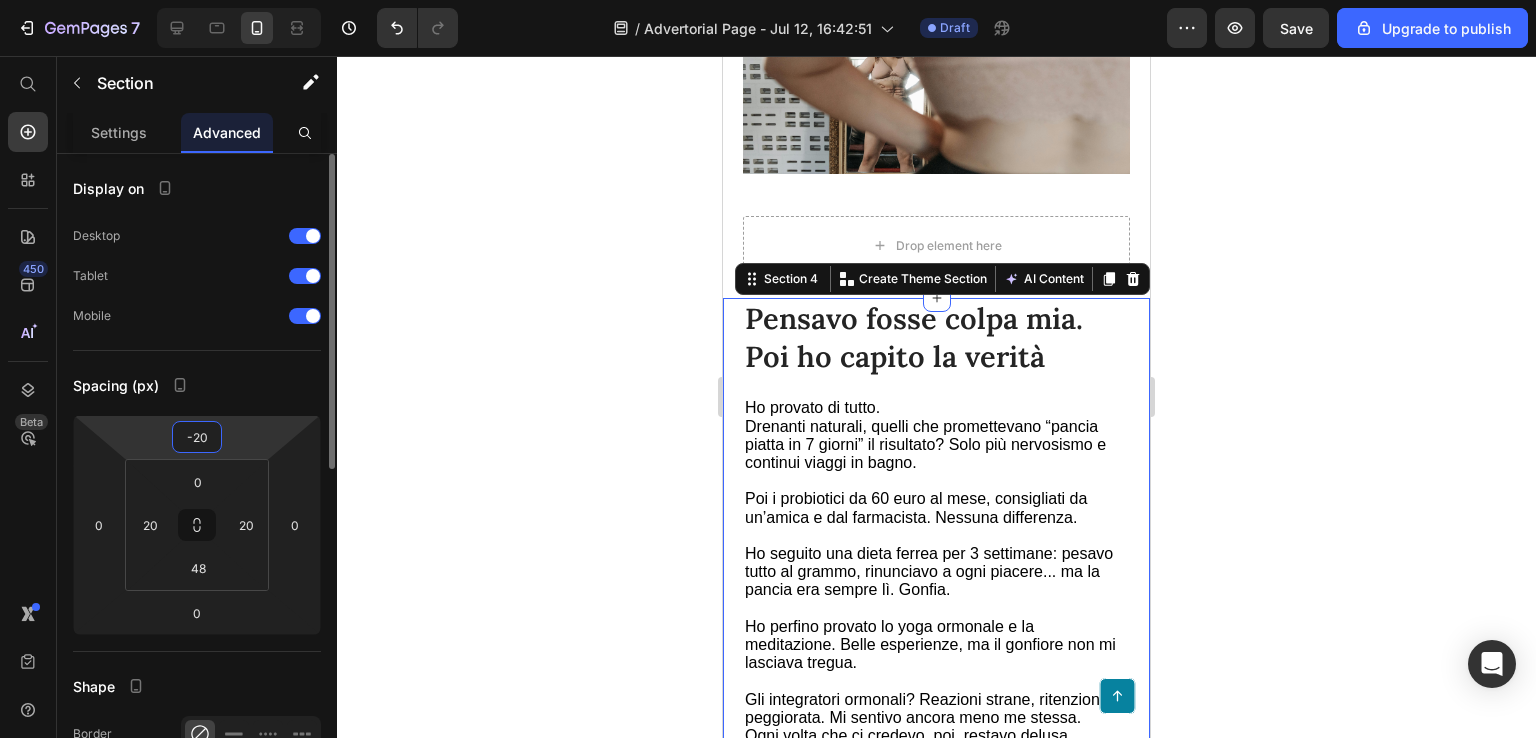 type on "-2" 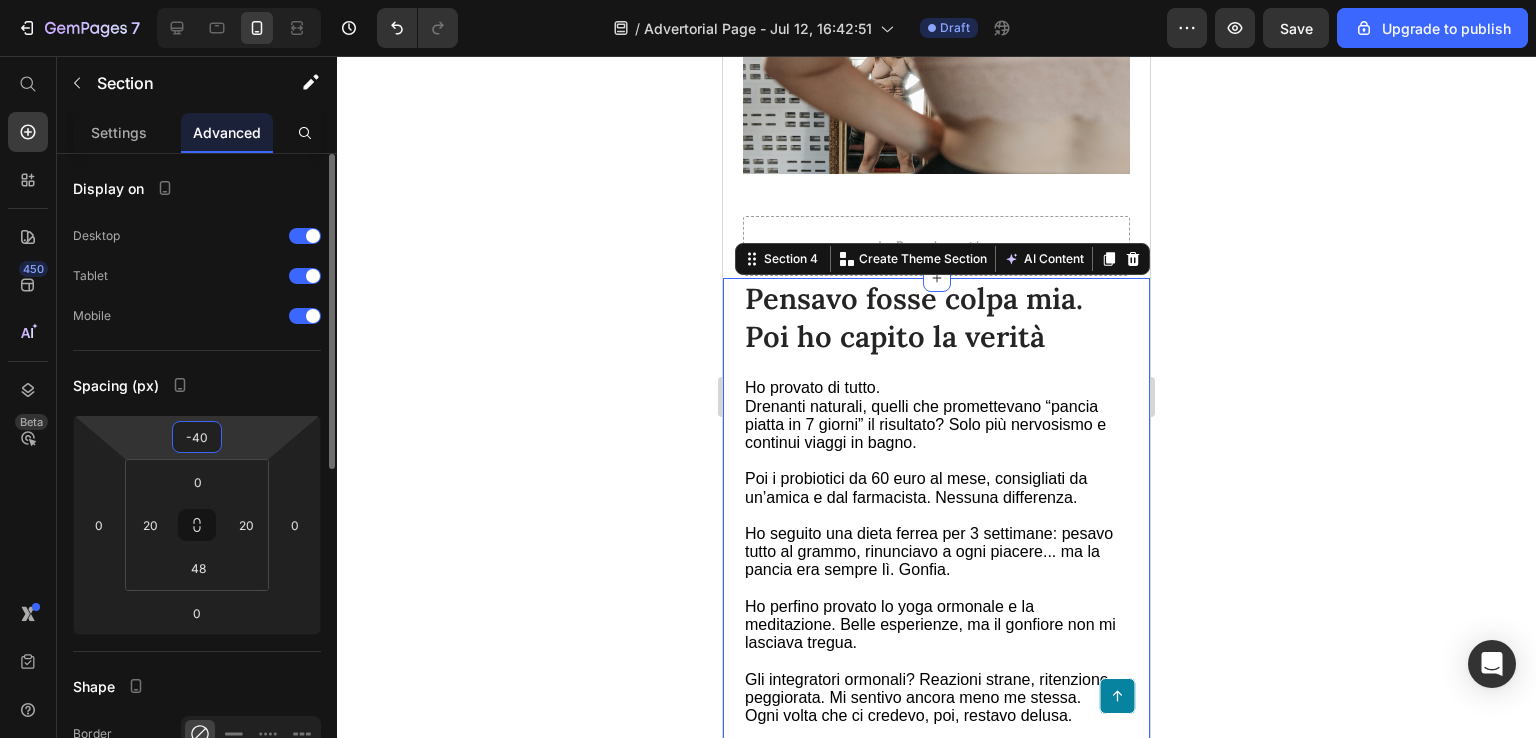 type on "-4" 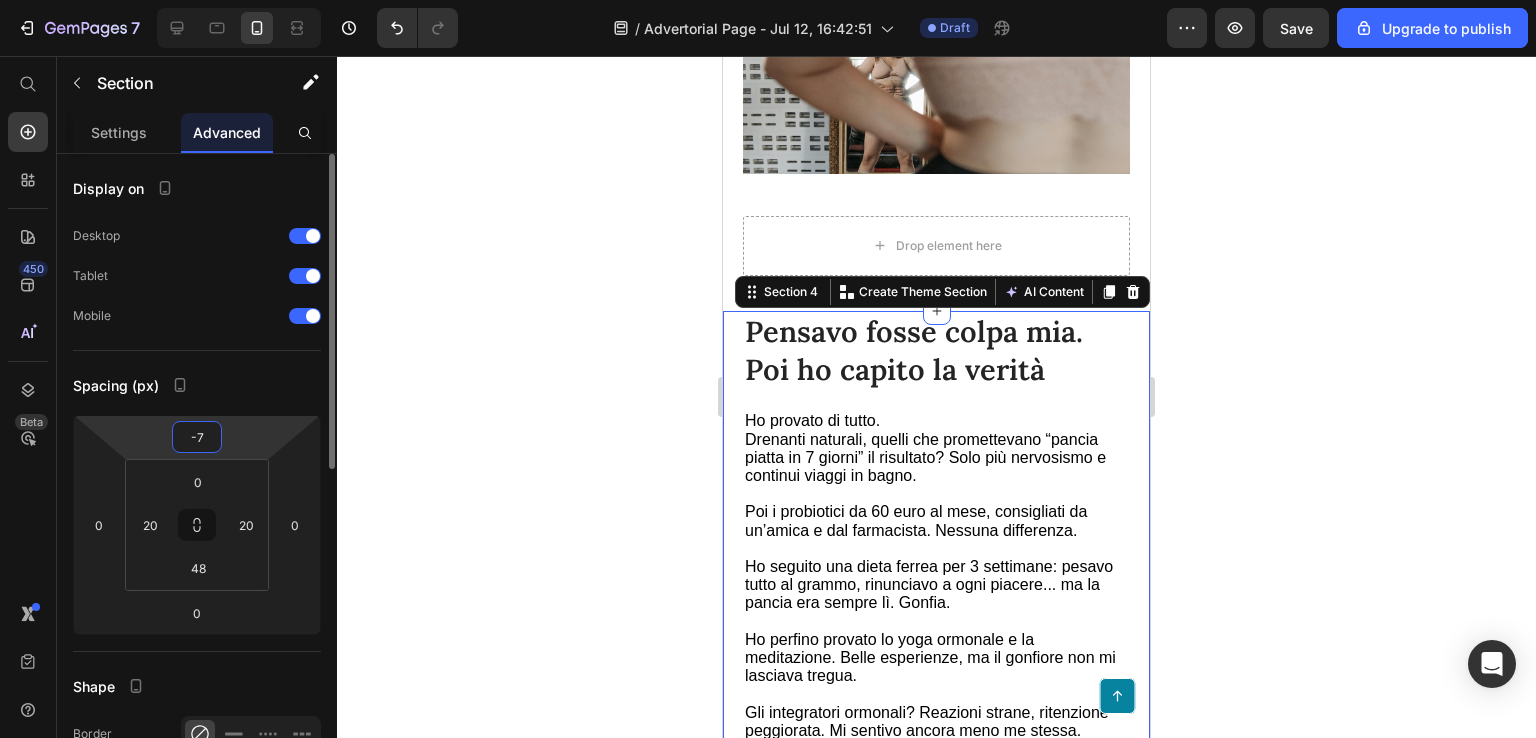 type on "-70" 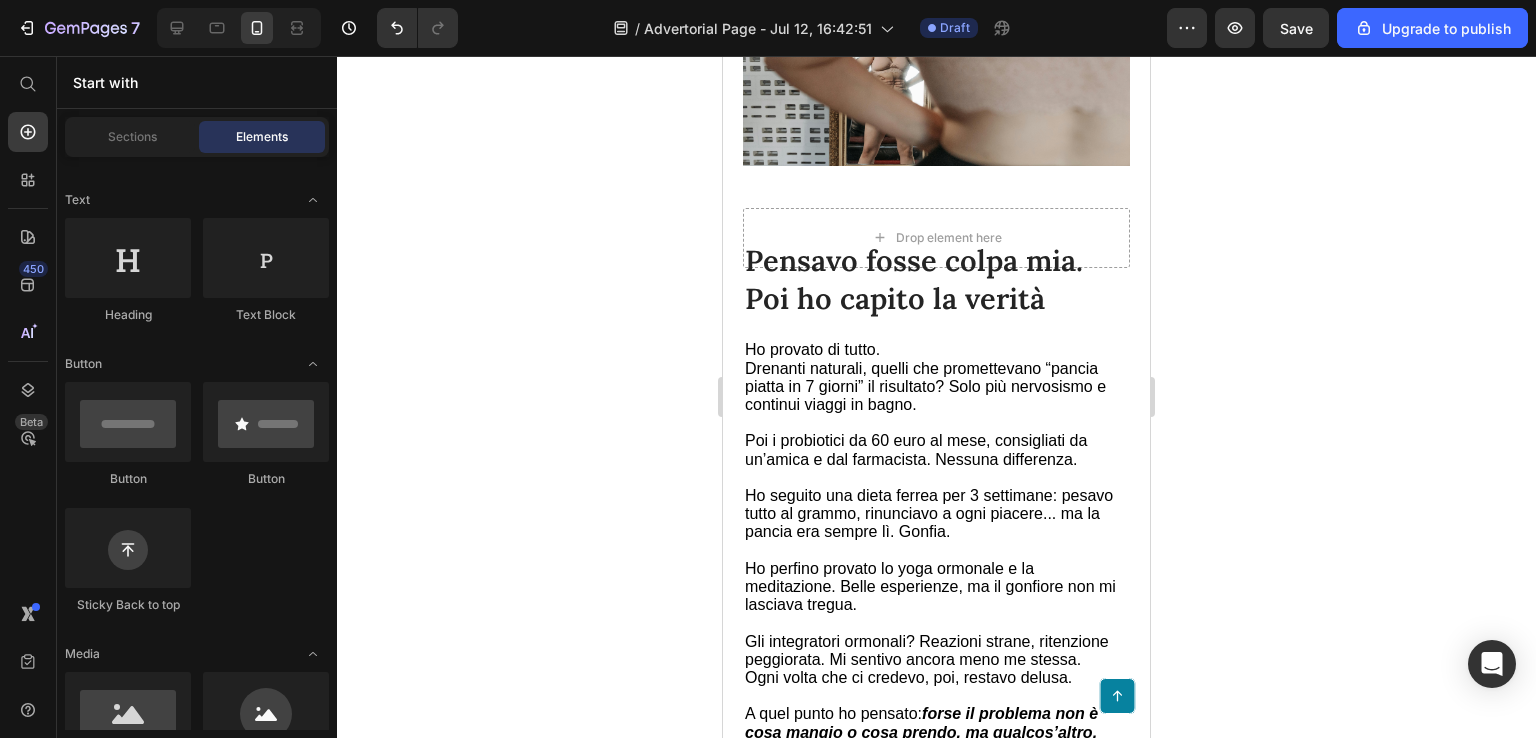 scroll, scrollTop: 1700, scrollLeft: 0, axis: vertical 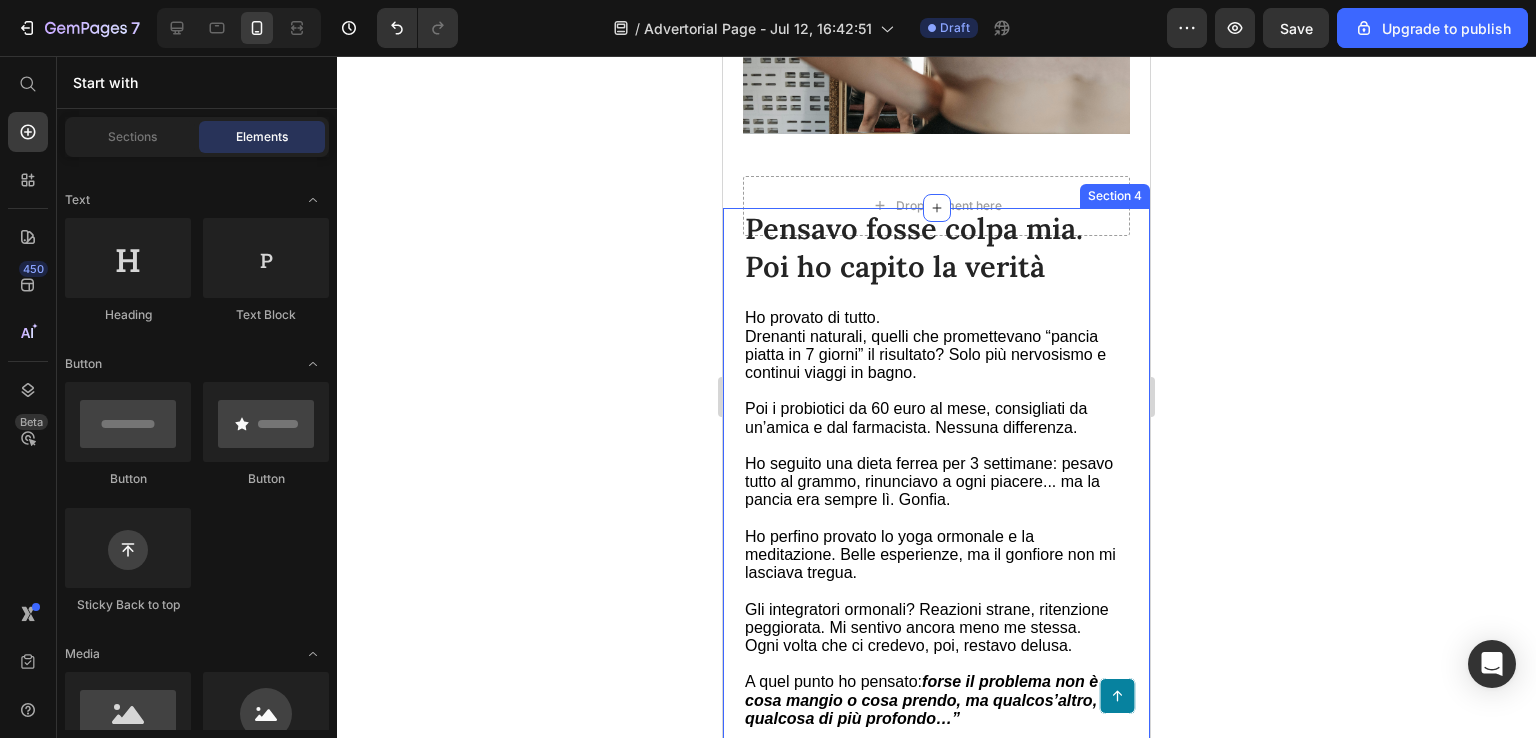 click on "Pensavo fosse colpa mia. Poi ho capito la verità Heading Ho provato di tutto. Drenanti naturali, quelli che promettevano “pancia piatta in 7 giorni” il risultato? Solo più nervosismo e continui viaggi in bagno.   Poi i probiotici da 60 euro al mese, consigliati da un’amica e dal farmacista. Nessuna differenza.   Ho seguito una dieta ferrea per 3 settimane: pesavo tutto al grammo, rinunciavo a ogni piacere... ma la pancia era sempre lì. Gonfia.   Ho perfino provato lo yoga ormonale e la meditazione. Belle esperienze, ma il gonfiore non mi lasciava tregua.   Gli integratori ormonali? Reazioni strane, ritenzione peggiorata. Mi sentivo ancora meno me stessa. Ogni volta che ci credevo, poi, restavo delusa.   A quel punto ho pensato:  forse il problema non è cosa mangio o cosa prendo, ma qualcos’altro, qualcosa di più profondo…” Text Block Image Row Unleashing the Power of Optimal Sleep with Our Ergonomic Pillow Heading Text Block Image Row Heading Text Block Image Row Recommended Heading Icon" at bounding box center [936, 2414] 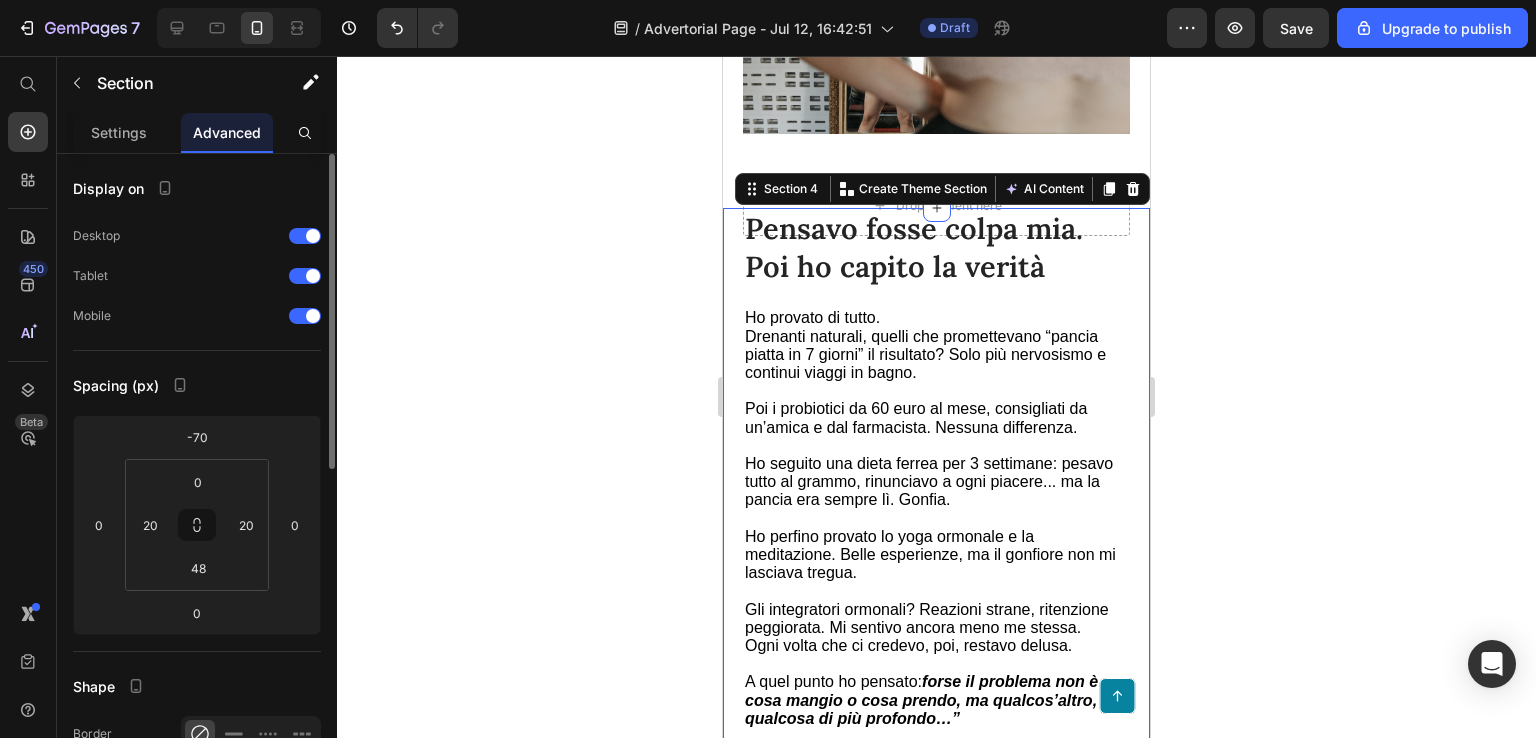click 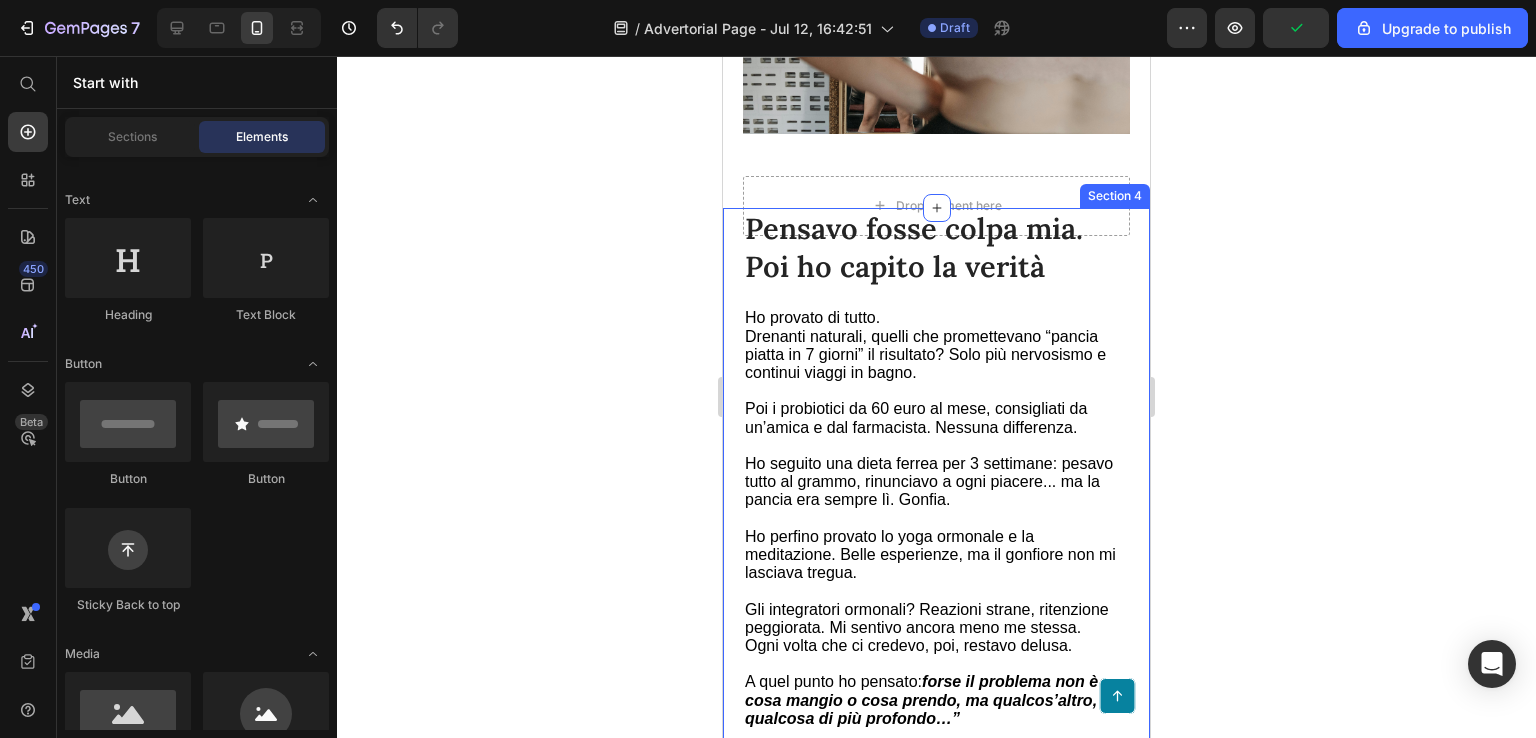 click on "Pensavo fosse colpa mia. Poi ho capito la verità Heading Ho provato di tutto. Drenanti naturali, quelli che promettevano “pancia piatta in 7 giorni” il risultato? Solo più nervosismo e continui viaggi in bagno.   Poi i probiotici da 60 euro al mese, consigliati da un’amica e dal farmacista. Nessuna differenza.   Ho seguito una dieta ferrea per 3 settimane: pesavo tutto al grammo, rinunciavo a ogni piacere... ma la pancia era sempre lì. Gonfia.   Ho perfino provato lo yoga ormonale e la meditazione. Belle esperienze, ma il gonfiore non mi lasciava tregua.   Gli integratori ormonali? Reazioni strane, ritenzione peggiorata. Mi sentivo ancora meno me stessa. Ogni volta che ci credevo, poi, restavo delusa.   A quel punto ho pensato:  forse il problema non è cosa mangio o cosa prendo, ma qualcos’altro, qualcosa di più profondo…” Text Block Image Row Unleashing the Power of Optimal Sleep with Our Ergonomic Pillow Heading Text Block Image Row Heading Text Block Image Row Recommended Heading Icon" at bounding box center (936, 2414) 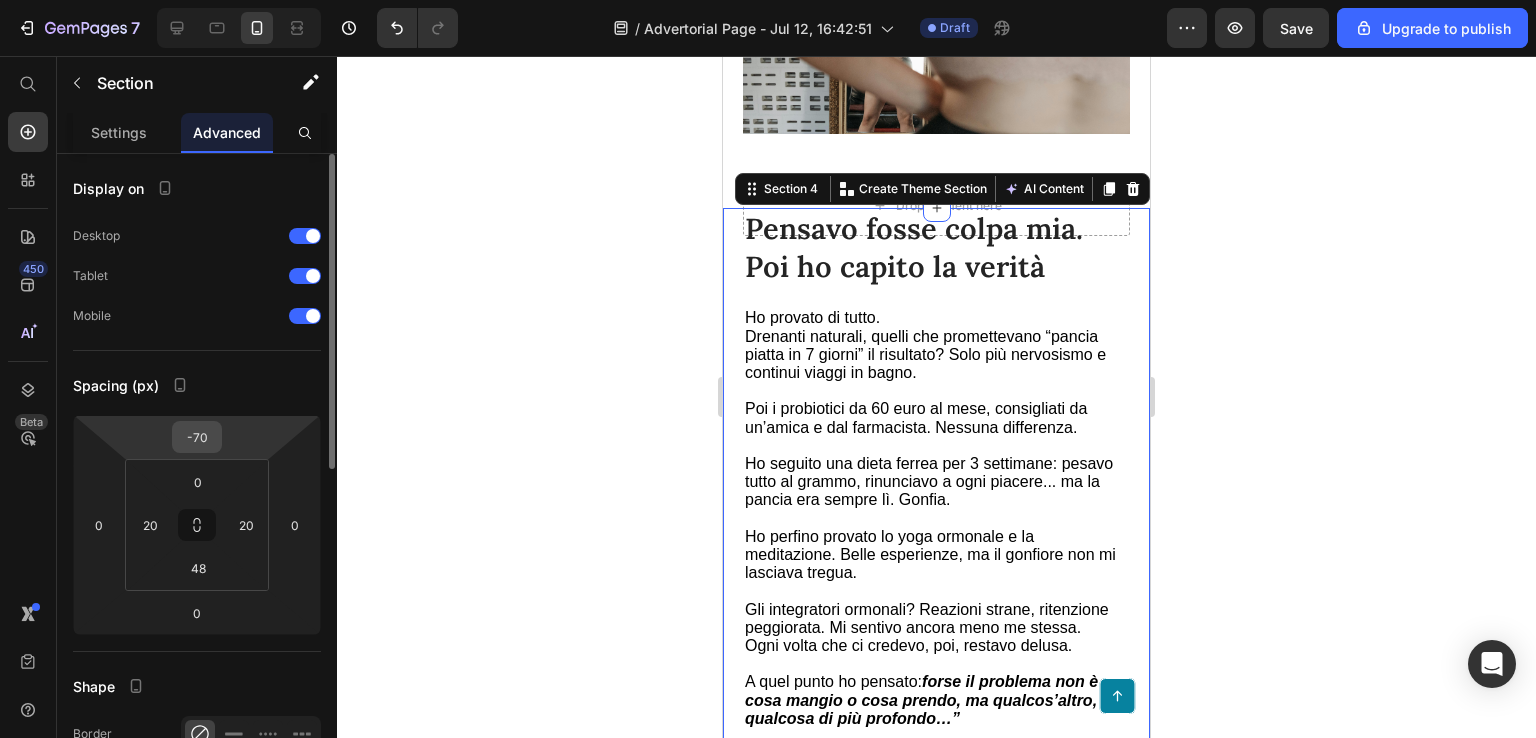 click on "-70" at bounding box center (197, 437) 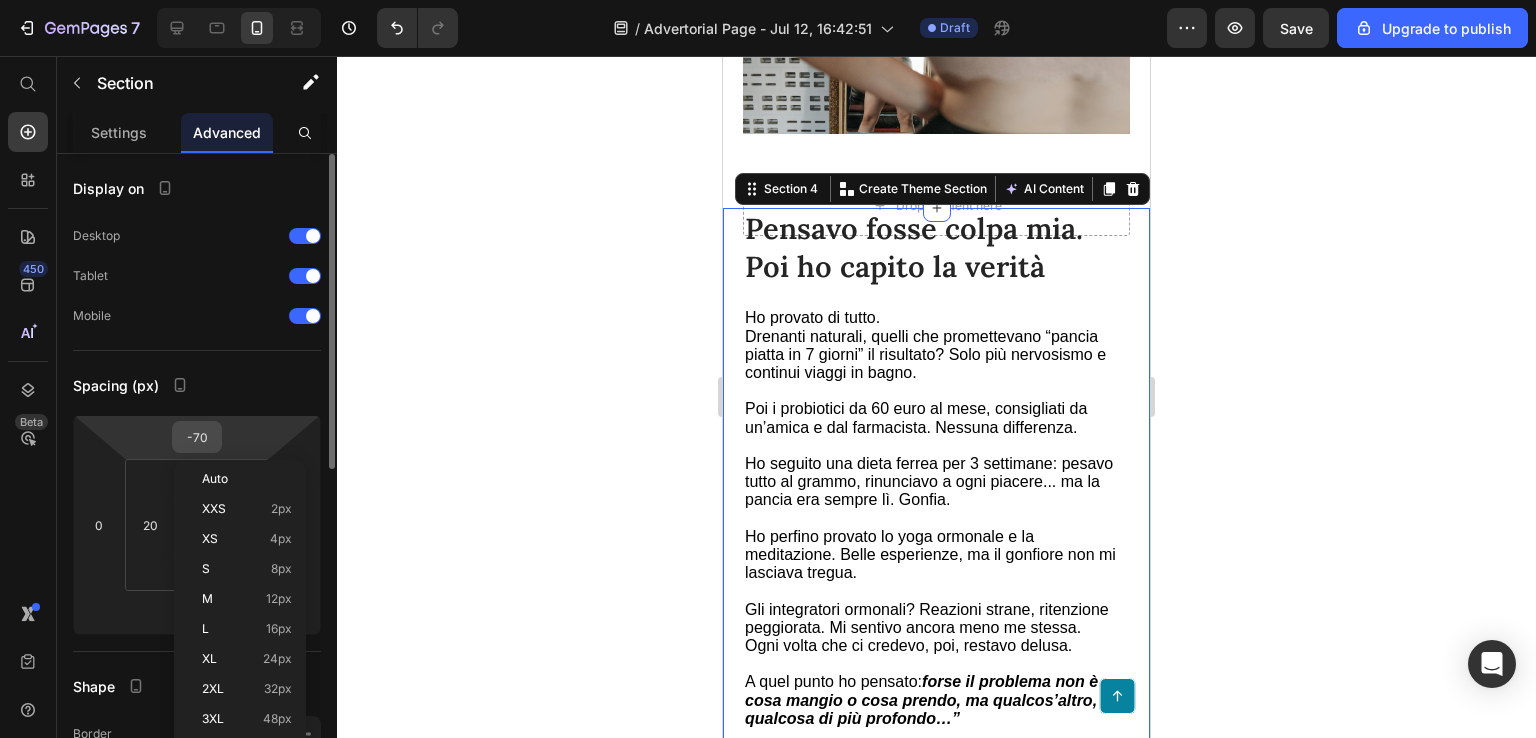 click on "-70" at bounding box center [197, 437] 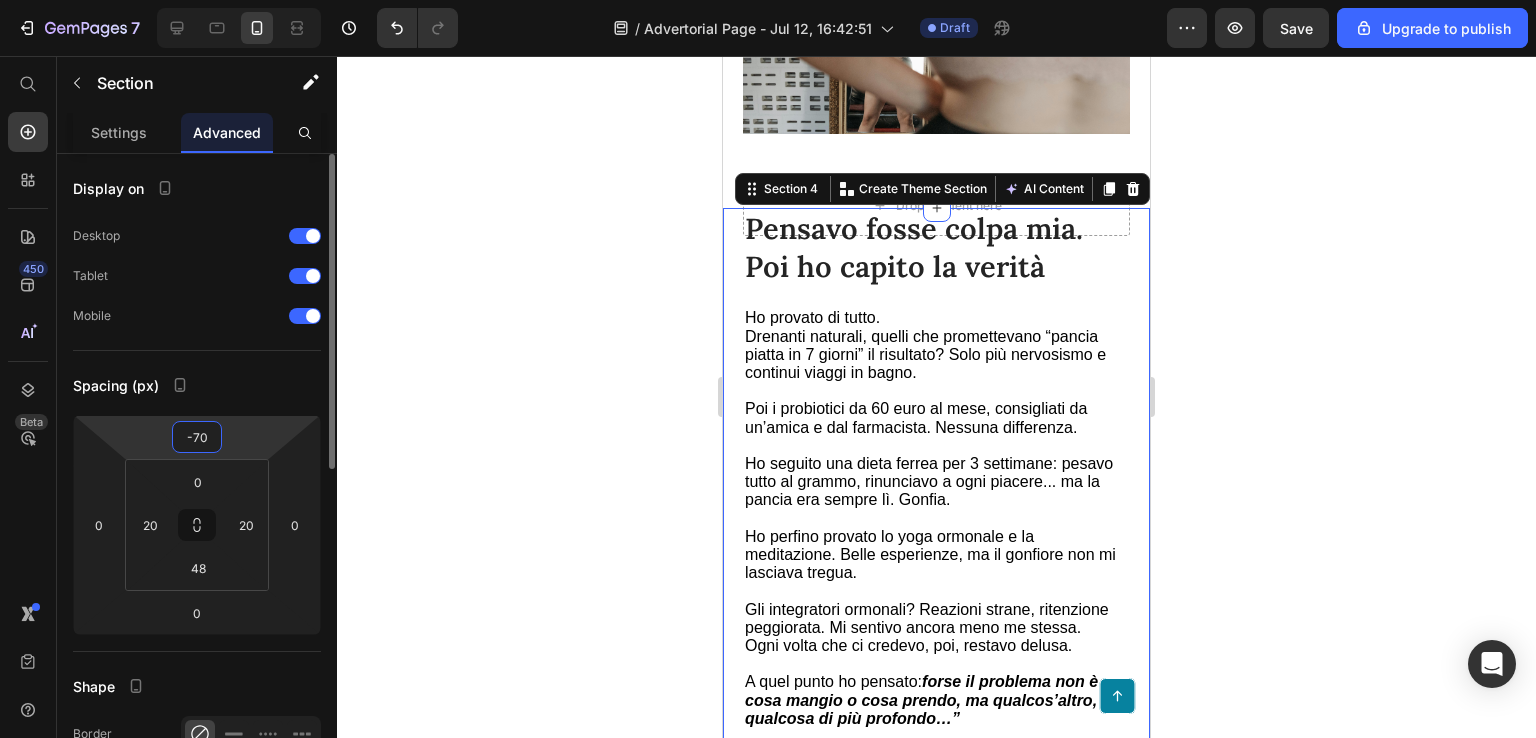 click on "-70" at bounding box center [197, 437] 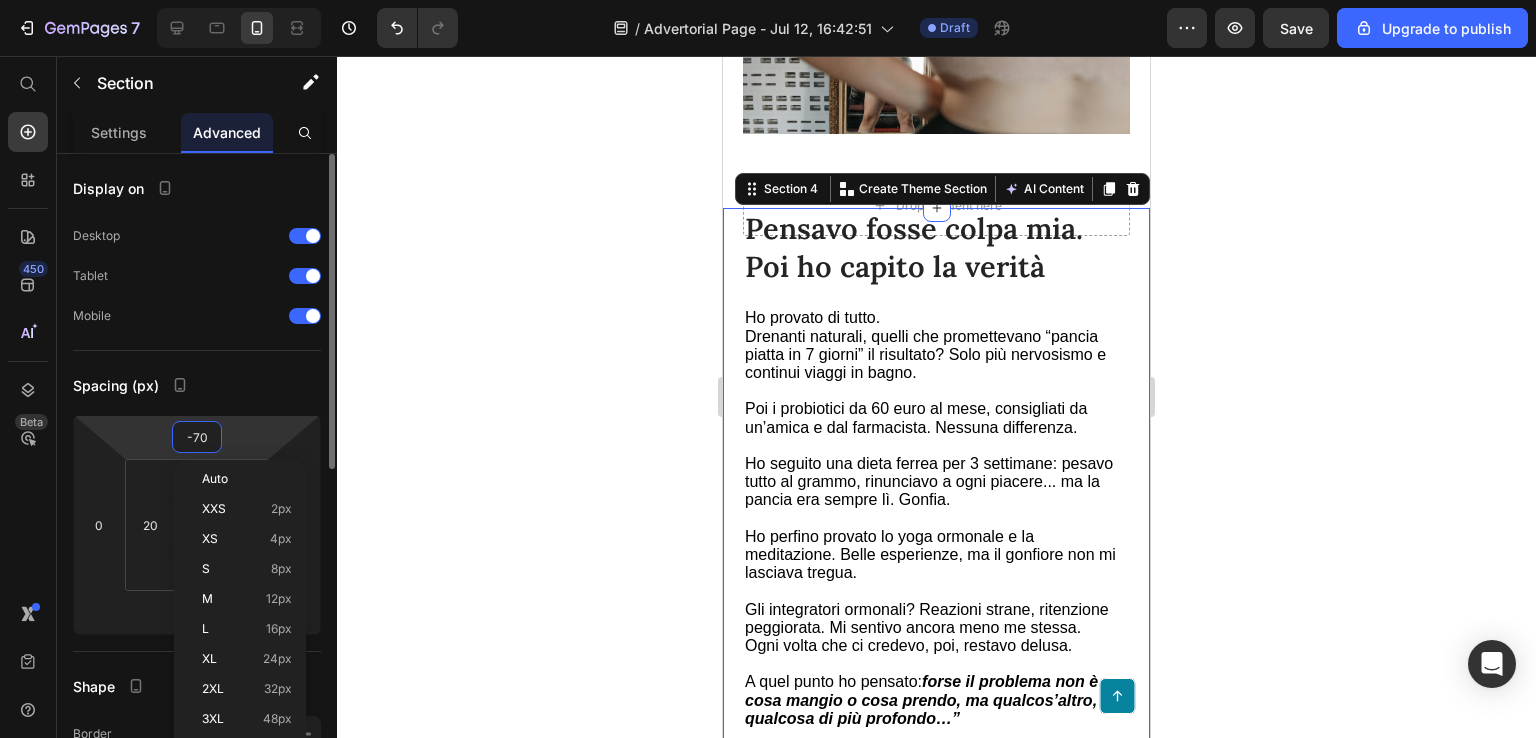 click on "-70" at bounding box center [197, 437] 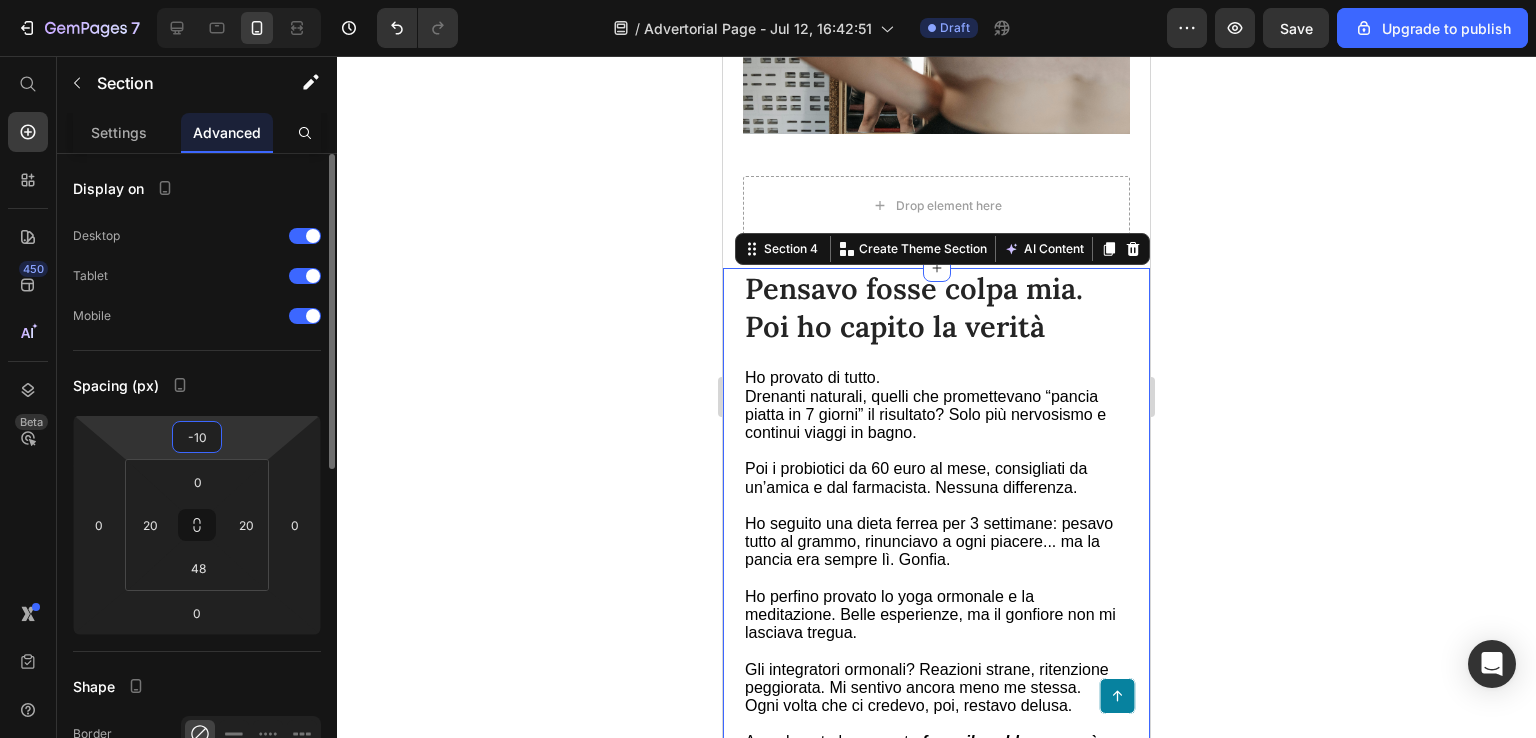 type on "-100" 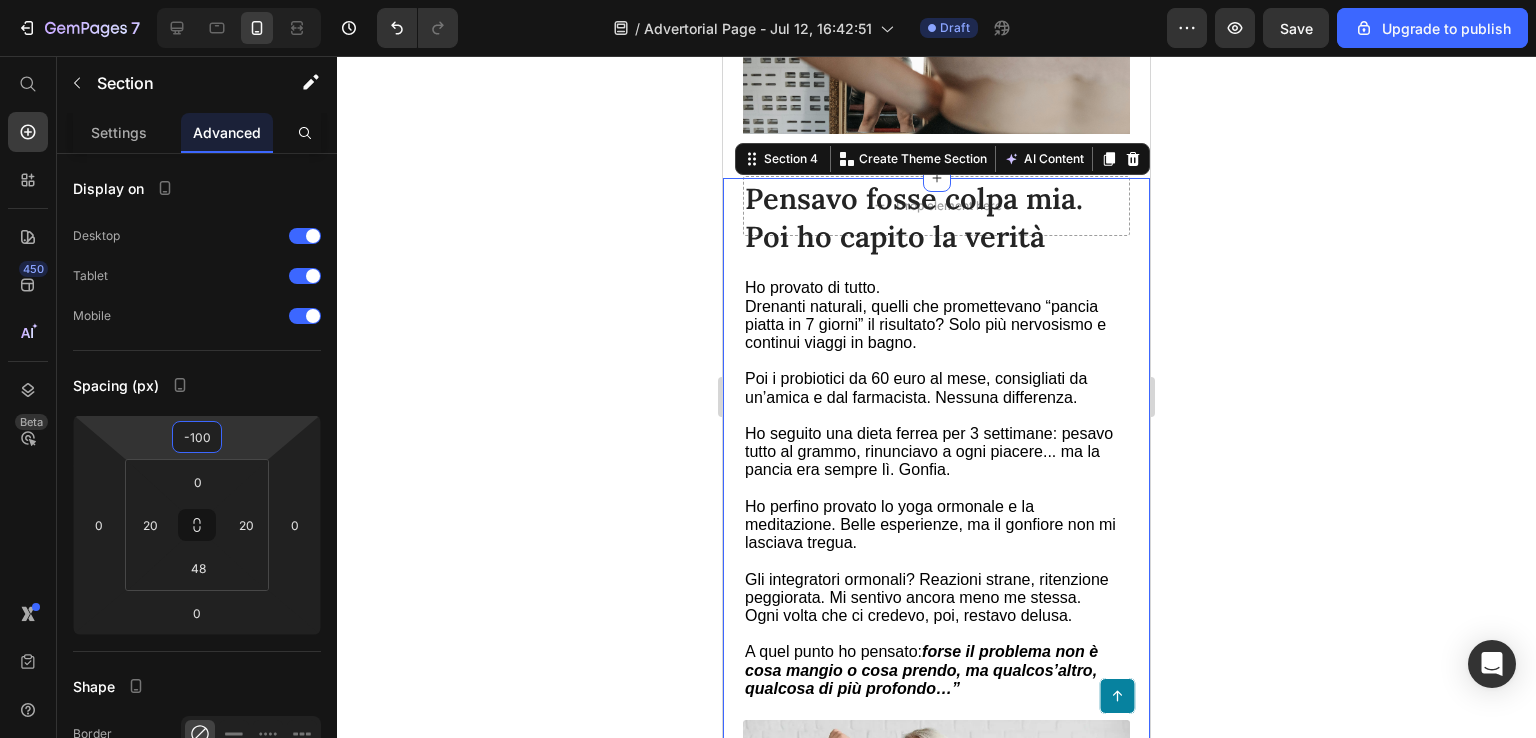 click 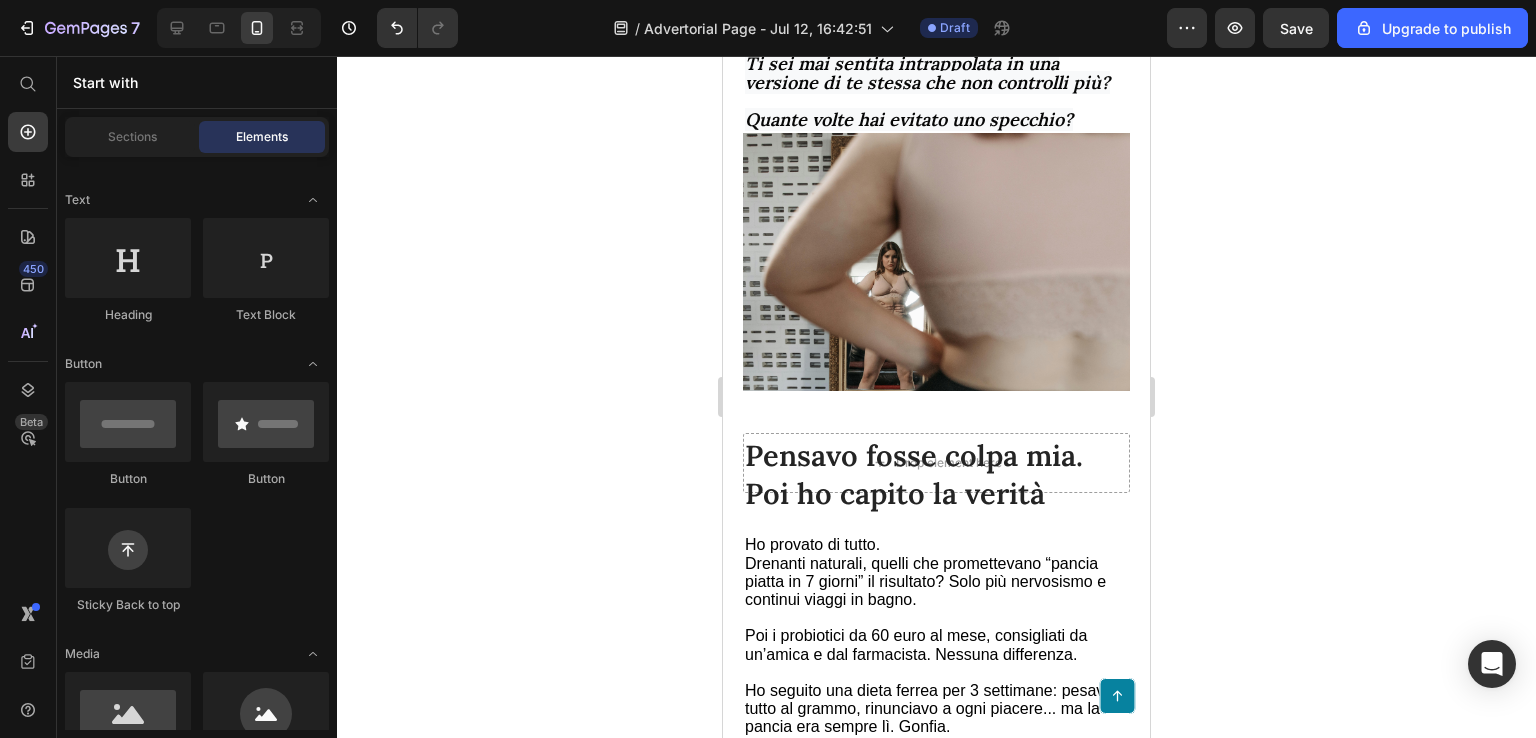 scroll, scrollTop: 1432, scrollLeft: 0, axis: vertical 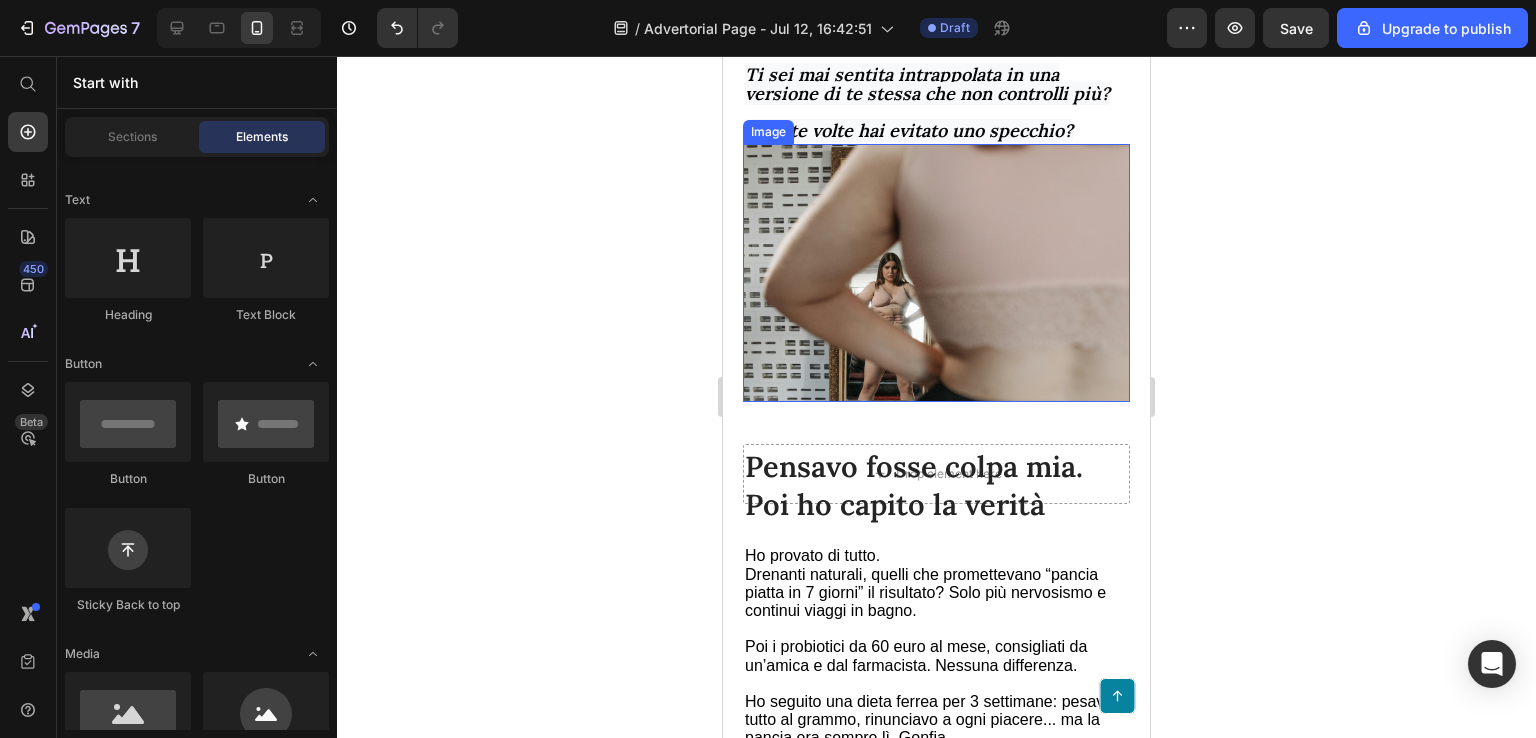 click at bounding box center [936, 273] 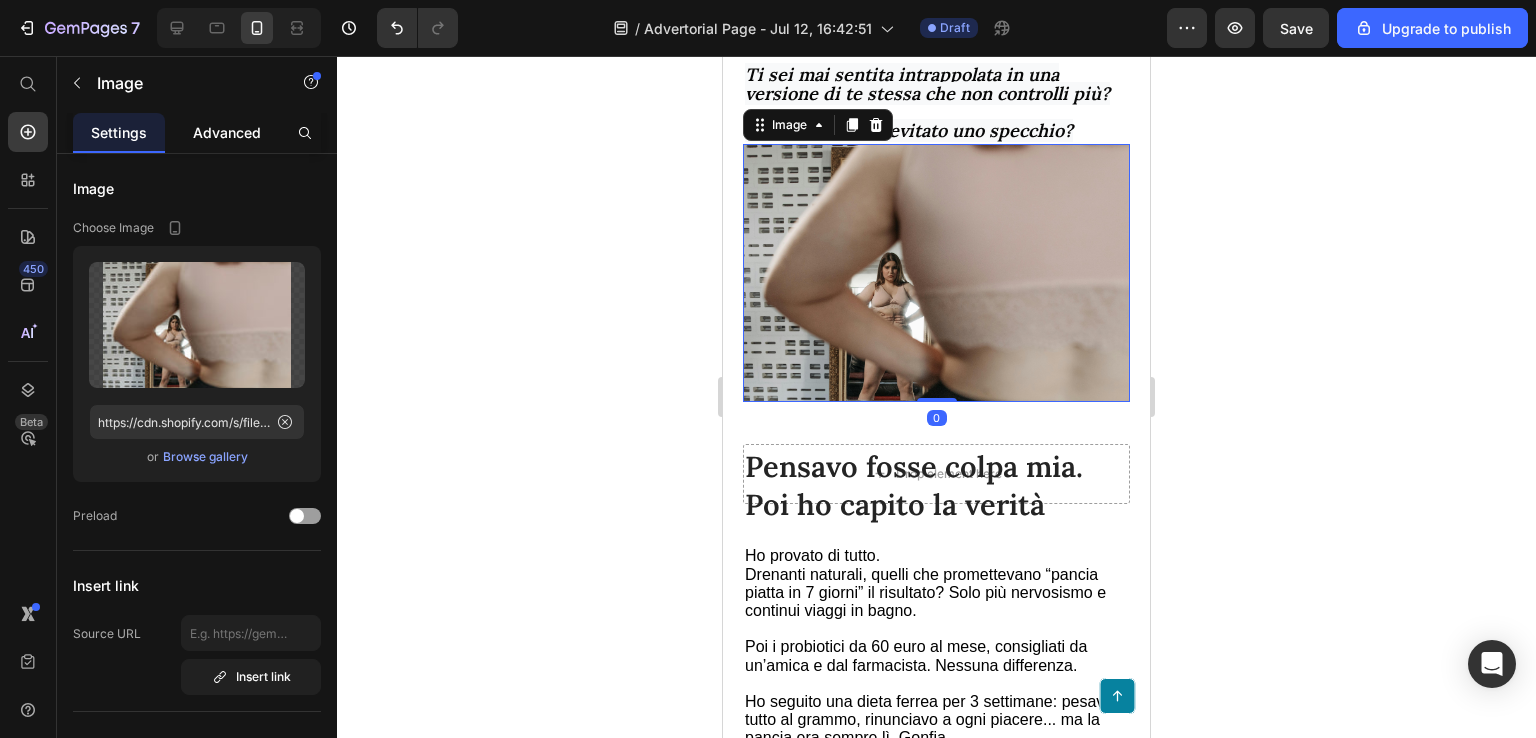 click on "Advanced" at bounding box center [227, 132] 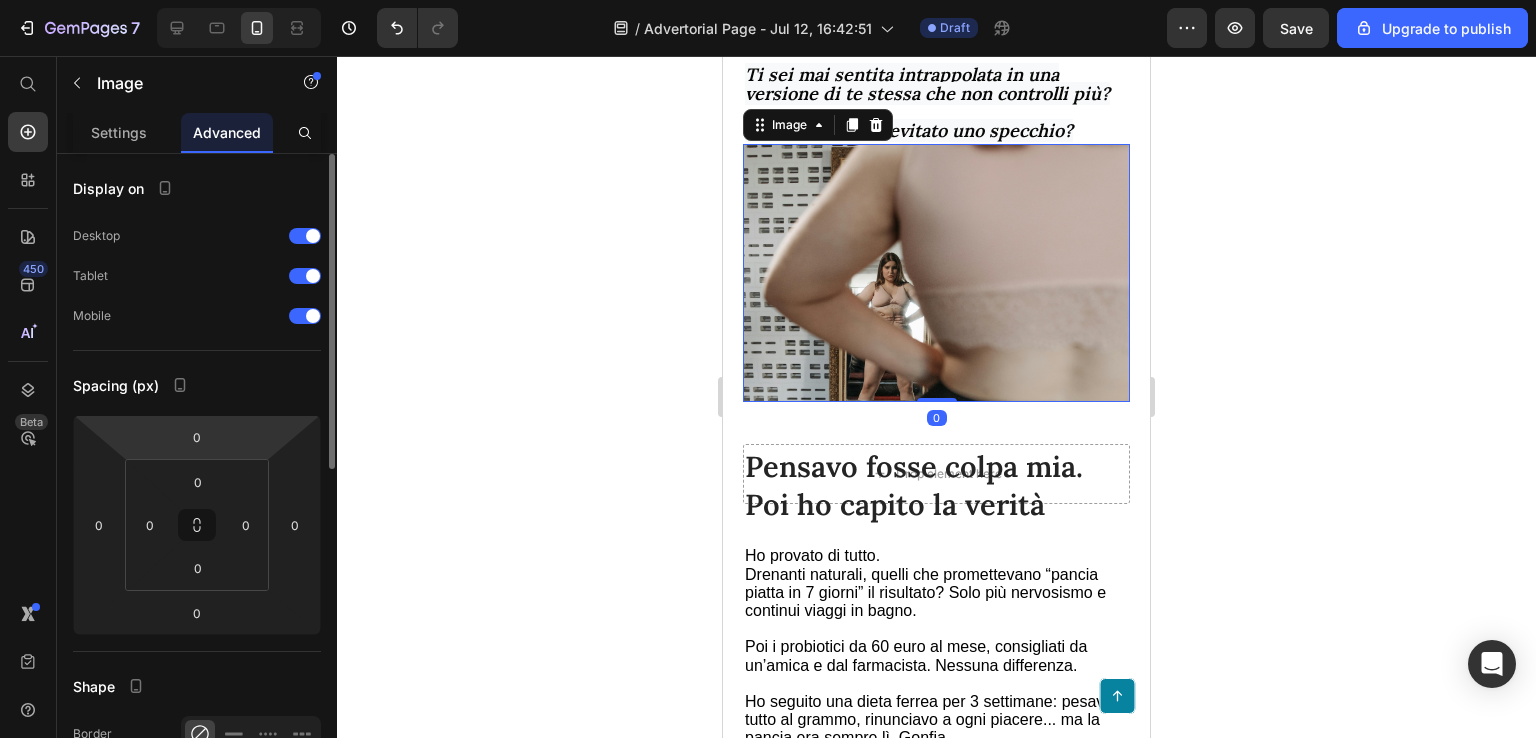 click on "7   /  Advertorial Page - Jul 12, 16:42:51 Draft Preview  Save  Upgrade to publish 450 Beta Start with Sections Elements Hero Section Product Detail Brands Trusted Badges Guarantee Product Breakdown How to use Testimonials Compare Bundle FAQs Social Proof Brand Story Product List Collection Blog List Contact Sticky Add to Cart Custom Footer Browse Library 450 Layout
Row
Row
Row
Row Text
Heading
Text Block Button
Button
Button
Sticky Back to top Media
Image Image" at bounding box center (768, 0) 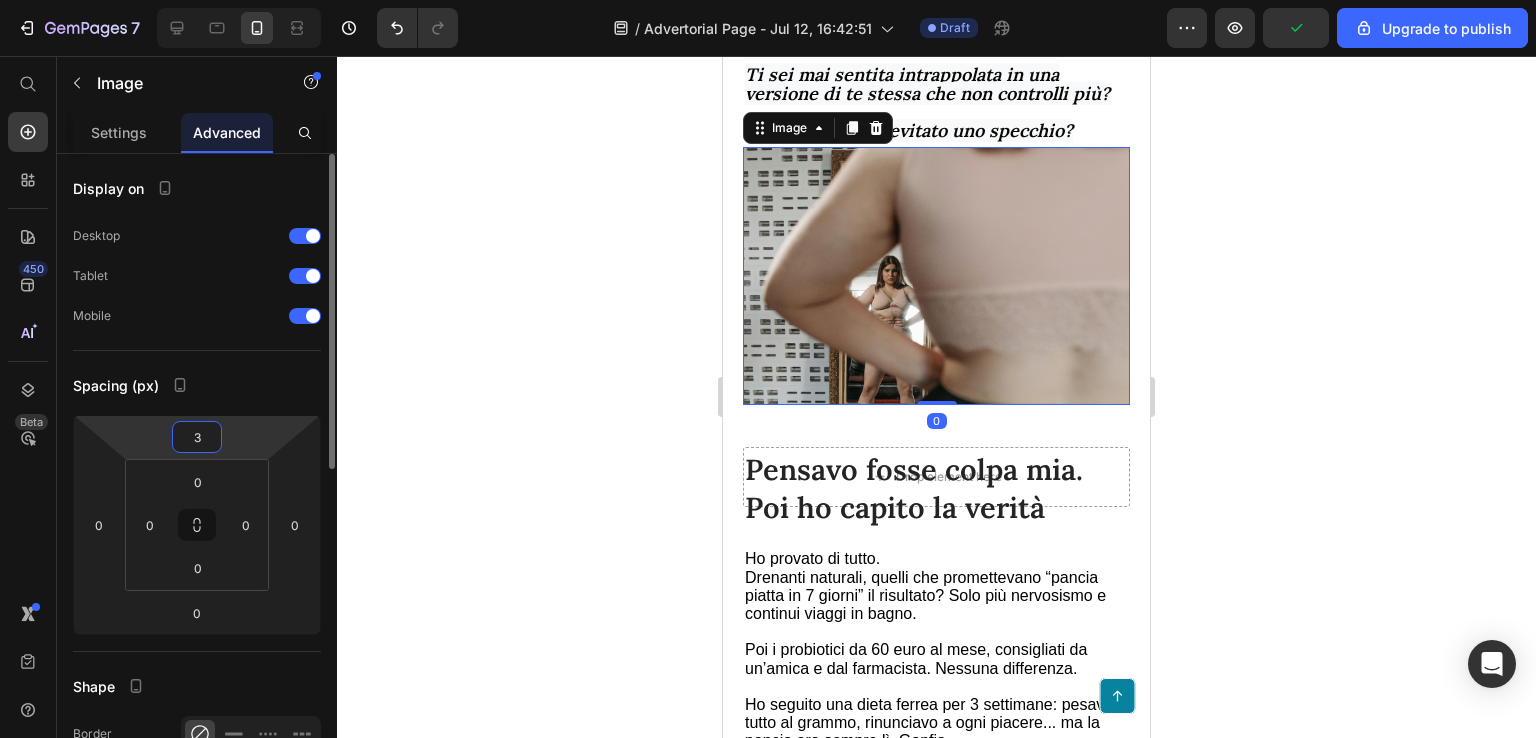 type on "30" 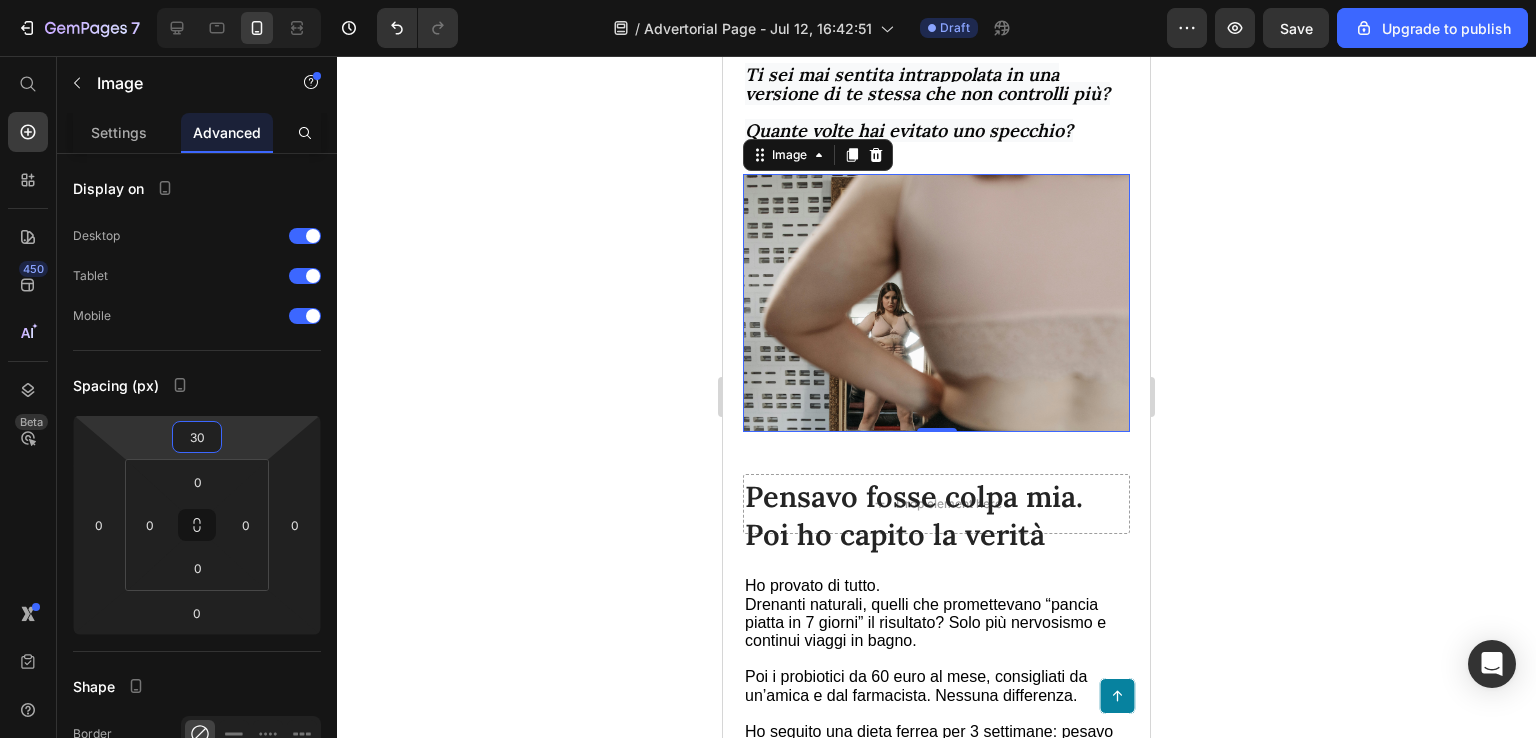 click 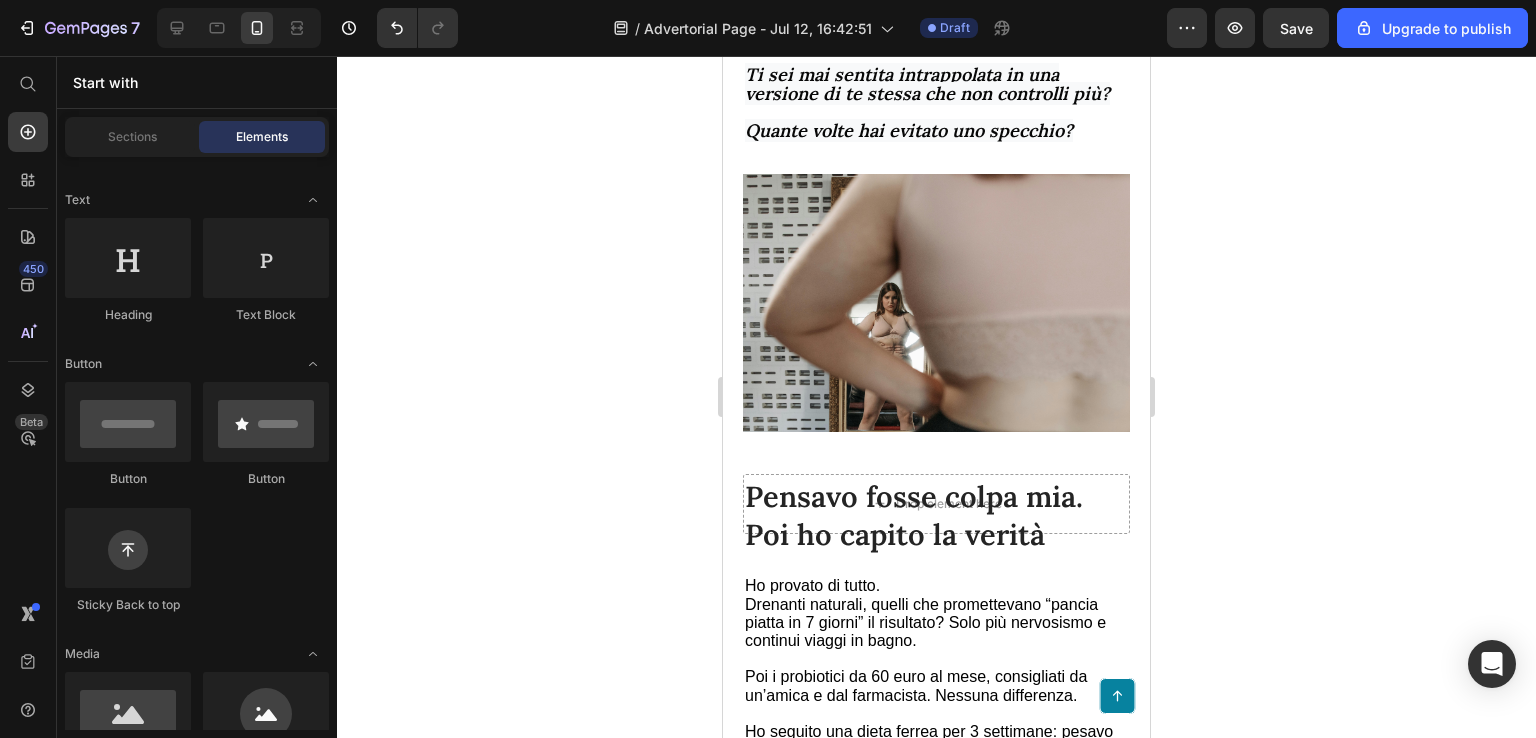 scroll, scrollTop: 1333, scrollLeft: 0, axis: vertical 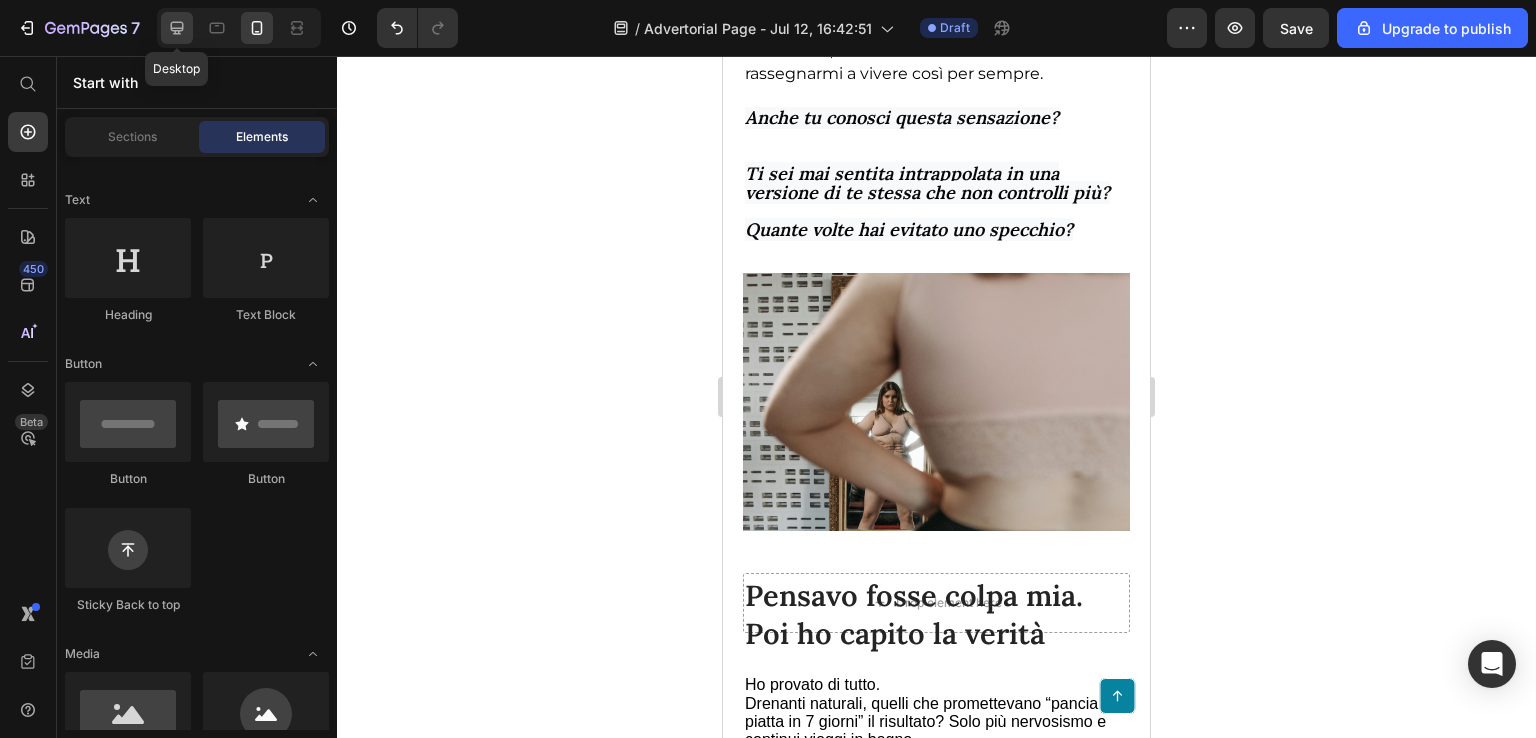 click 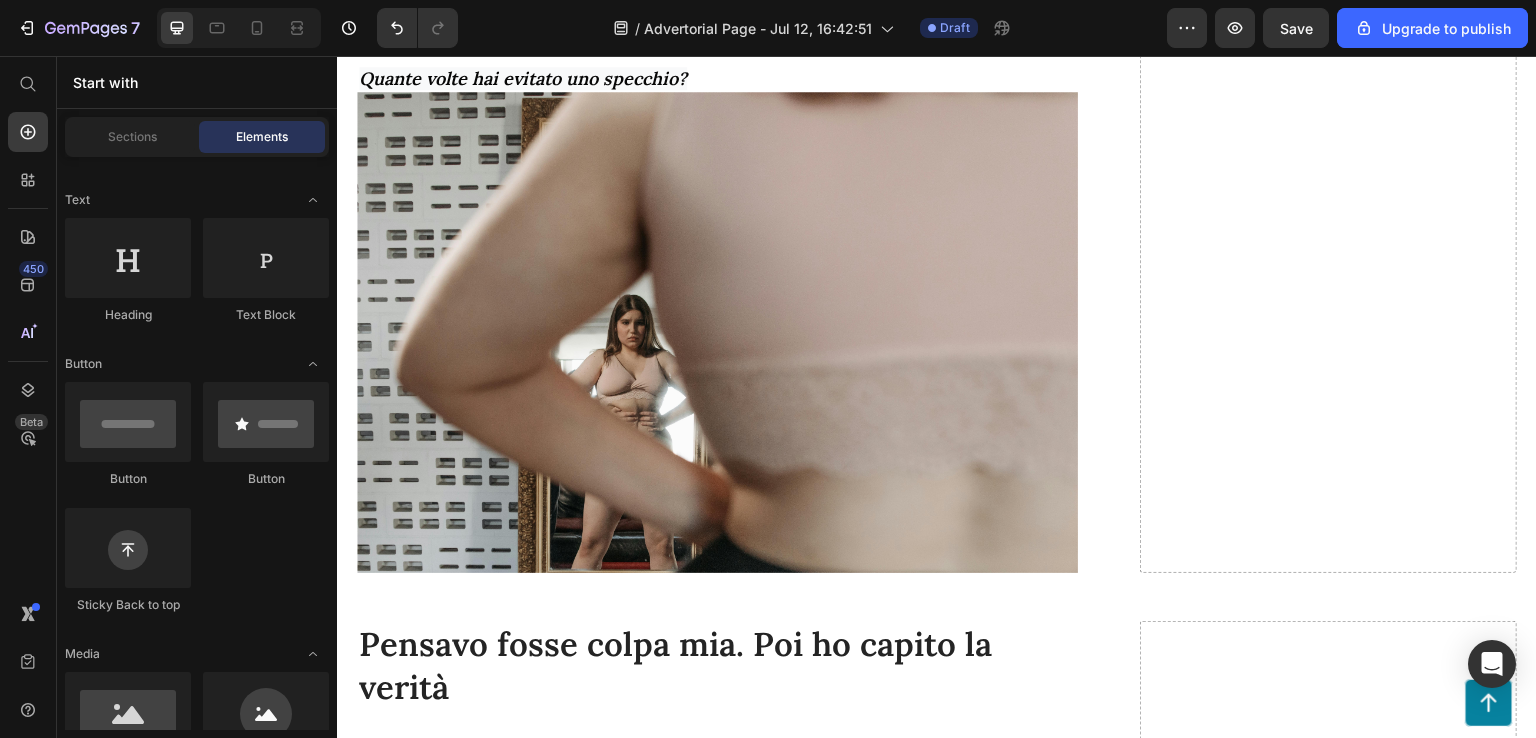 scroll, scrollTop: 1677, scrollLeft: 0, axis: vertical 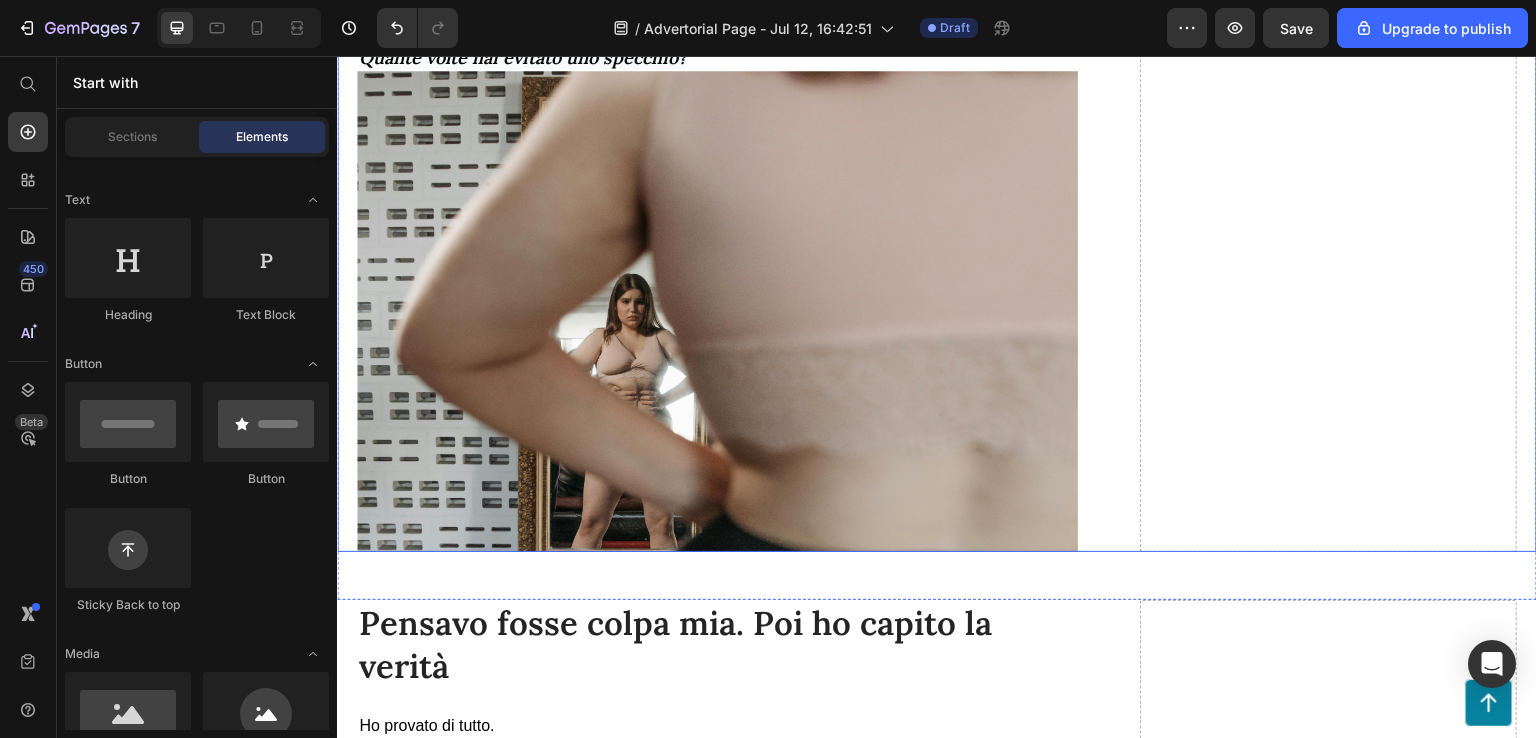 click at bounding box center [717, 312] 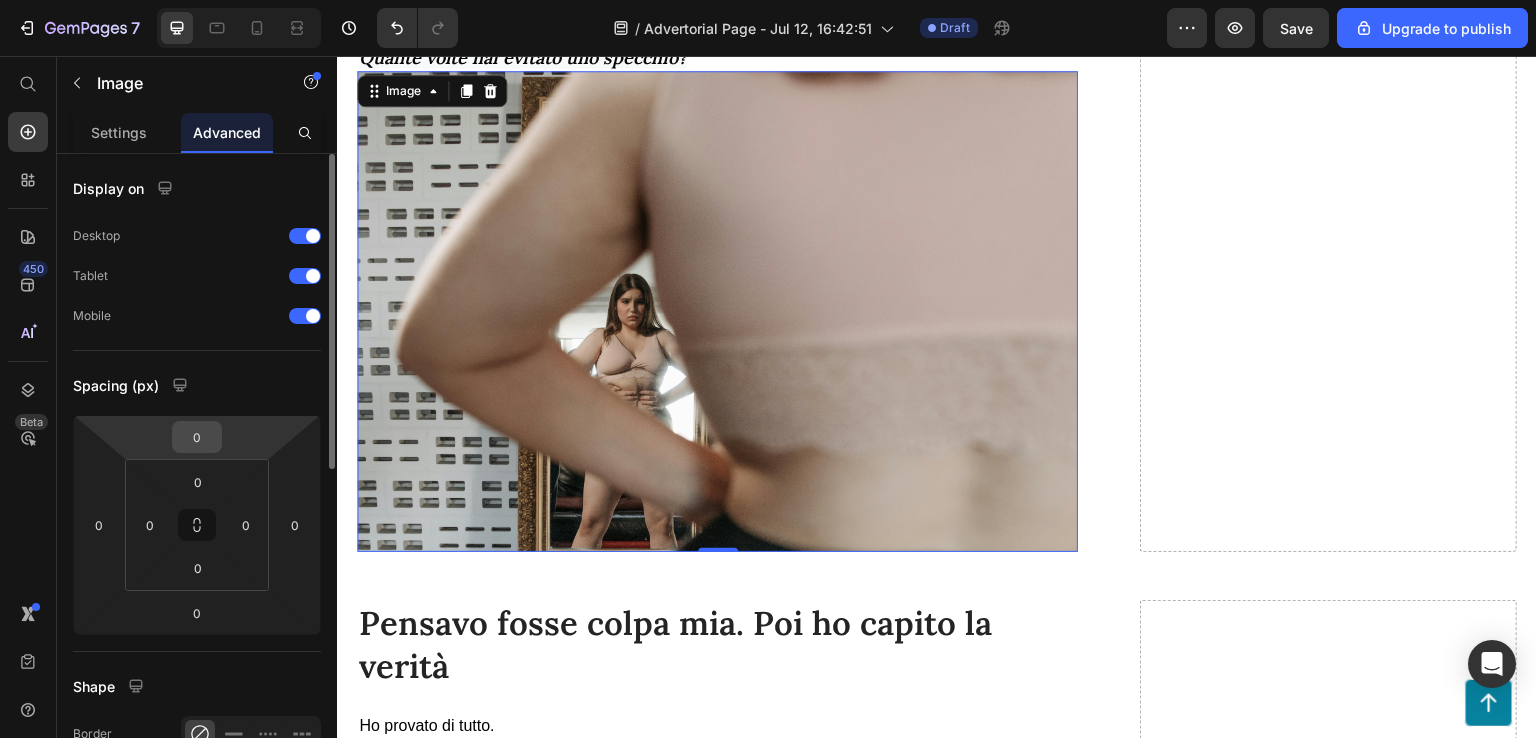 click on "0" at bounding box center (197, 437) 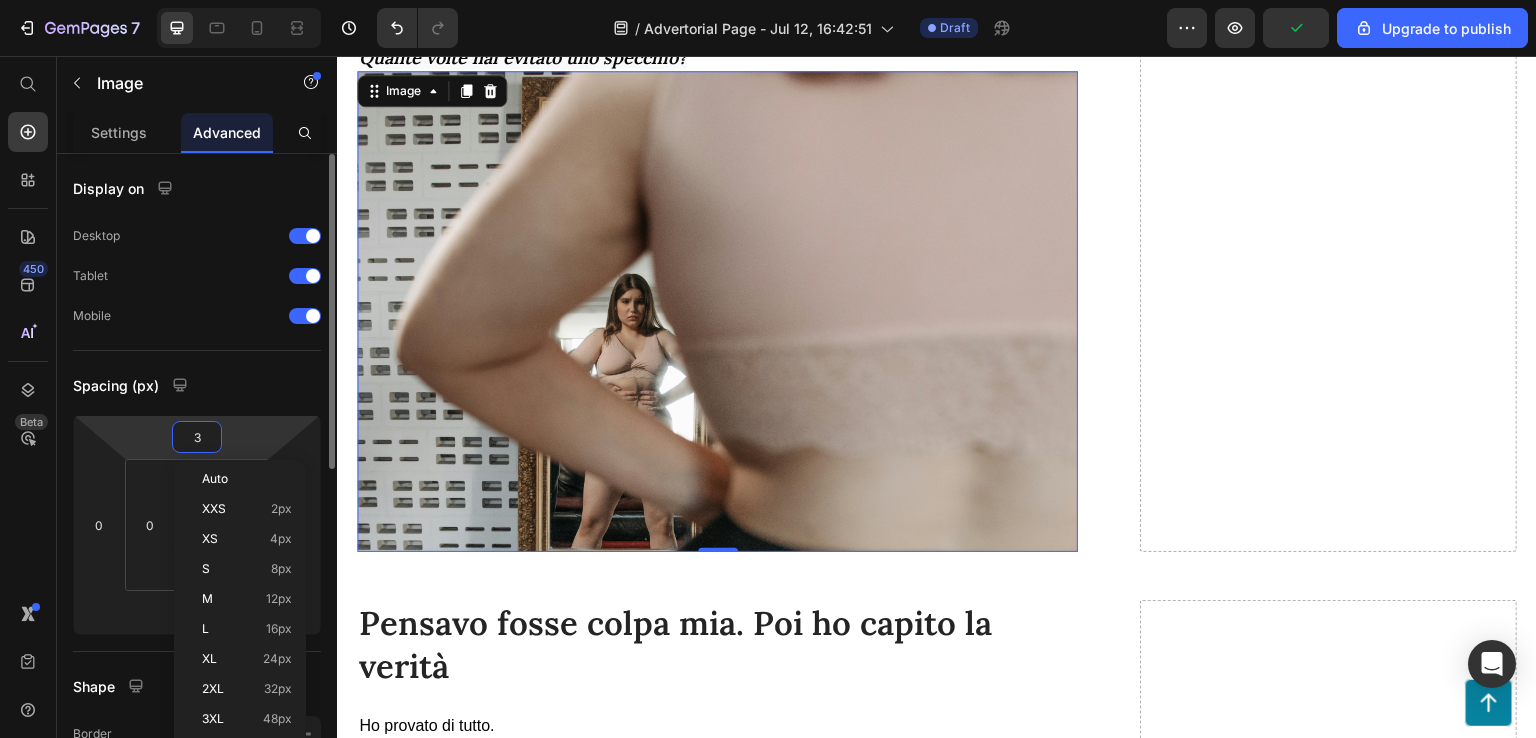 type on "30" 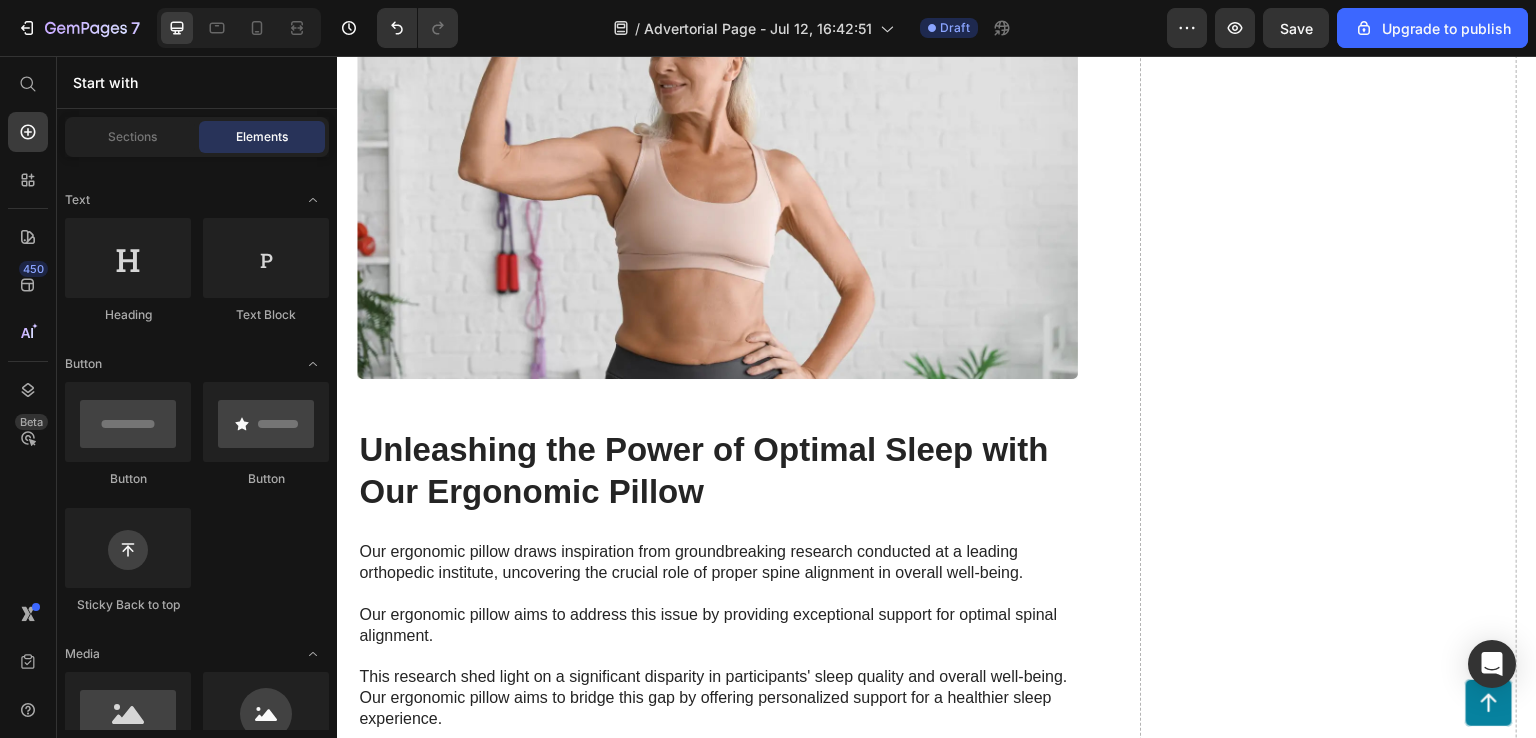 scroll, scrollTop: 2804, scrollLeft: 0, axis: vertical 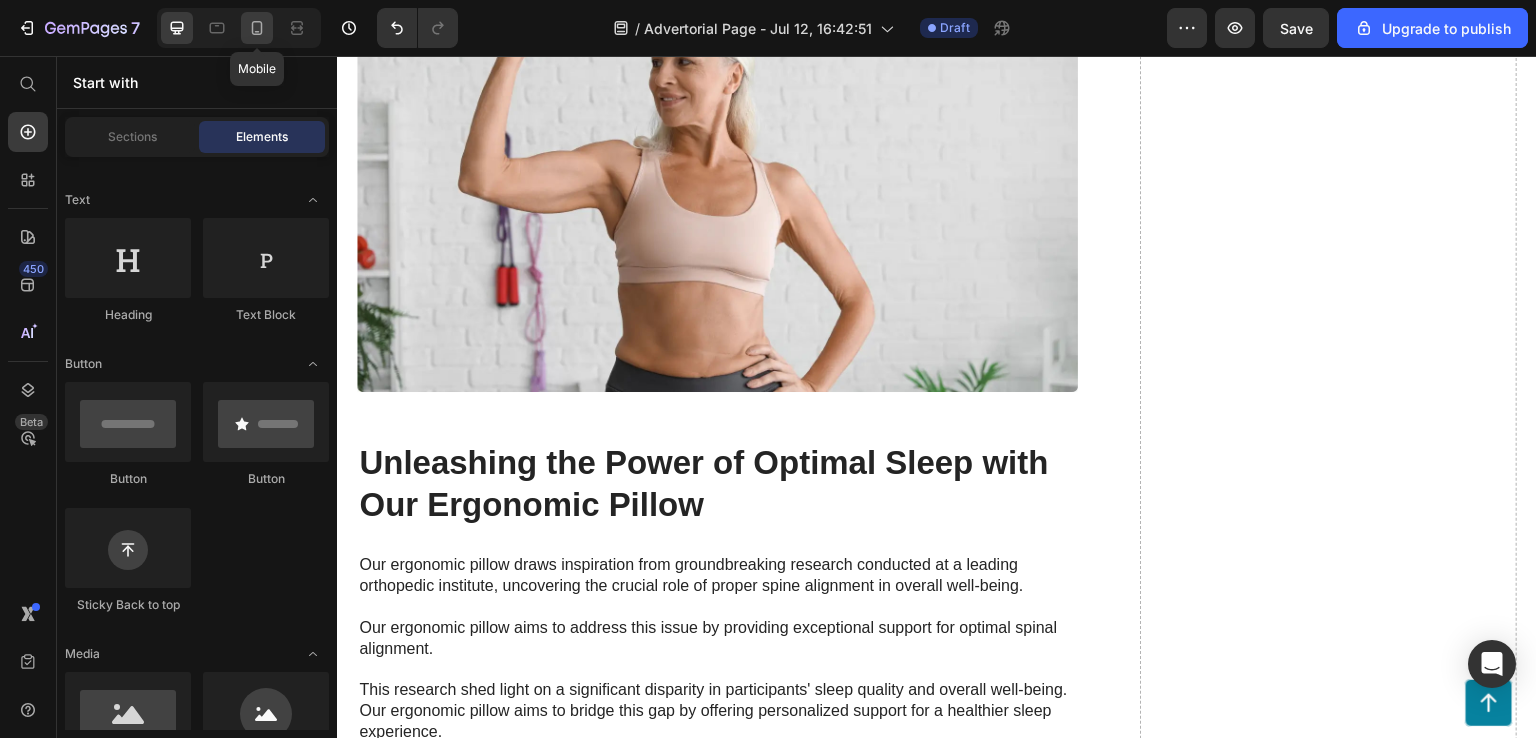 click 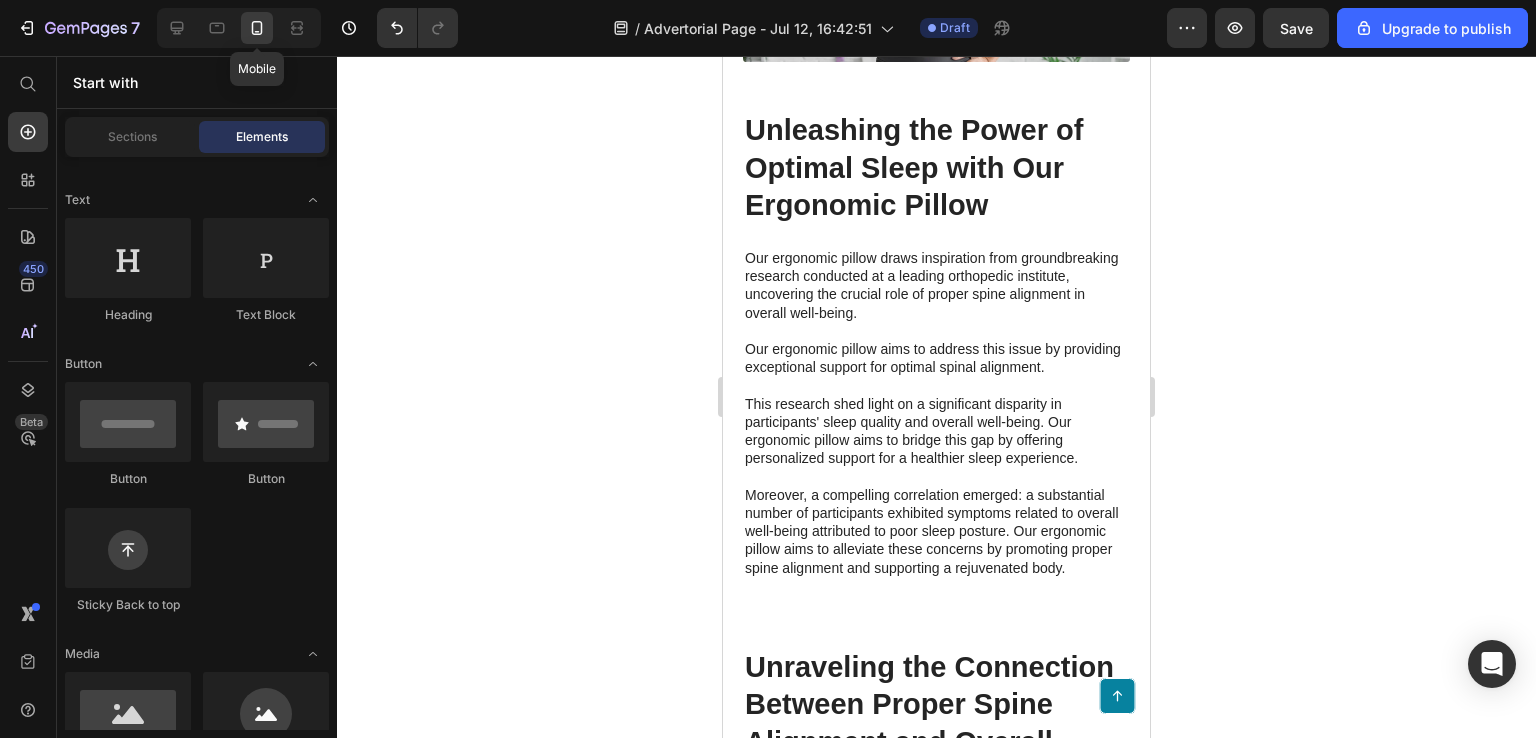 scroll, scrollTop: 2922, scrollLeft: 0, axis: vertical 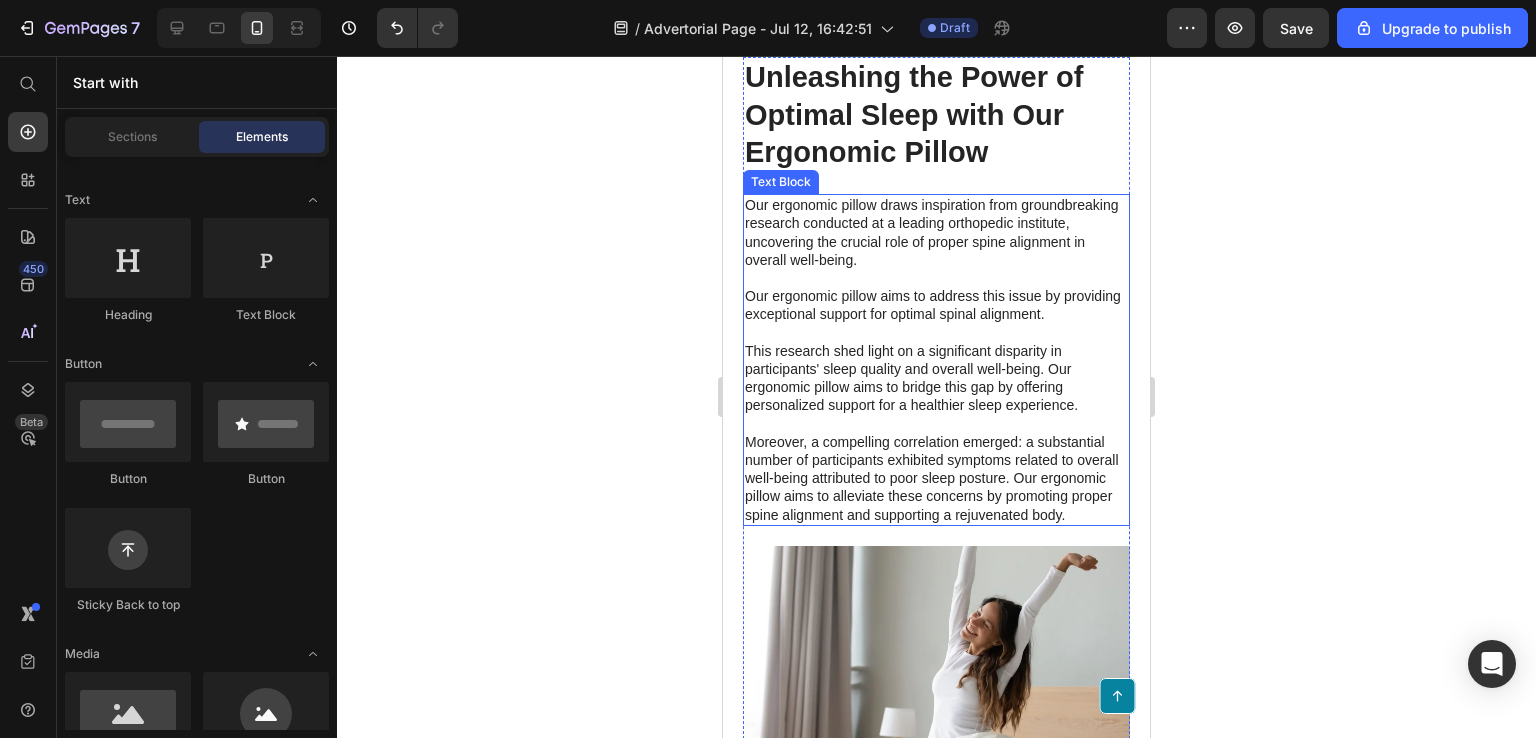 click on "Our ergonomic pillow draws inspiration from groundbreaking research conducted at a leading orthopedic institute, uncovering the crucial role of proper spine alignment in overall well-being. Our ergonomic pillow aims to address this issue by providing exceptional support for optimal spinal alignment. This research shed light on a significant disparity in participants' sleep quality and overall well-being. Our ergonomic pillow aims to bridge this gap by offering personalized support for a healthier sleep experience. Moreover, a compelling correlation emerged: a substantial number of participants exhibited symptoms related to overall well-being attributed to poor sleep posture. Our ergonomic pillow aims to alleviate these concerns by promoting proper spine alignment and supporting a rejuvenated body." at bounding box center [936, 360] 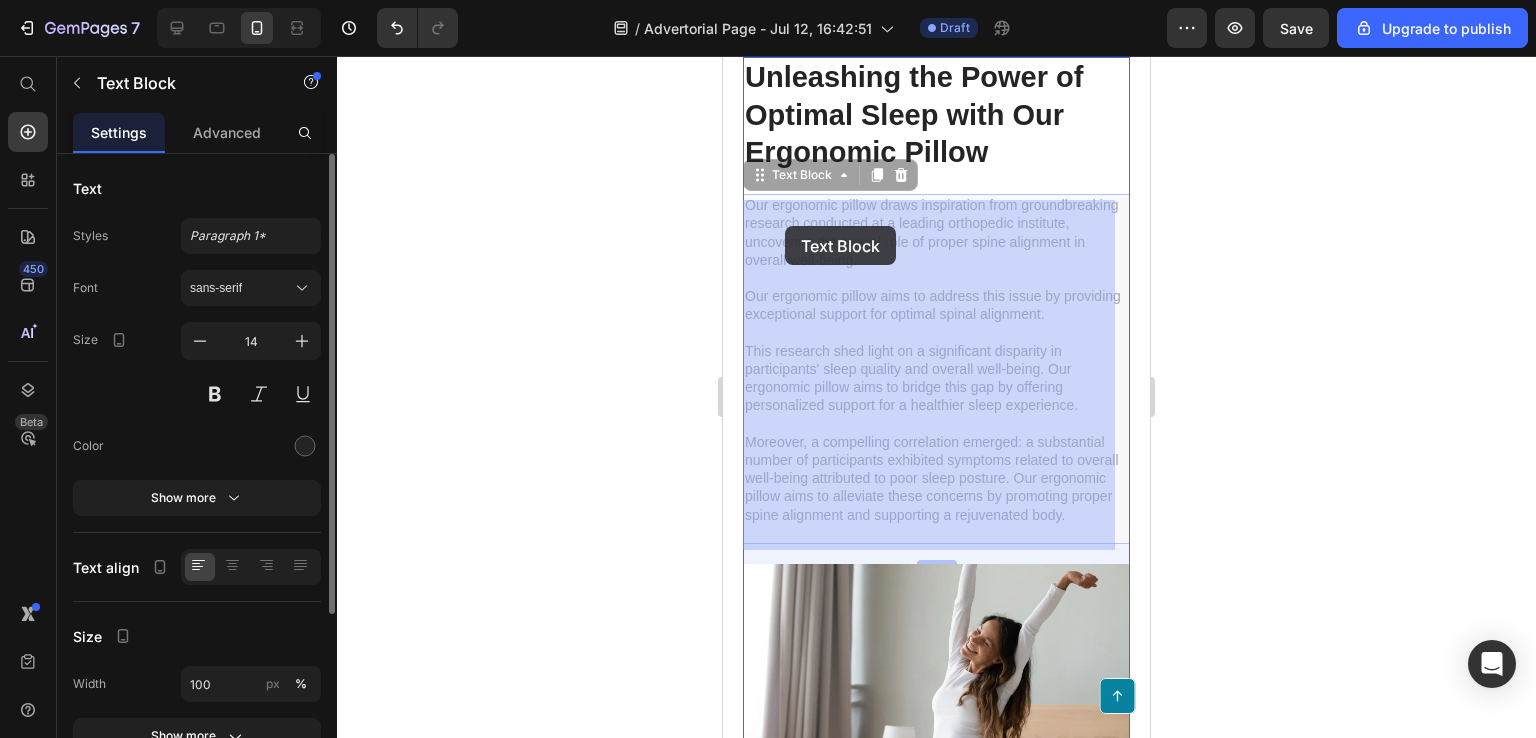 drag, startPoint x: 860, startPoint y: 533, endPoint x: 784, endPoint y: 227, distance: 315.2967 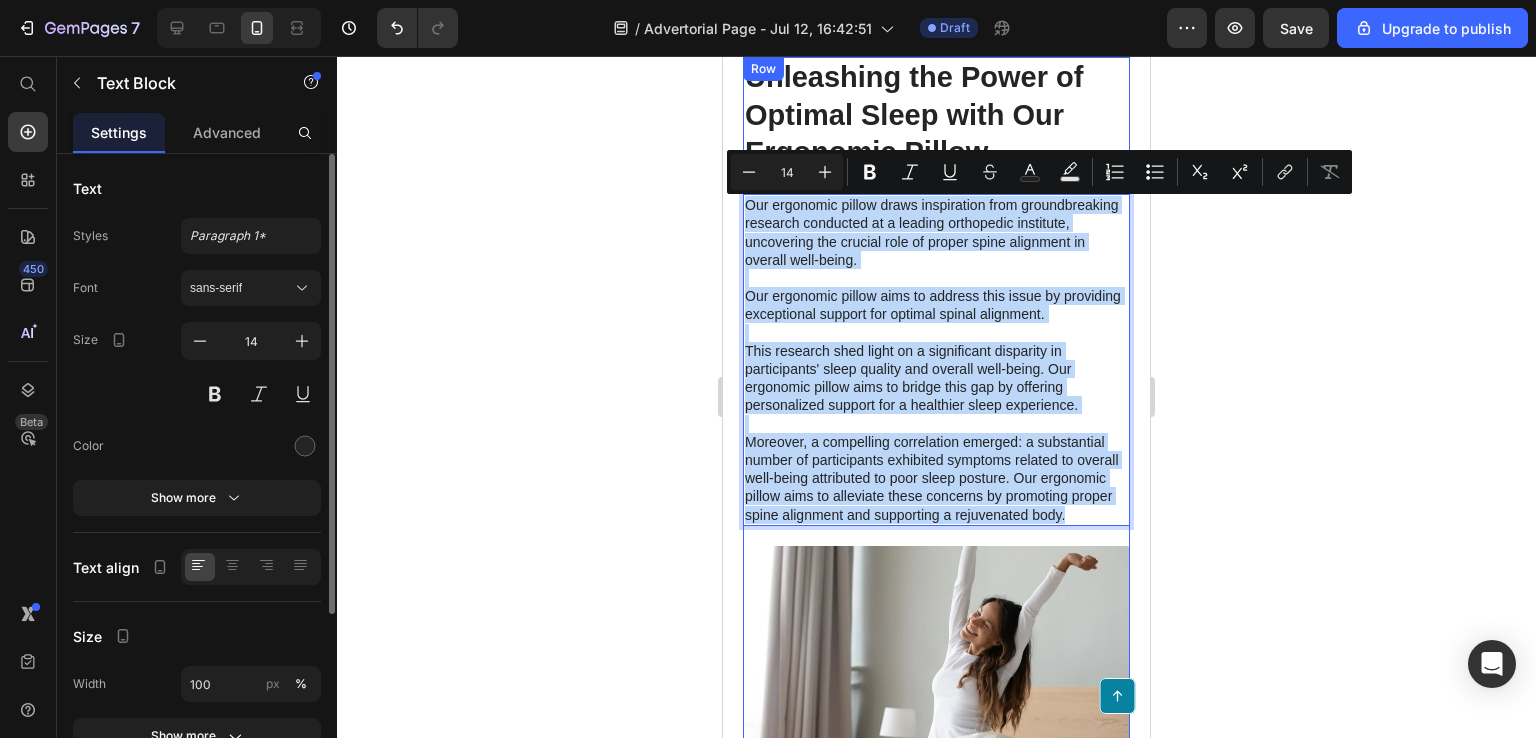 drag, startPoint x: 863, startPoint y: 533, endPoint x: 751, endPoint y: 193, distance: 357.97208 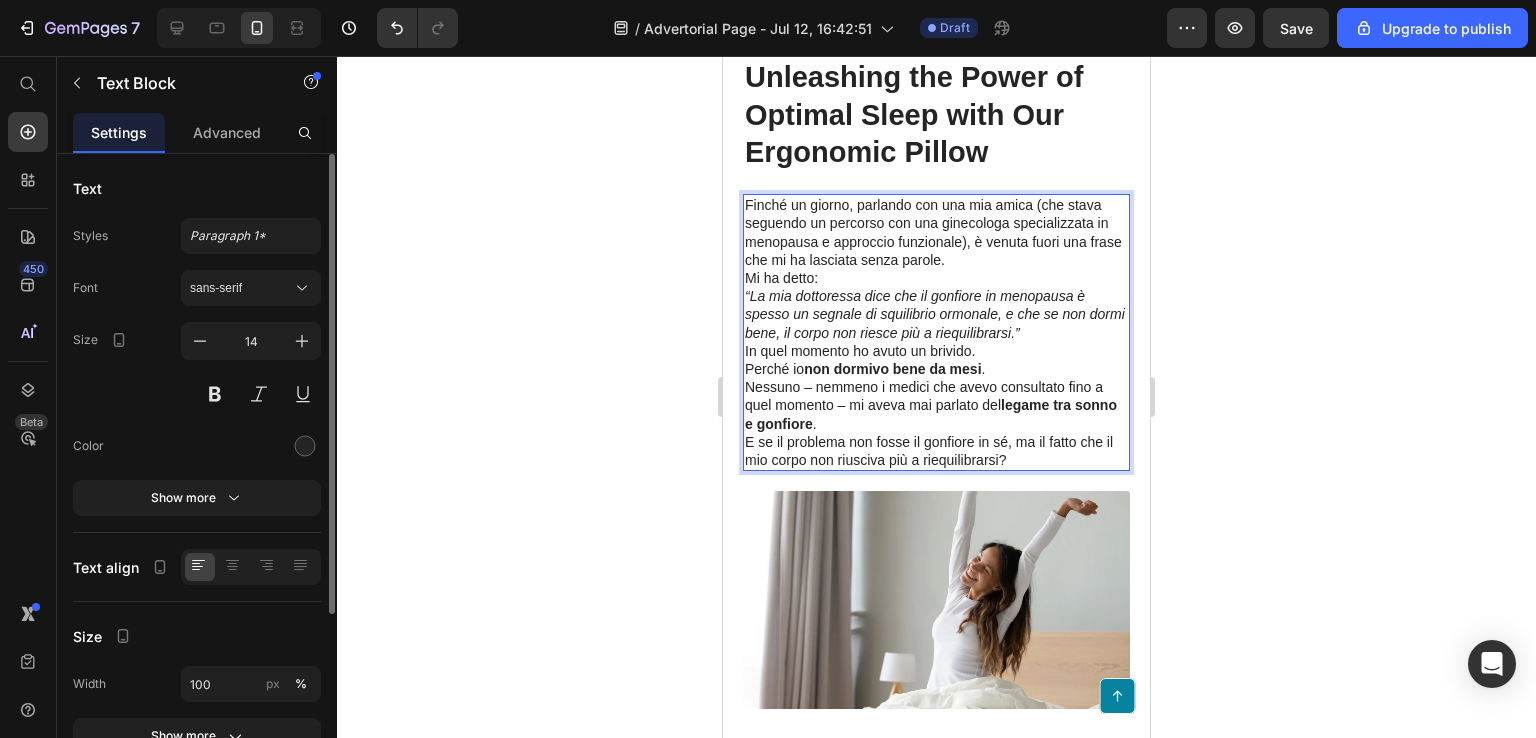 click on "Finché un giorno, parlando con una mia amica (che stava seguendo un percorso con una ginecologa specializzata in menopausa e approccio funzionale), è venuta fuori una frase che mi ha lasciata senza parole." at bounding box center (936, 232) 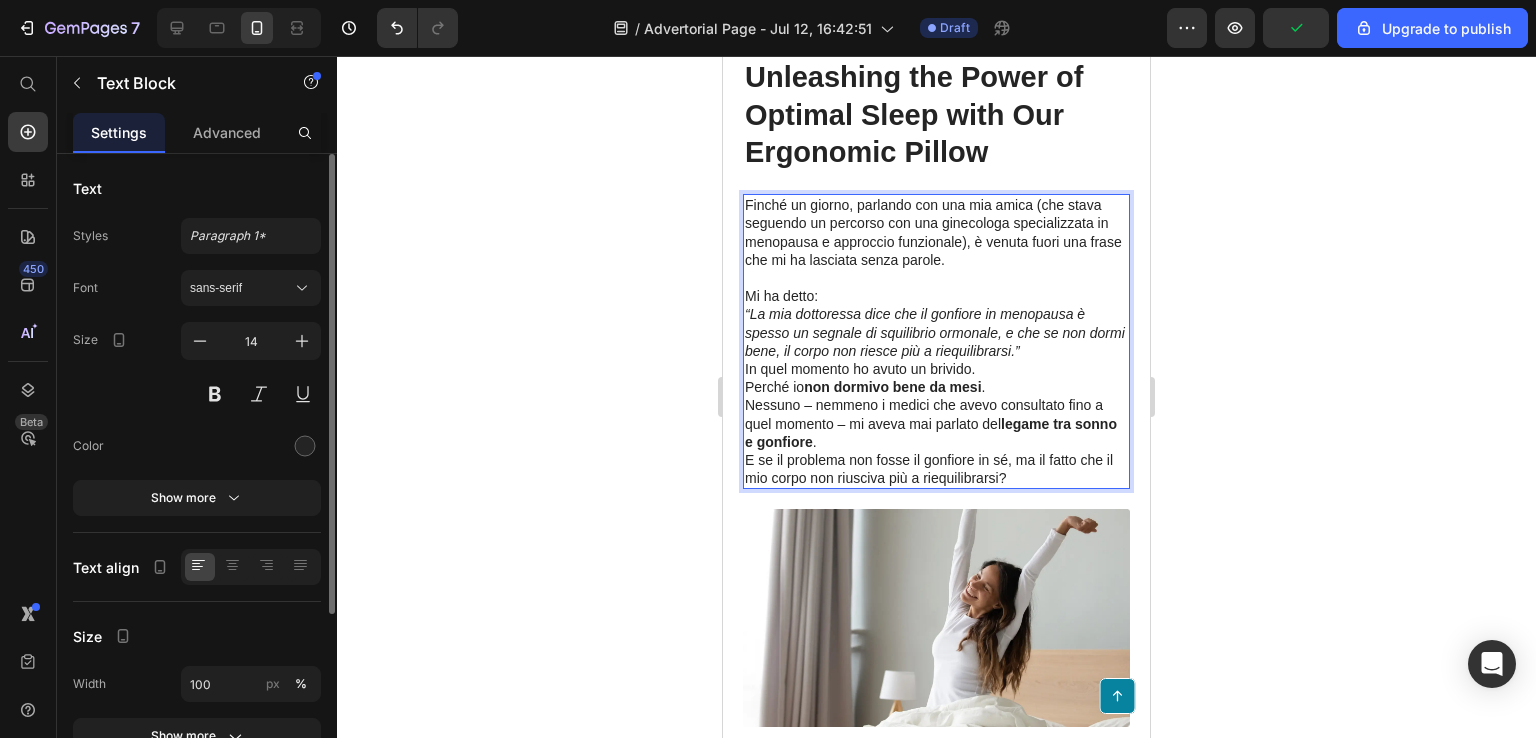 click on "In quel momento ho avuto un brivido." at bounding box center (936, 369) 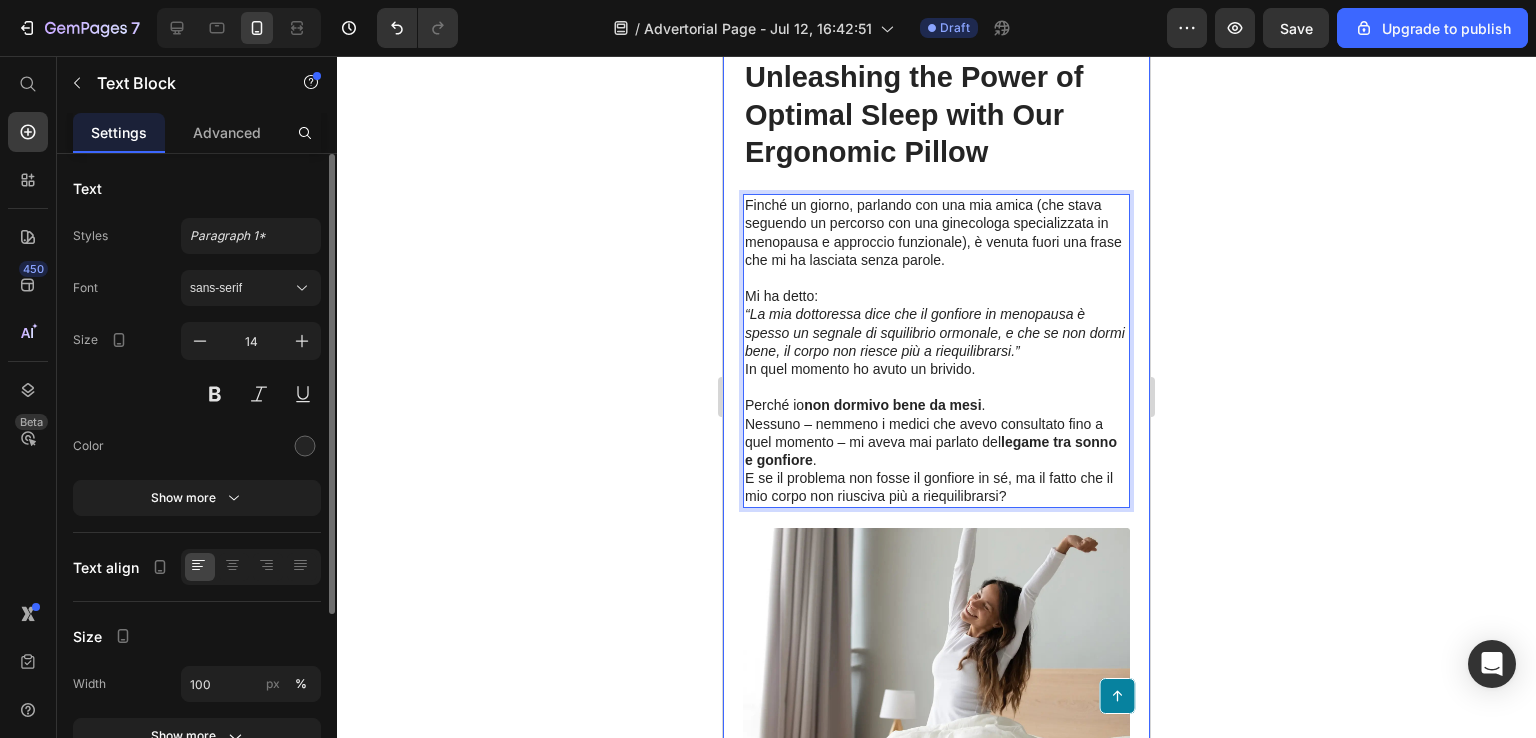 click 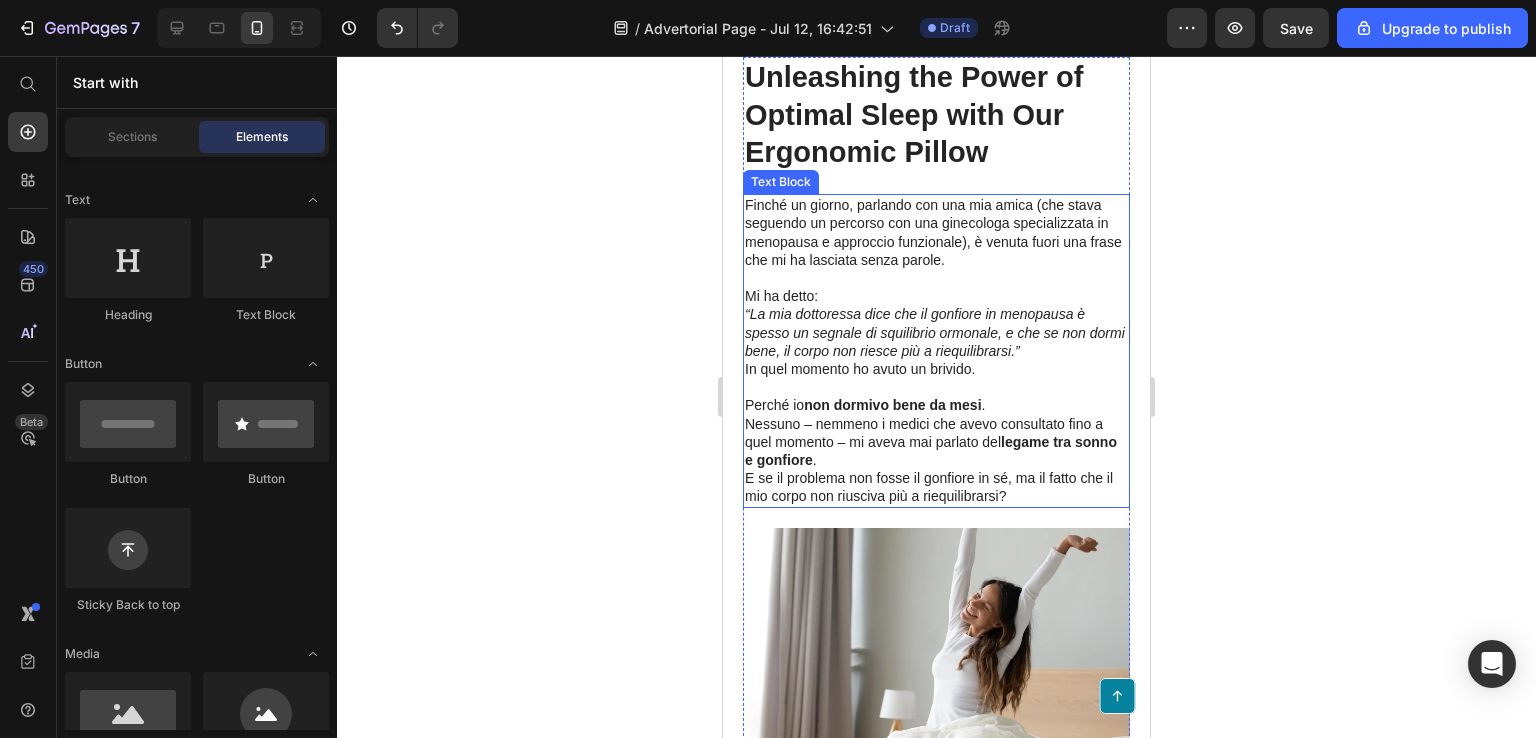 click on "Finché un giorno, parlando con una mia amica (che stava seguendo un percorso con una ginecologa specializzata in menopausa e approccio funzionale), è venuta fuori una frase che mi ha lasciata senza parole." at bounding box center [936, 232] 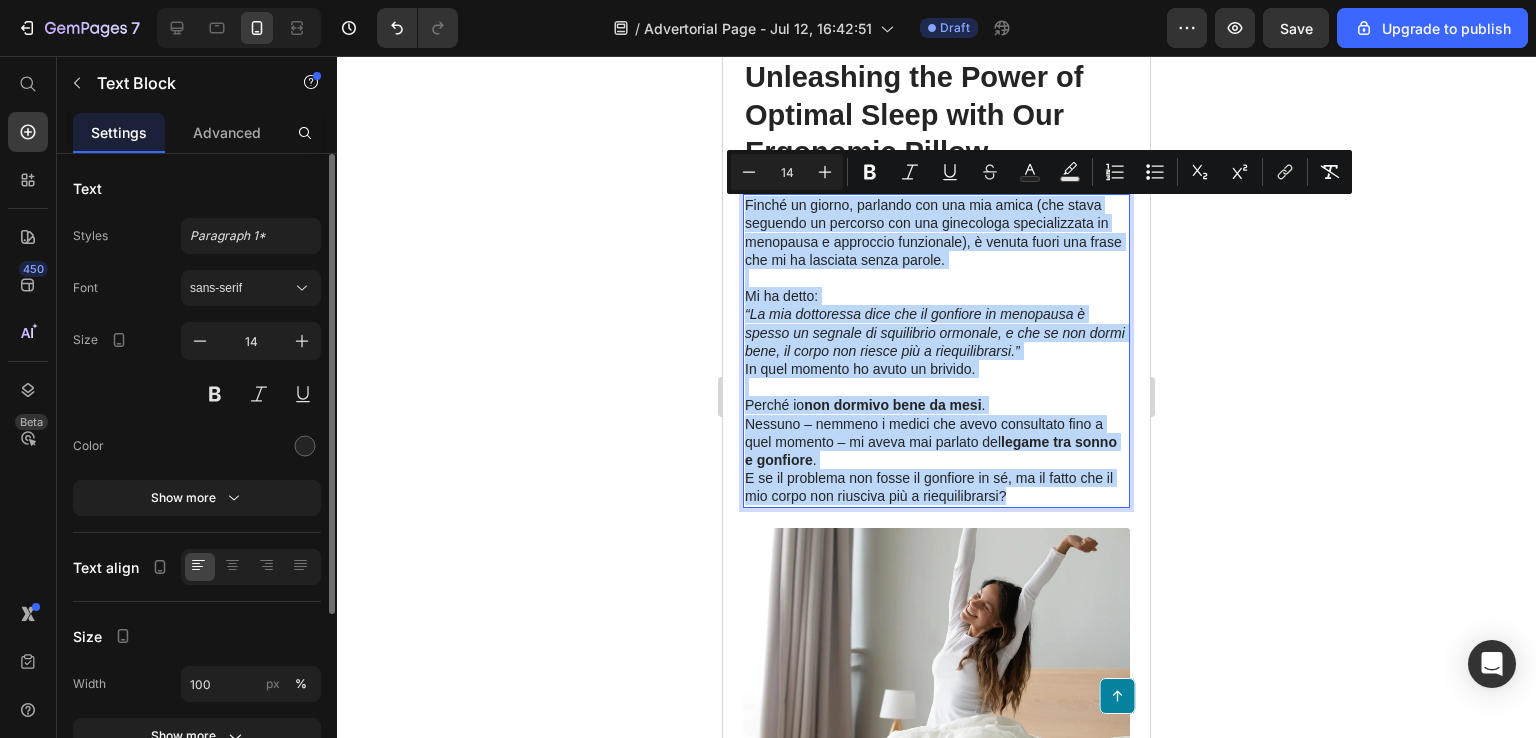 drag, startPoint x: 747, startPoint y: 211, endPoint x: 1033, endPoint y: 500, distance: 406.59192 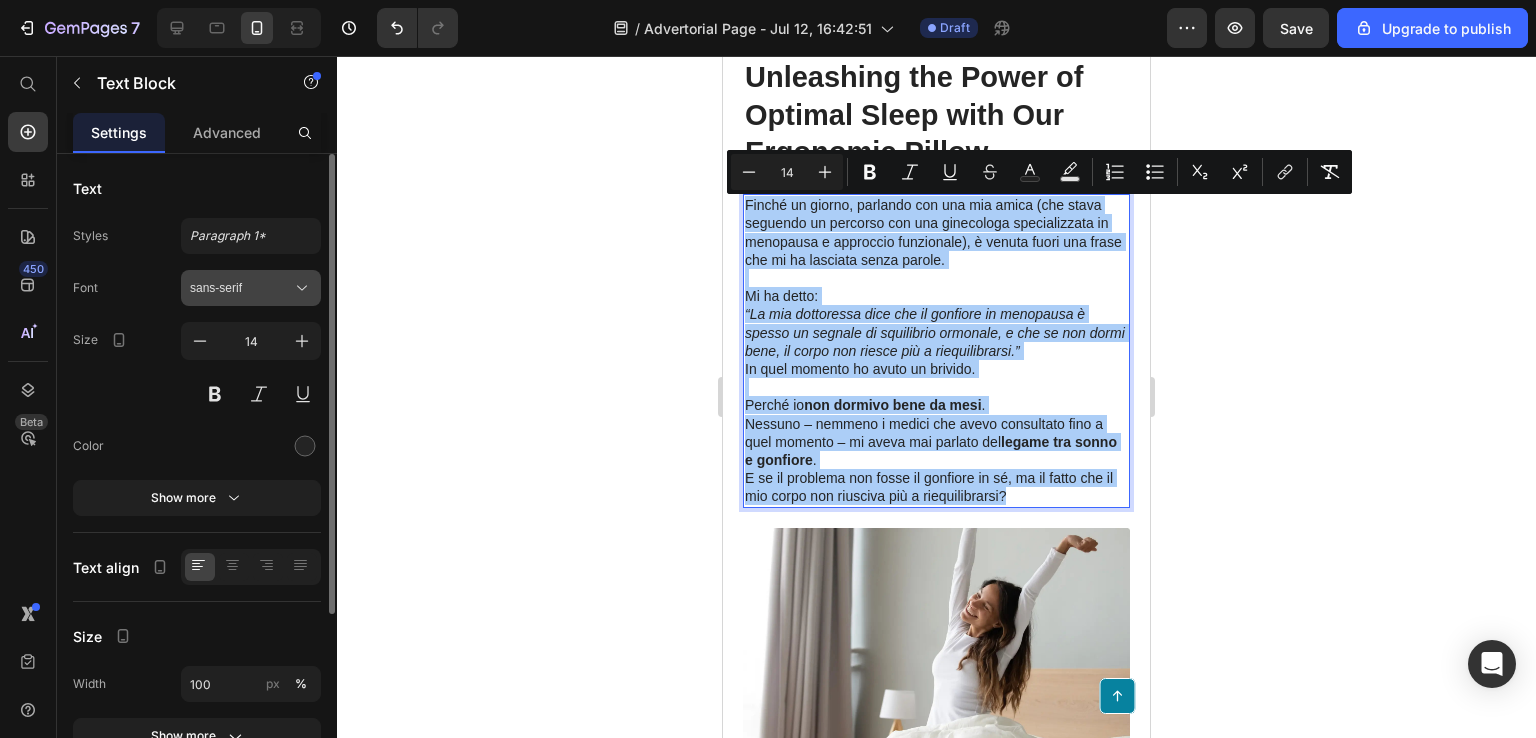 click on "sans-serif" at bounding box center (251, 288) 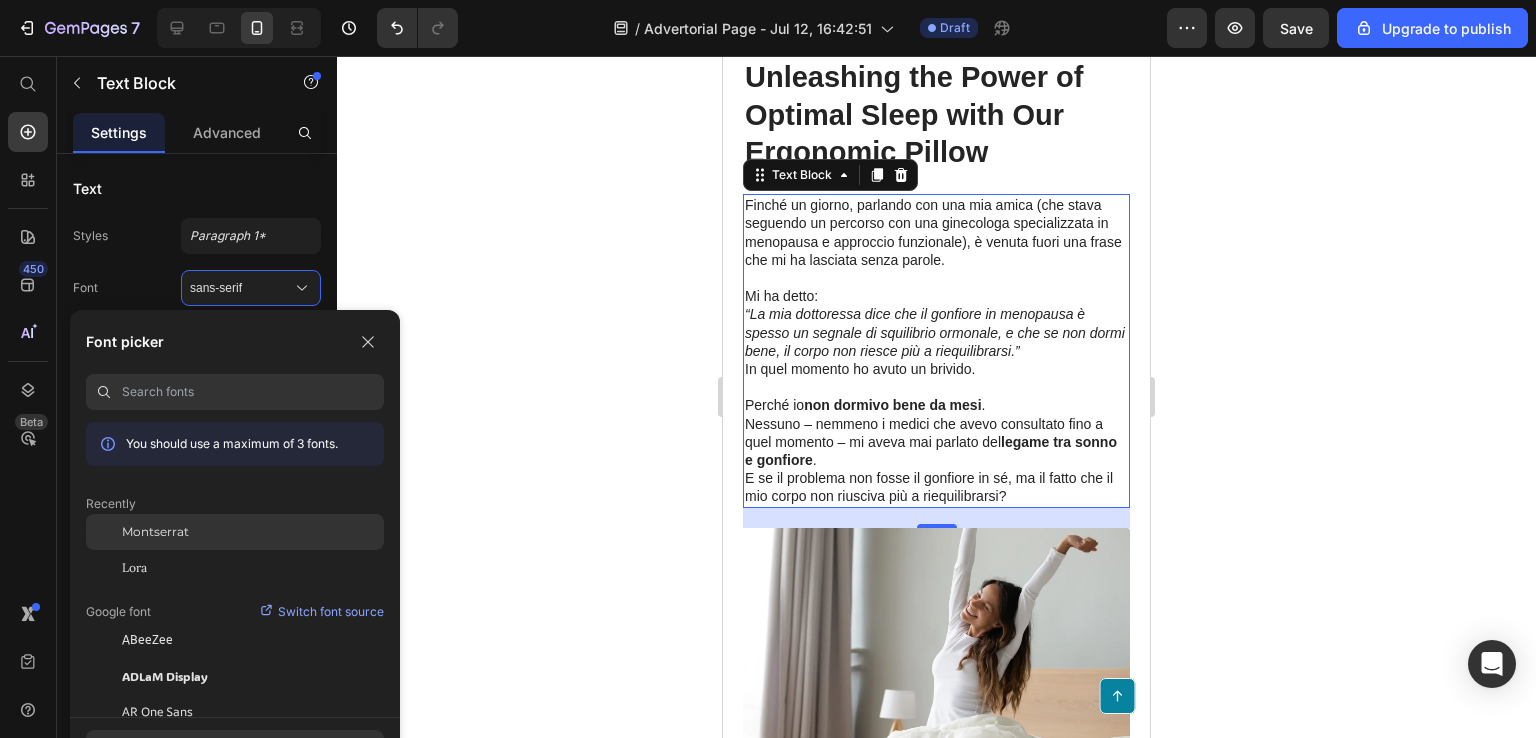 click on "Montserrat" at bounding box center (155, 532) 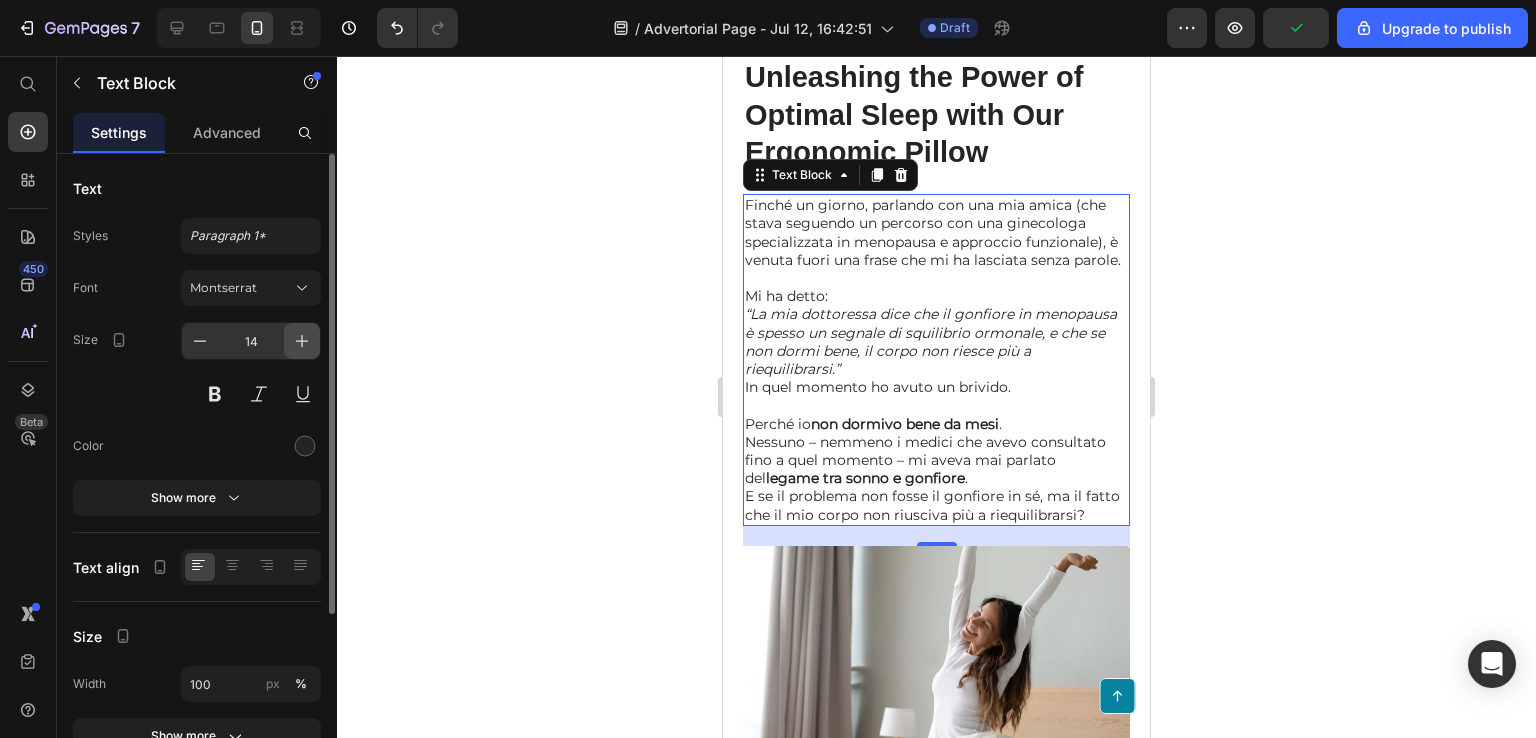 click at bounding box center [302, 341] 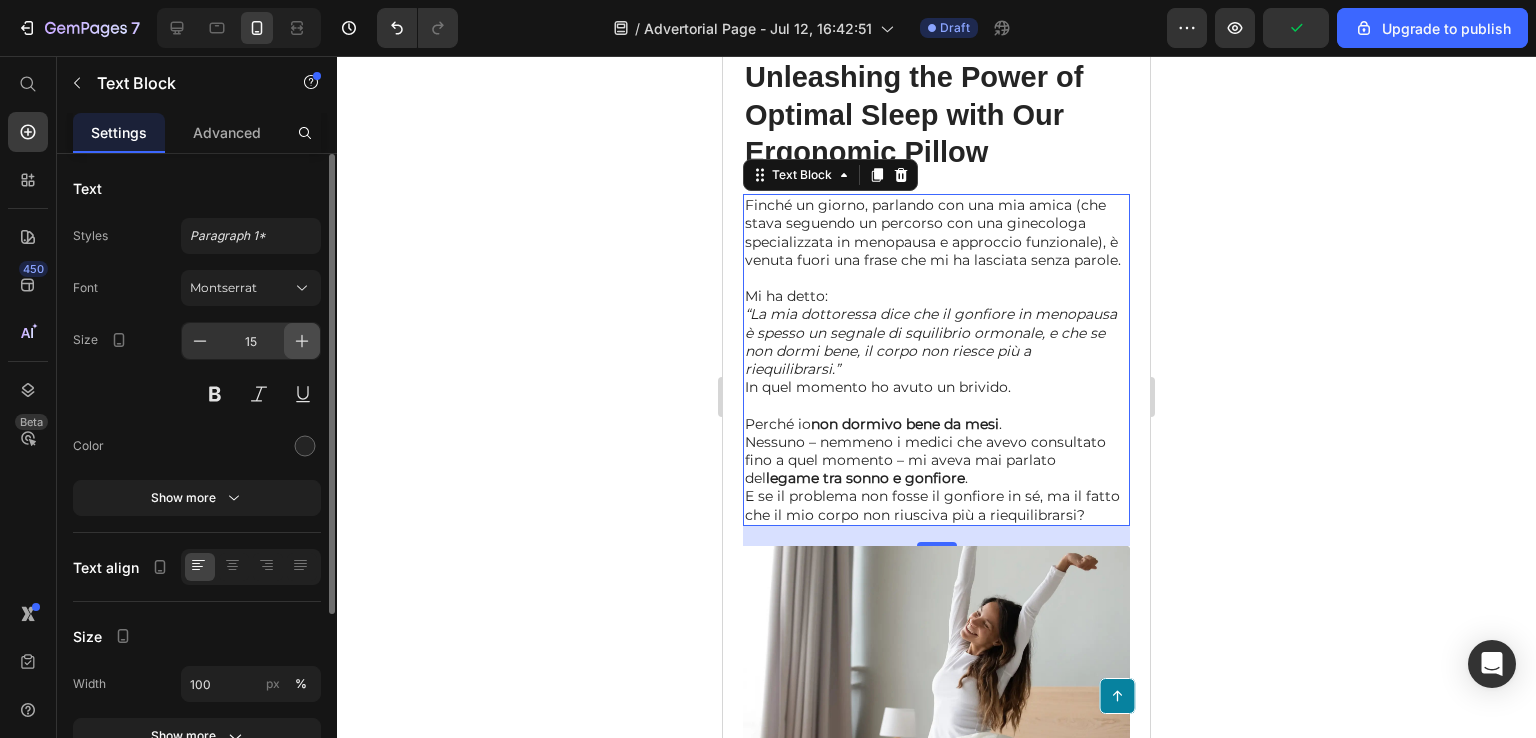 click at bounding box center (302, 341) 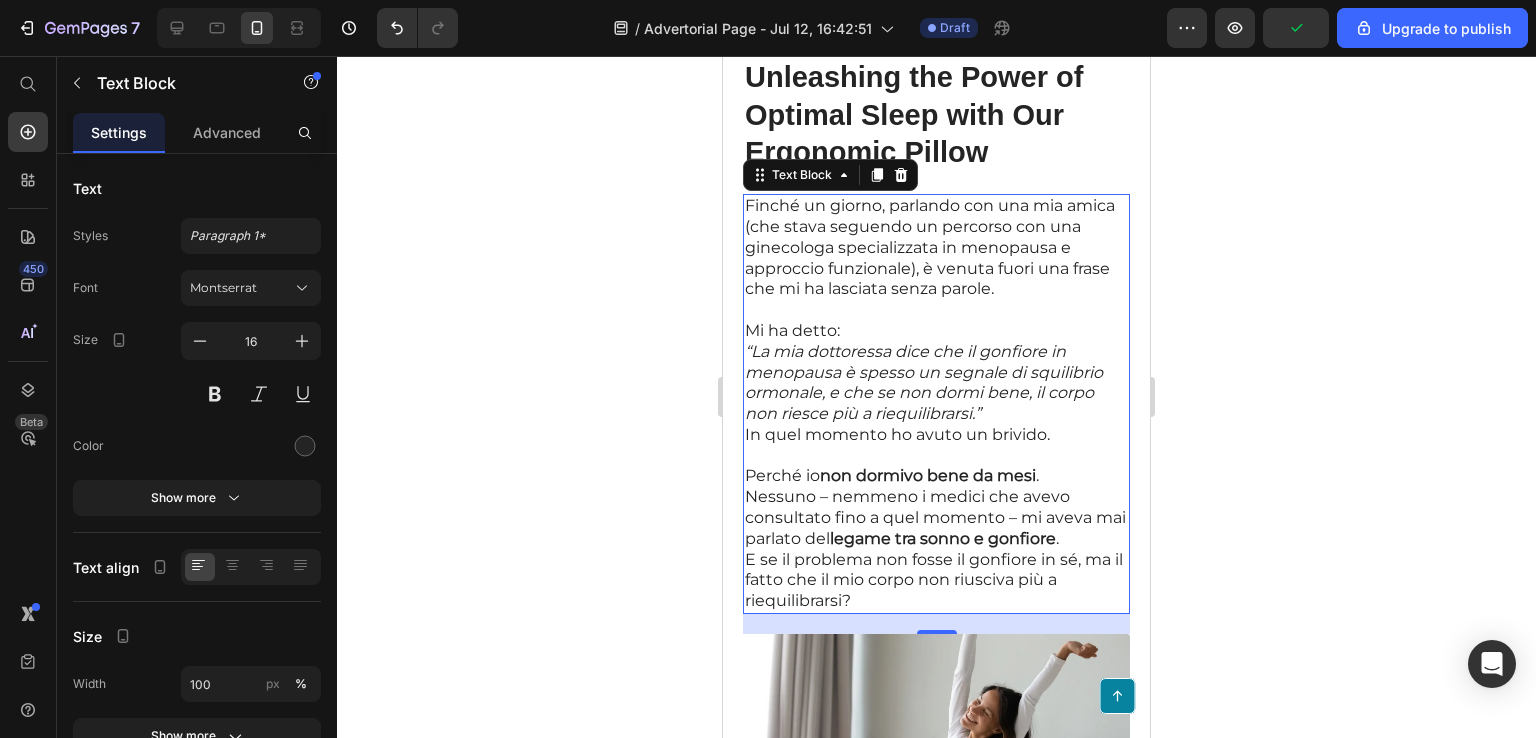 click 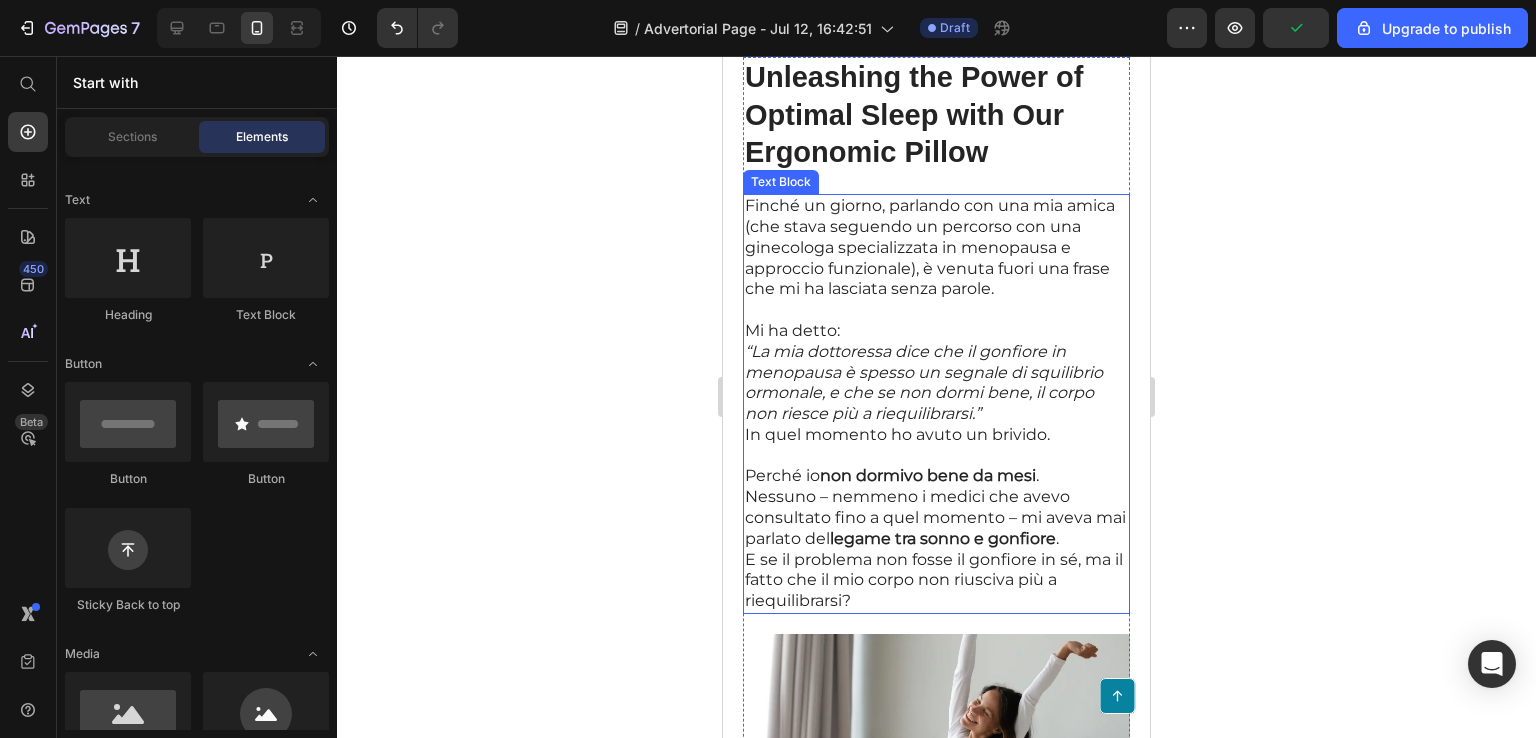 click on "Finché un giorno, parlando con una mia amica (che stava seguendo un percorso con una ginecologa specializzata in menopausa e approccio funzionale), è venuta fuori una frase che mi ha lasciata senza parole." at bounding box center [936, 248] 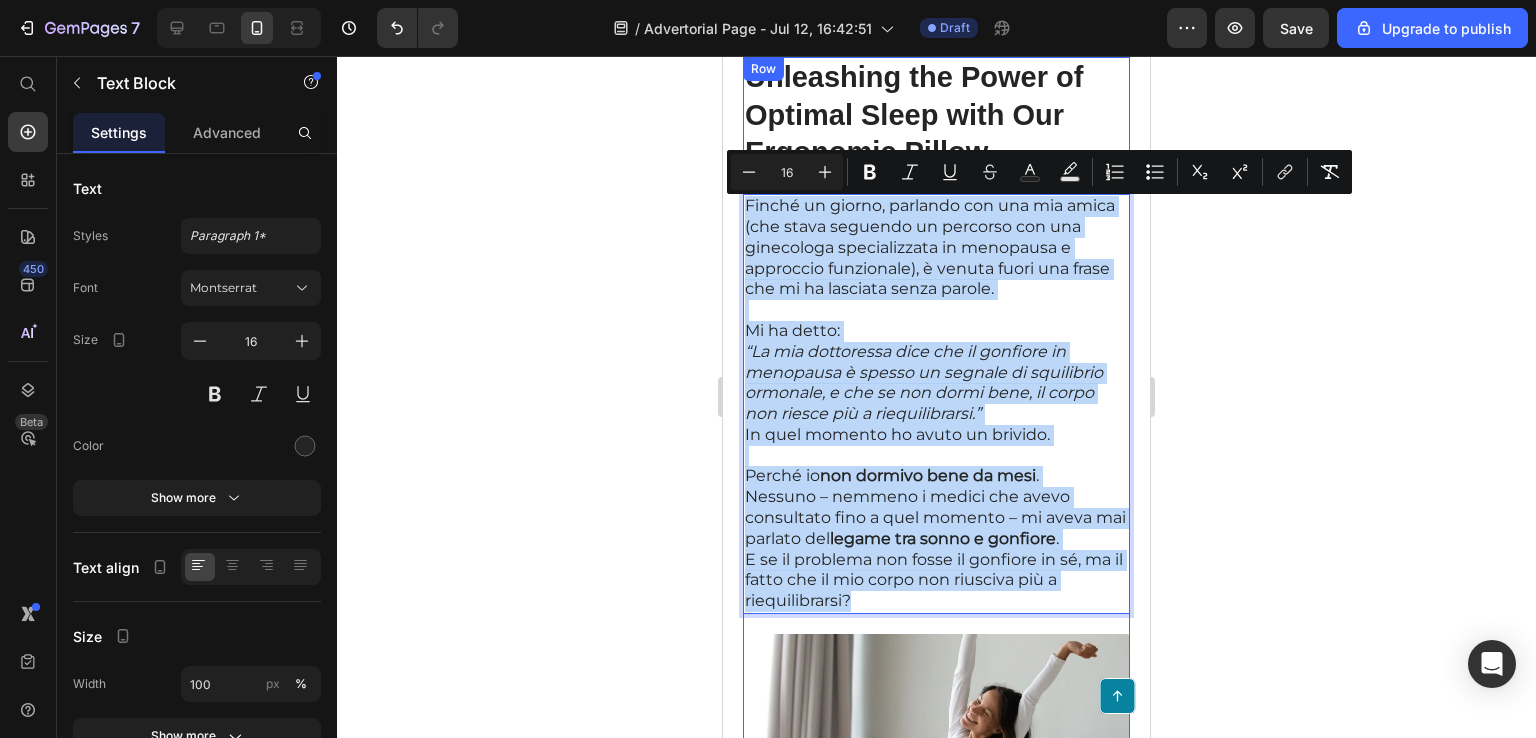 drag, startPoint x: 747, startPoint y: 213, endPoint x: 946, endPoint y: 629, distance: 461.1475 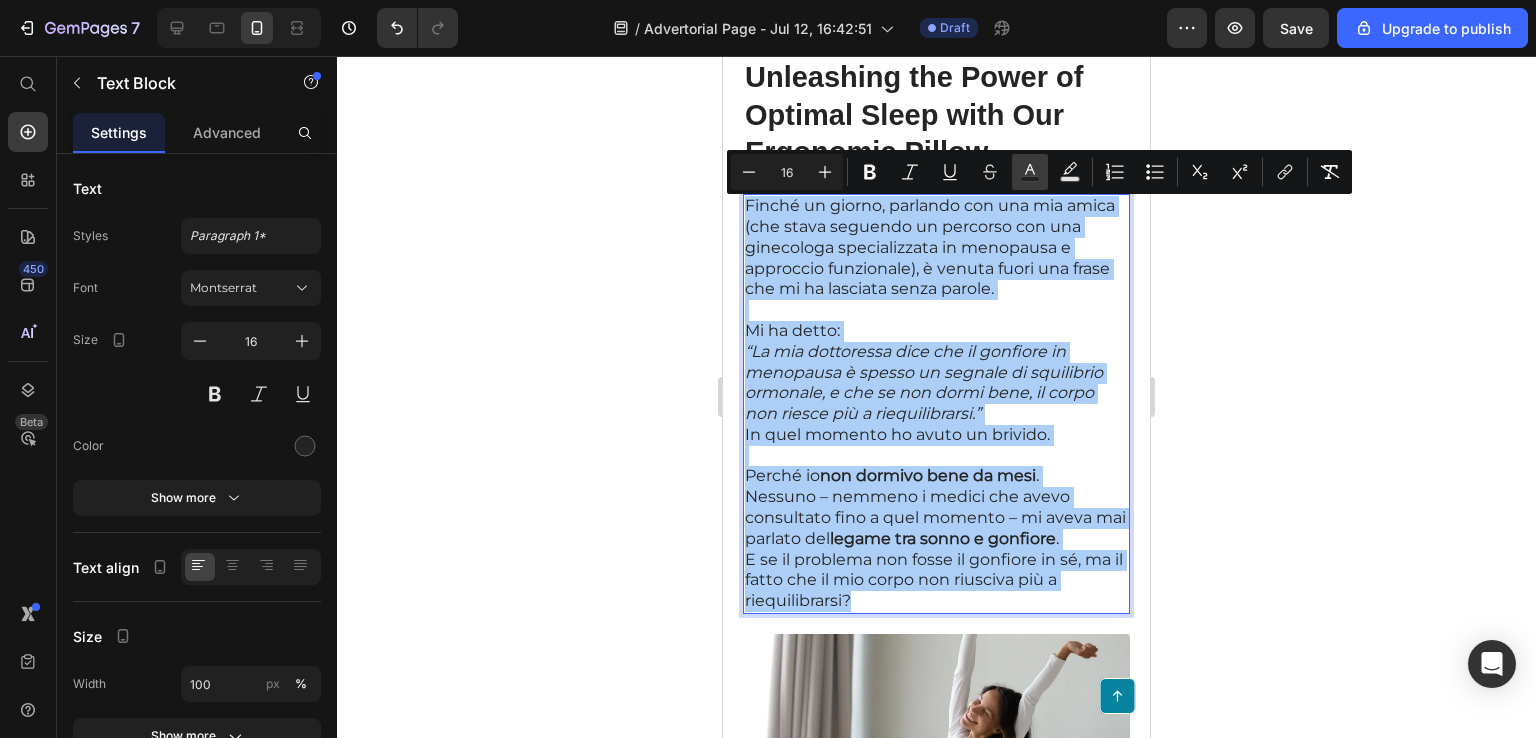 click 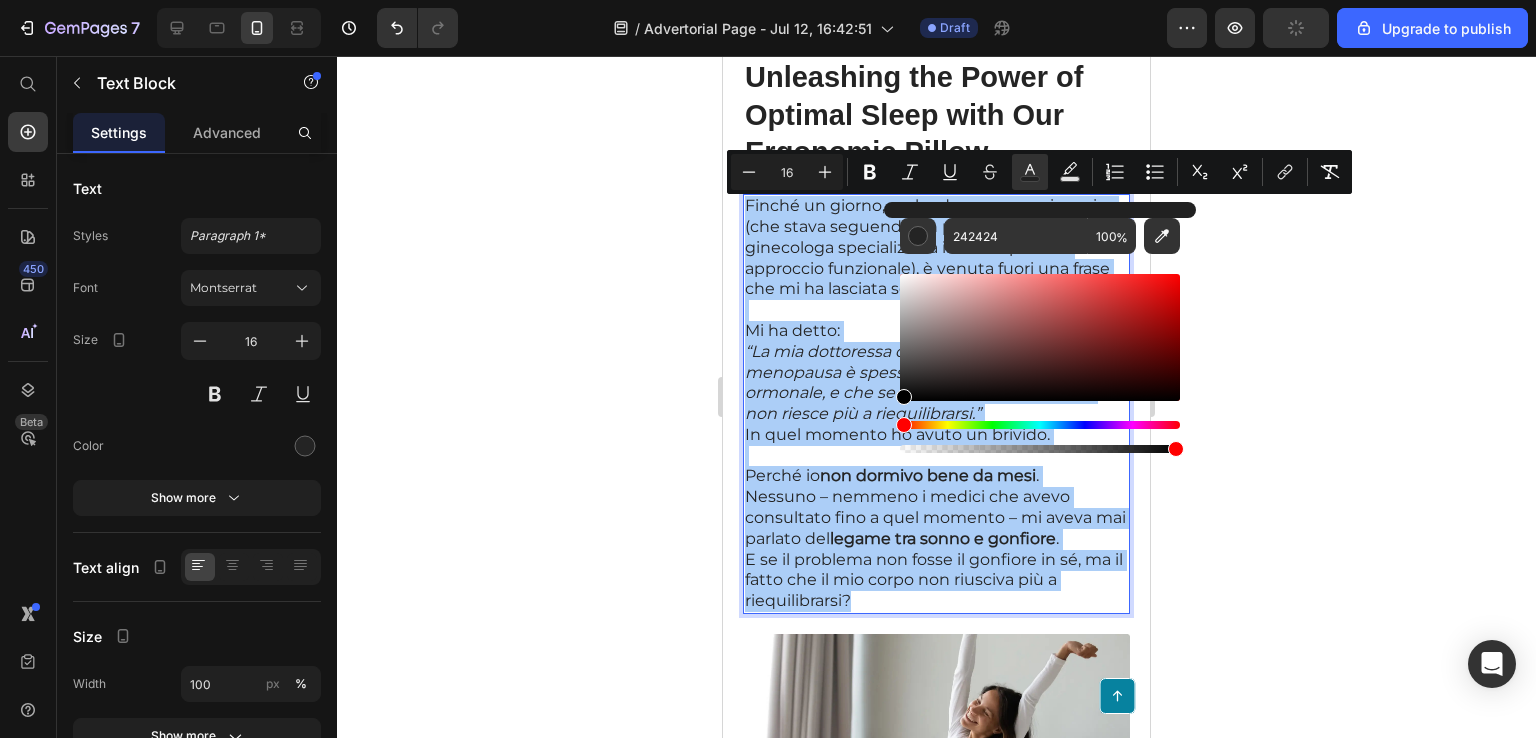 drag, startPoint x: 907, startPoint y: 389, endPoint x: 896, endPoint y: 406, distance: 20.248457 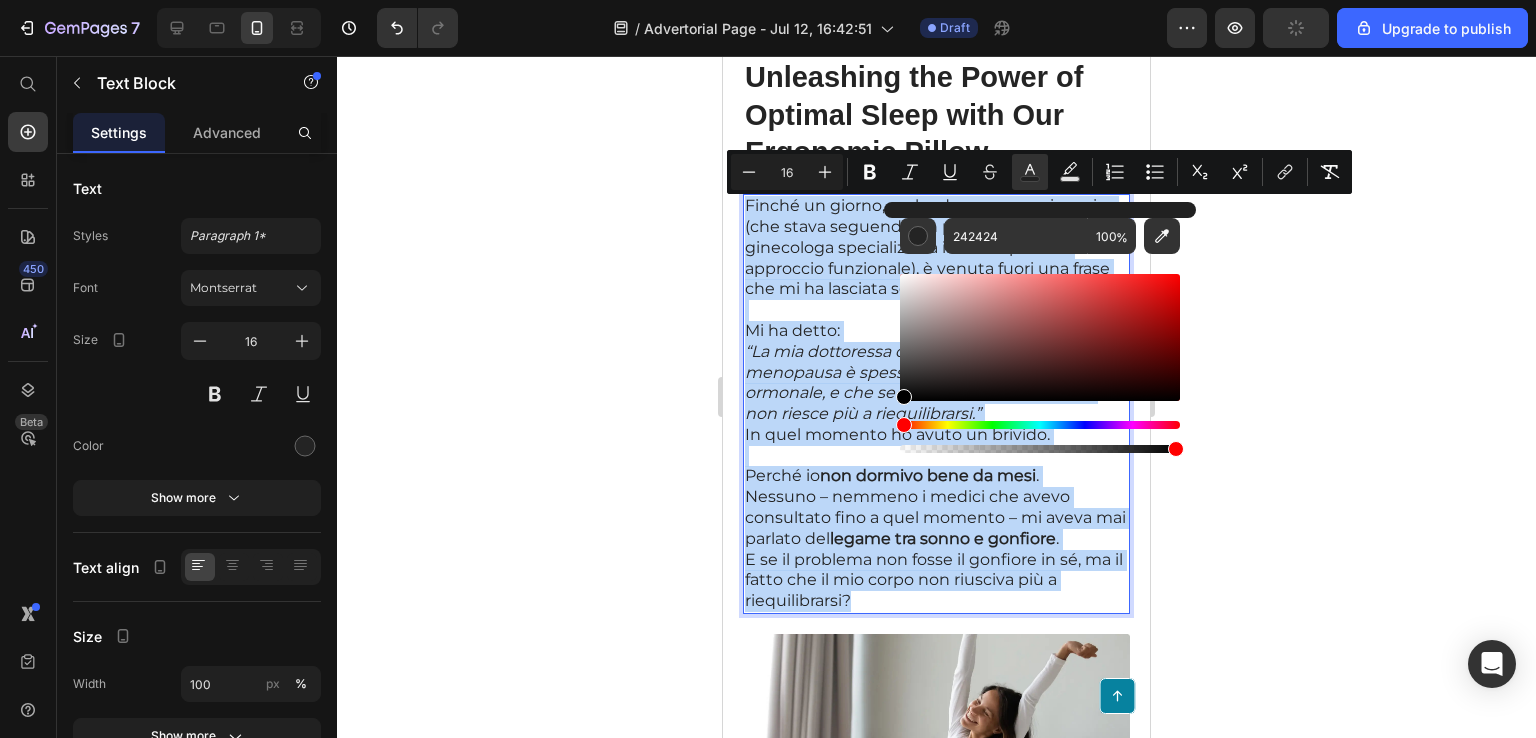 type on "000000" 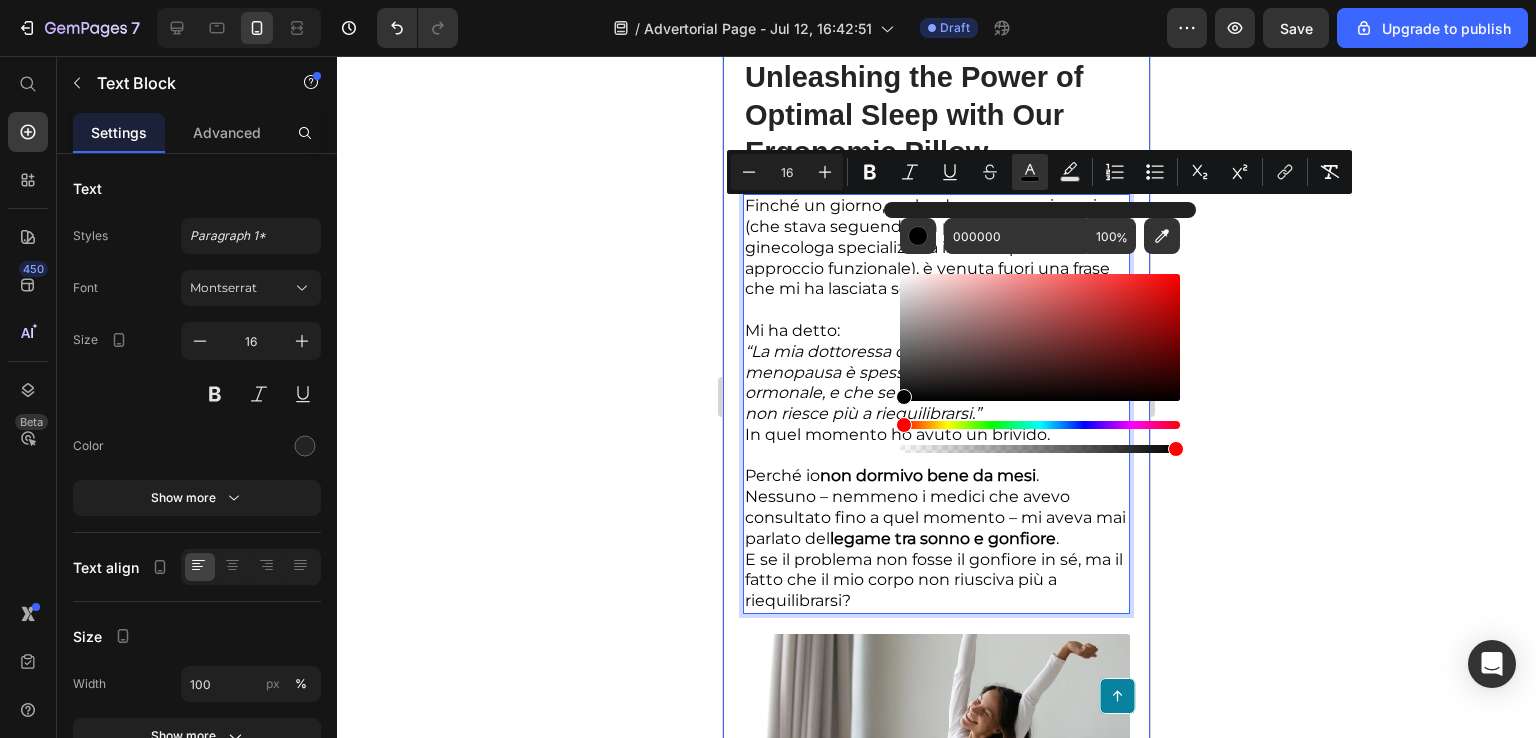 click 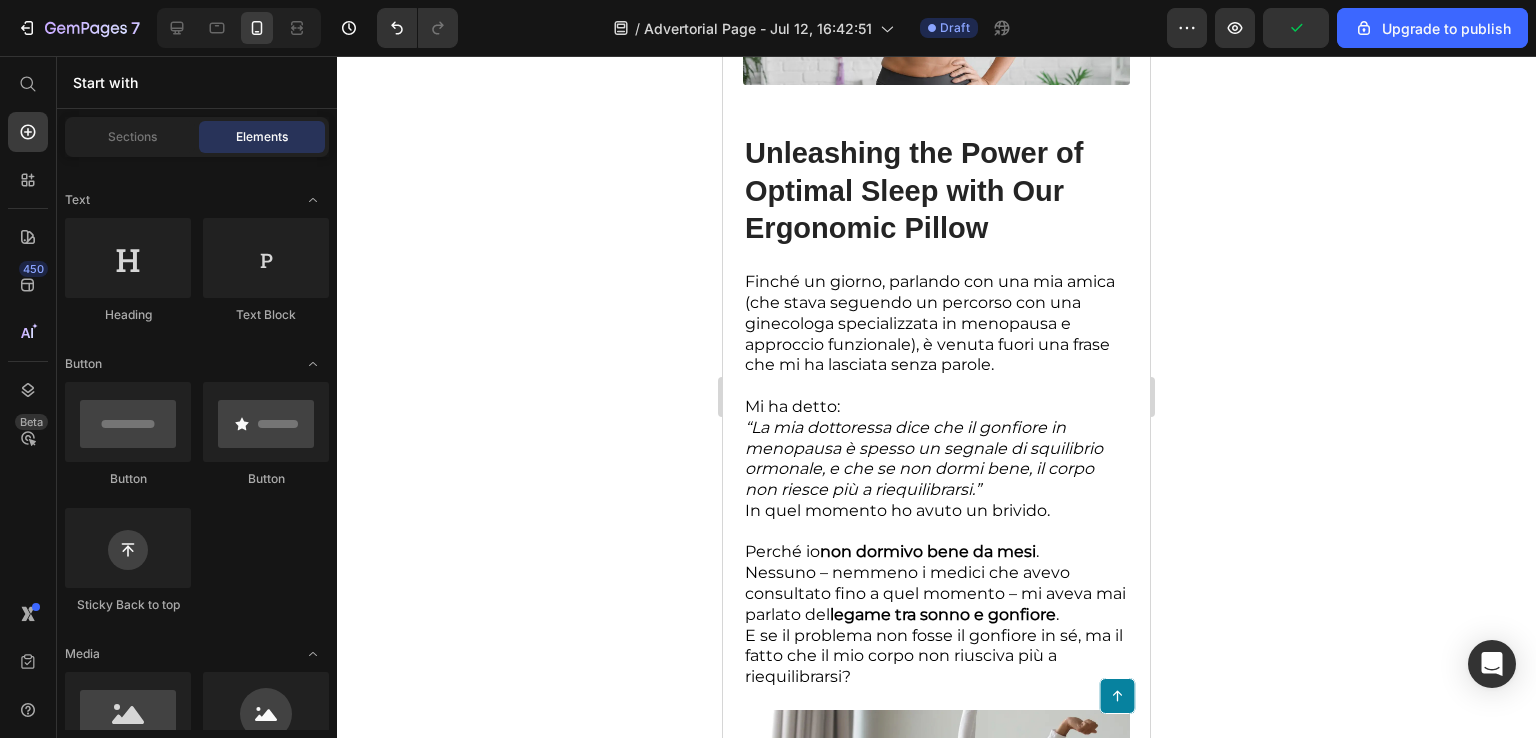 scroll, scrollTop: 2572, scrollLeft: 0, axis: vertical 